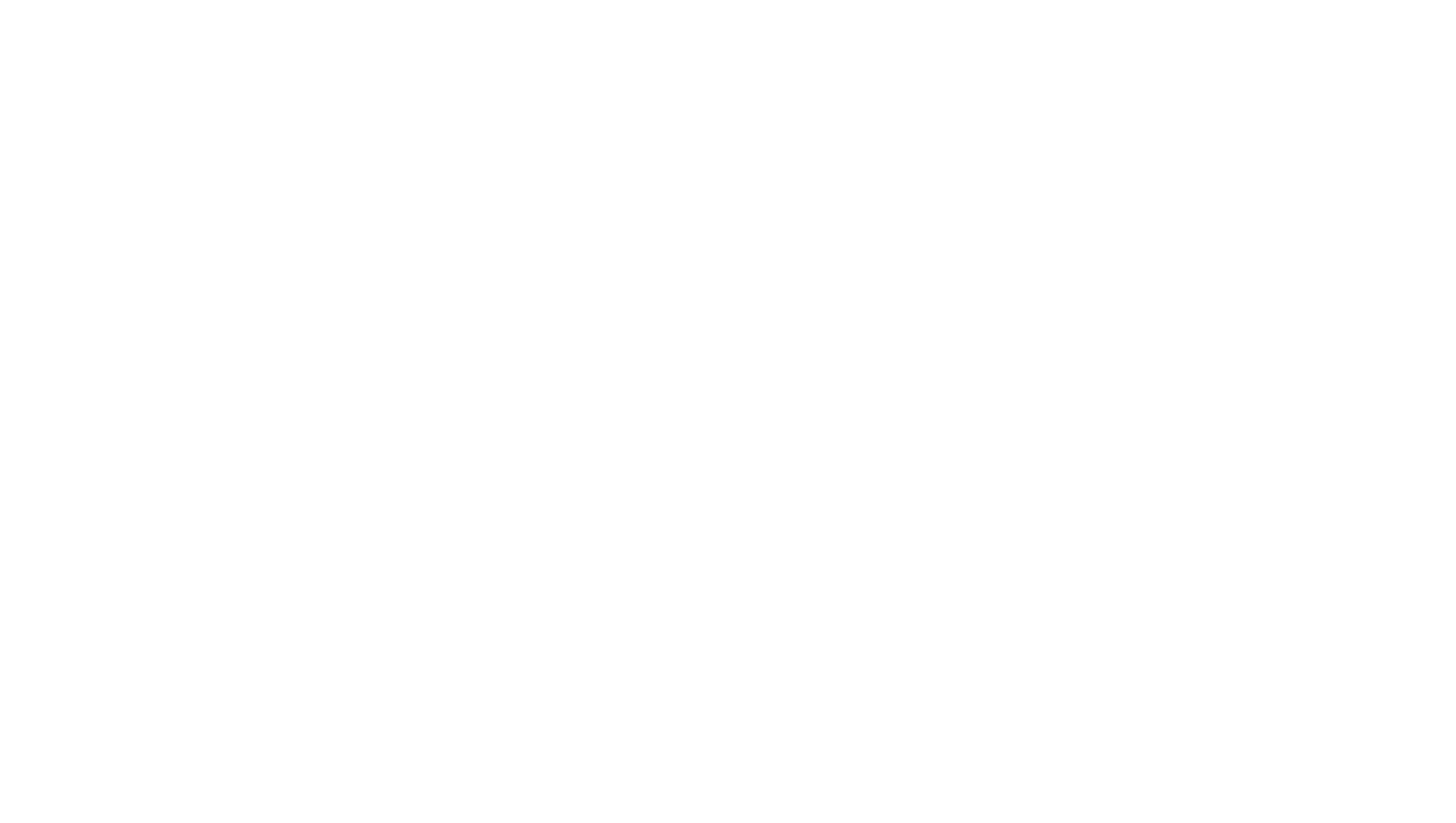 scroll, scrollTop: 0, scrollLeft: 0, axis: both 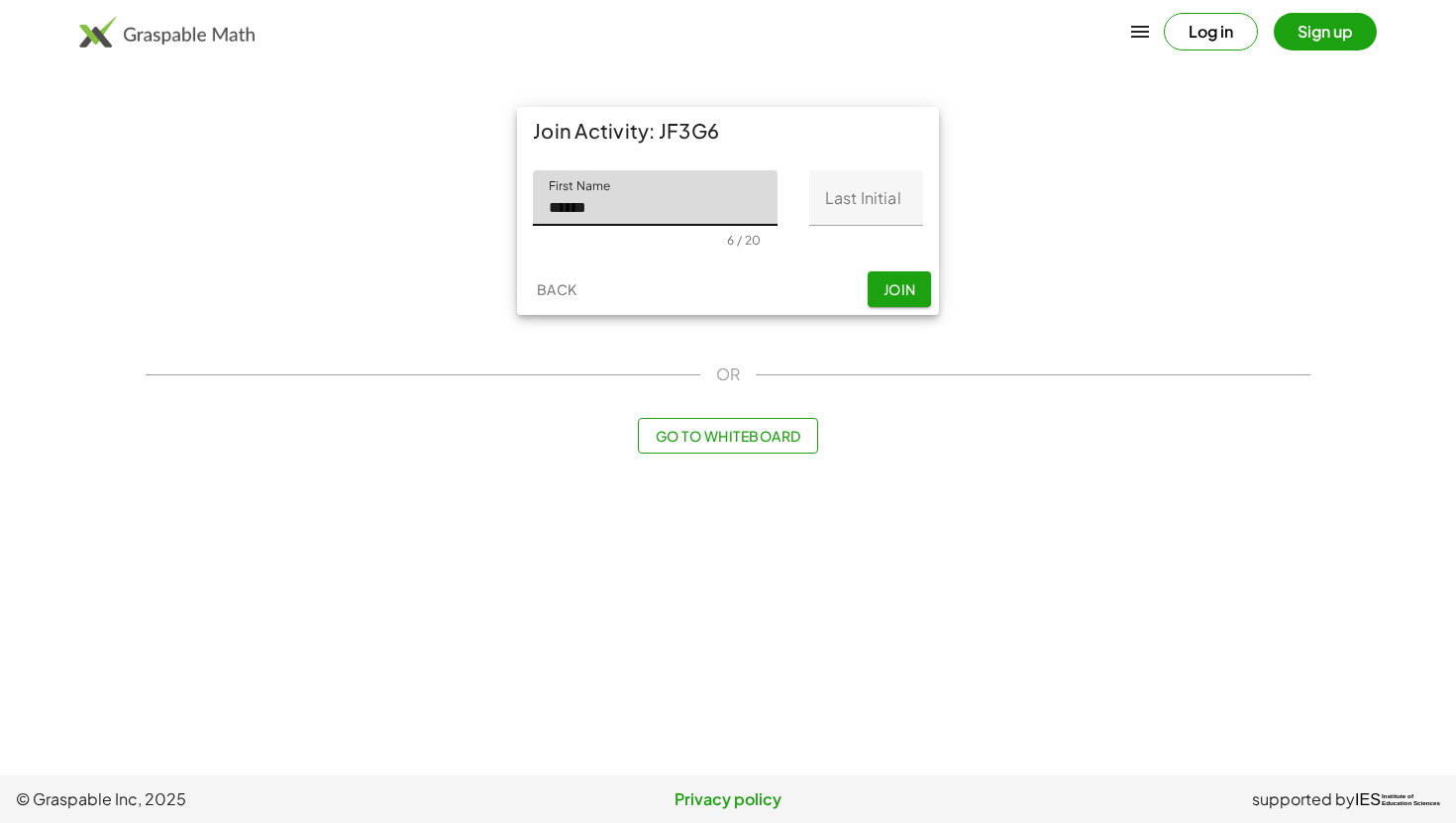 type on "******" 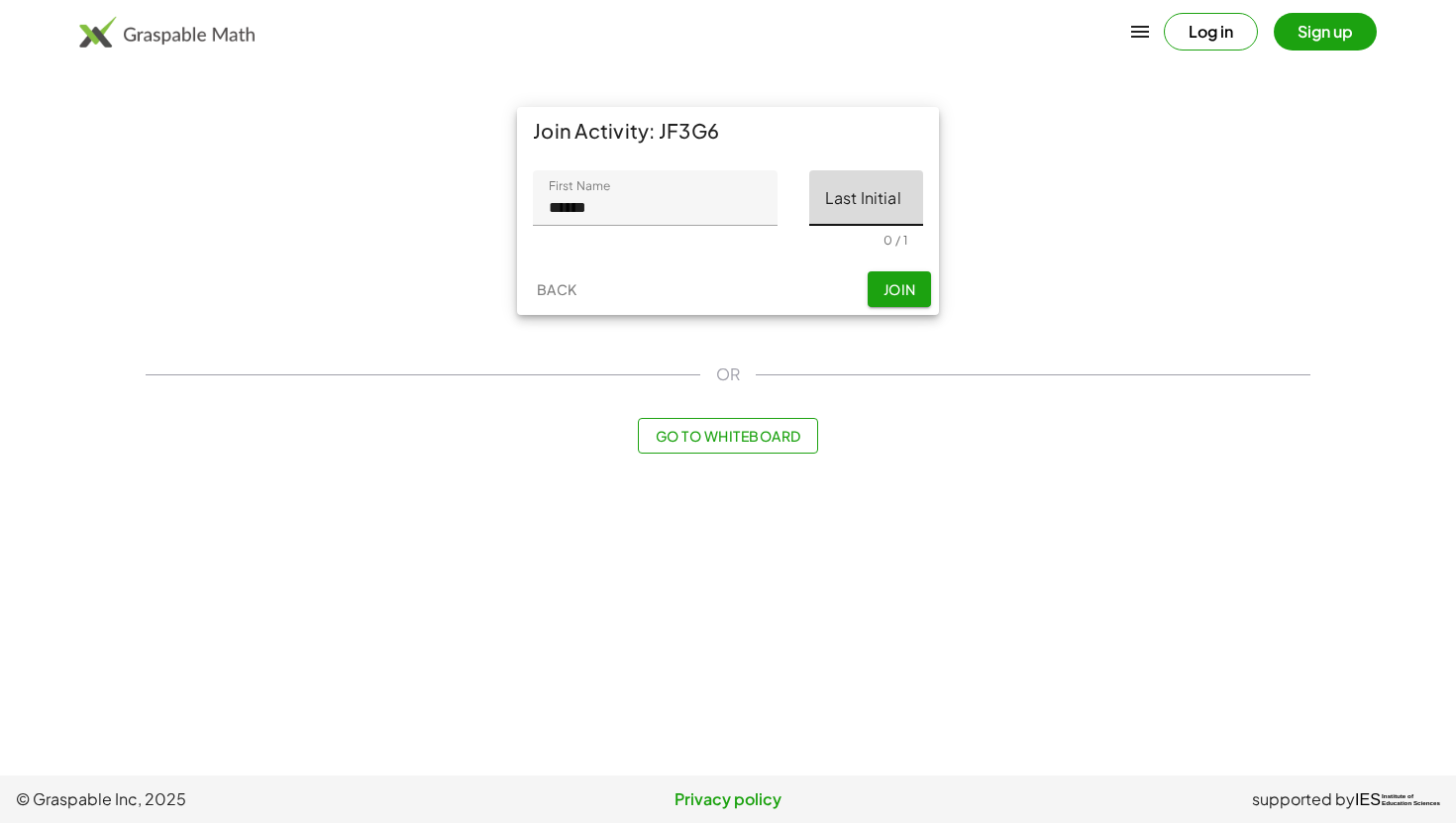 click on "Last Initial" 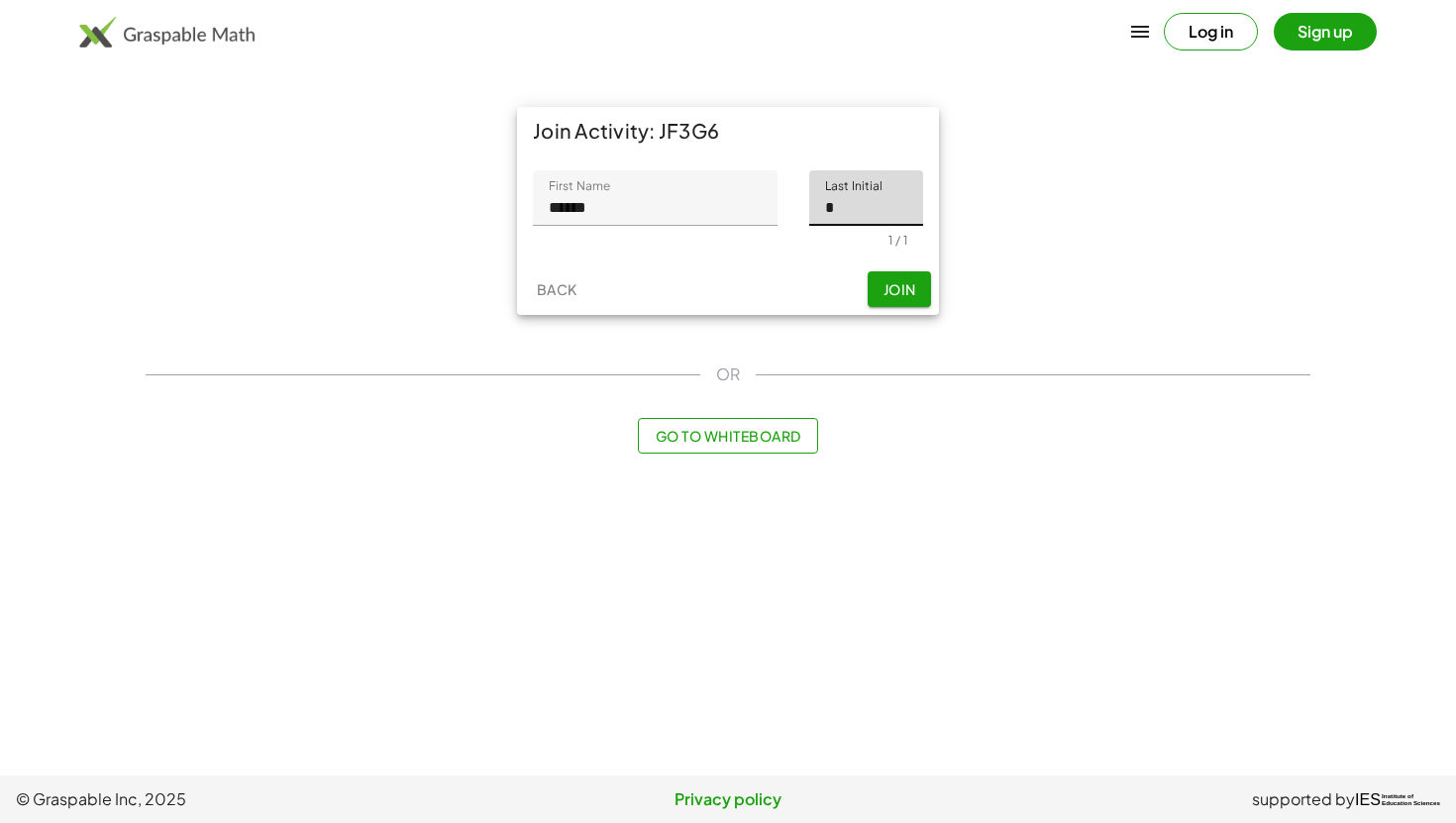 type on "*" 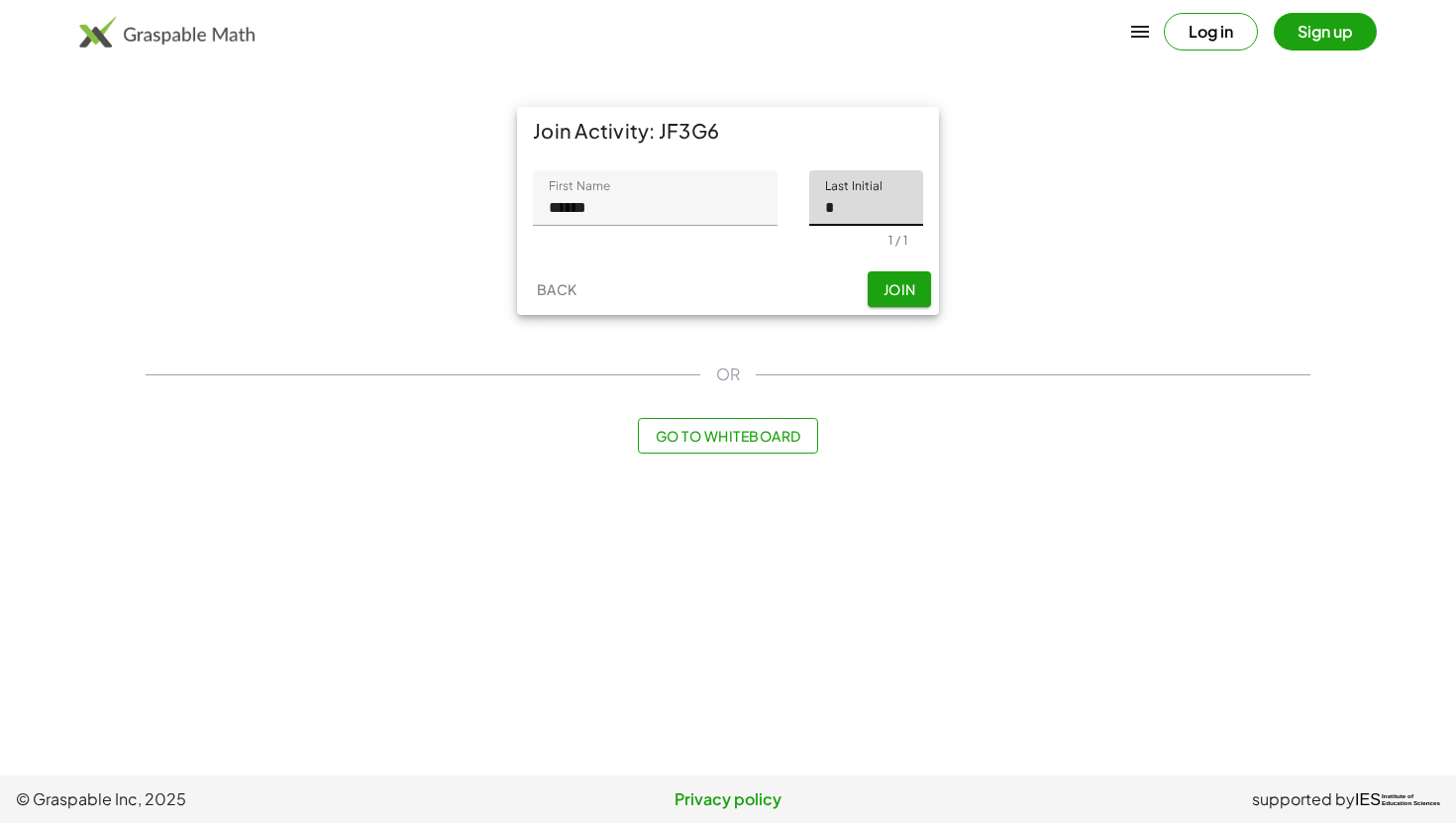 click on "Join" 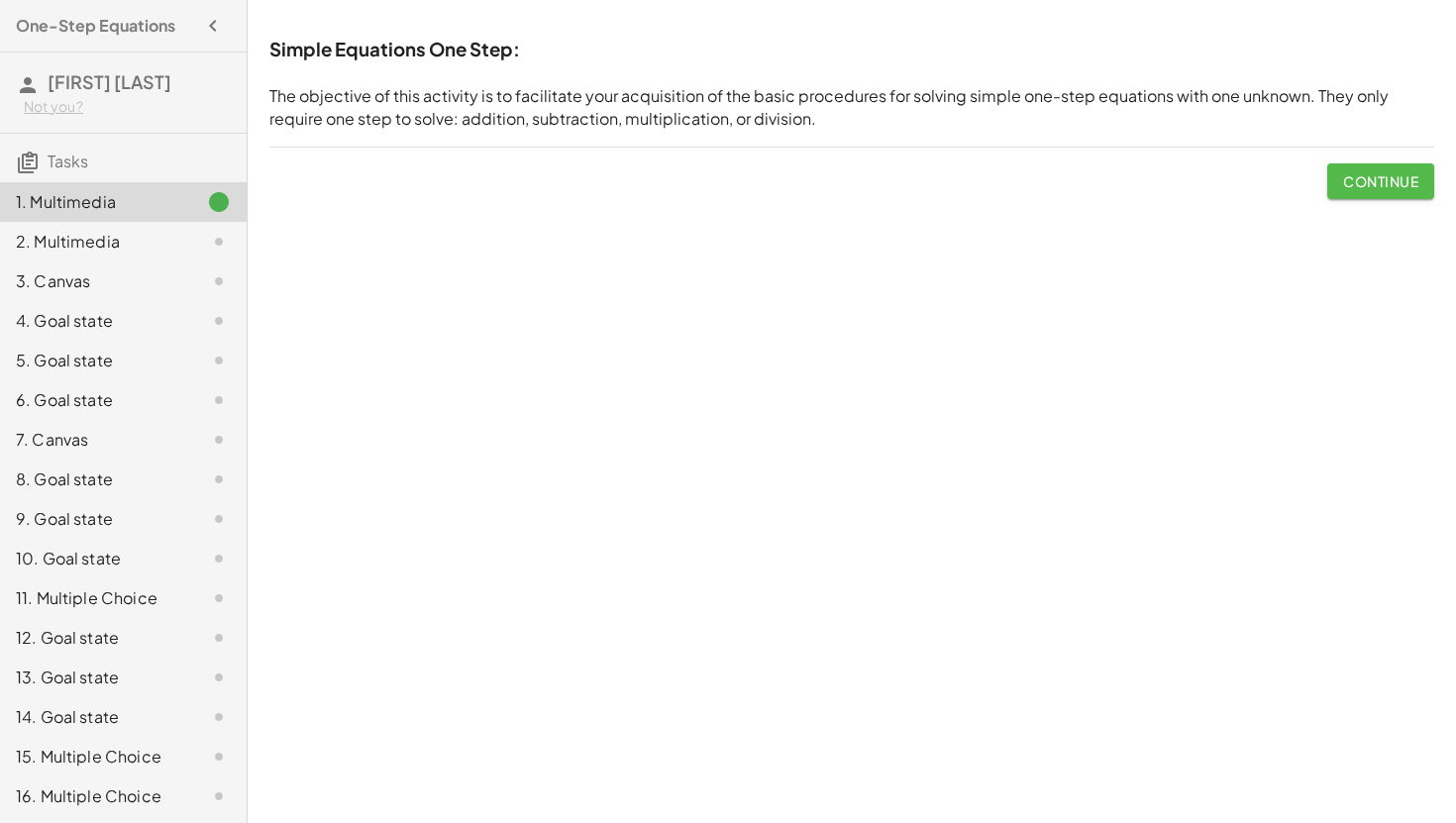 click on "Continue" at bounding box center (1381, 181) 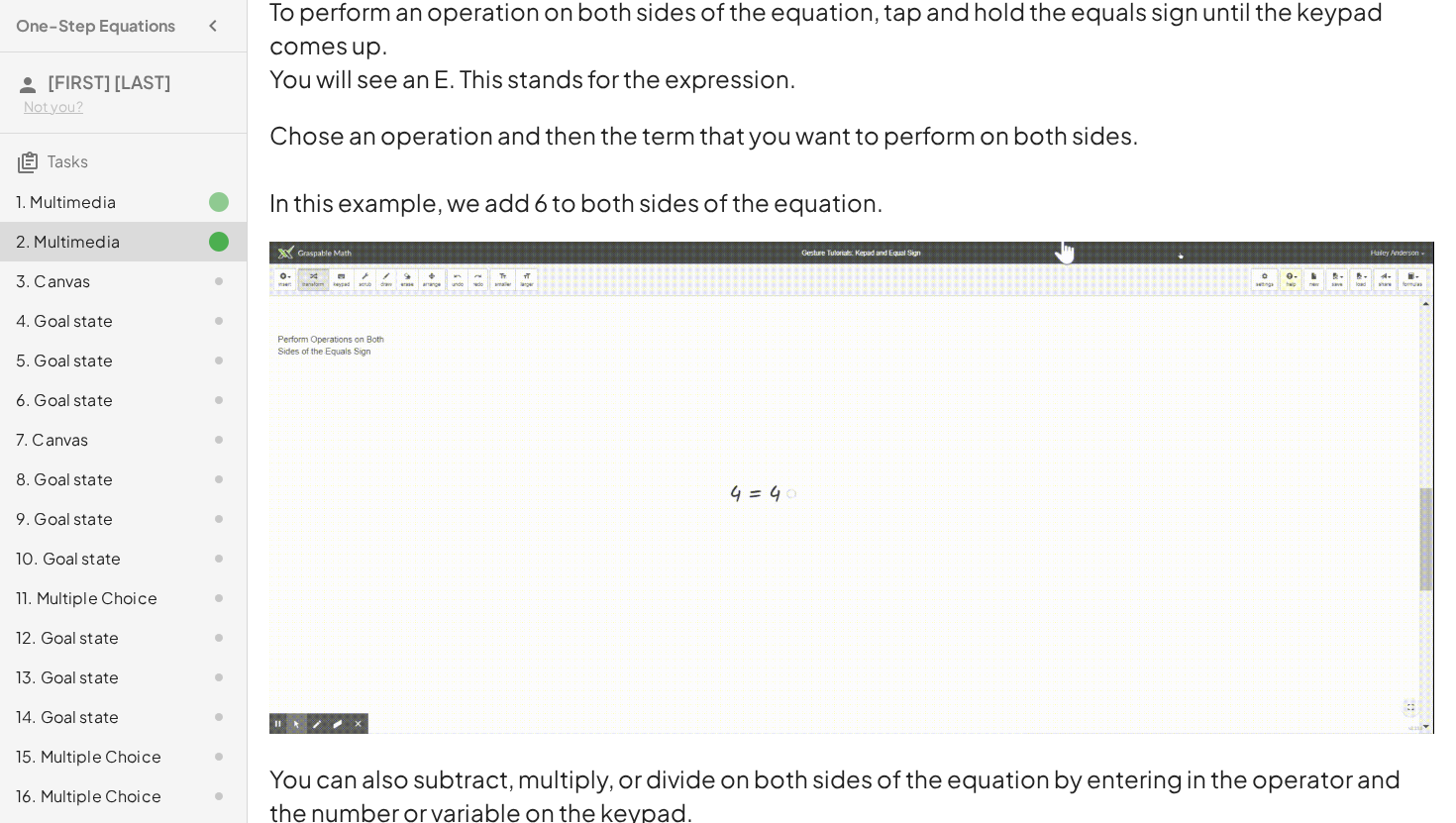 scroll, scrollTop: 103, scrollLeft: 0, axis: vertical 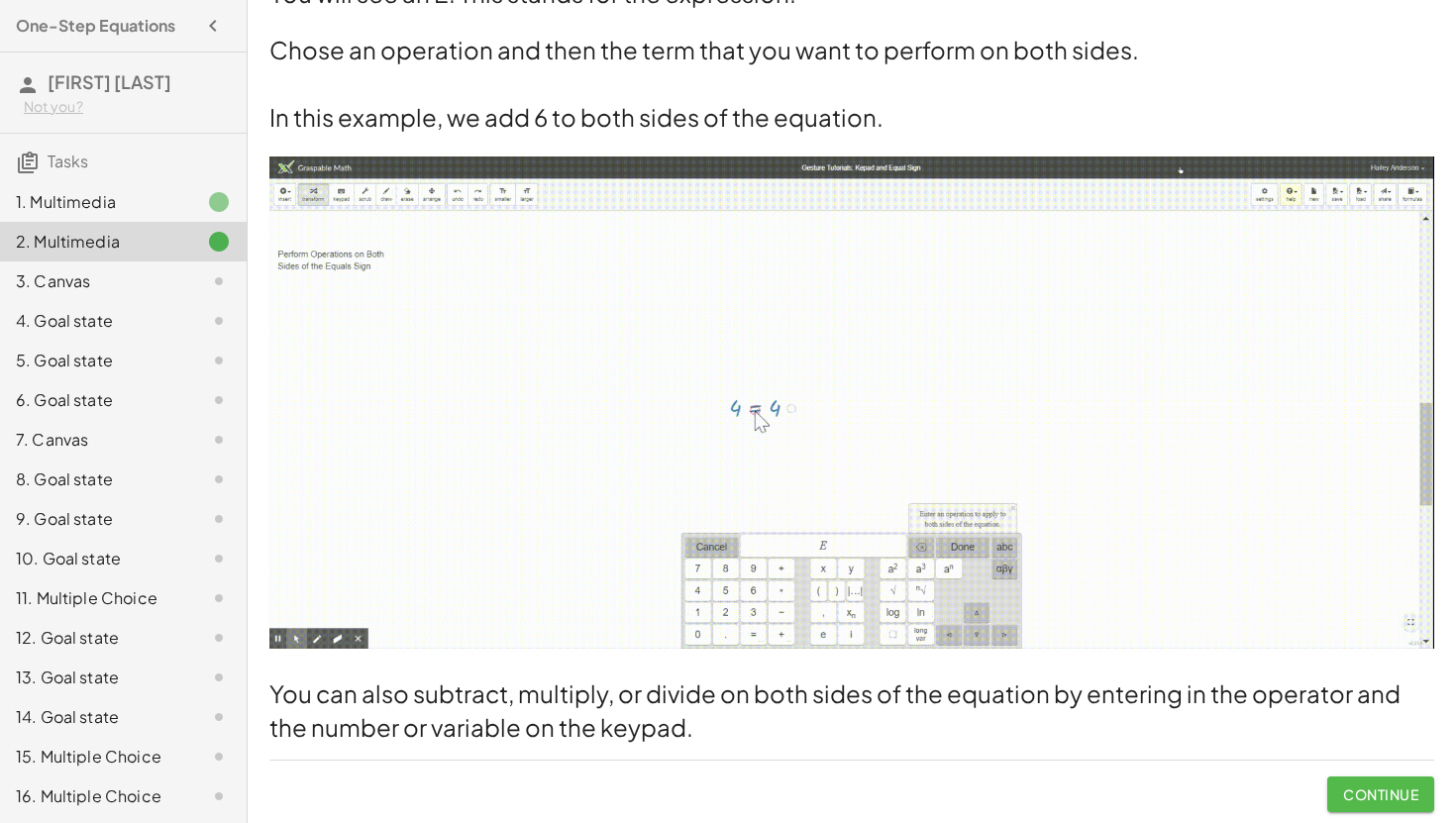click on "Continue" 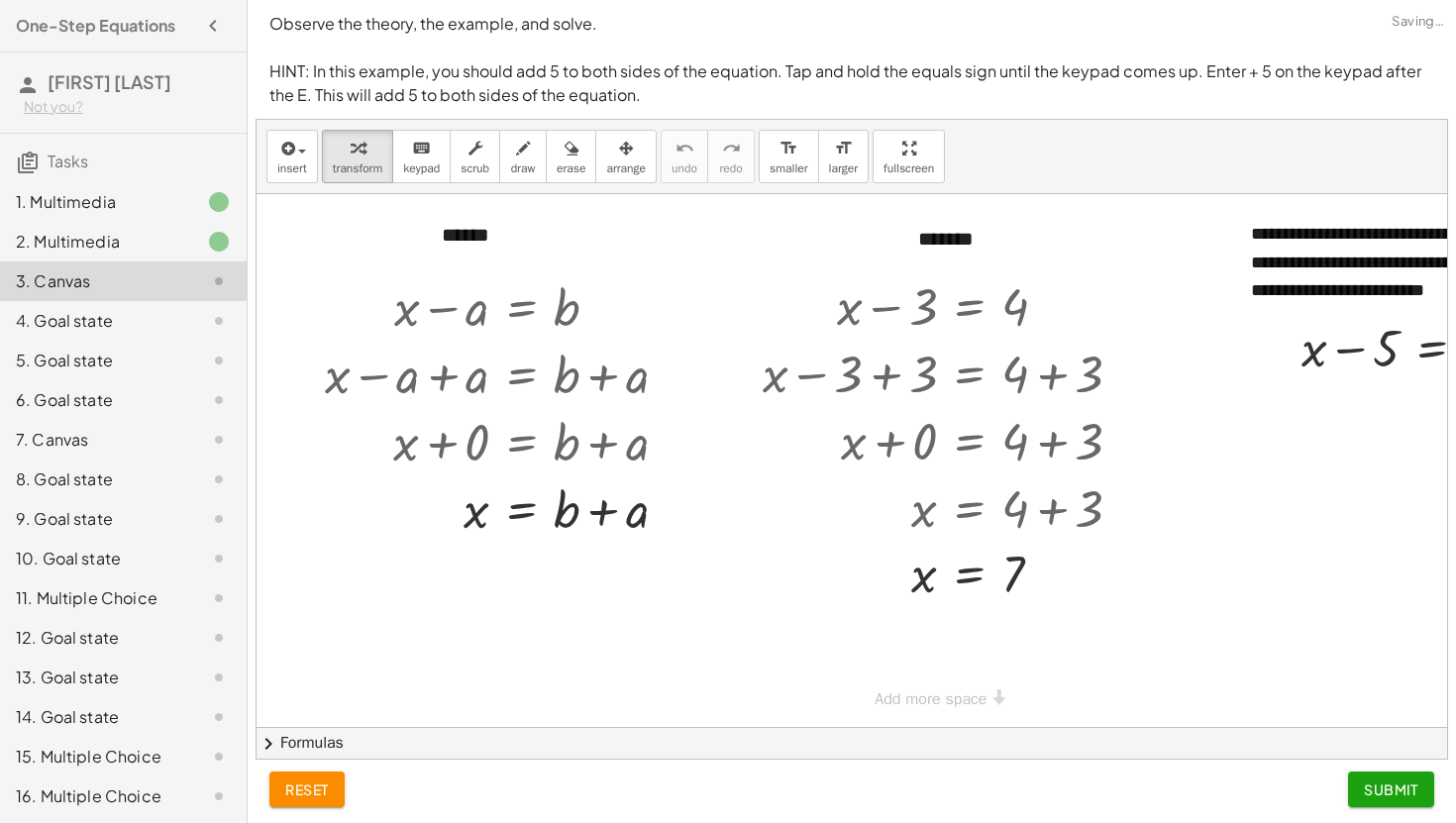 scroll, scrollTop: 0, scrollLeft: 0, axis: both 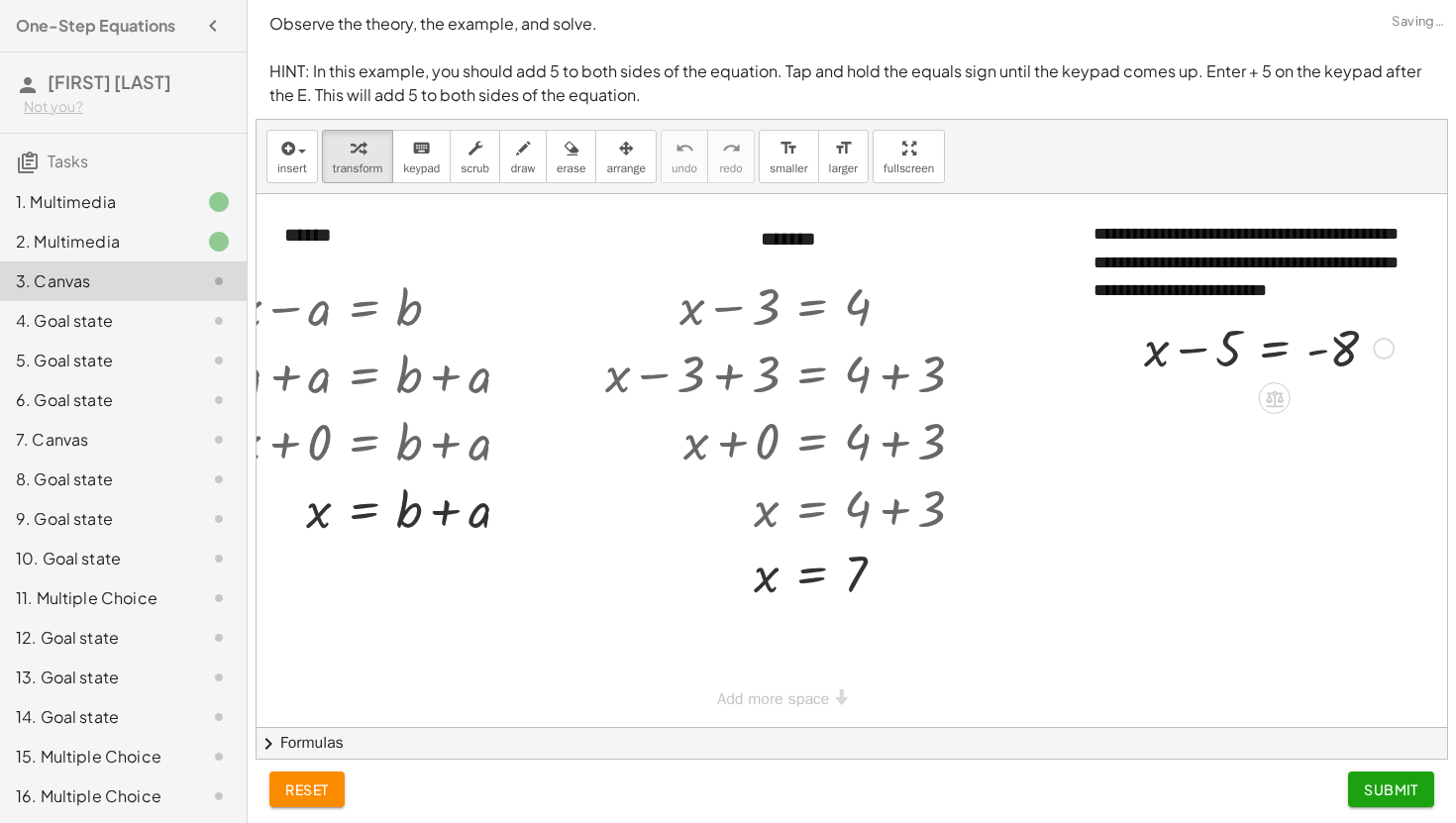 click at bounding box center (1269, 347) 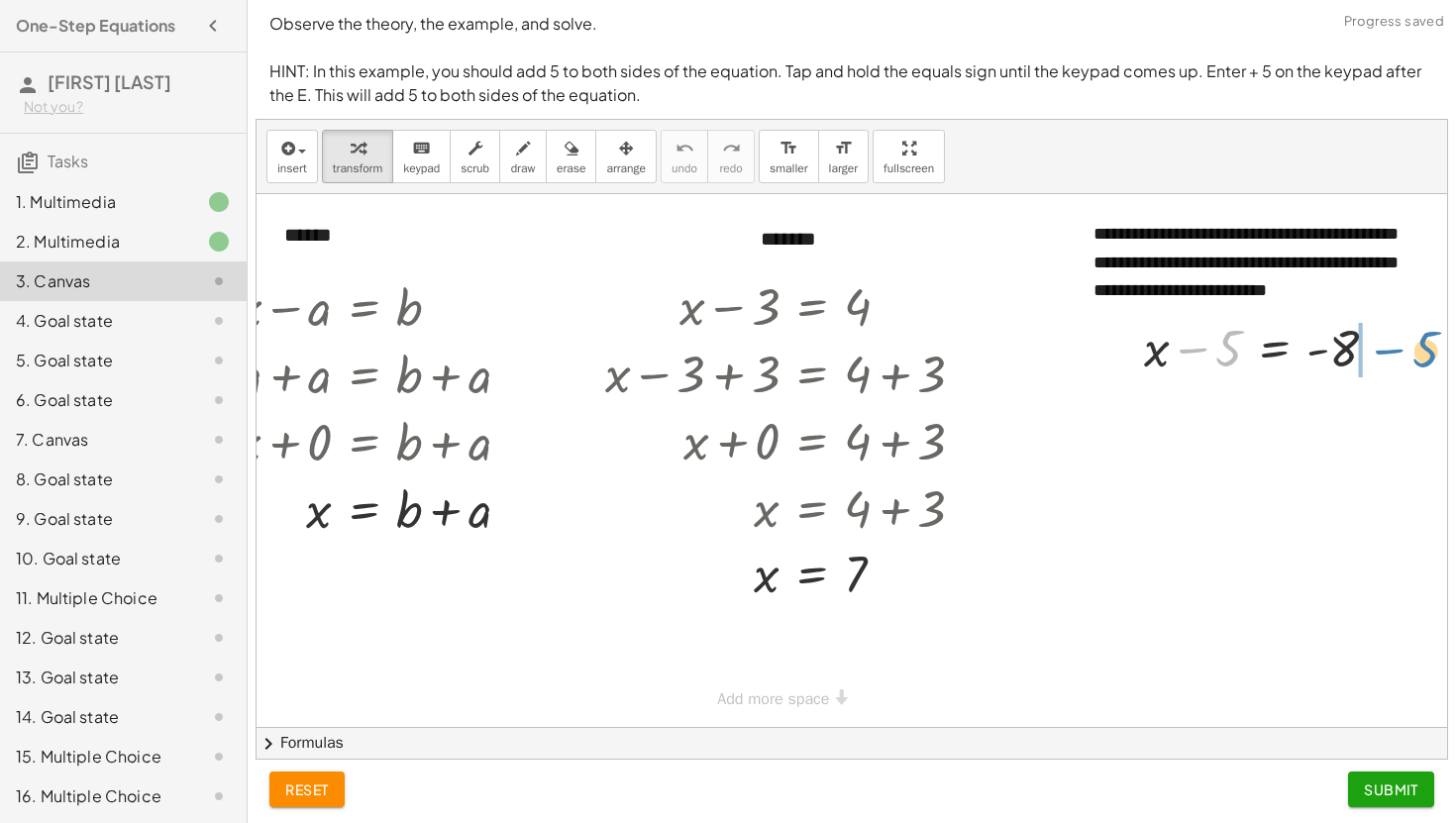 drag, startPoint x: 1230, startPoint y: 348, endPoint x: 1428, endPoint y: 347, distance: 198.0025 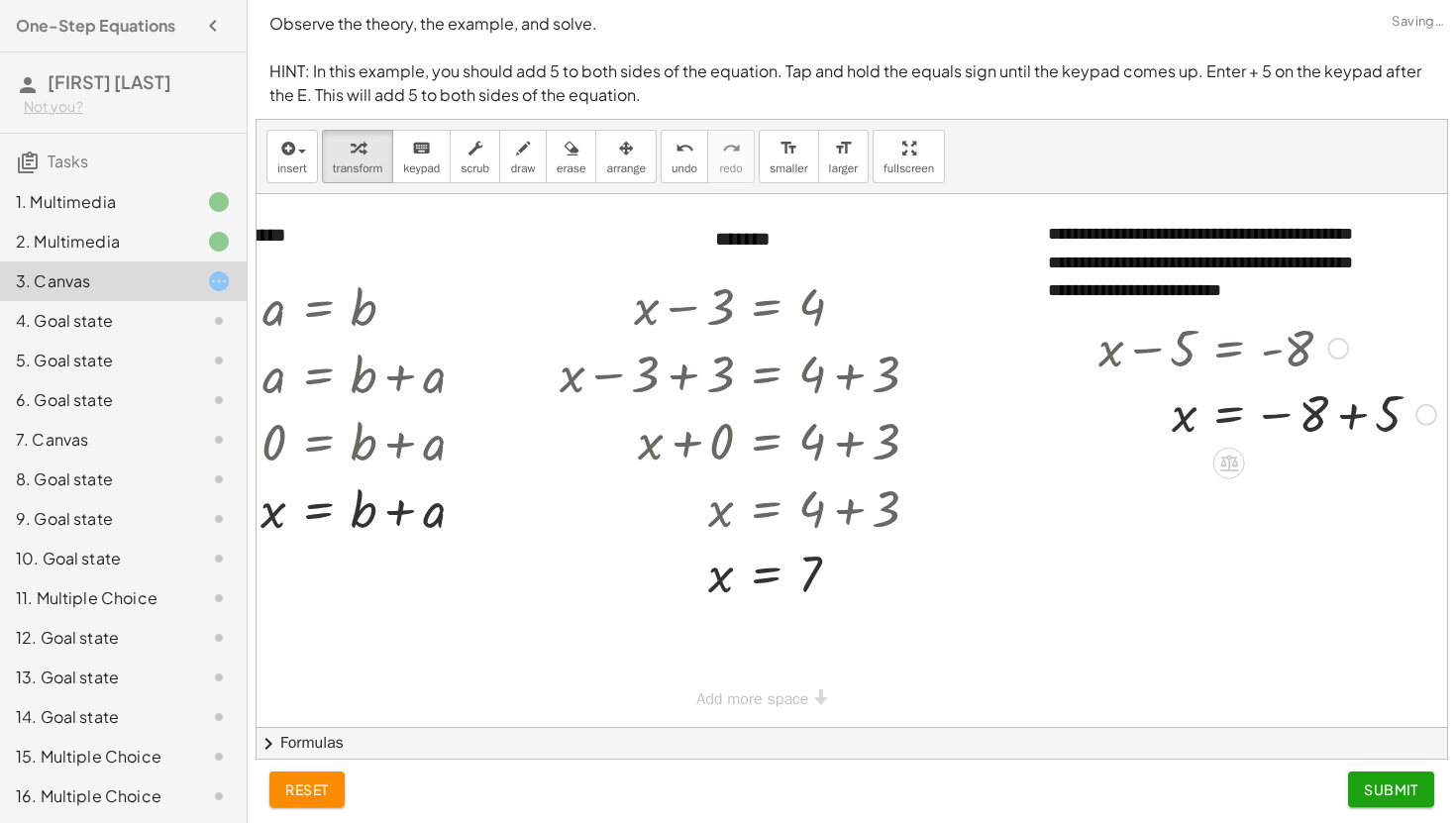 scroll, scrollTop: 0, scrollLeft: 212, axis: horizontal 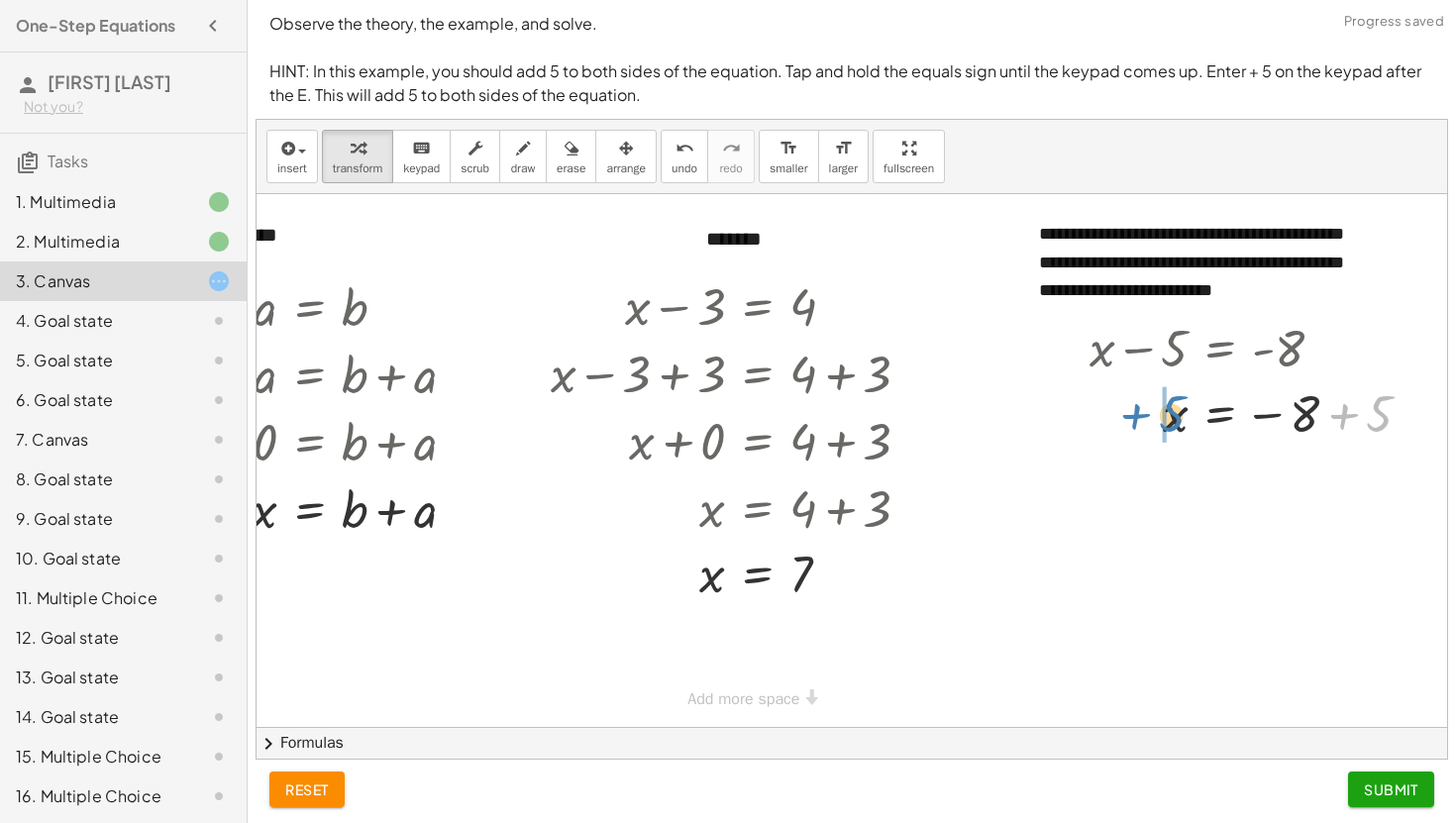 drag, startPoint x: 1387, startPoint y: 408, endPoint x: 1177, endPoint y: 407, distance: 210.00238 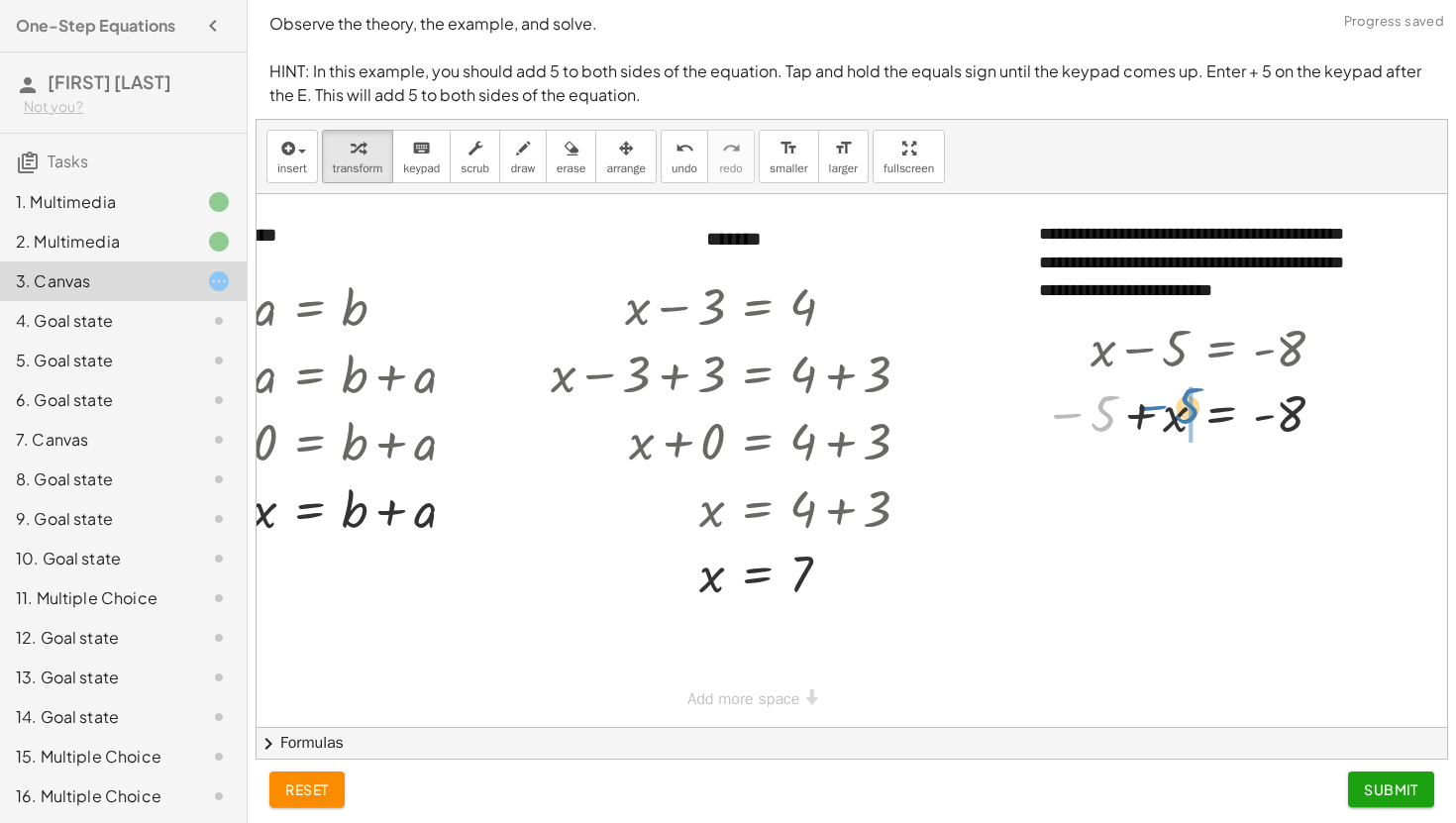 drag, startPoint x: 1103, startPoint y: 414, endPoint x: 1187, endPoint y: 407, distance: 84.29116 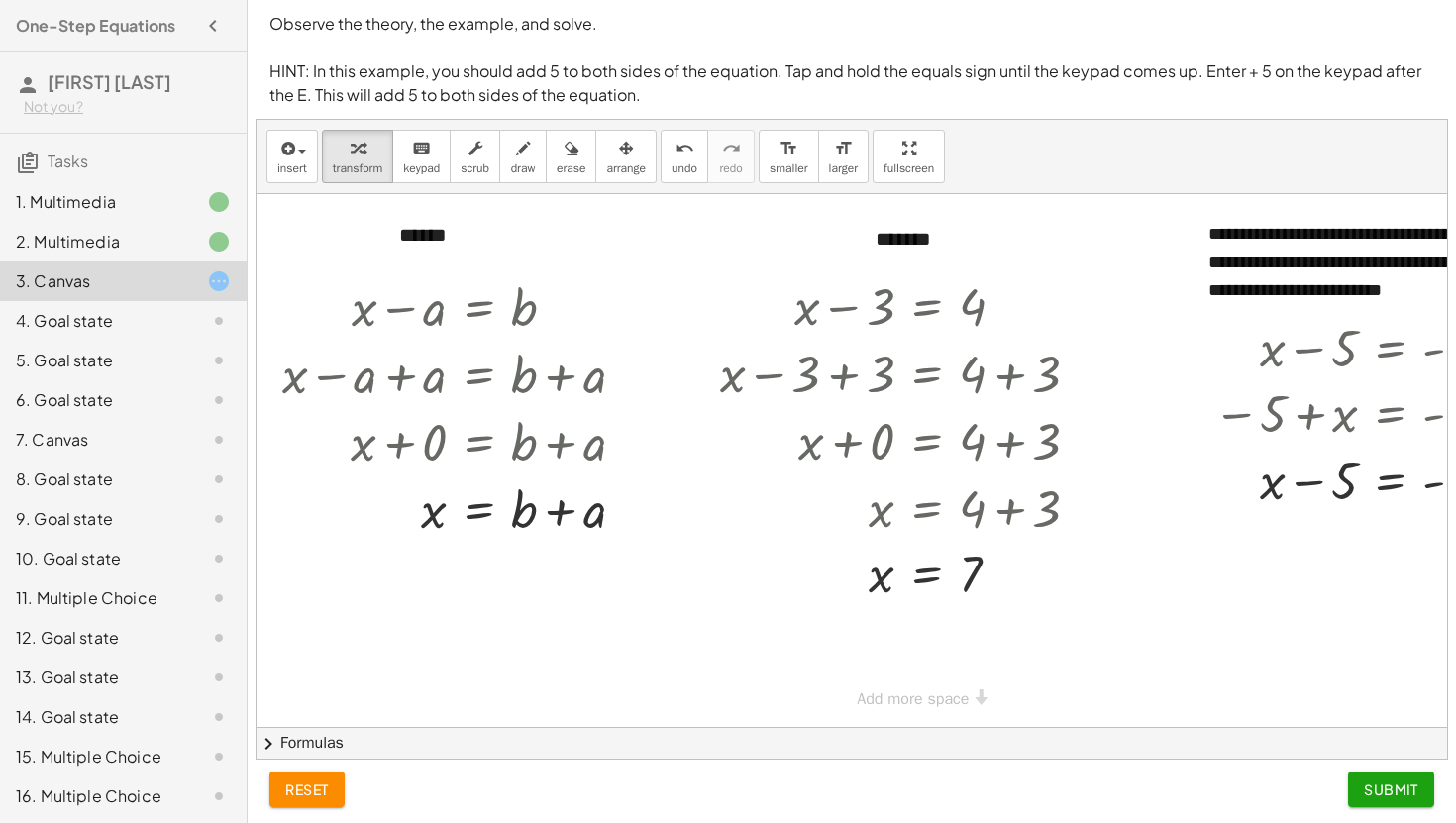 scroll, scrollTop: 0, scrollLeft: 0, axis: both 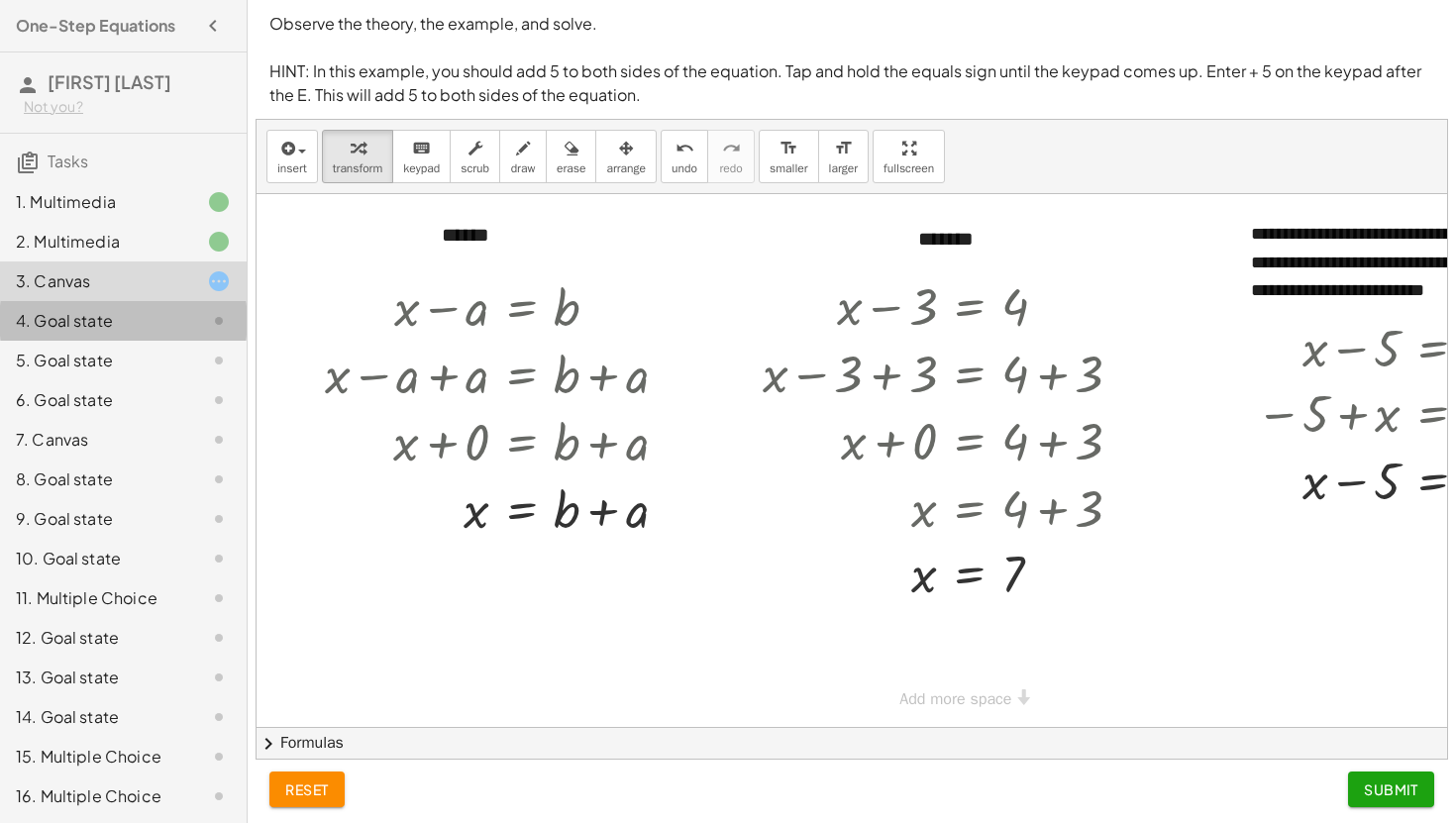 click on "4. Goal state" 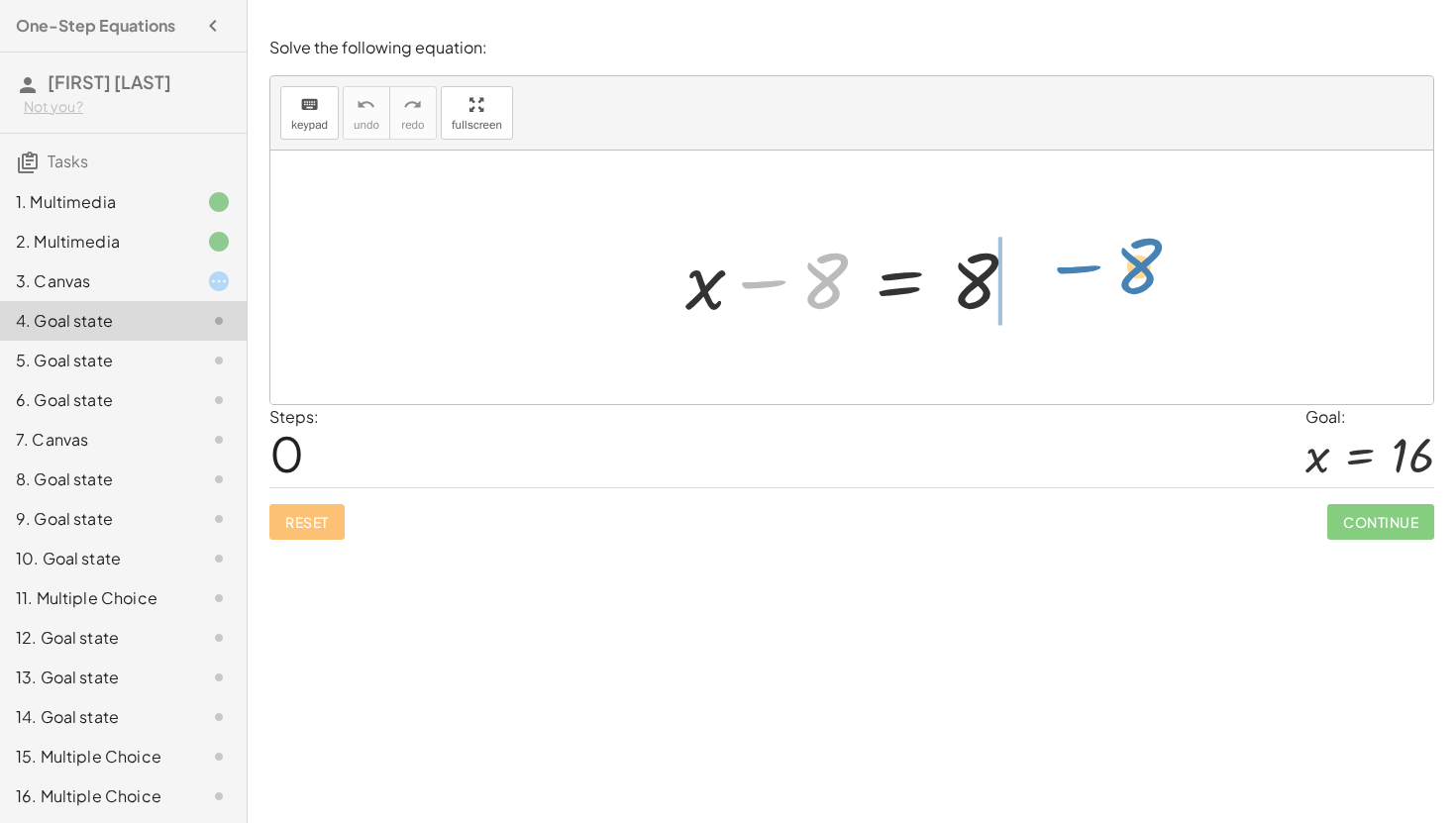 drag, startPoint x: 809, startPoint y: 272, endPoint x: 1124, endPoint y: 255, distance: 315.4584 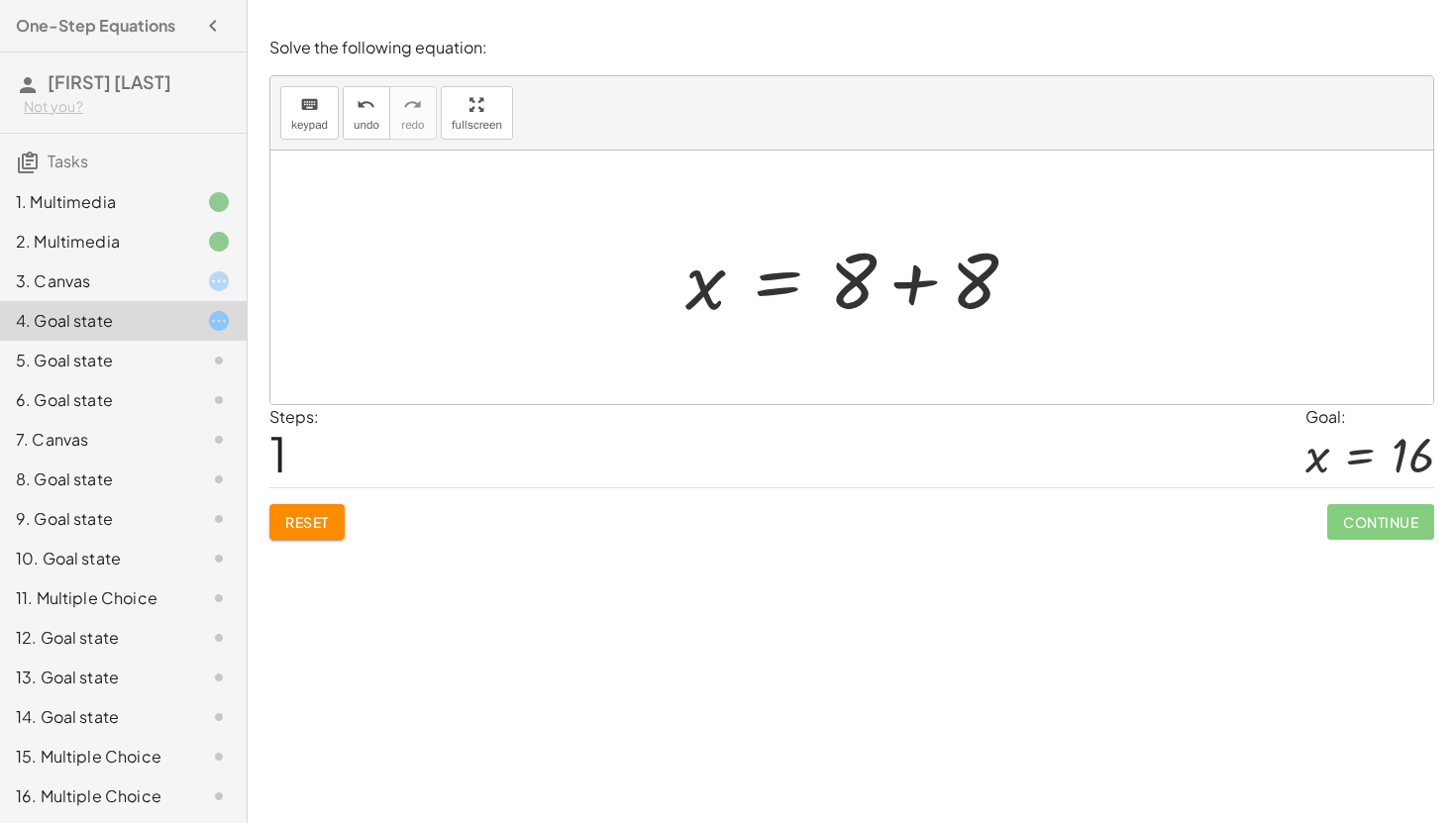 click at bounding box center (859, 277) 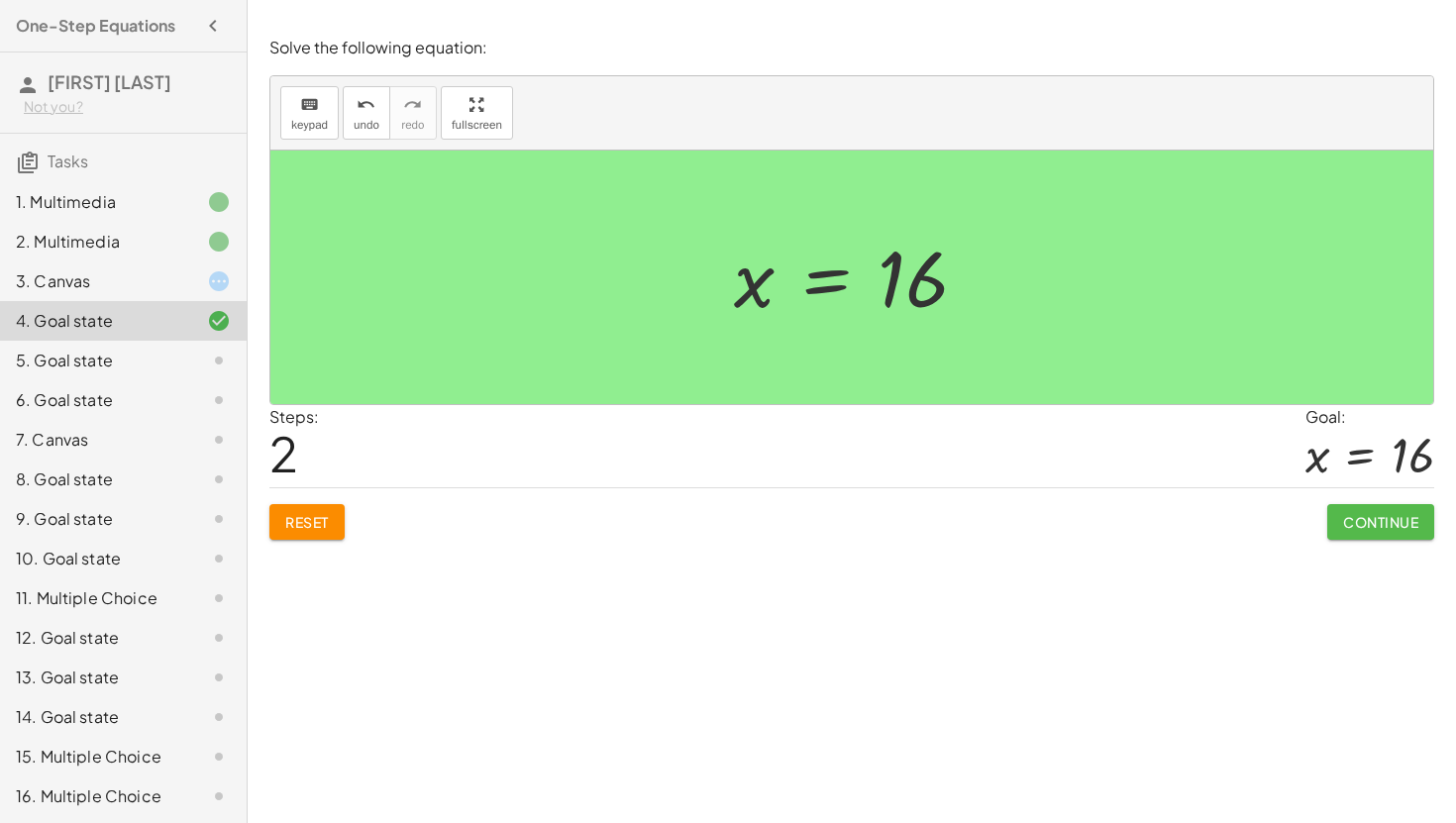 click on "Continue" 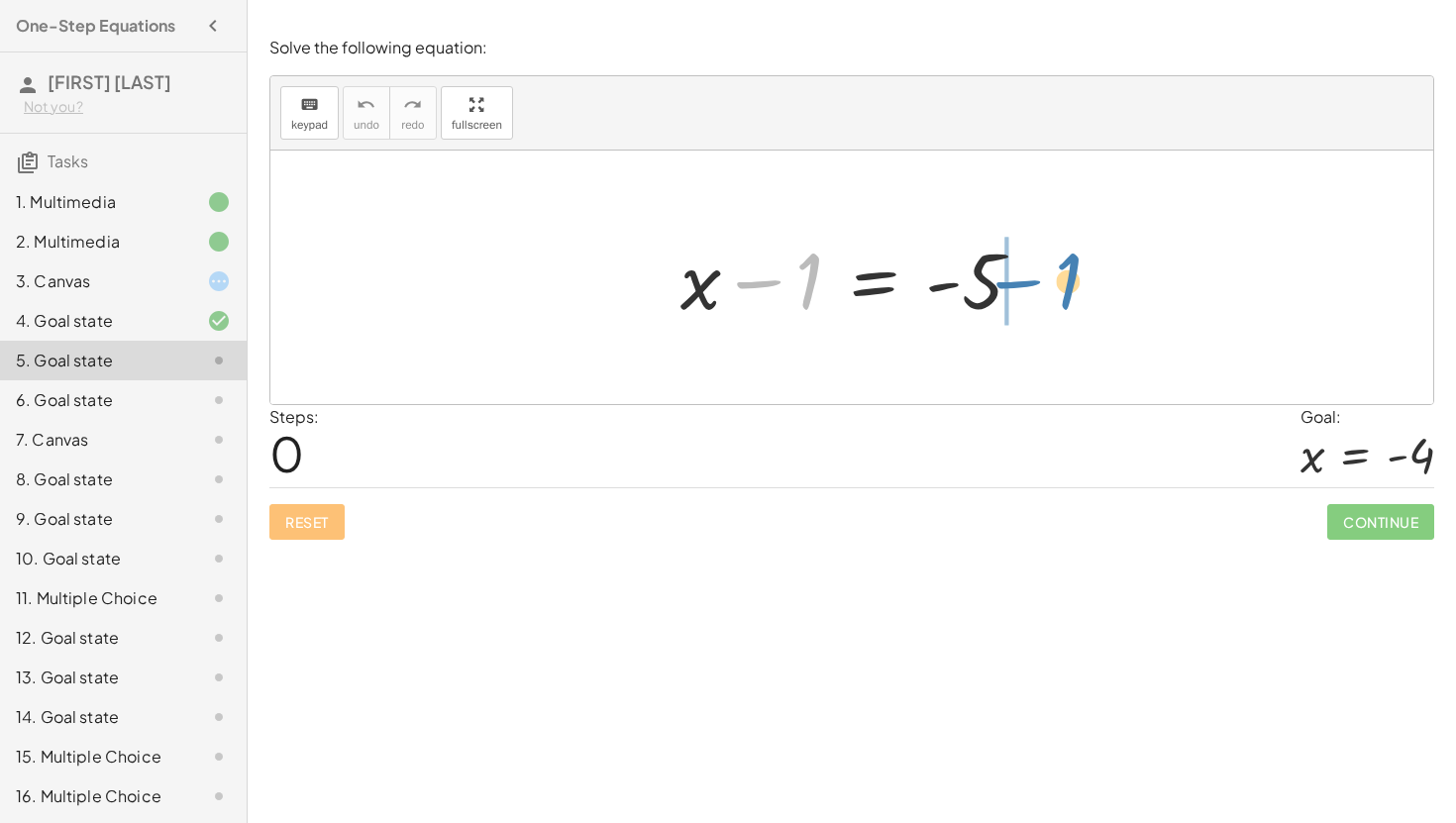 drag, startPoint x: 758, startPoint y: 277, endPoint x: 1020, endPoint y: 273, distance: 262.03053 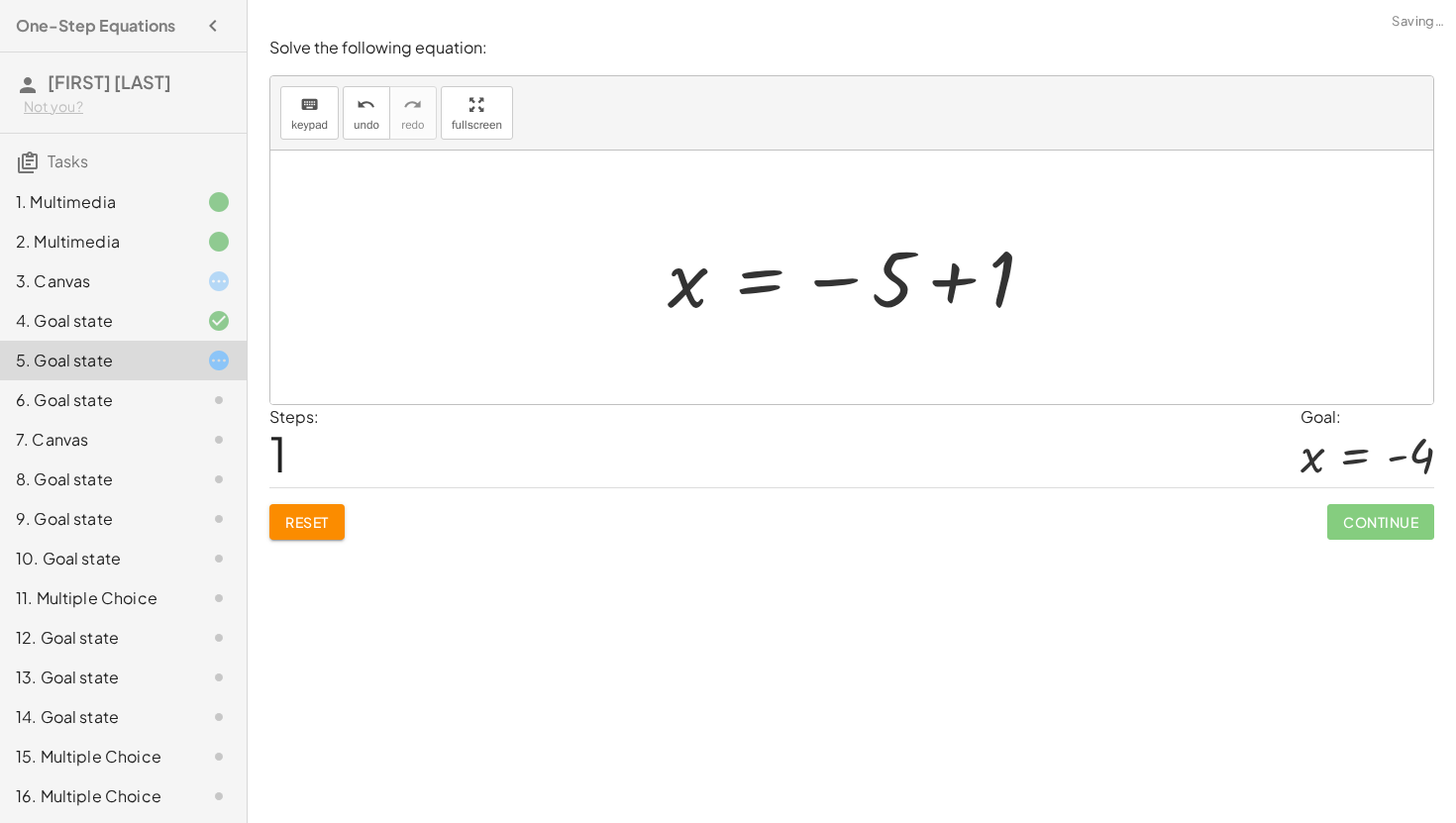 click at bounding box center (859, 277) 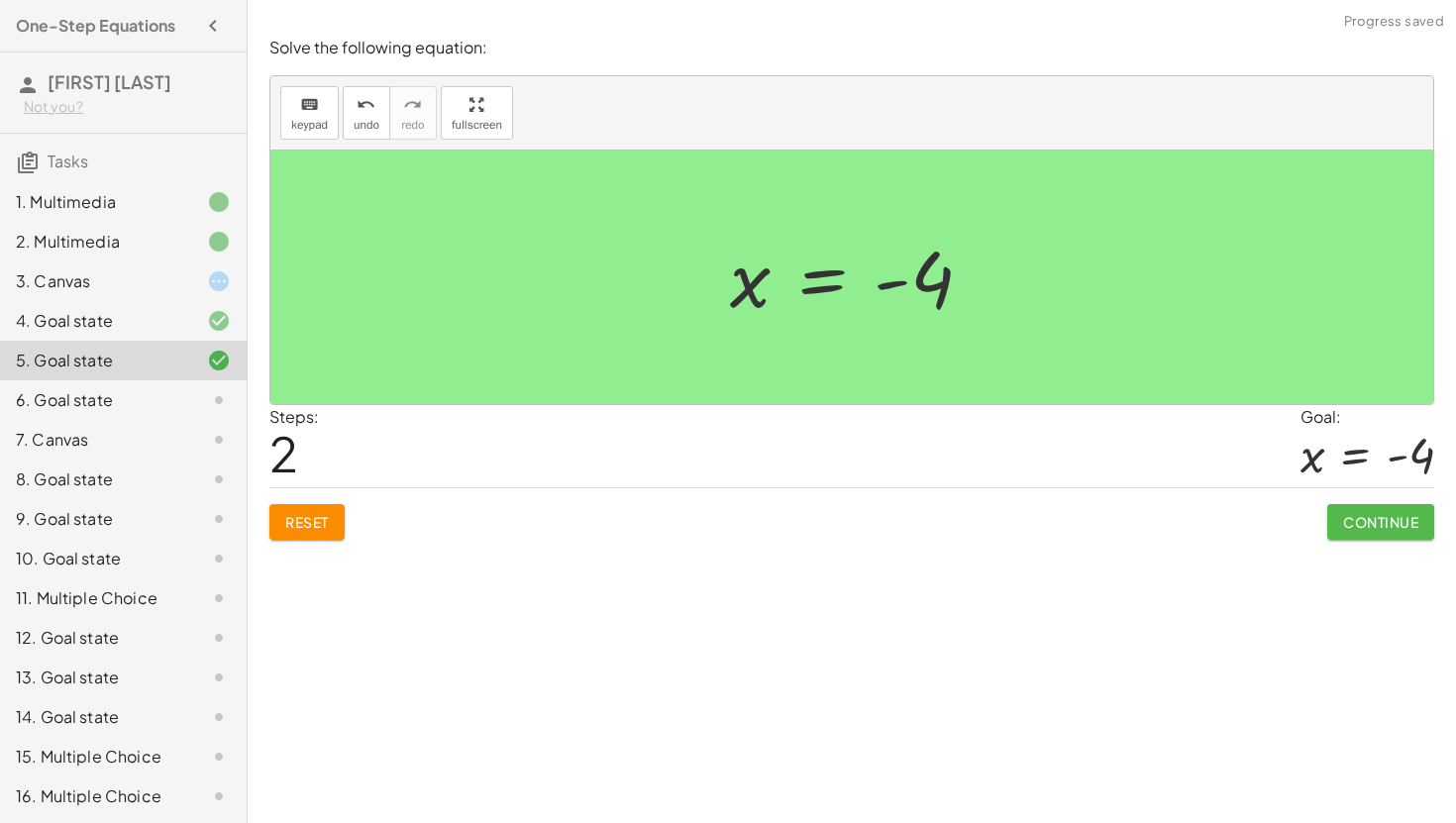 click on "Continue" 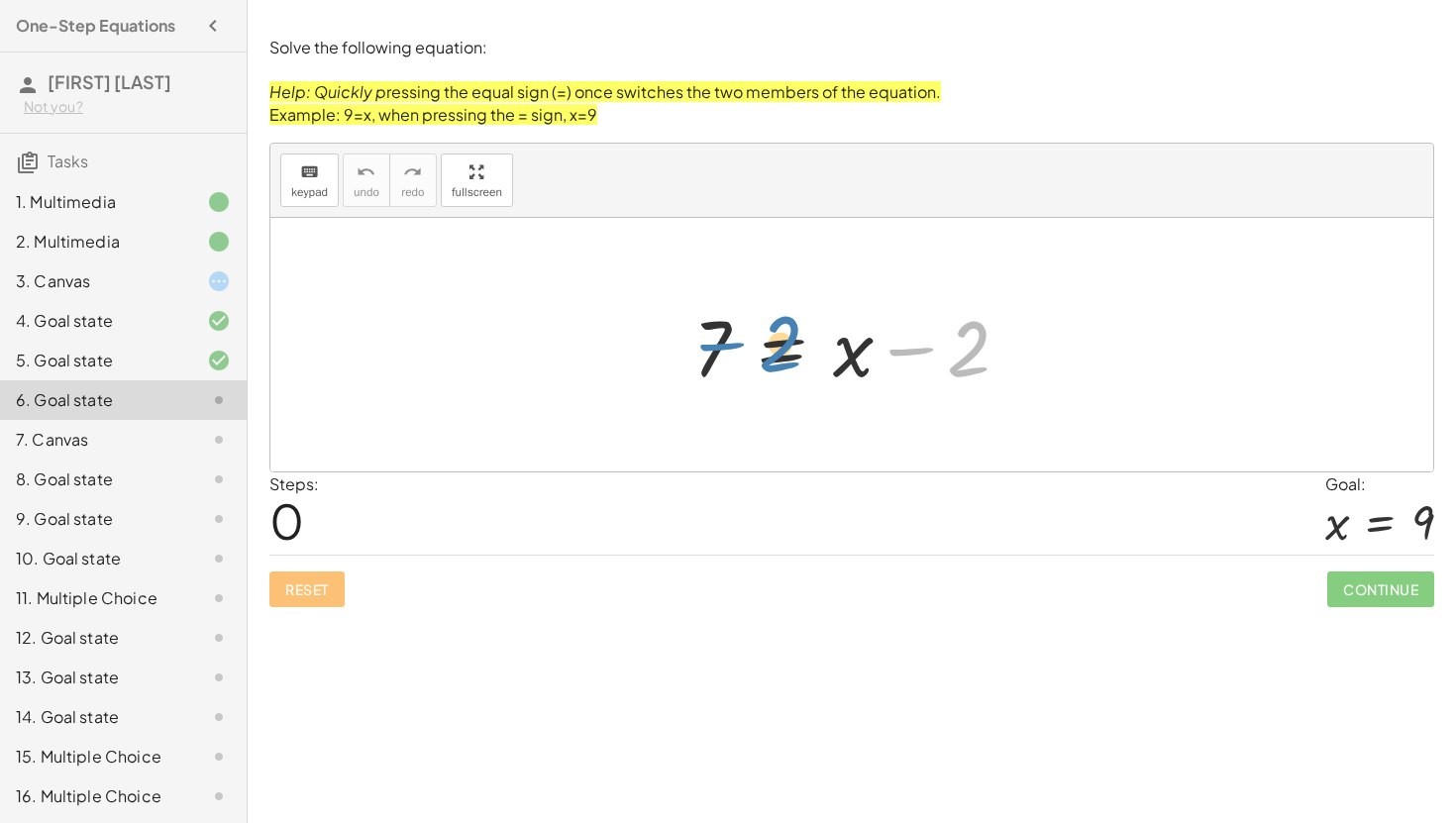 drag, startPoint x: 974, startPoint y: 351, endPoint x: 782, endPoint y: 345, distance: 192.09373 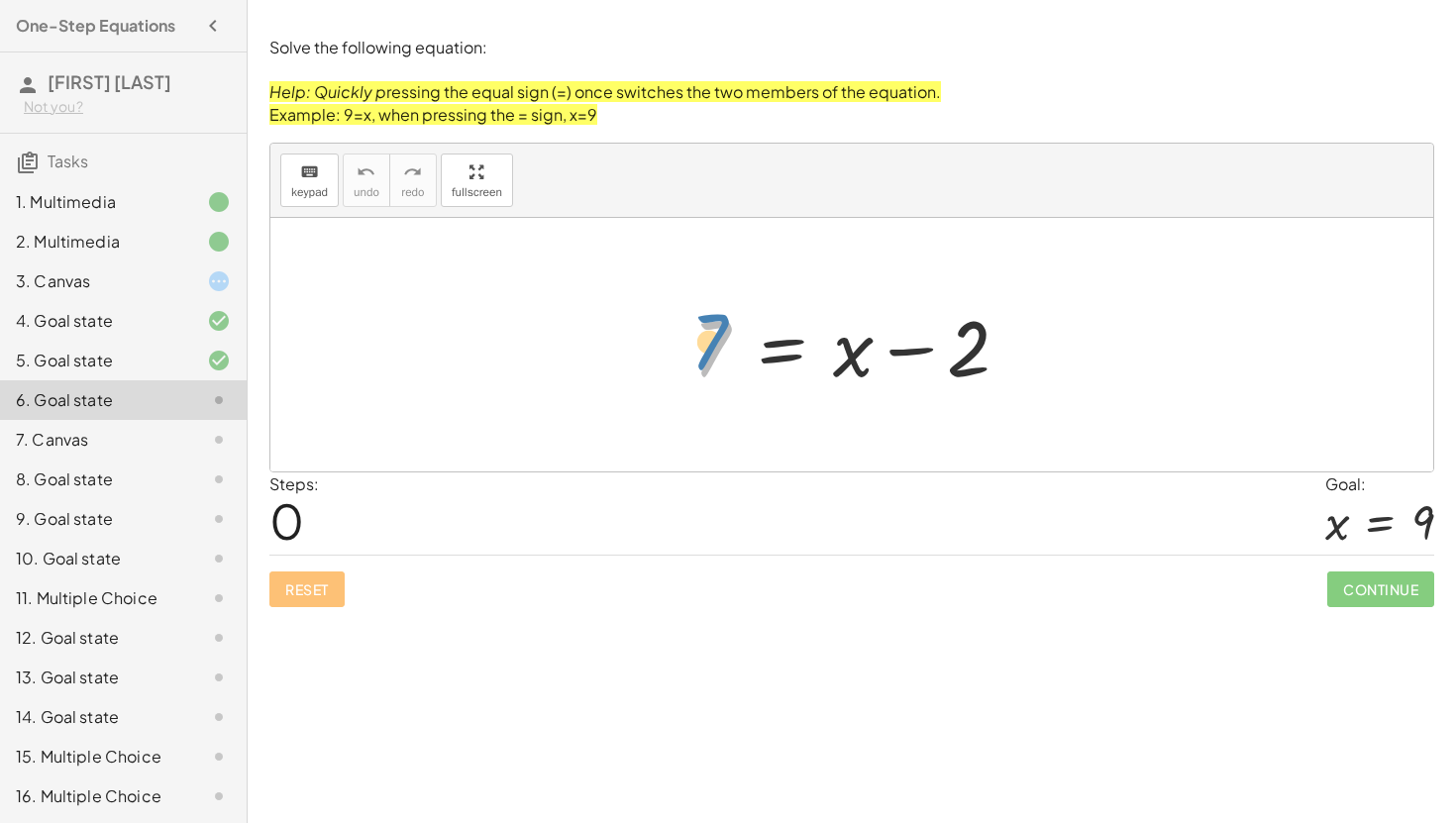 click at bounding box center [859, 345] 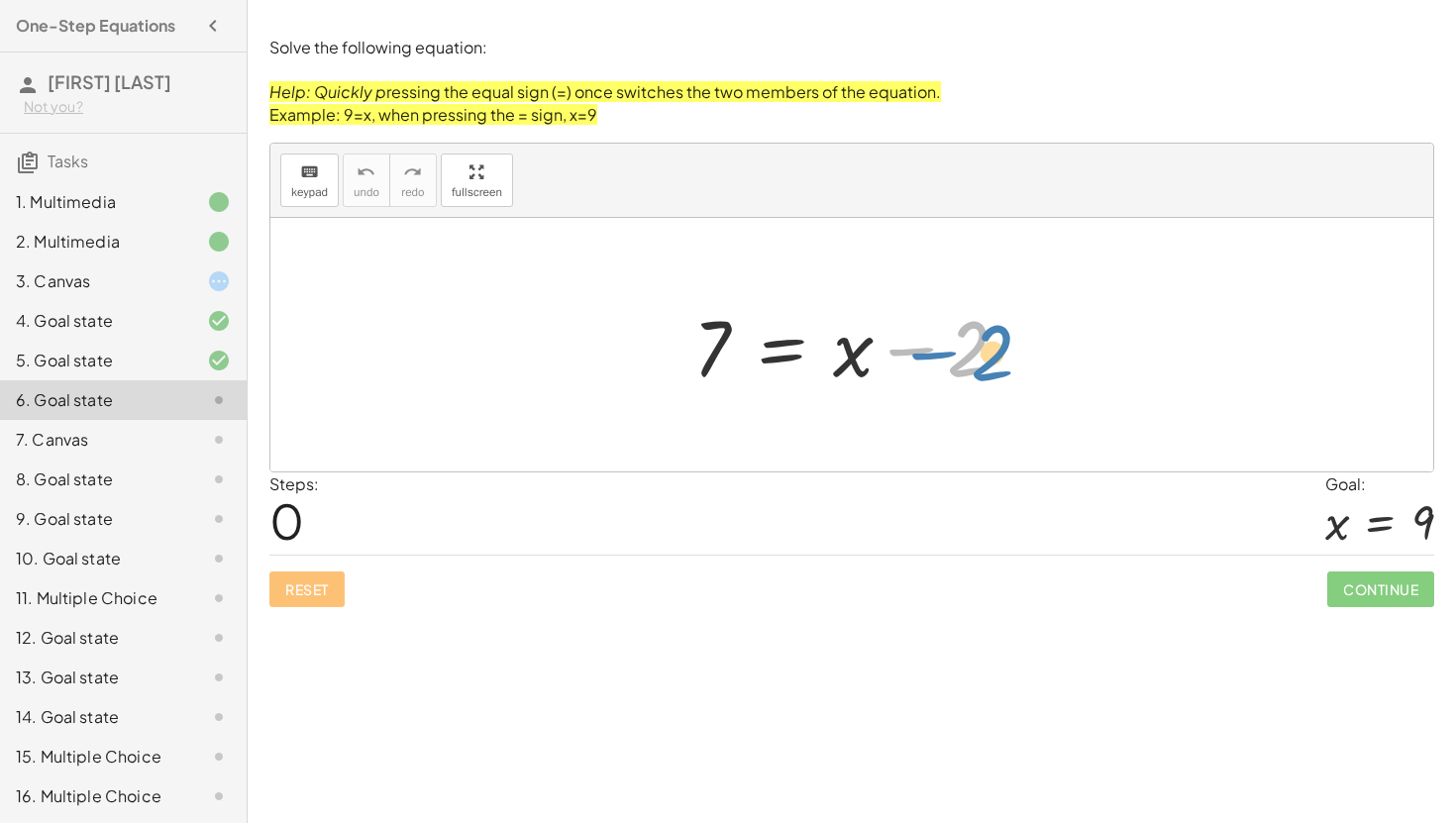 drag, startPoint x: 974, startPoint y: 353, endPoint x: 993, endPoint y: 353, distance: 19 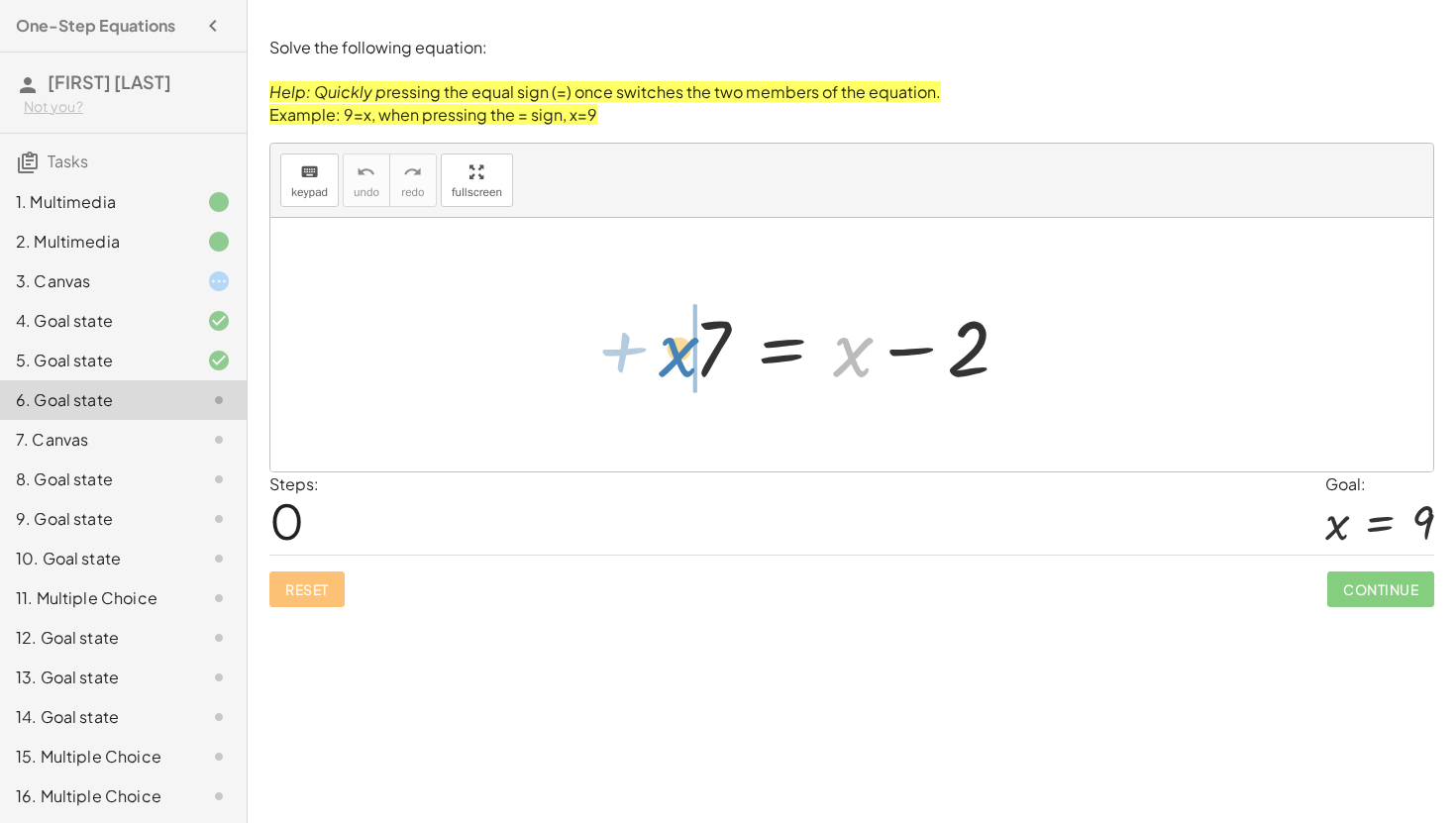 drag, startPoint x: 850, startPoint y: 361, endPoint x: 661, endPoint y: 363, distance: 189.01058 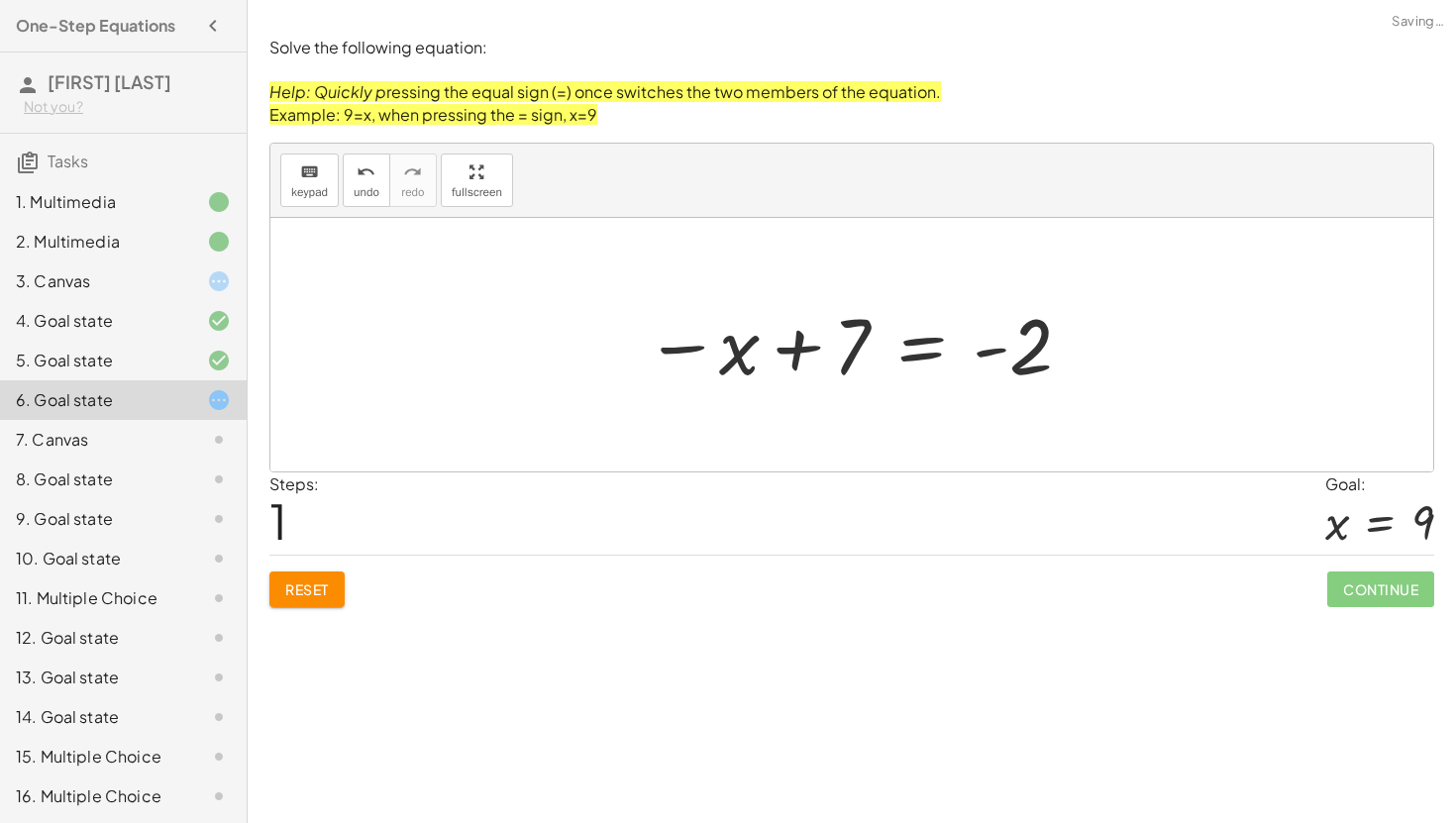 click at bounding box center (859, 345) 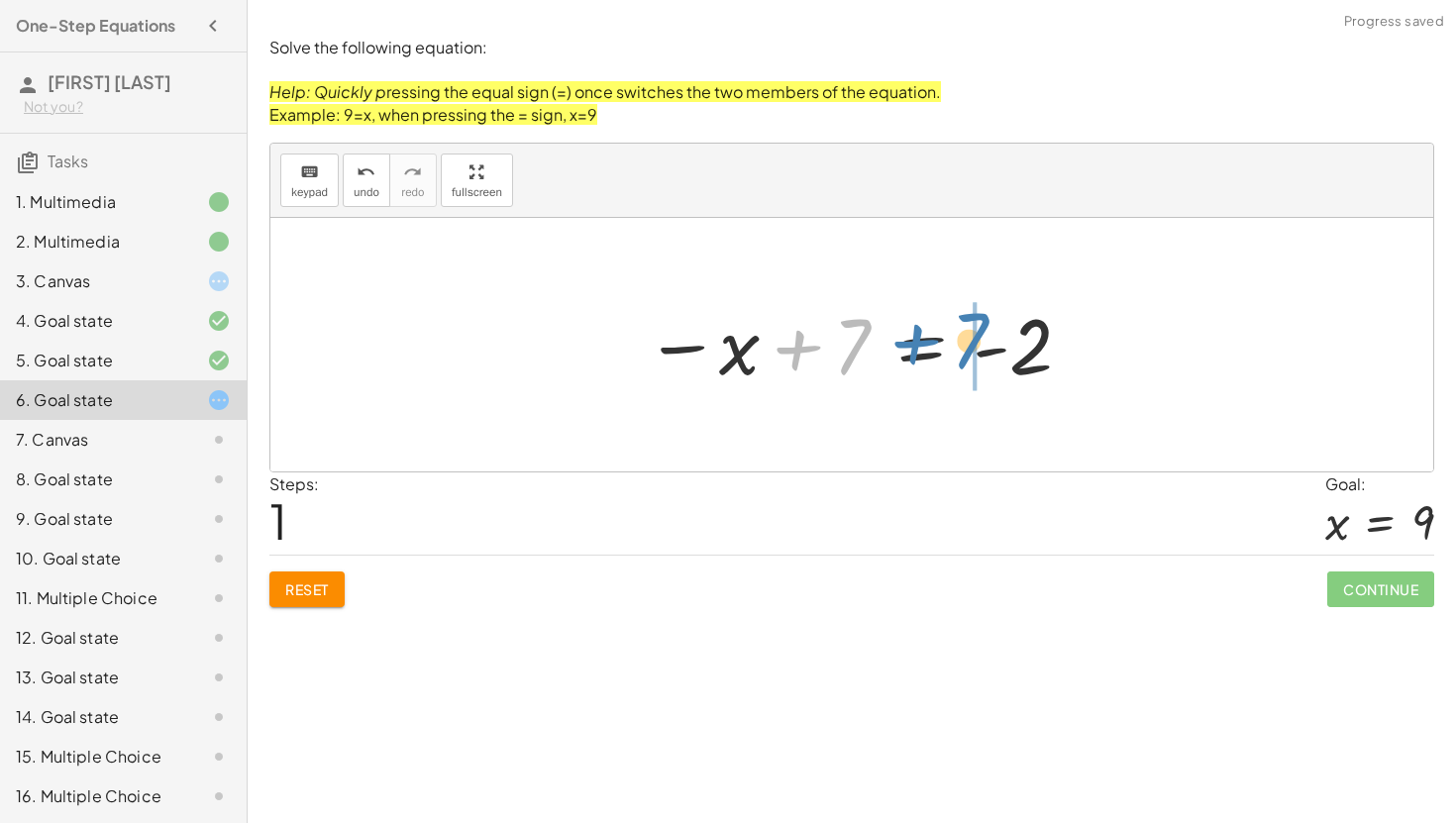 drag, startPoint x: 856, startPoint y: 338, endPoint x: 974, endPoint y: 332, distance: 118.15244 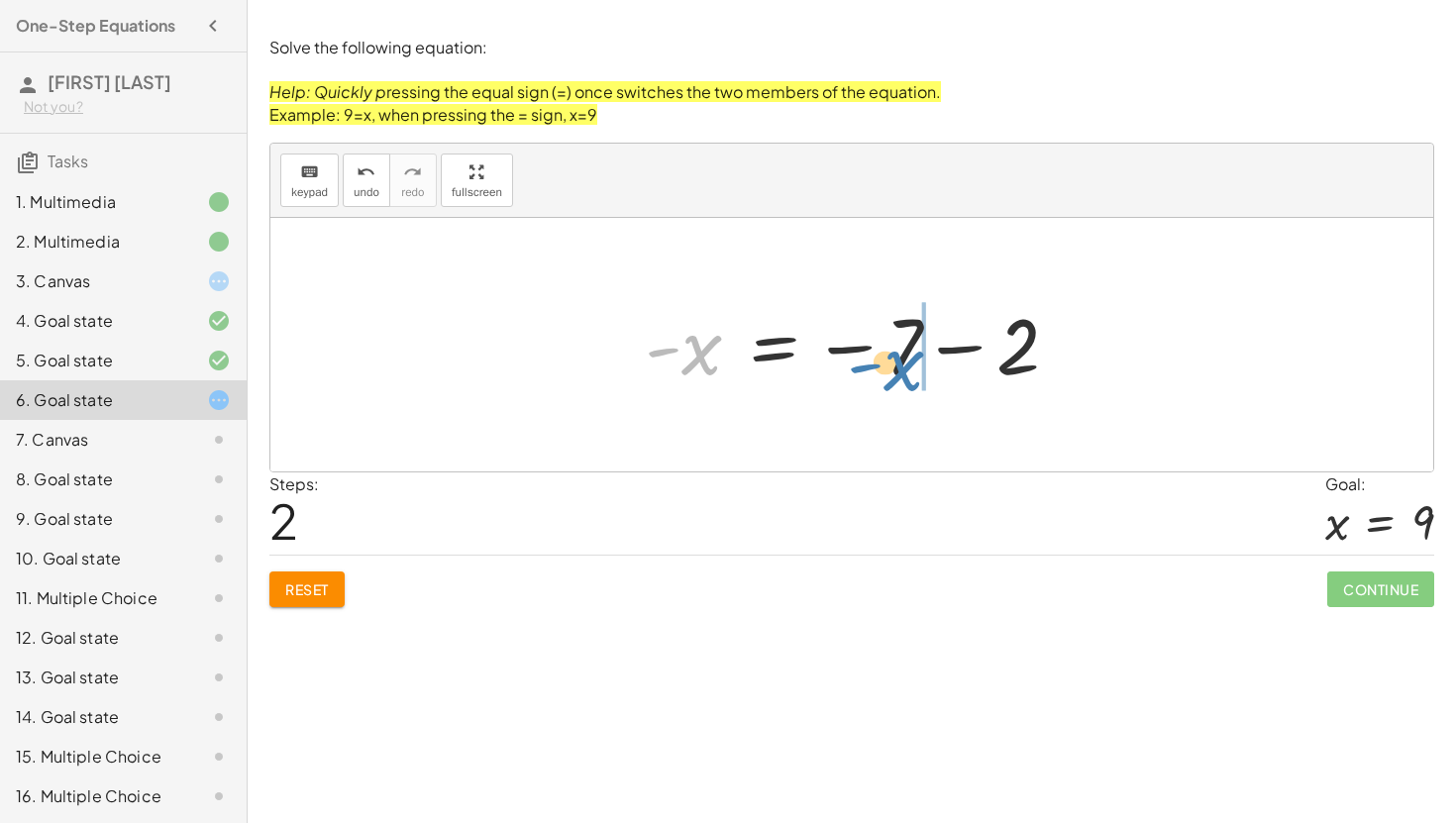 drag, startPoint x: 698, startPoint y: 357, endPoint x: 900, endPoint y: 372, distance: 202.5562 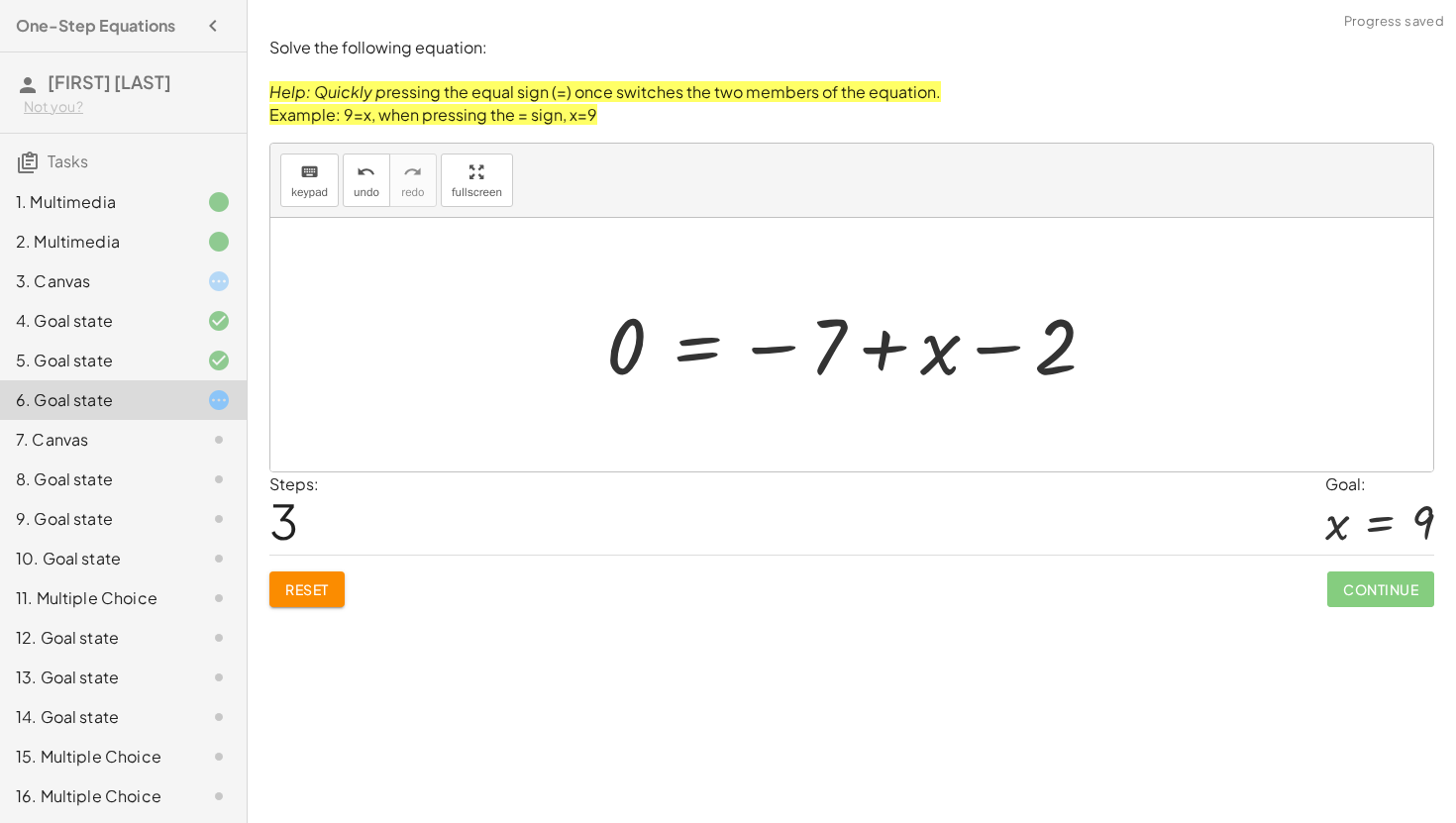 click on "Reset" 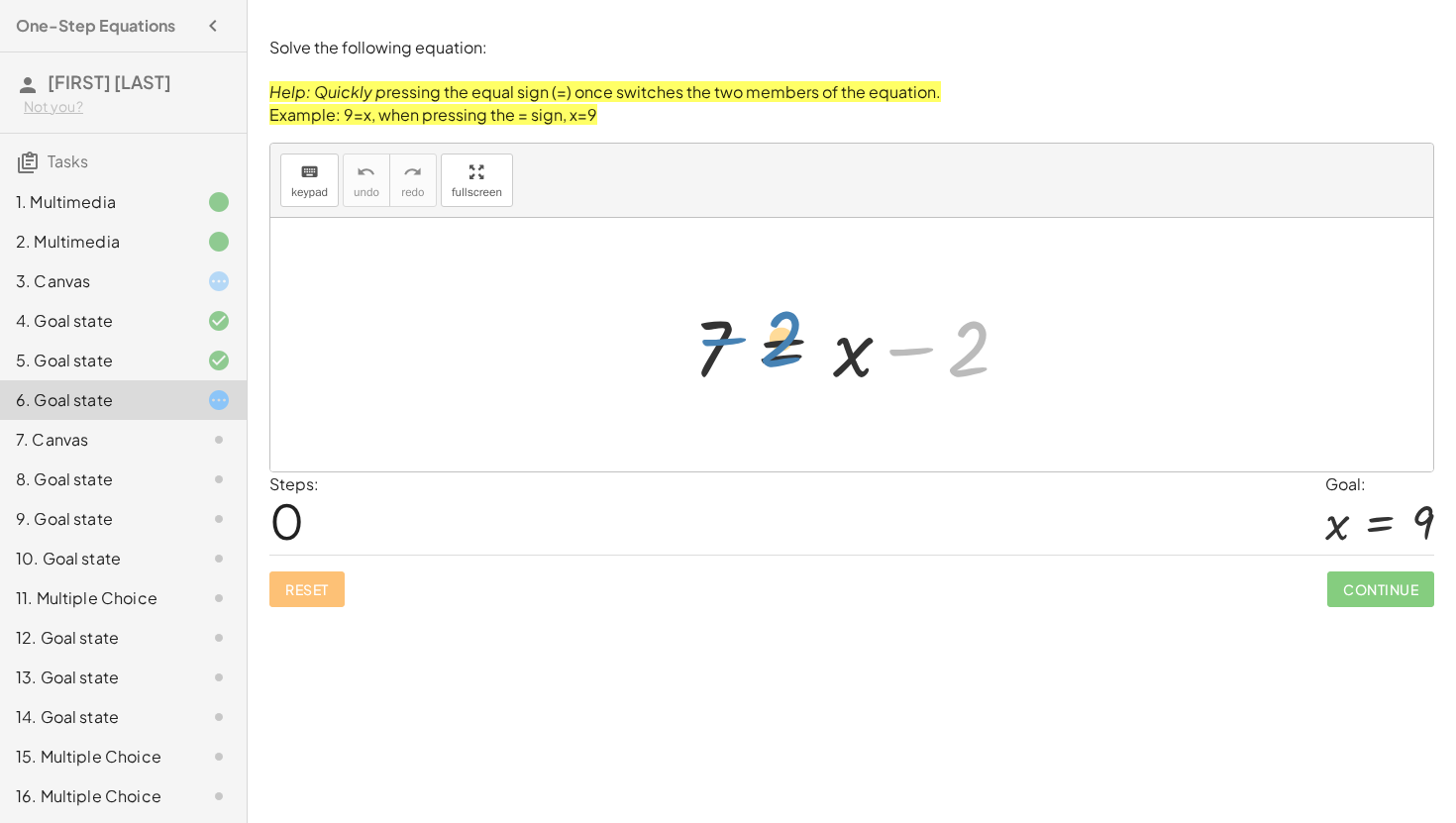 drag, startPoint x: 972, startPoint y: 360, endPoint x: 783, endPoint y: 349, distance: 189.31984 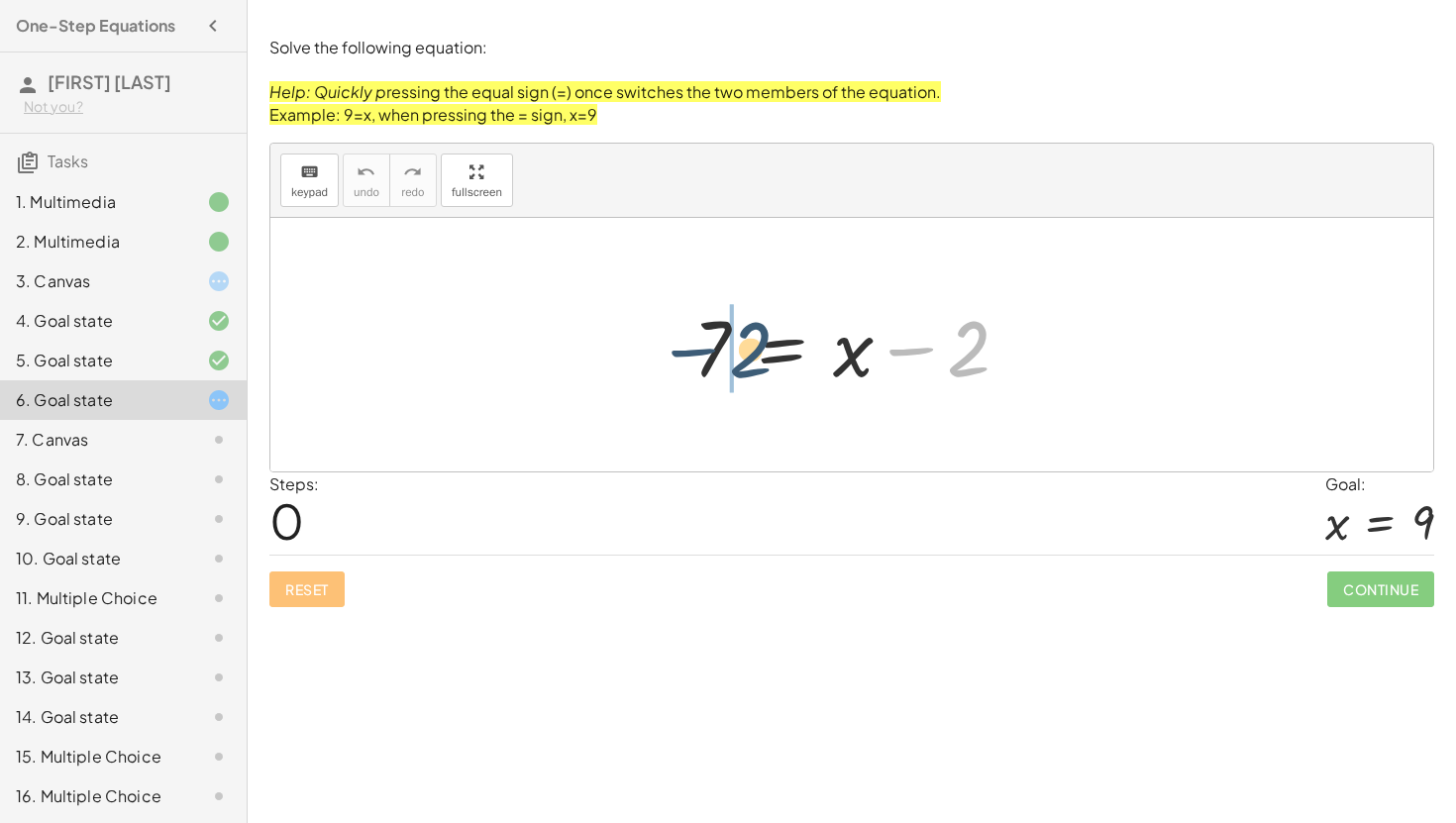 drag, startPoint x: 976, startPoint y: 359, endPoint x: 746, endPoint y: 360, distance: 230.00217 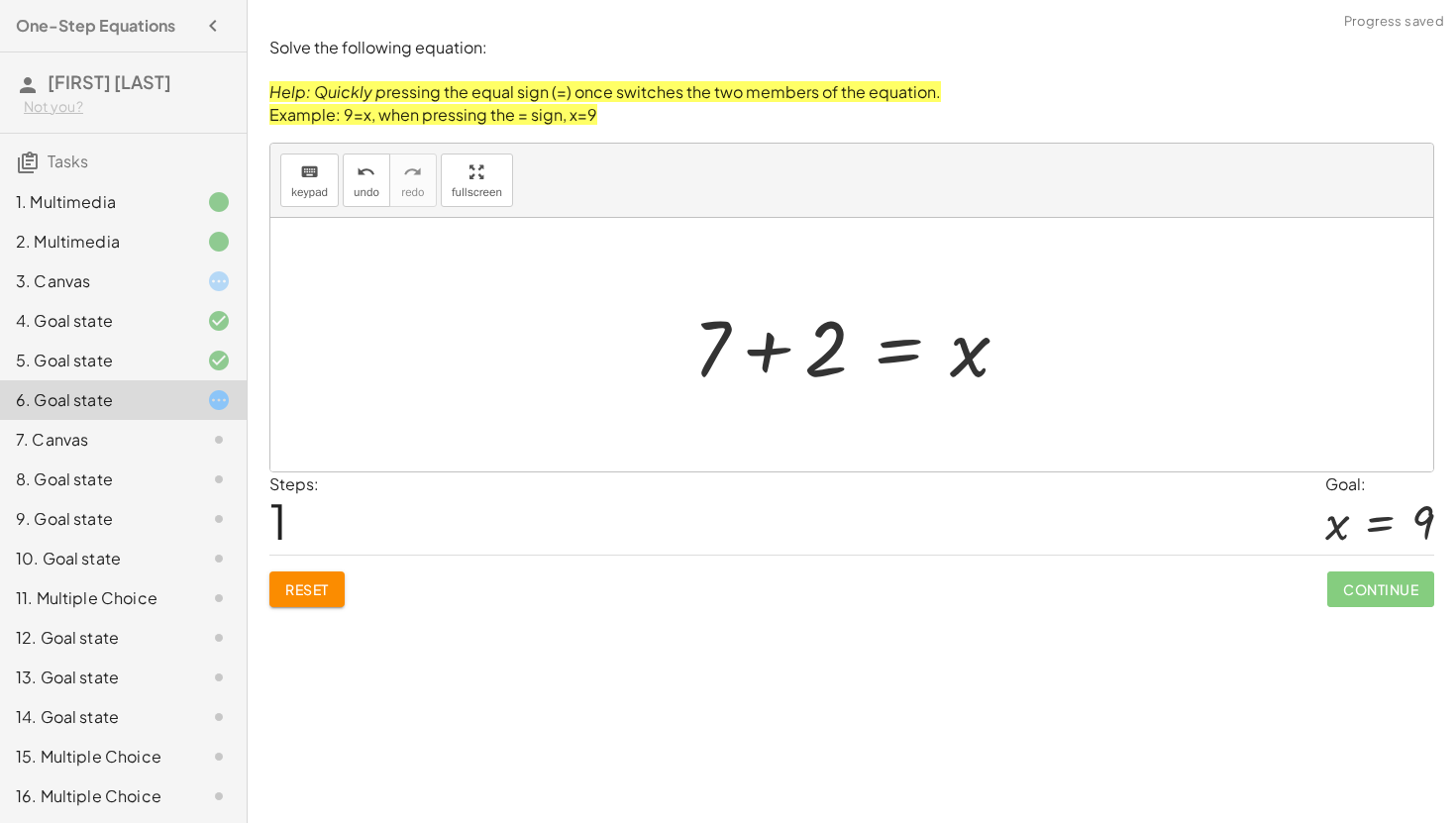 click at bounding box center (859, 345) 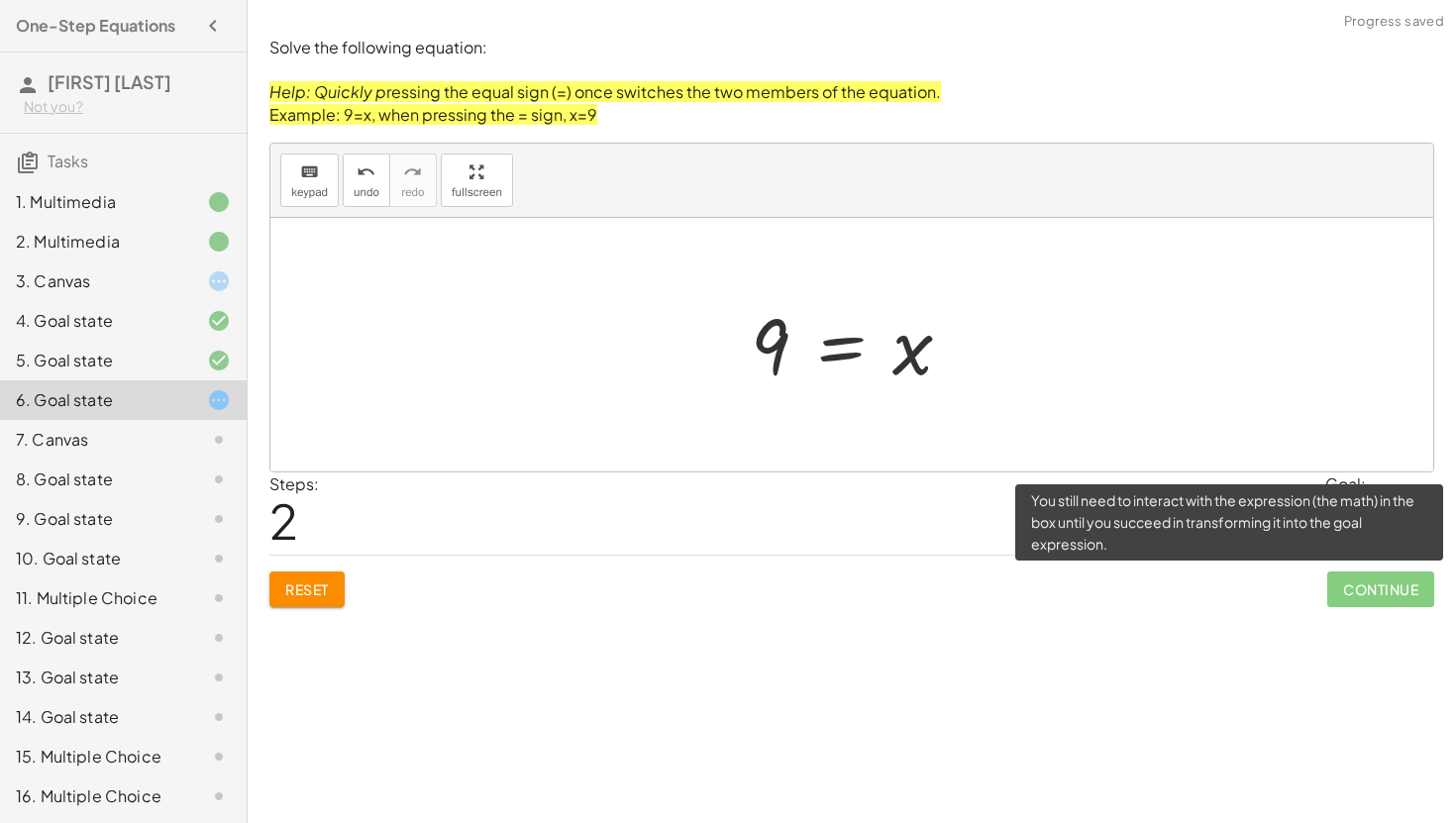 click on "Continue" 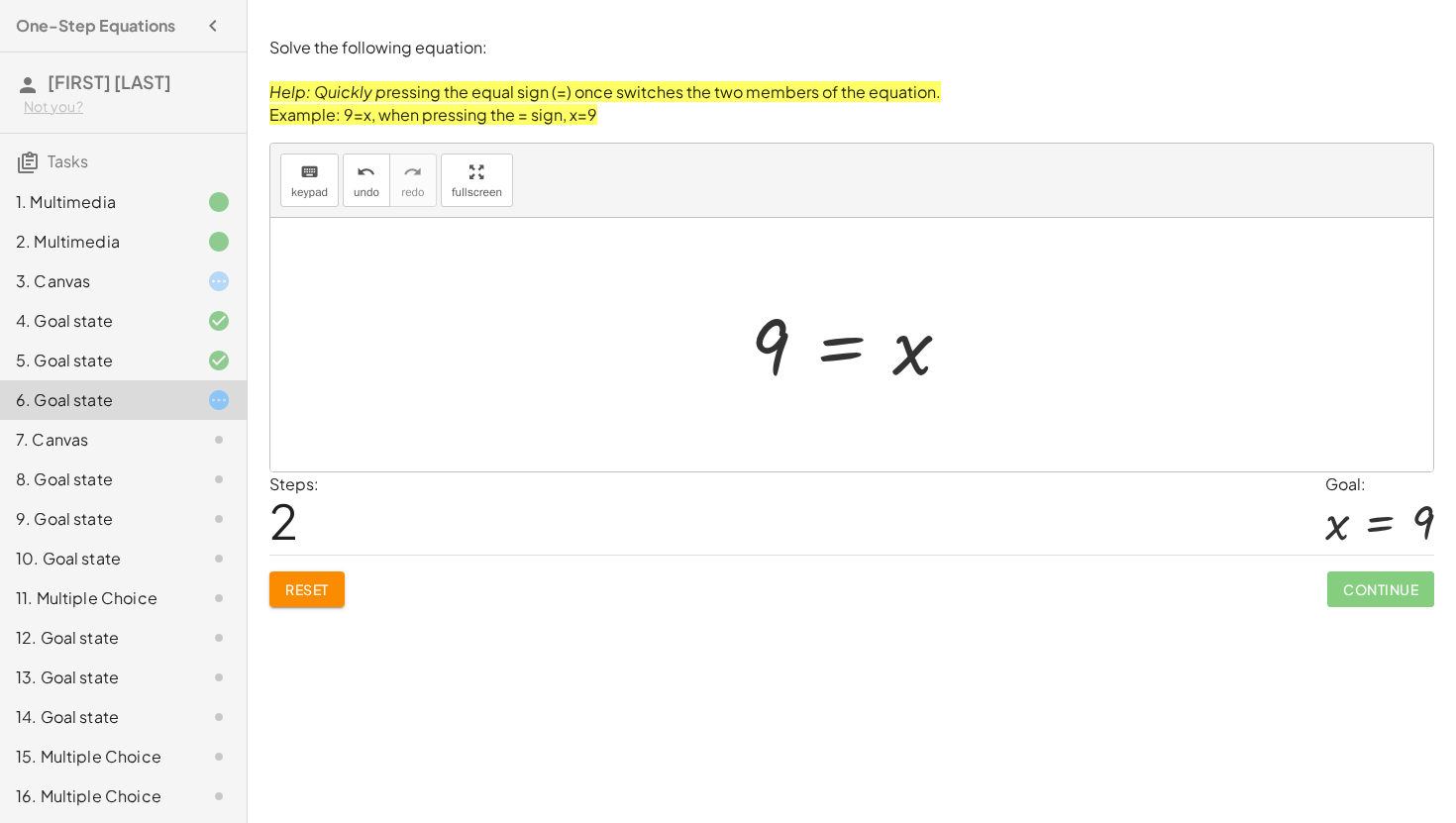 click at bounding box center [859, 345] 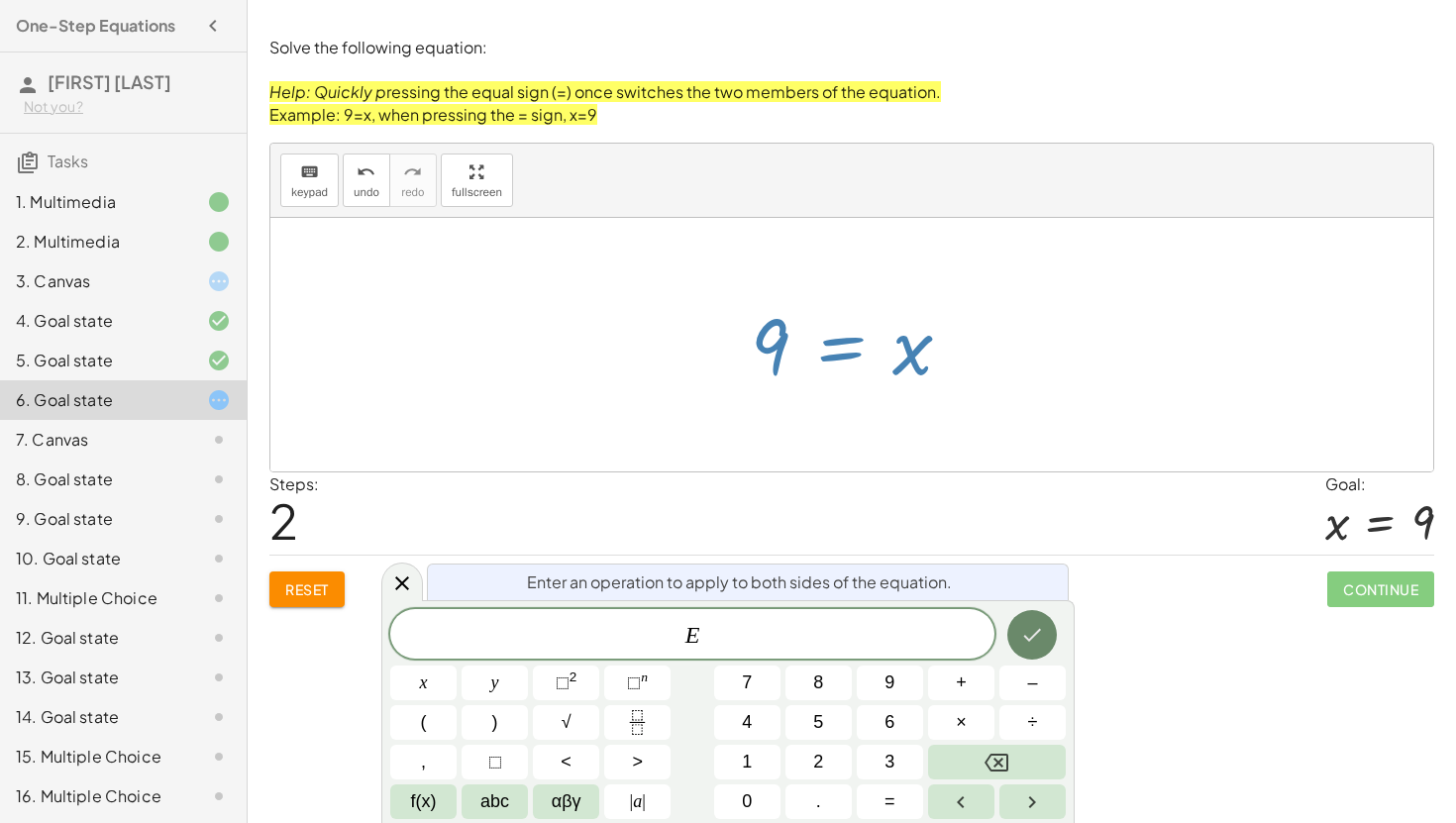click 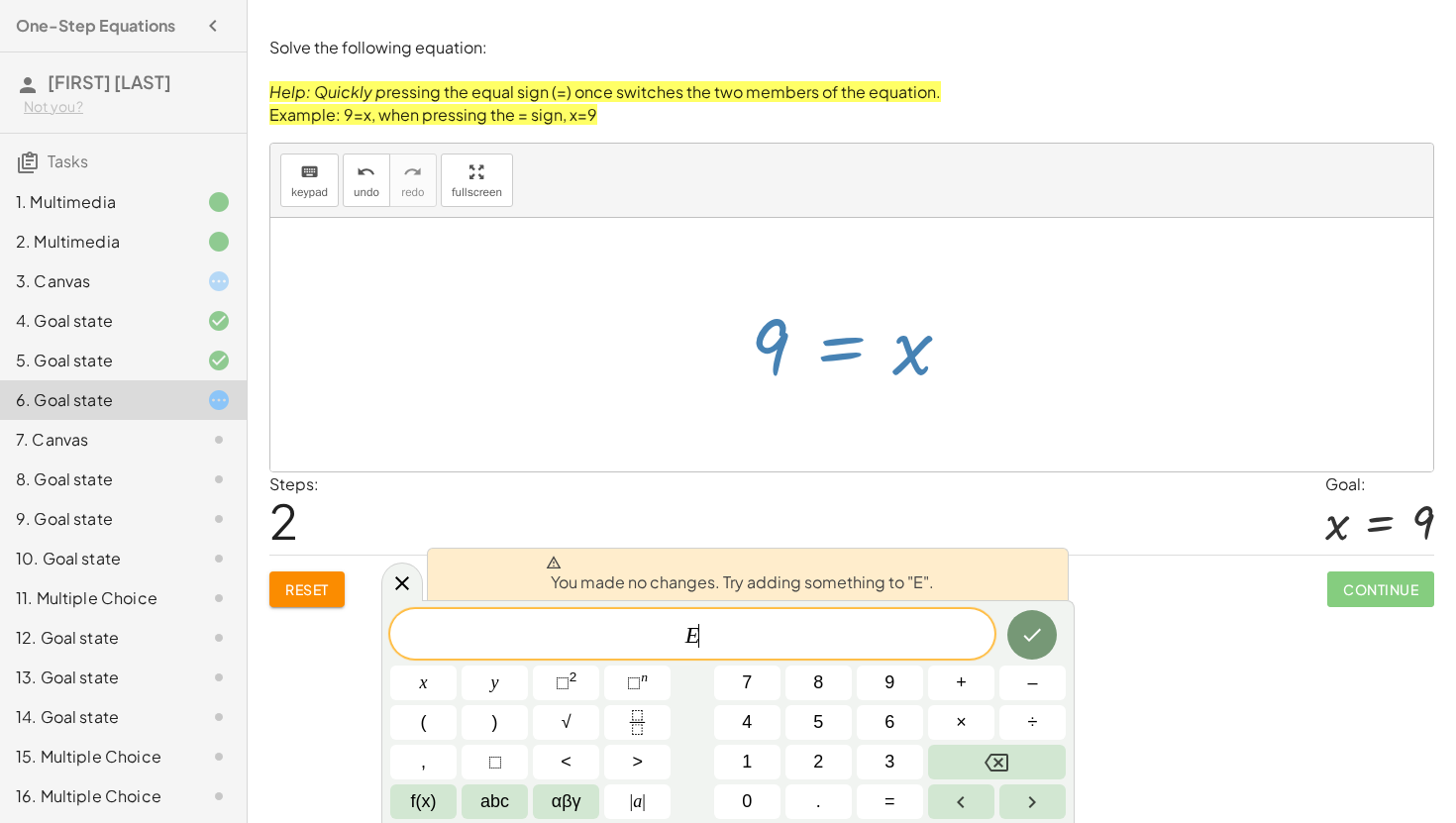 click on "E ​" at bounding box center [692, 636] 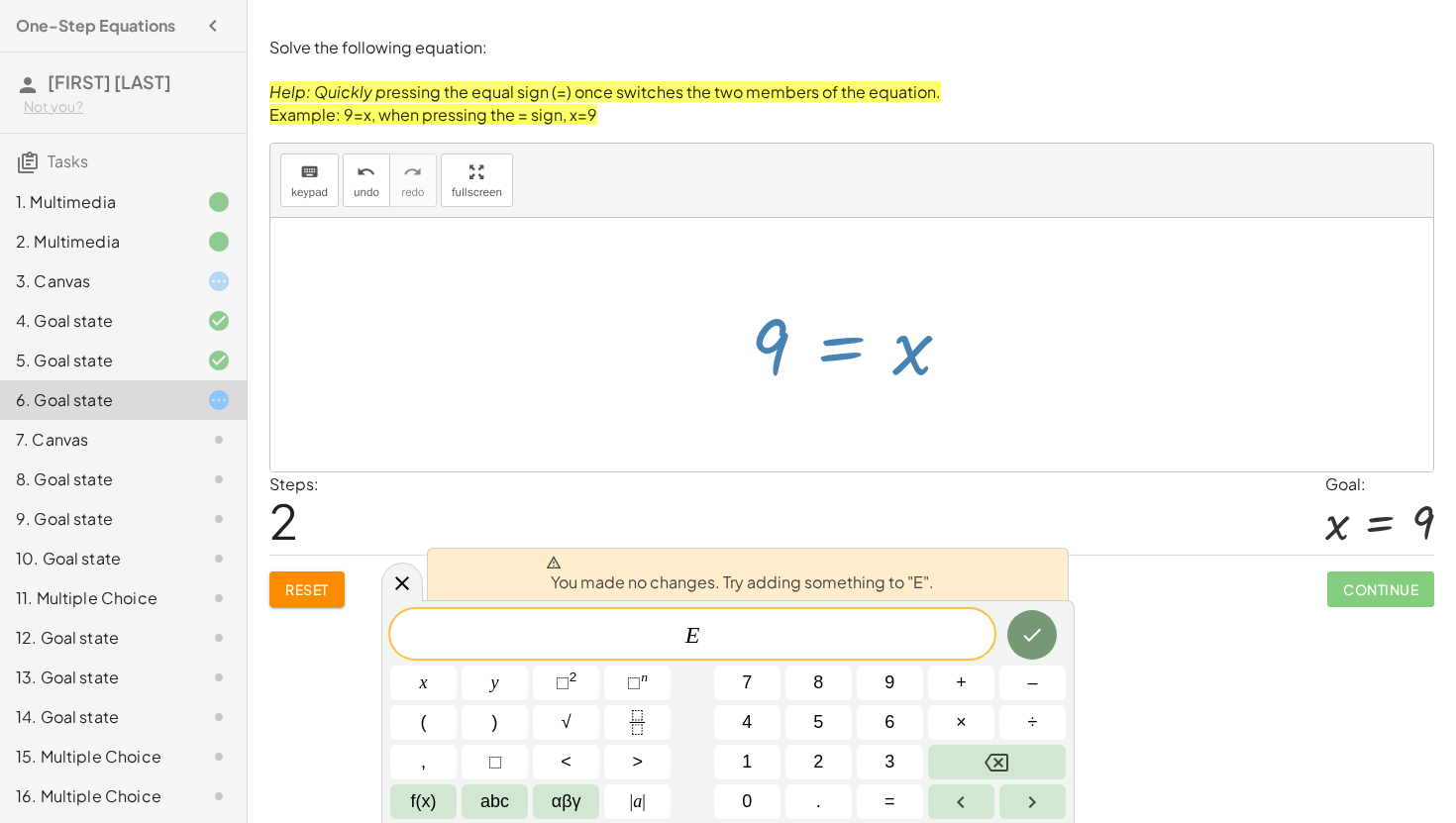 click at bounding box center [859, 345] 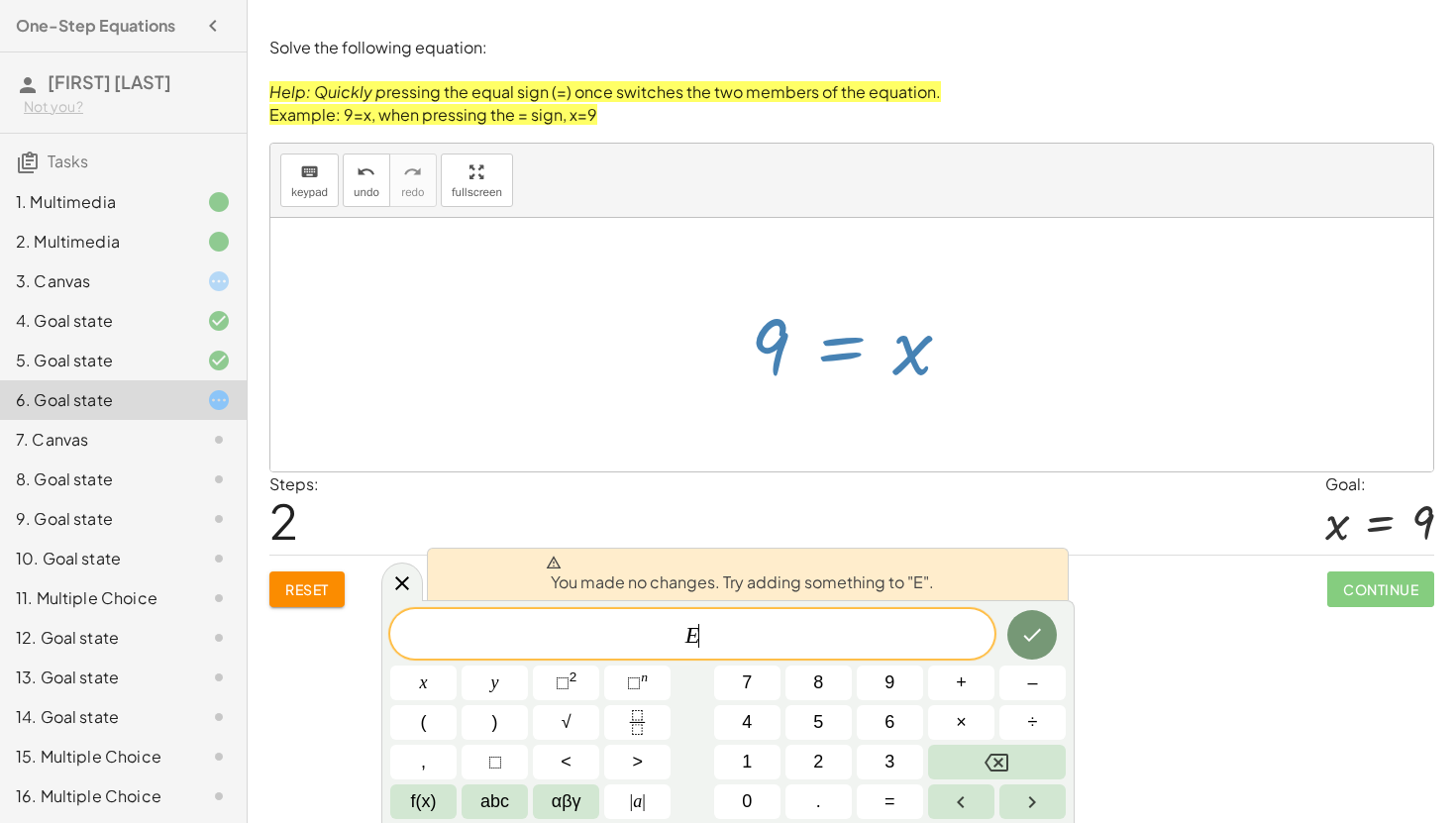 click at bounding box center [859, 345] 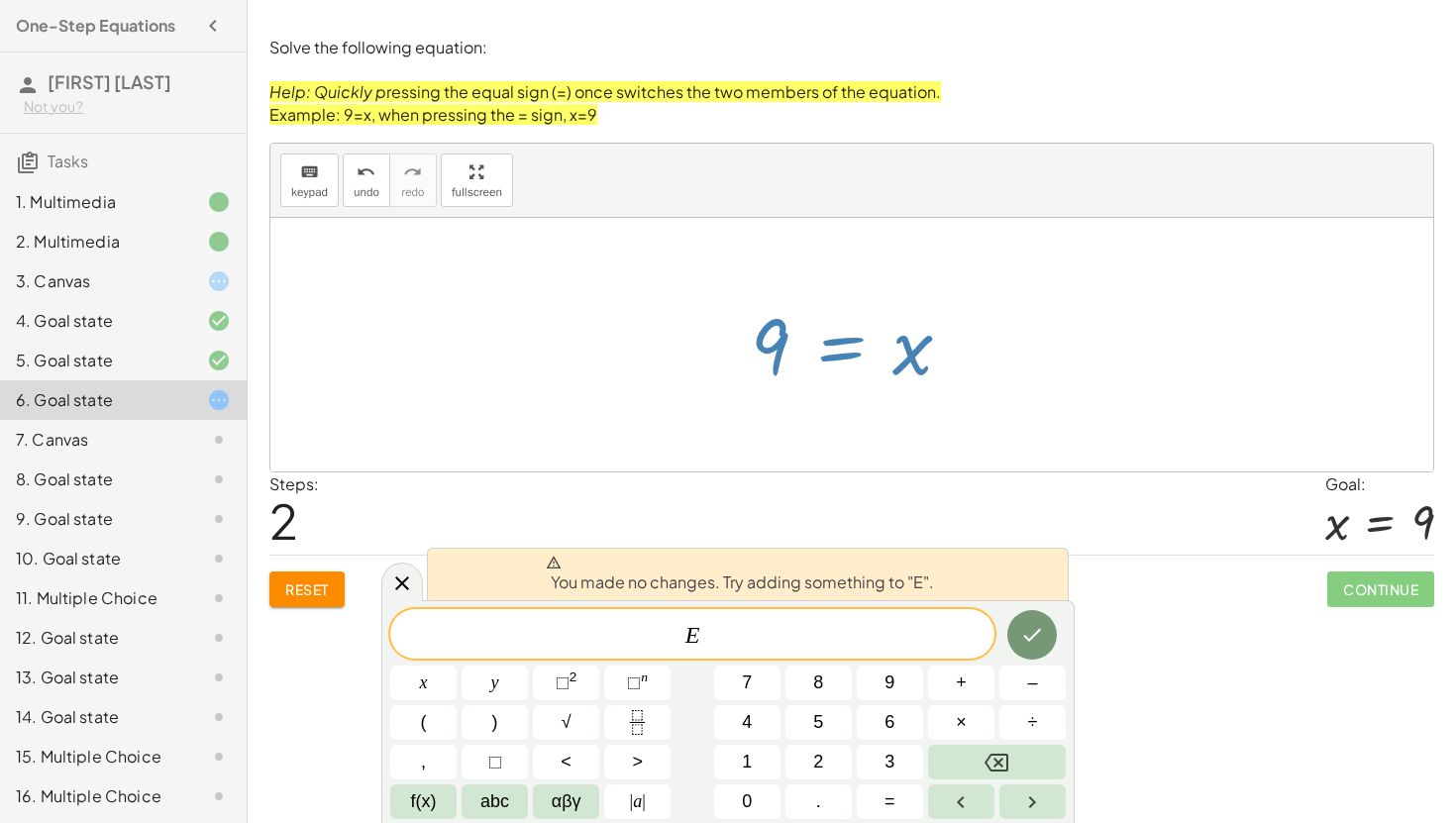 click at bounding box center (859, 345) 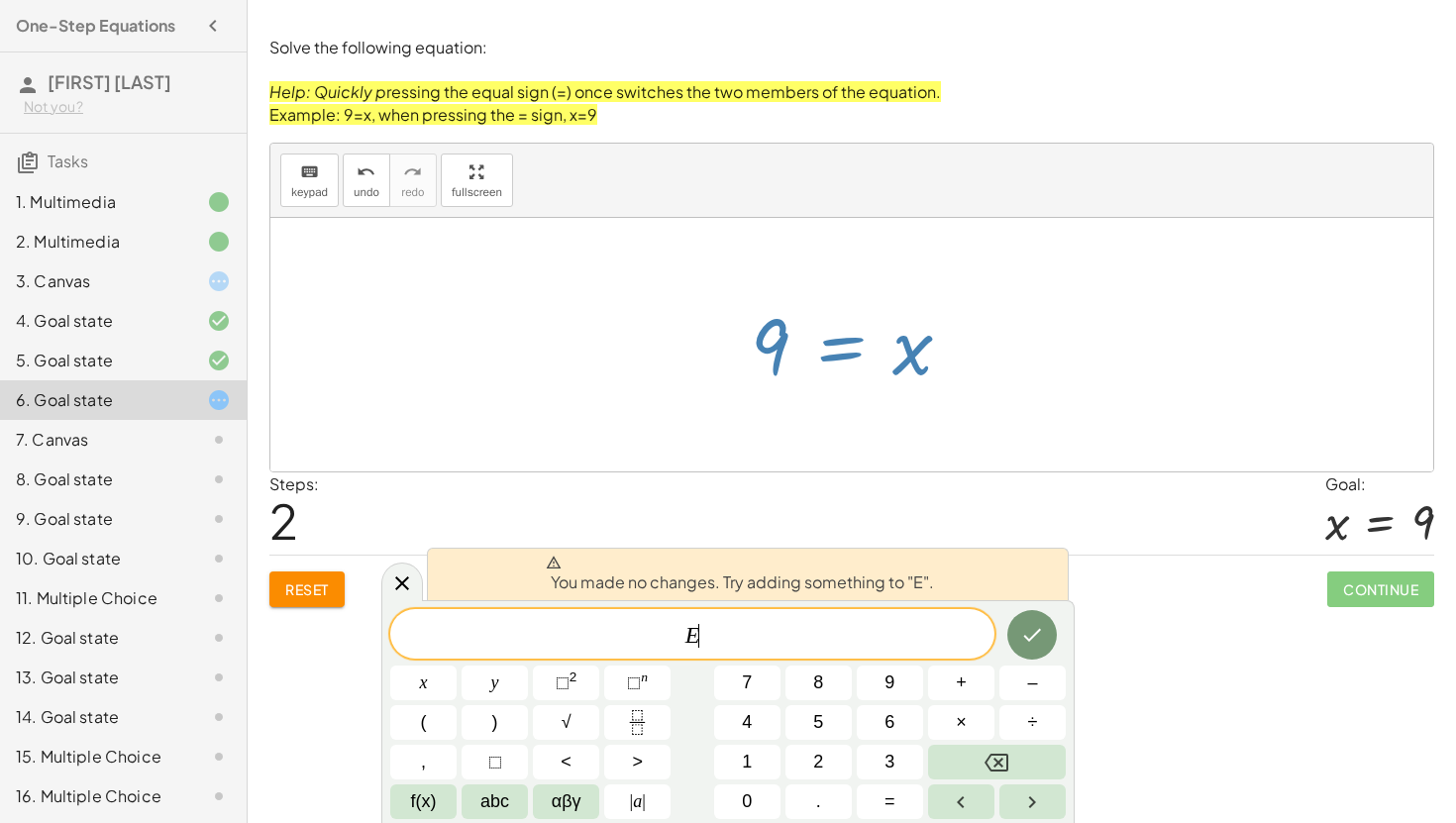 click at bounding box center (859, 345) 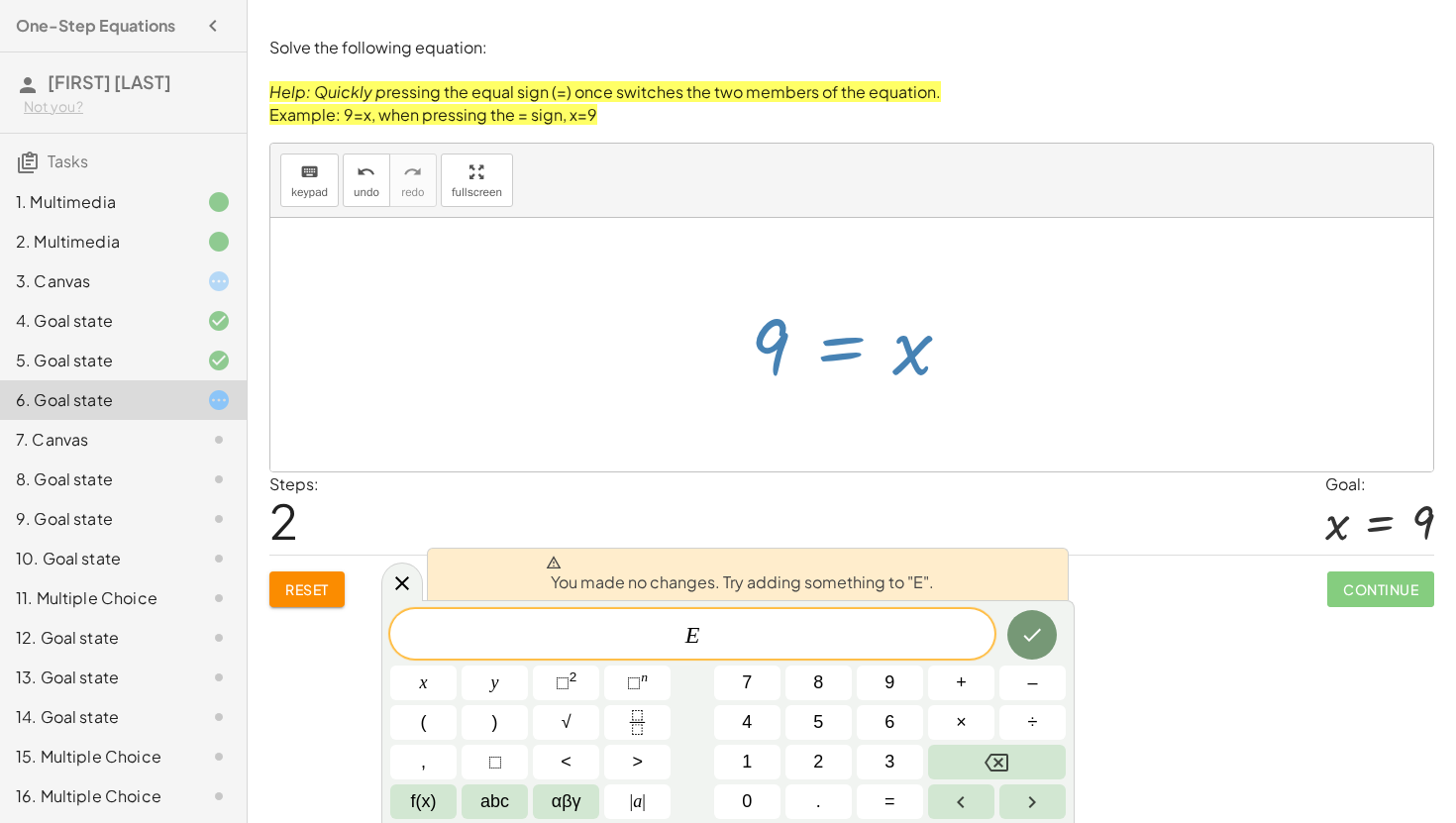 click at bounding box center (859, 345) 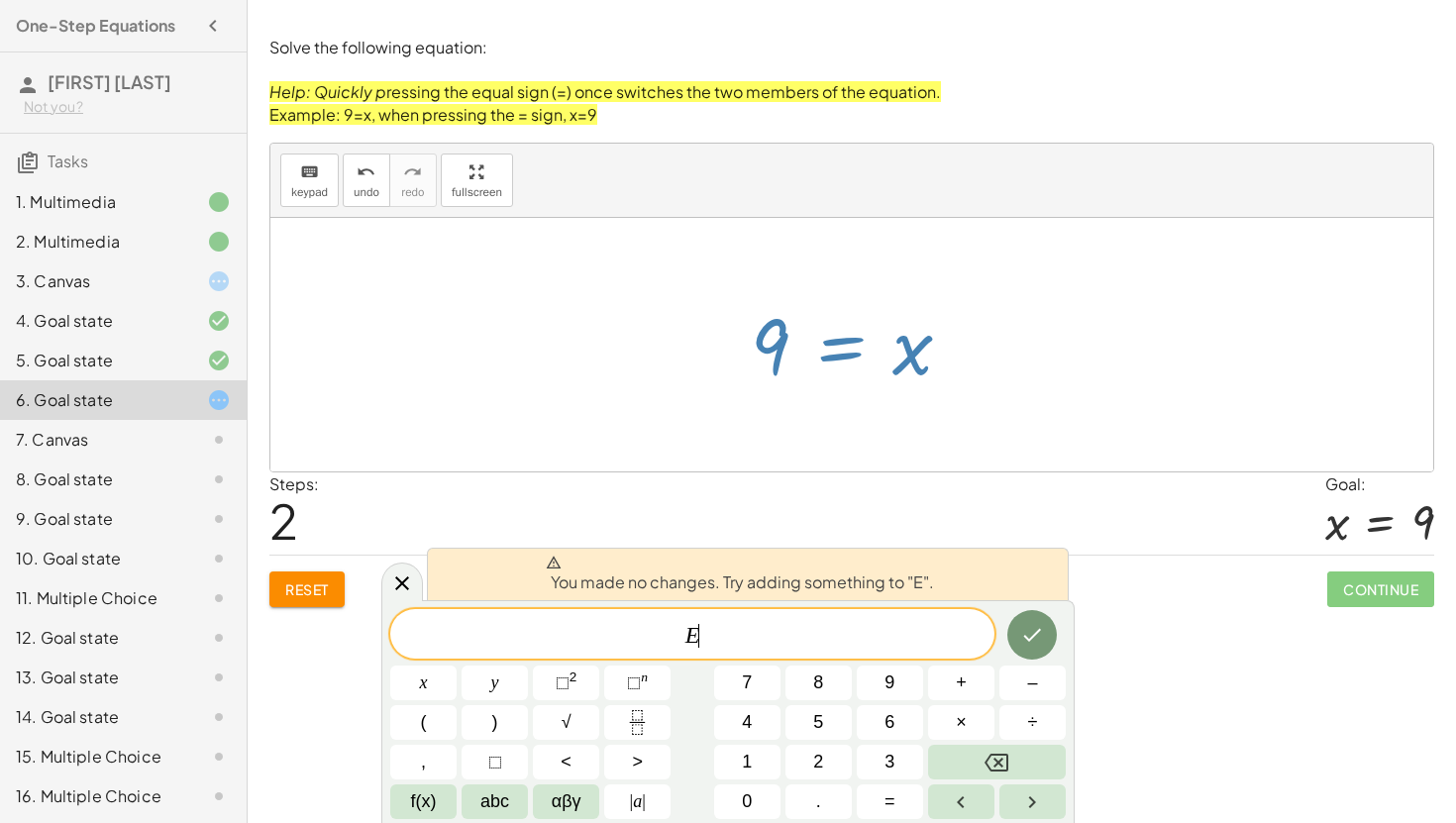 click at bounding box center (859, 345) 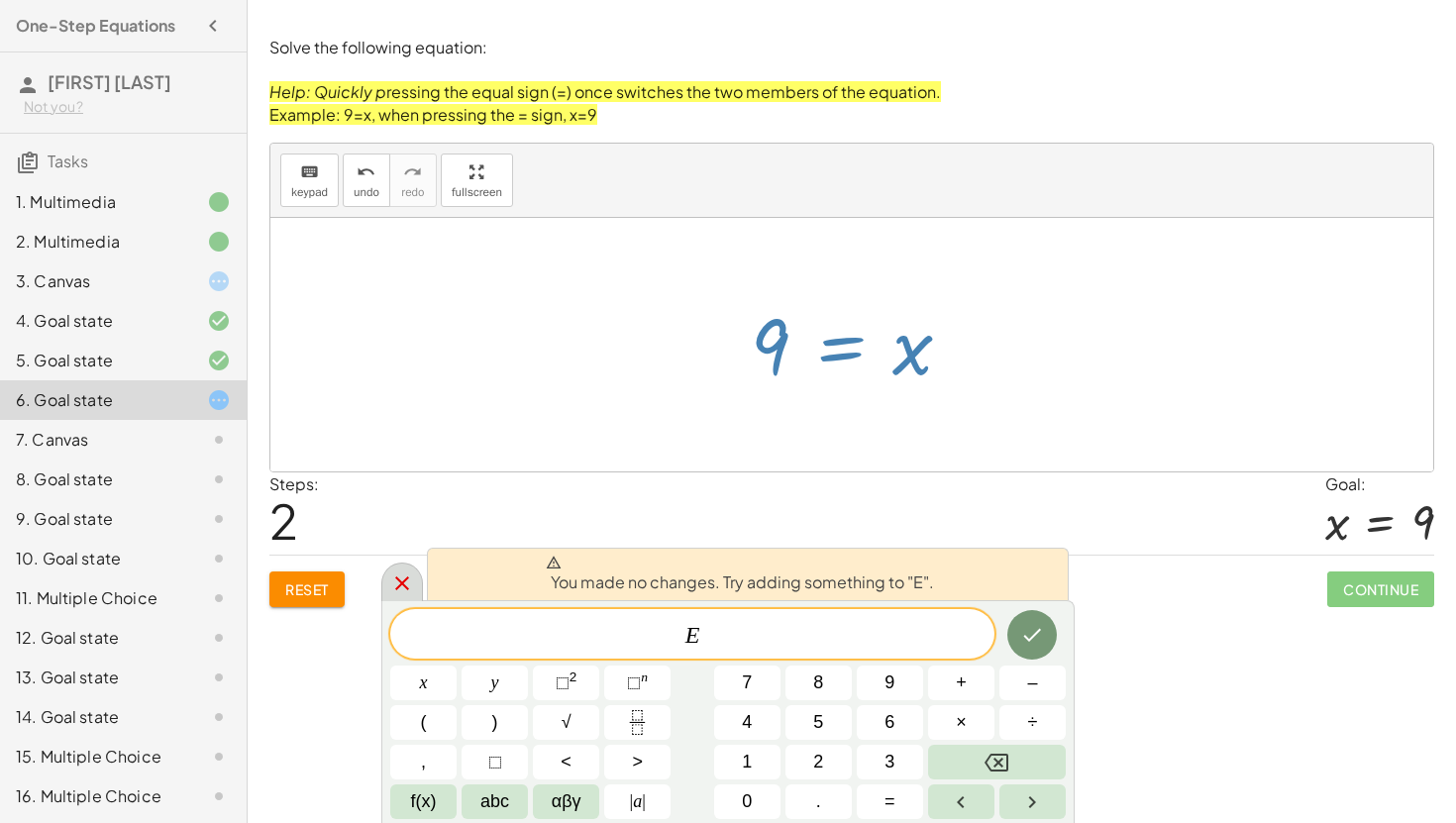click 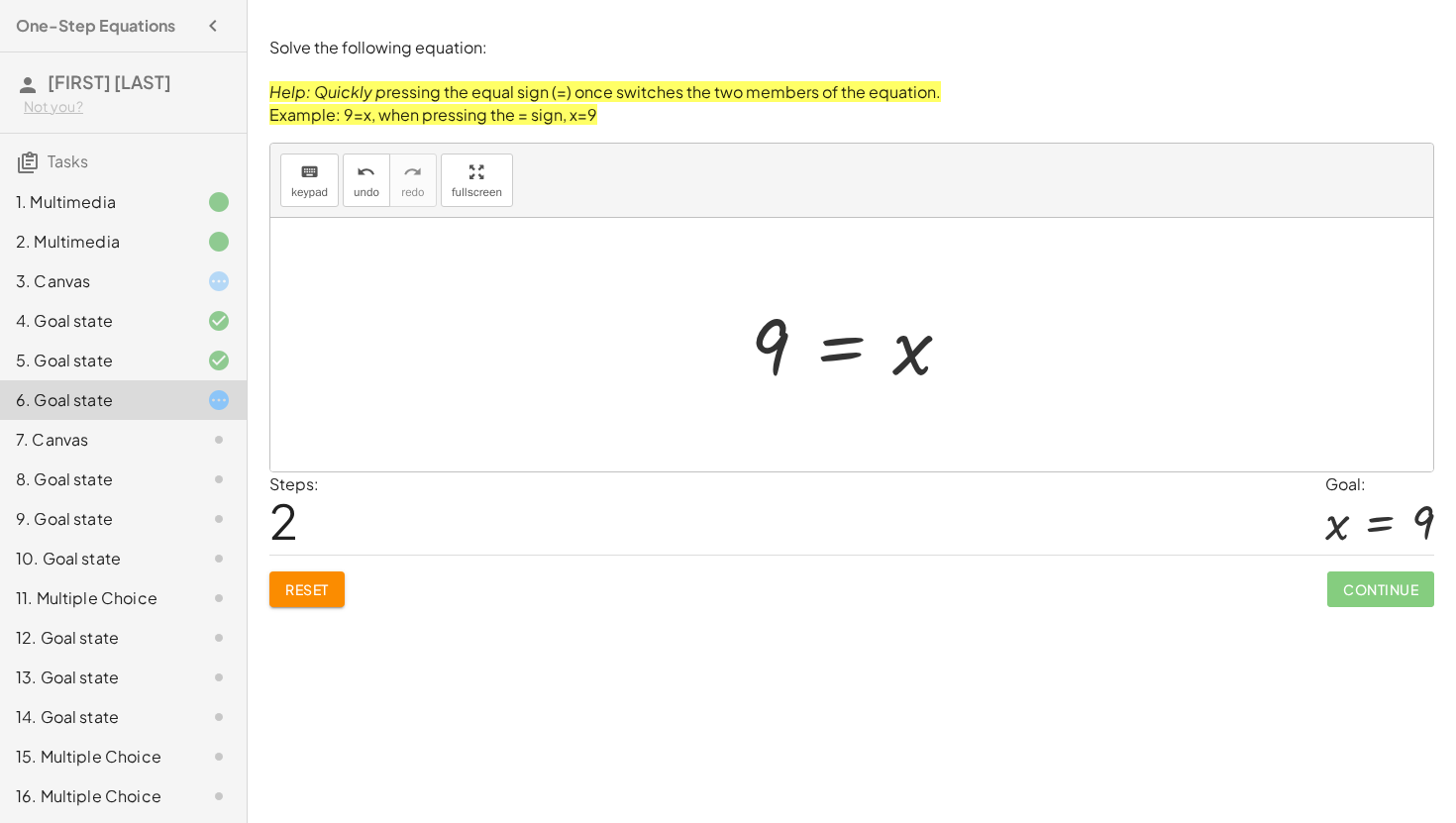 click at bounding box center [859, 345] 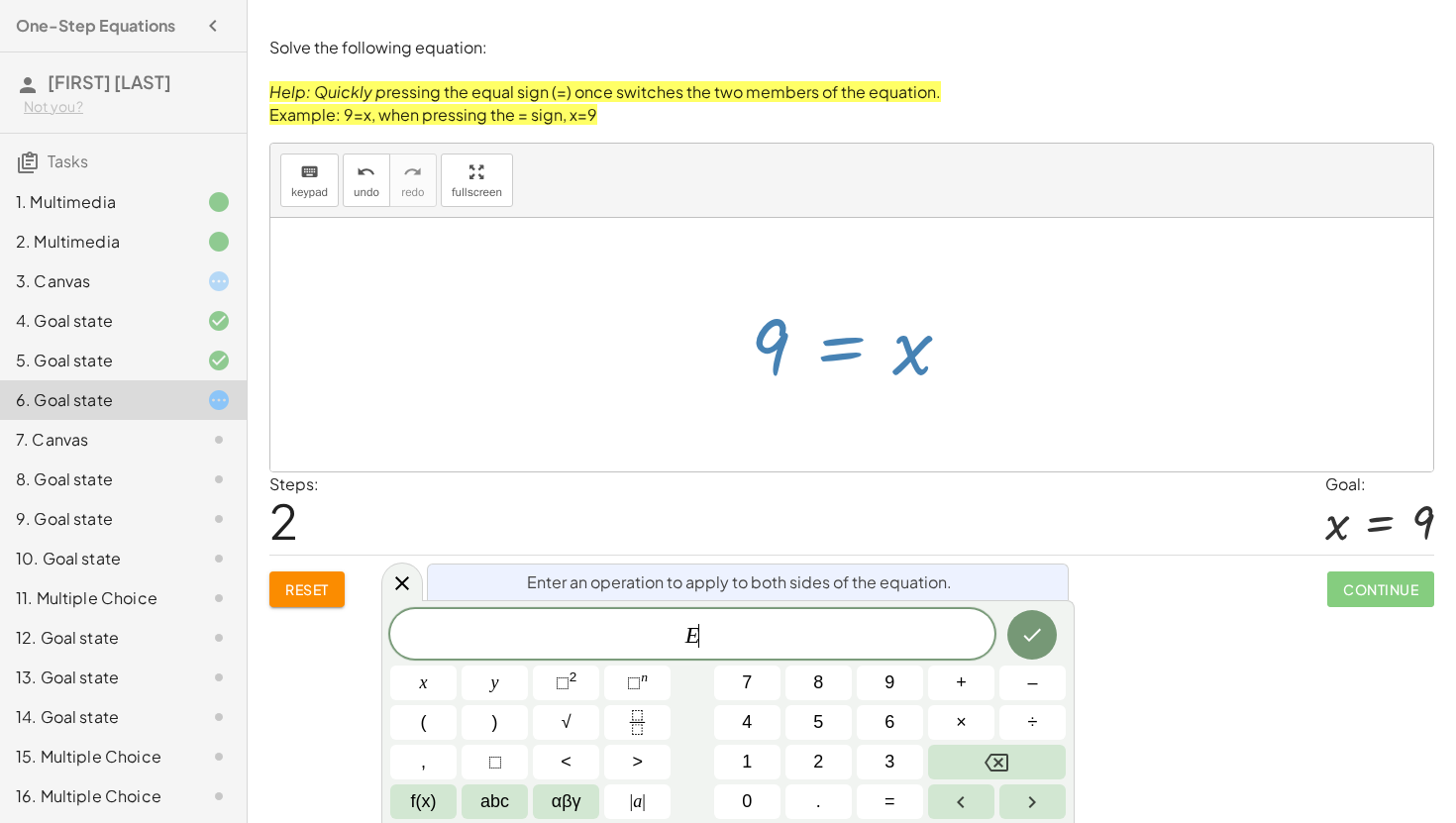 click at bounding box center (859, 345) 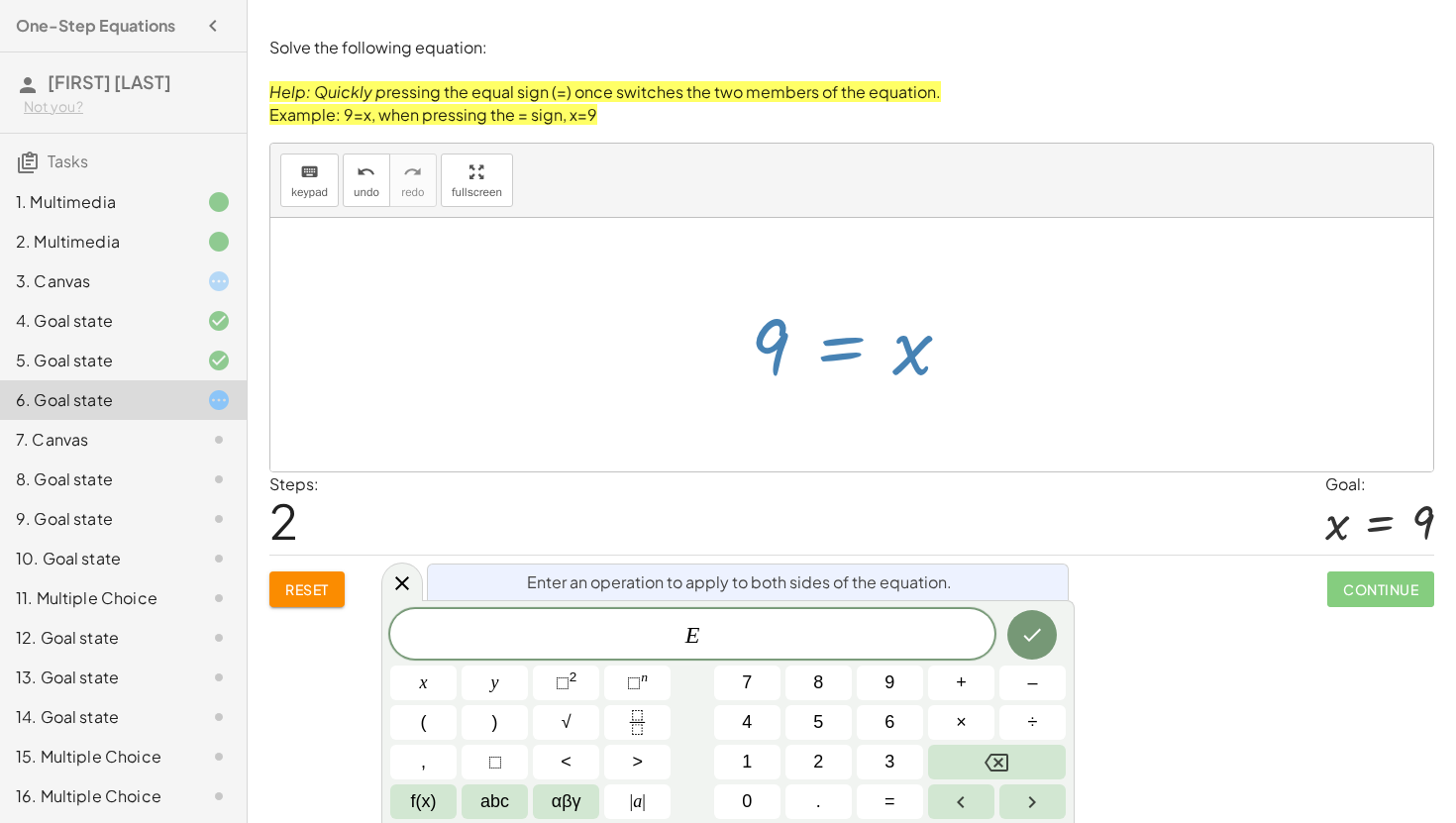 click at bounding box center (859, 345) 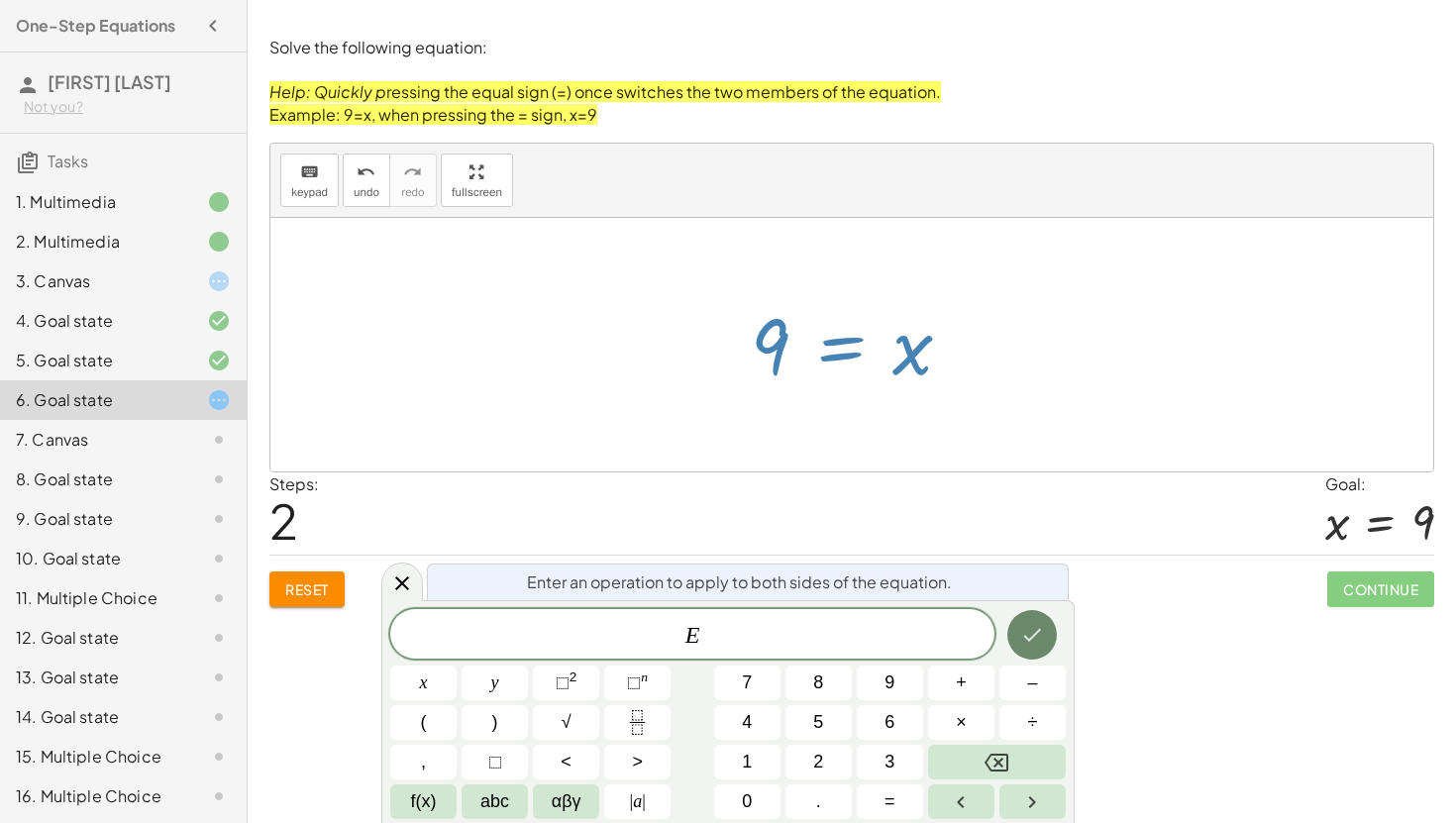 click 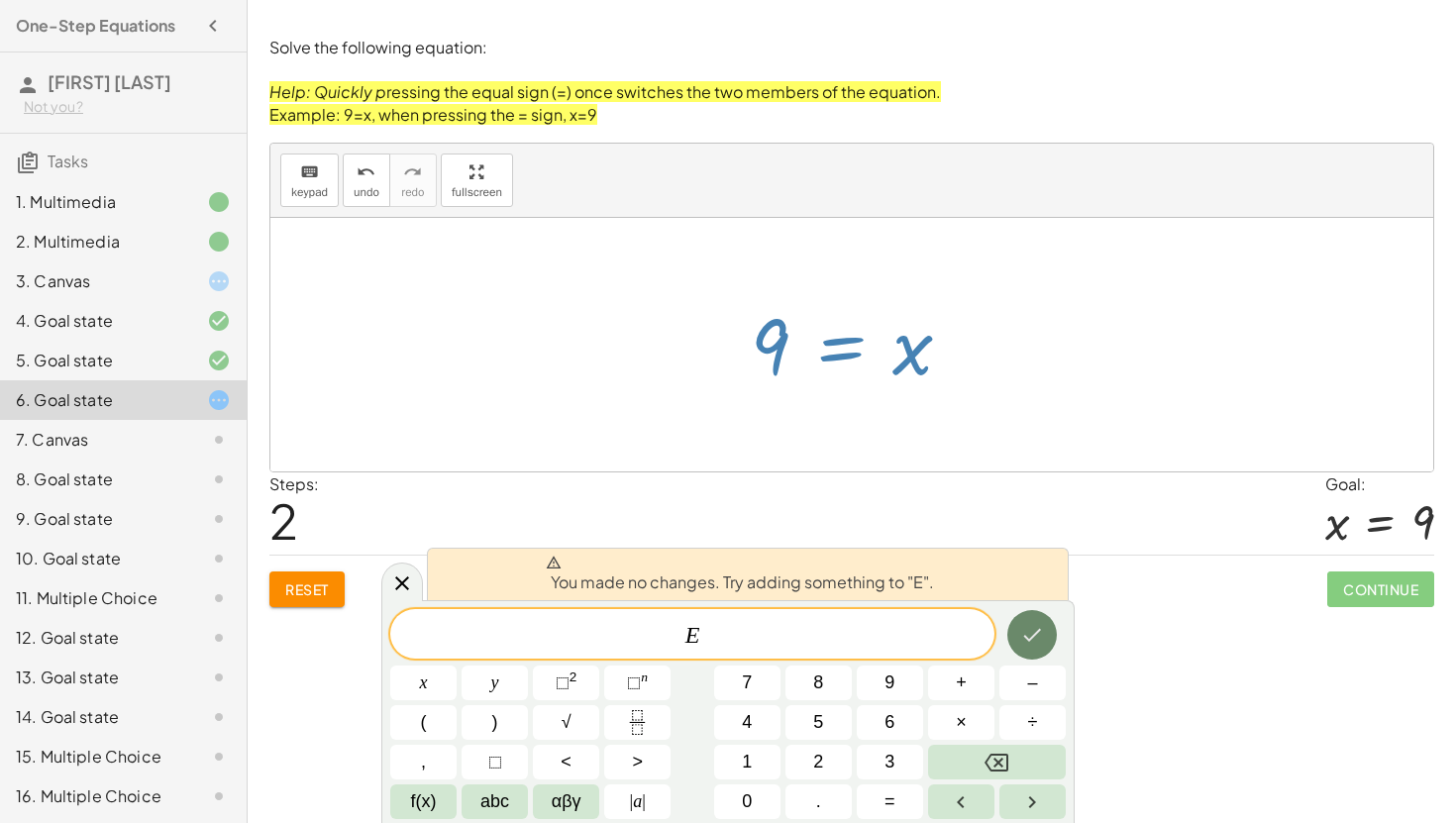 click 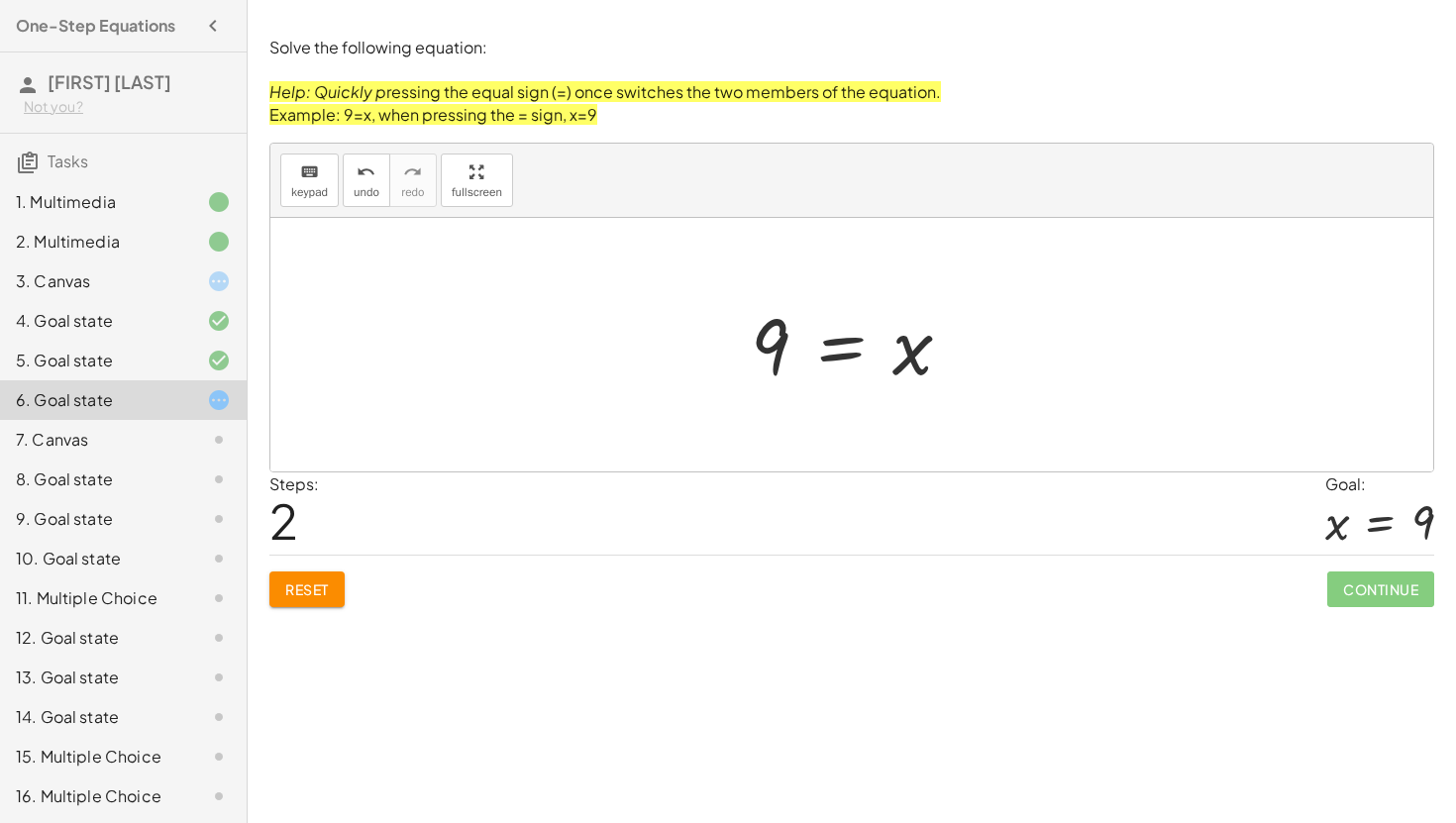 click at bounding box center [859, 345] 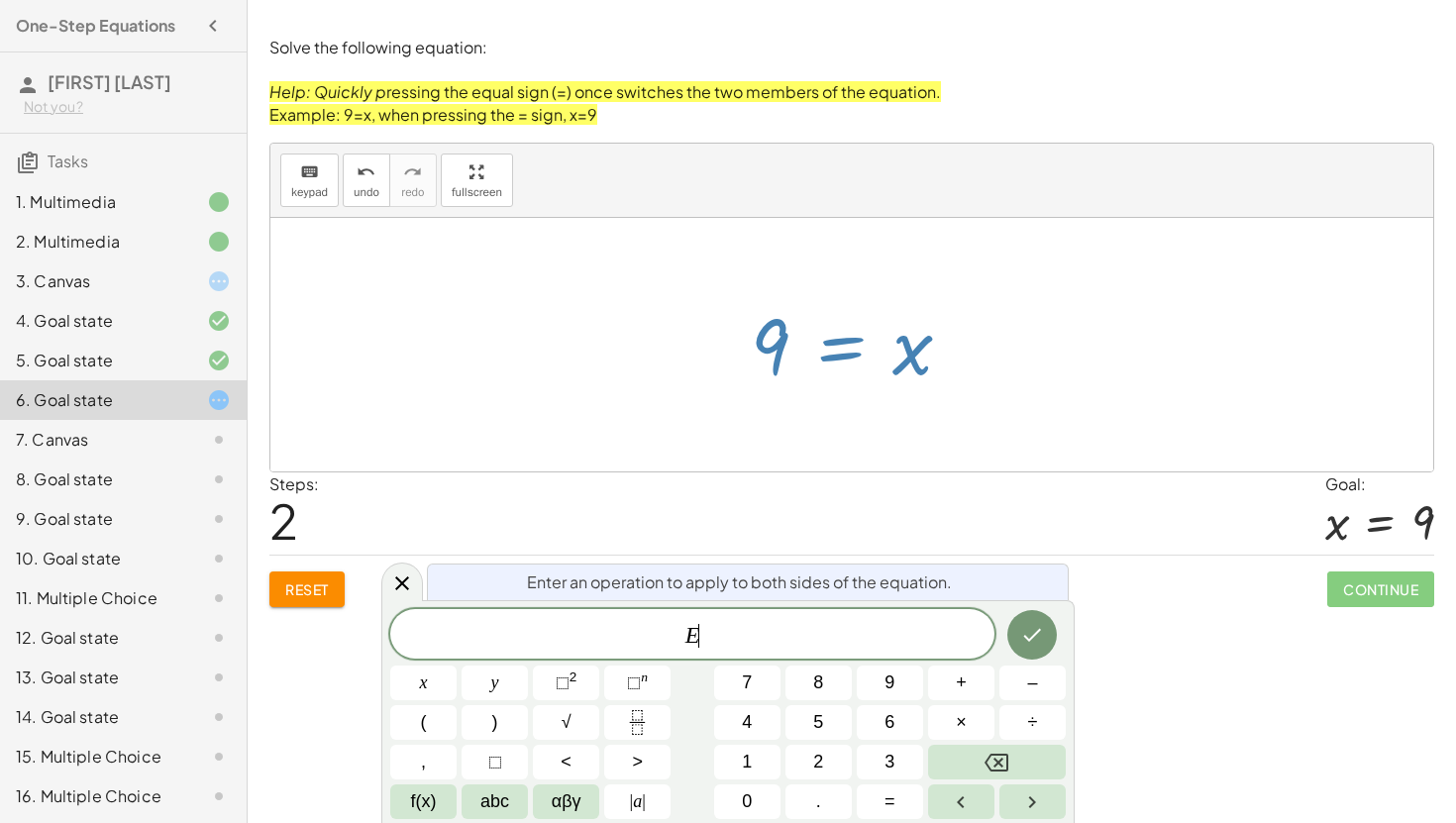 click at bounding box center [859, 345] 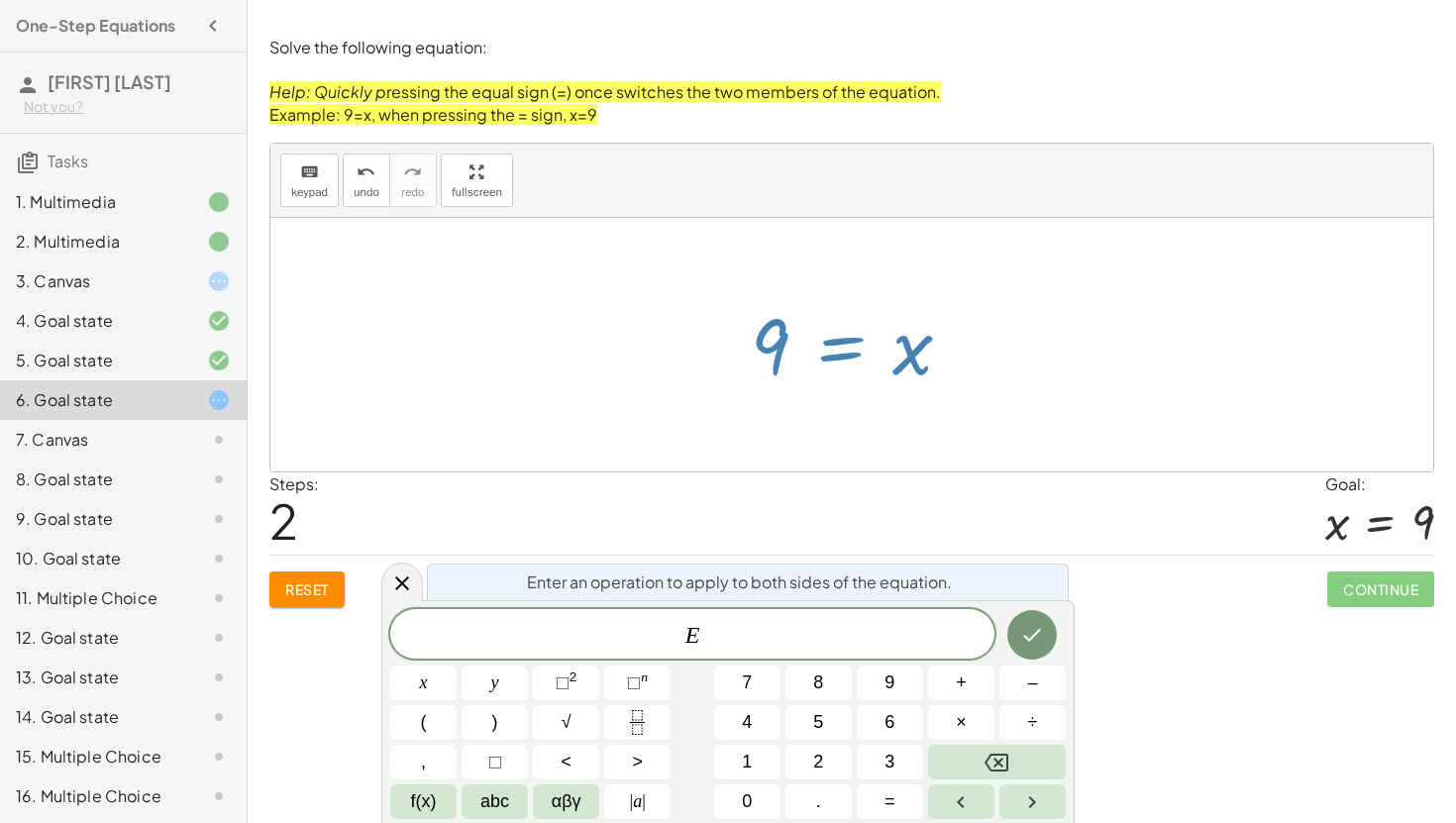 click at bounding box center [859, 345] 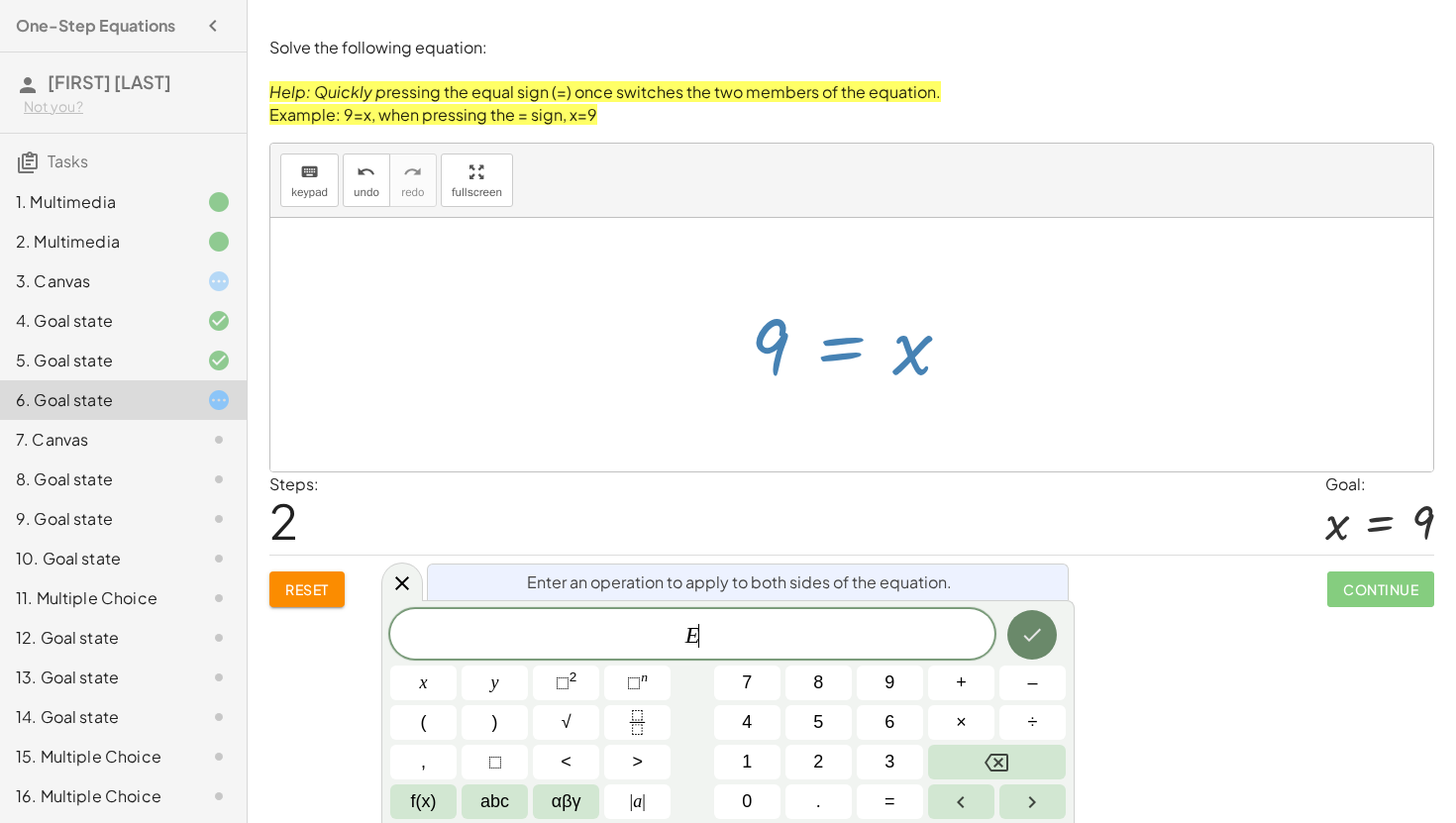 click 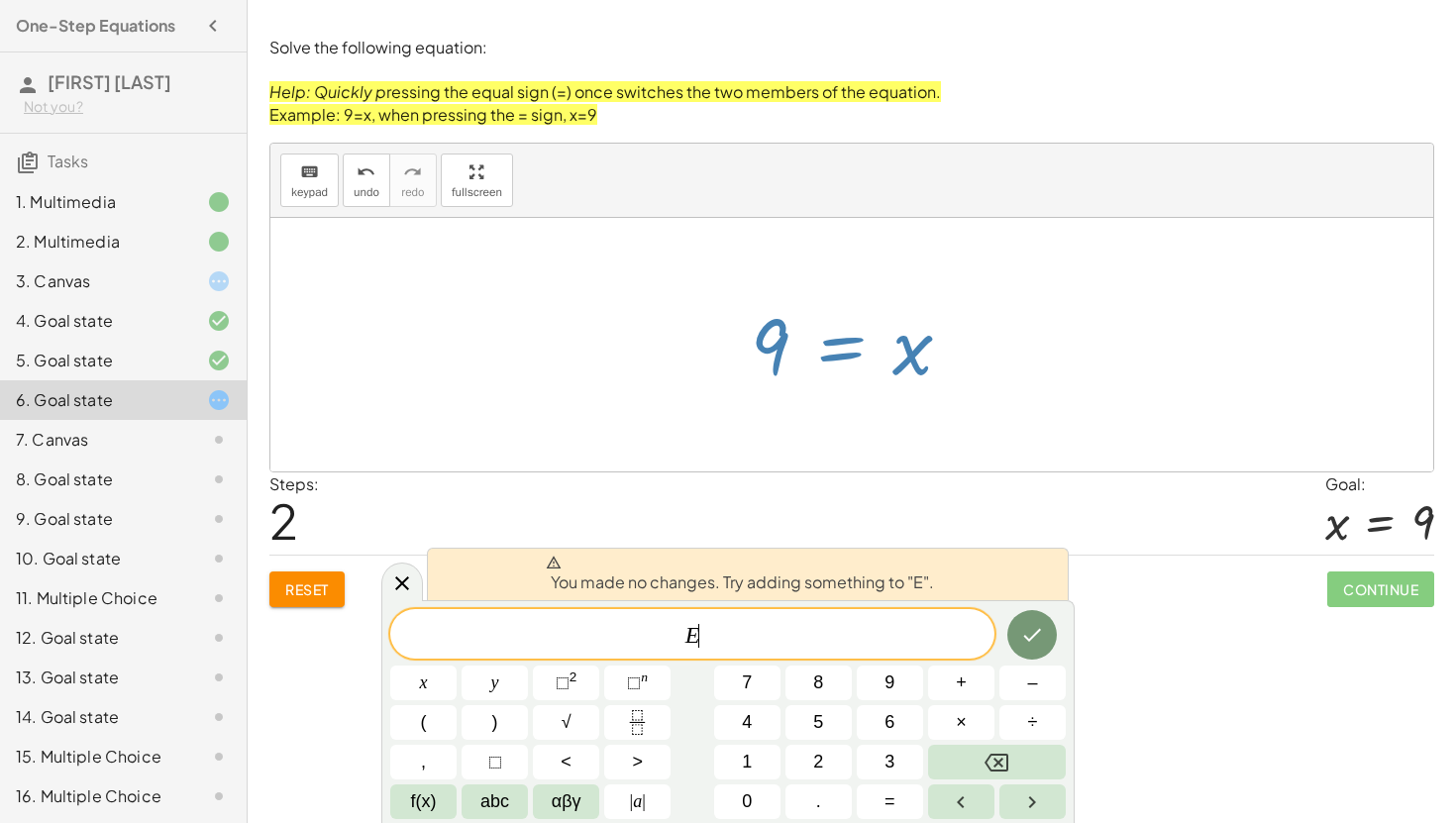 click on "E ​" at bounding box center [692, 636] 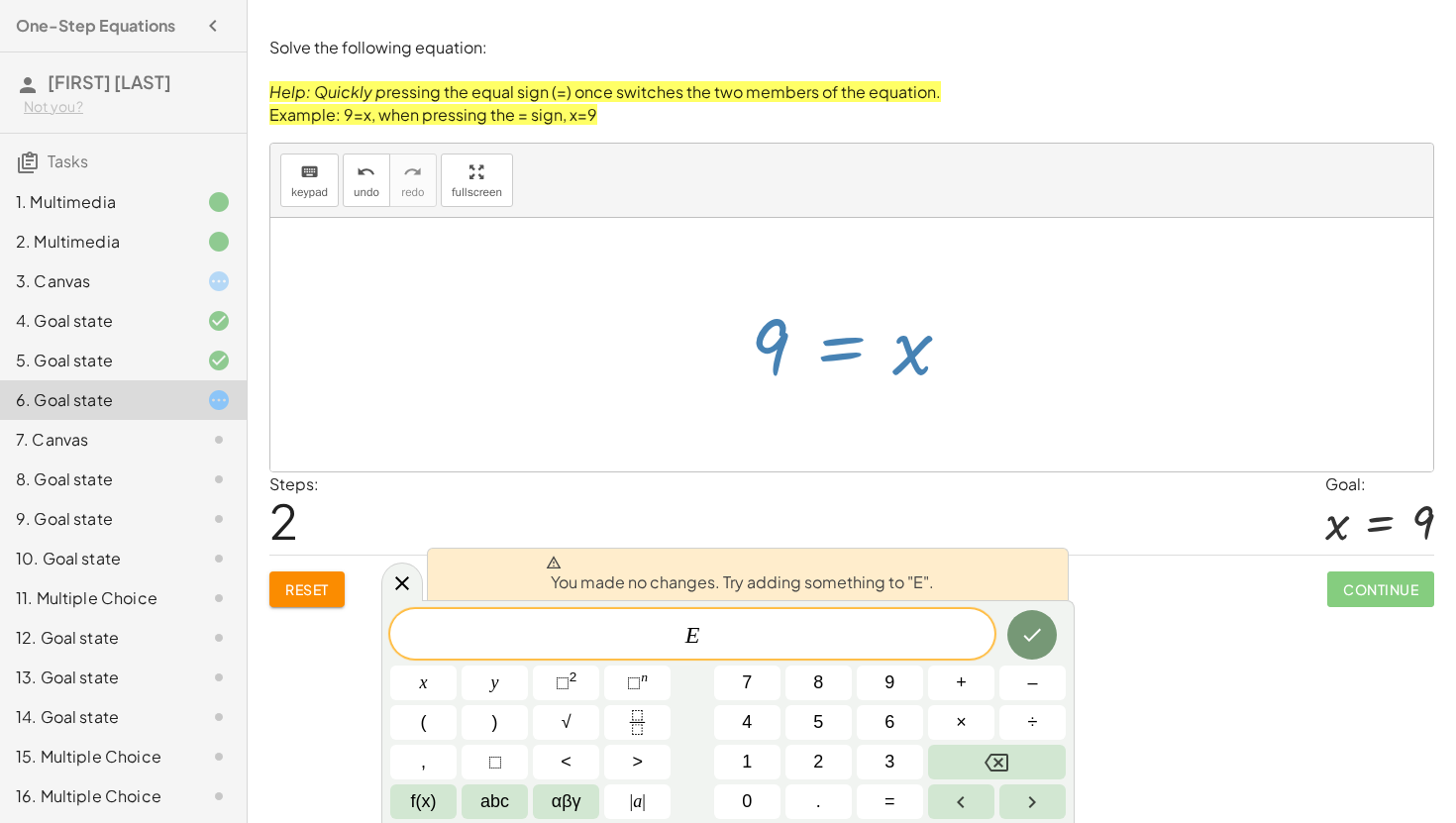 click on "7 = + x − 2 + 7 + 2 = x = x 9" at bounding box center (852, 345) 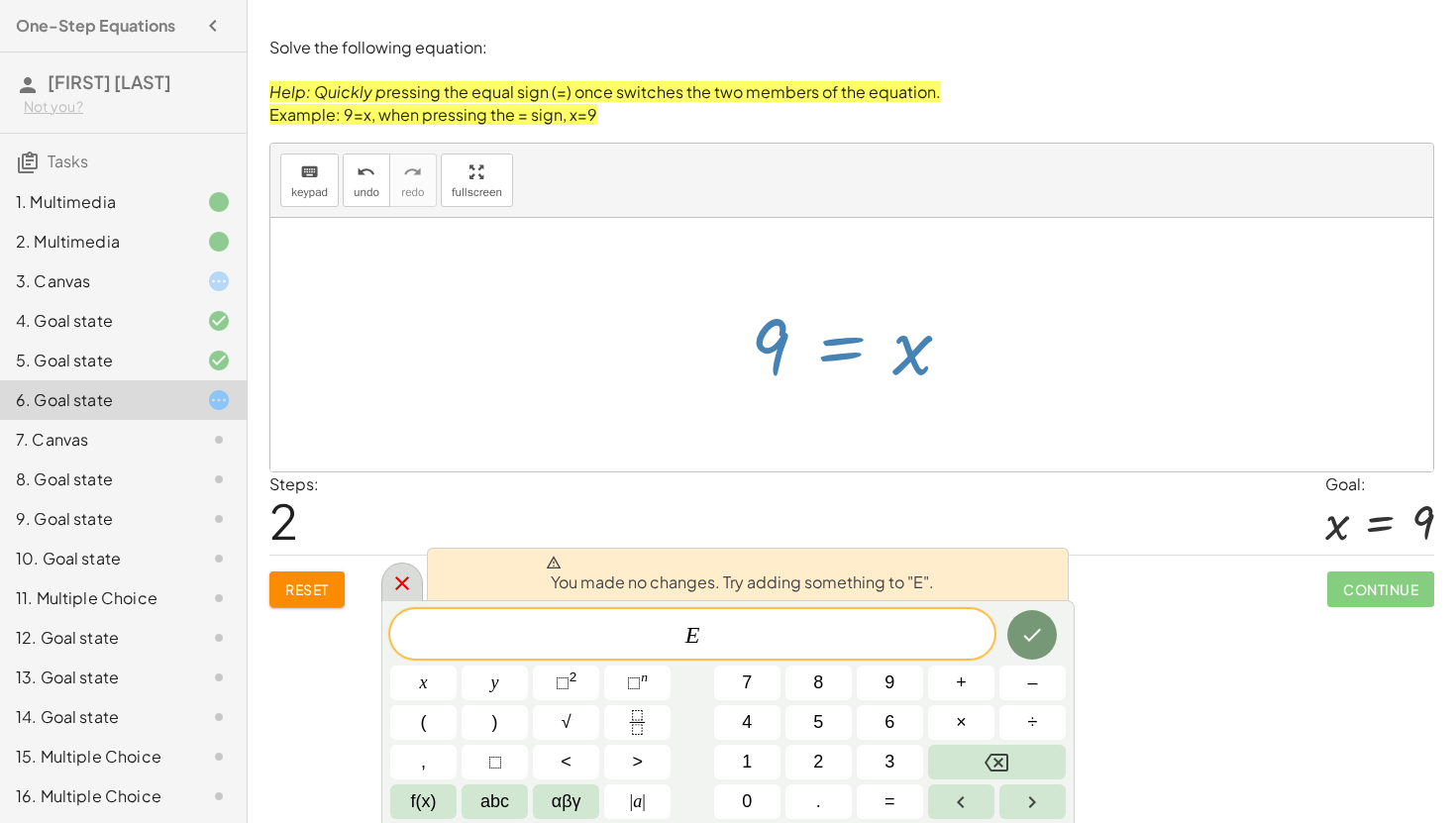 click 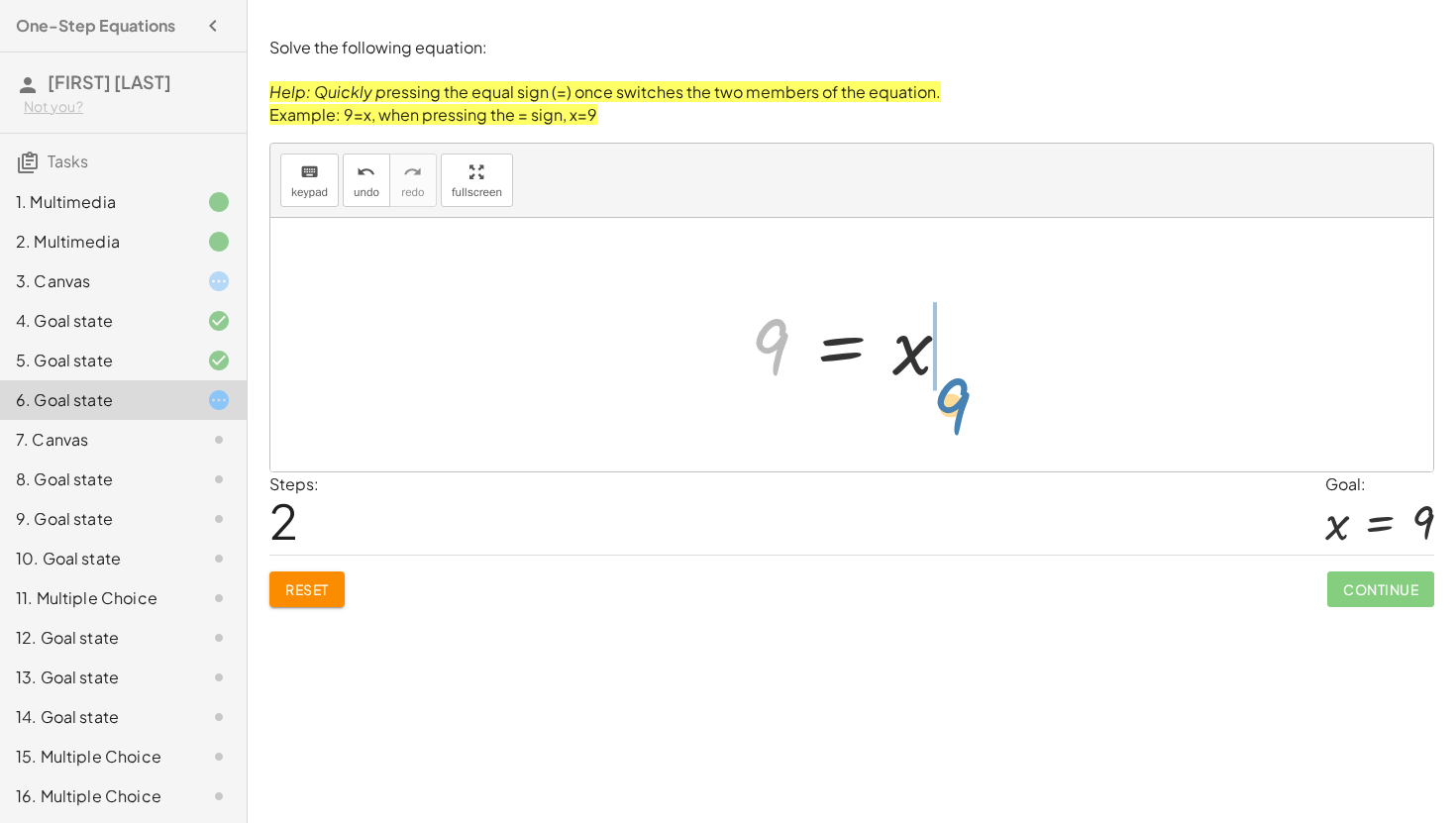 drag, startPoint x: 761, startPoint y: 341, endPoint x: 937, endPoint y: 367, distance: 177.9101 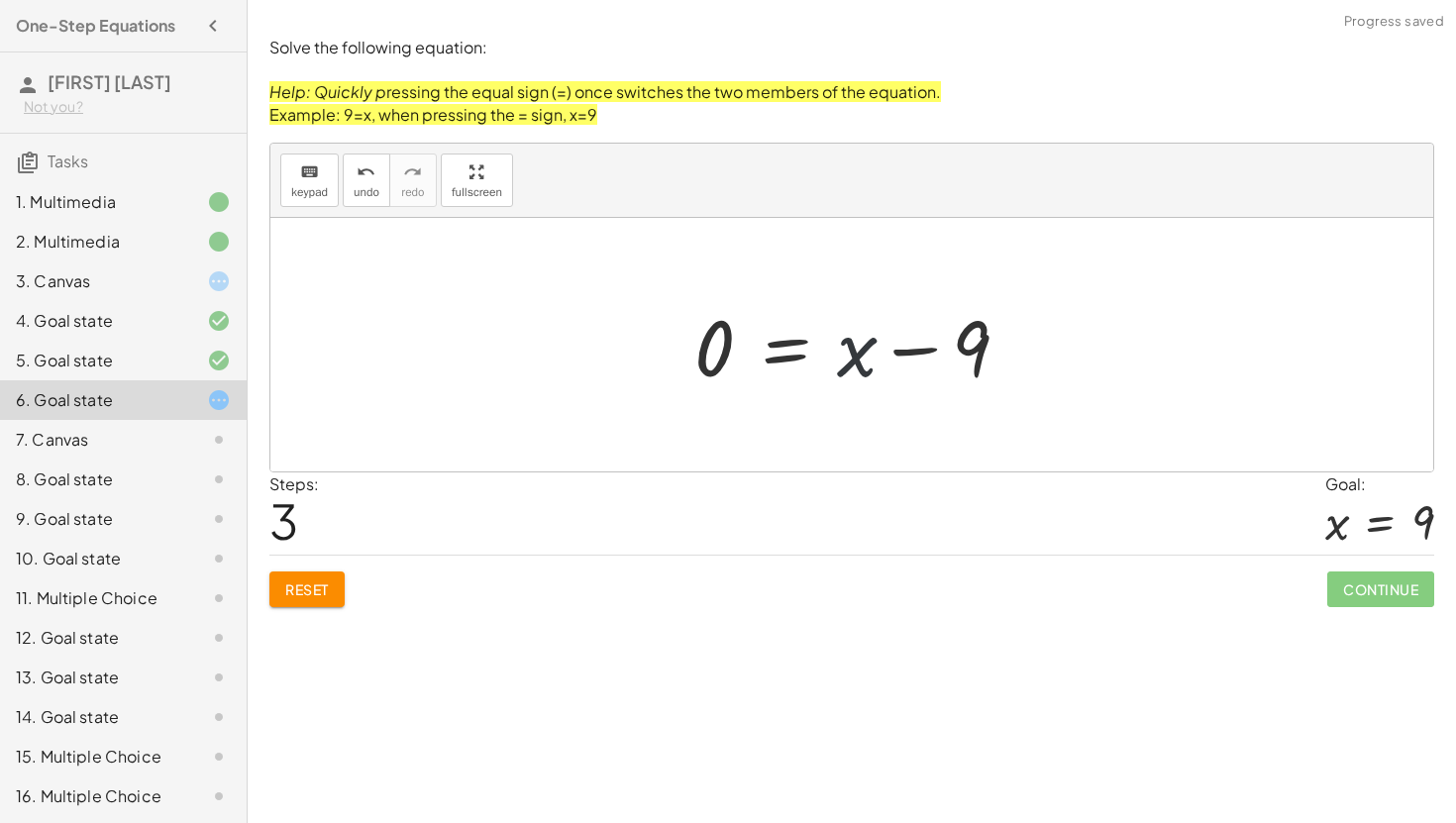 click at bounding box center [860, 345] 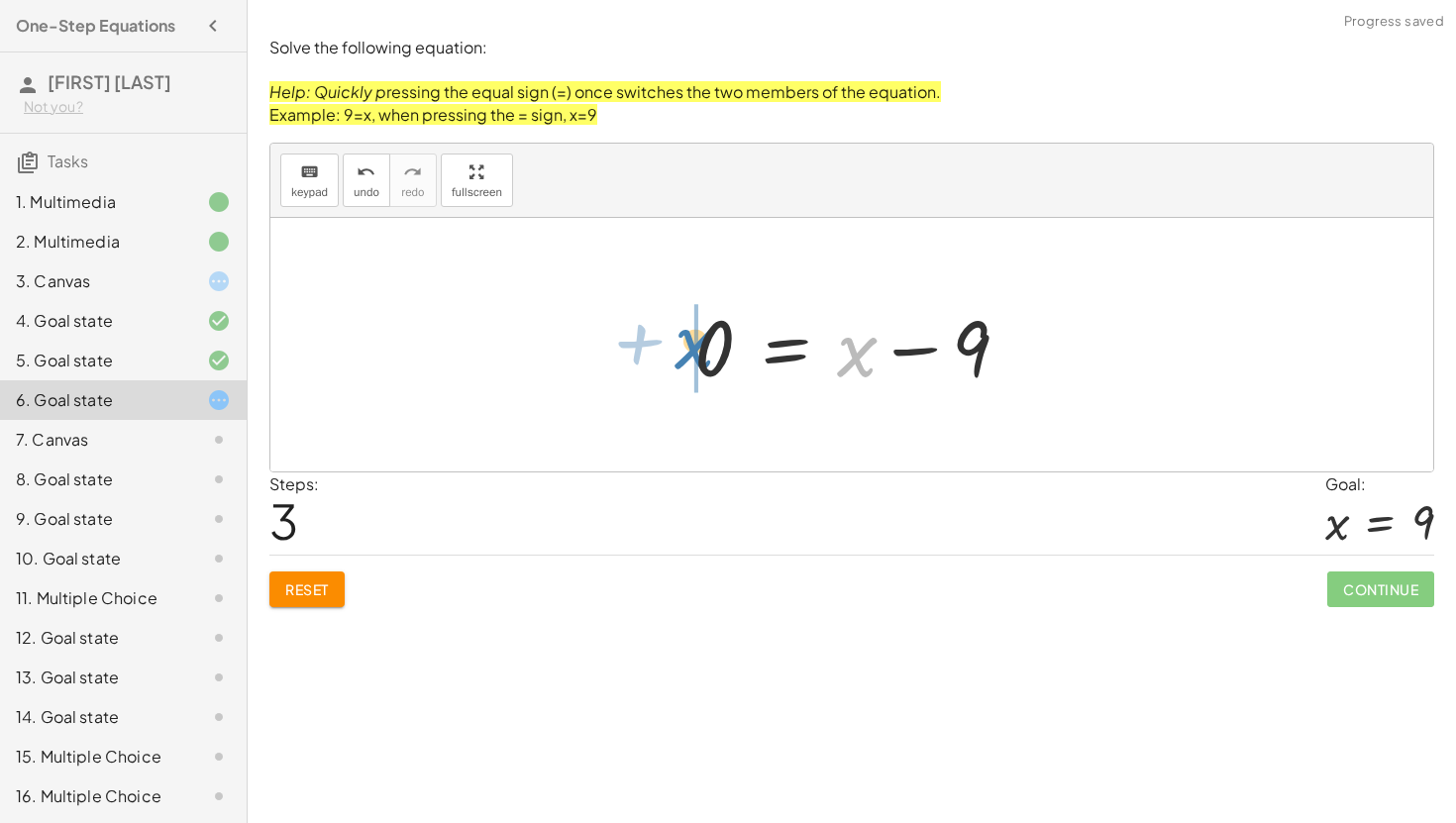 drag, startPoint x: 857, startPoint y: 355, endPoint x: 700, endPoint y: 347, distance: 157.20369 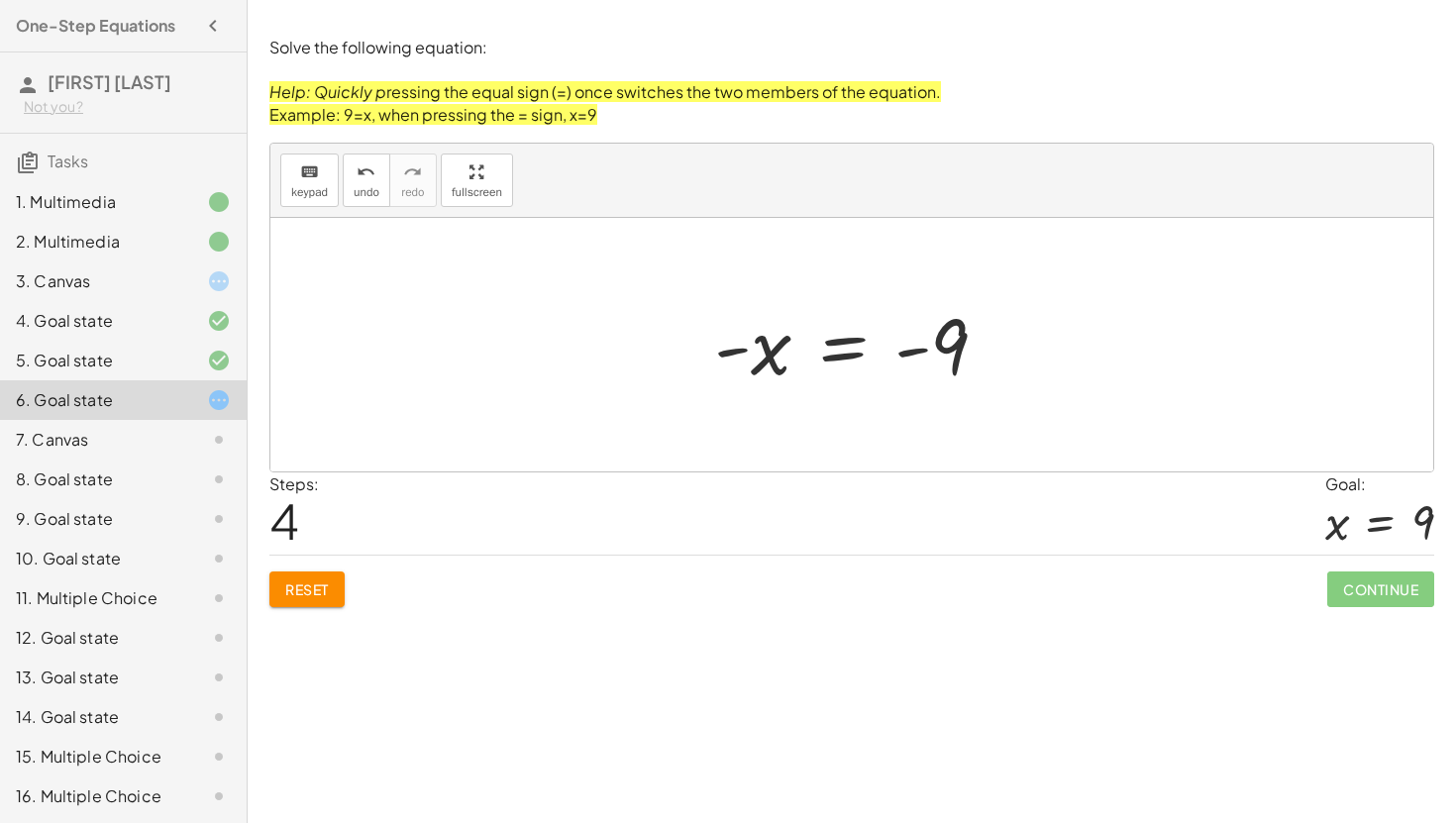 click at bounding box center [859, 345] 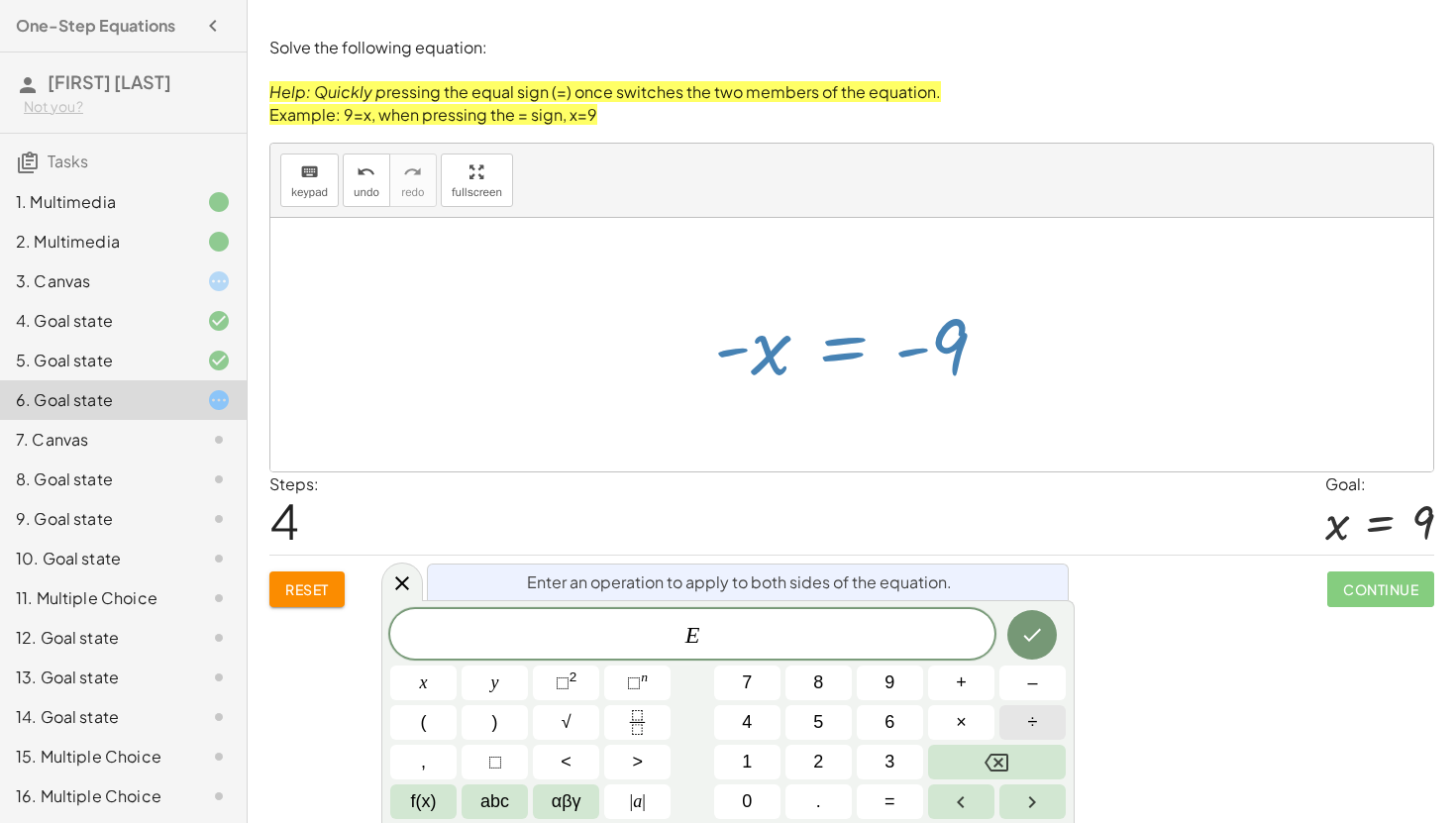 click on "÷" at bounding box center [1032, 722] 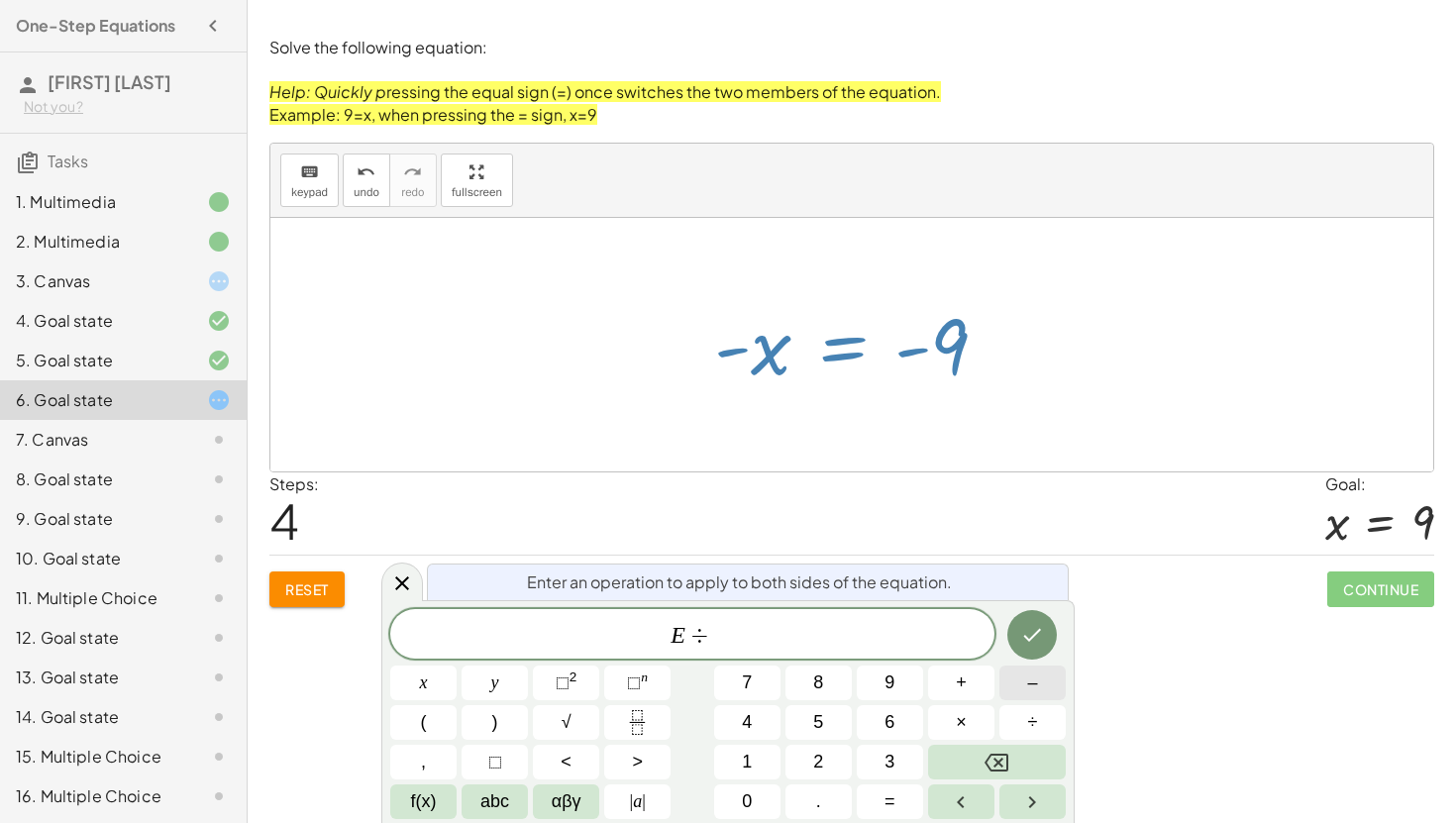 click on "–" at bounding box center (1032, 682) 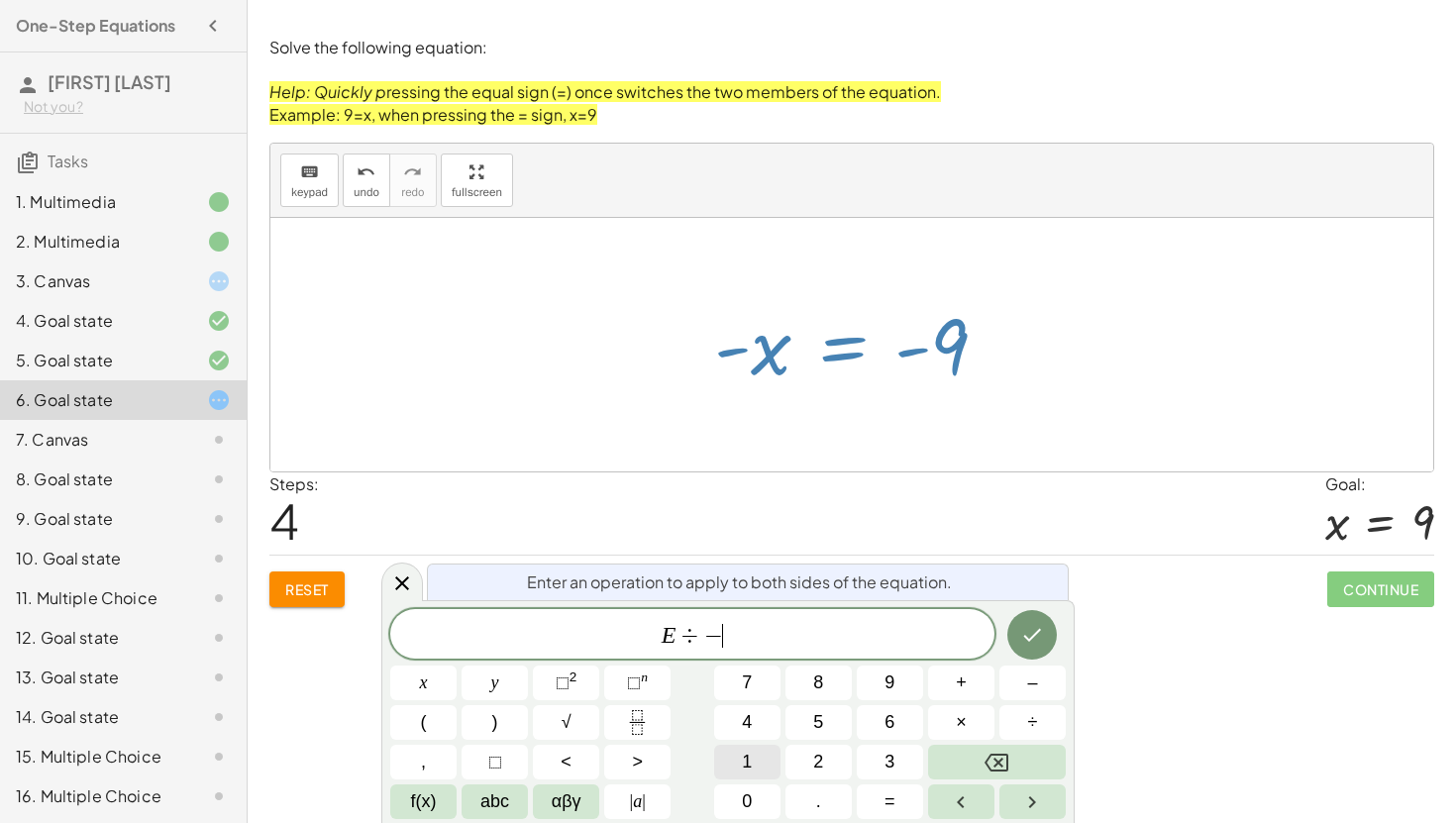 click on "1" at bounding box center (747, 762) 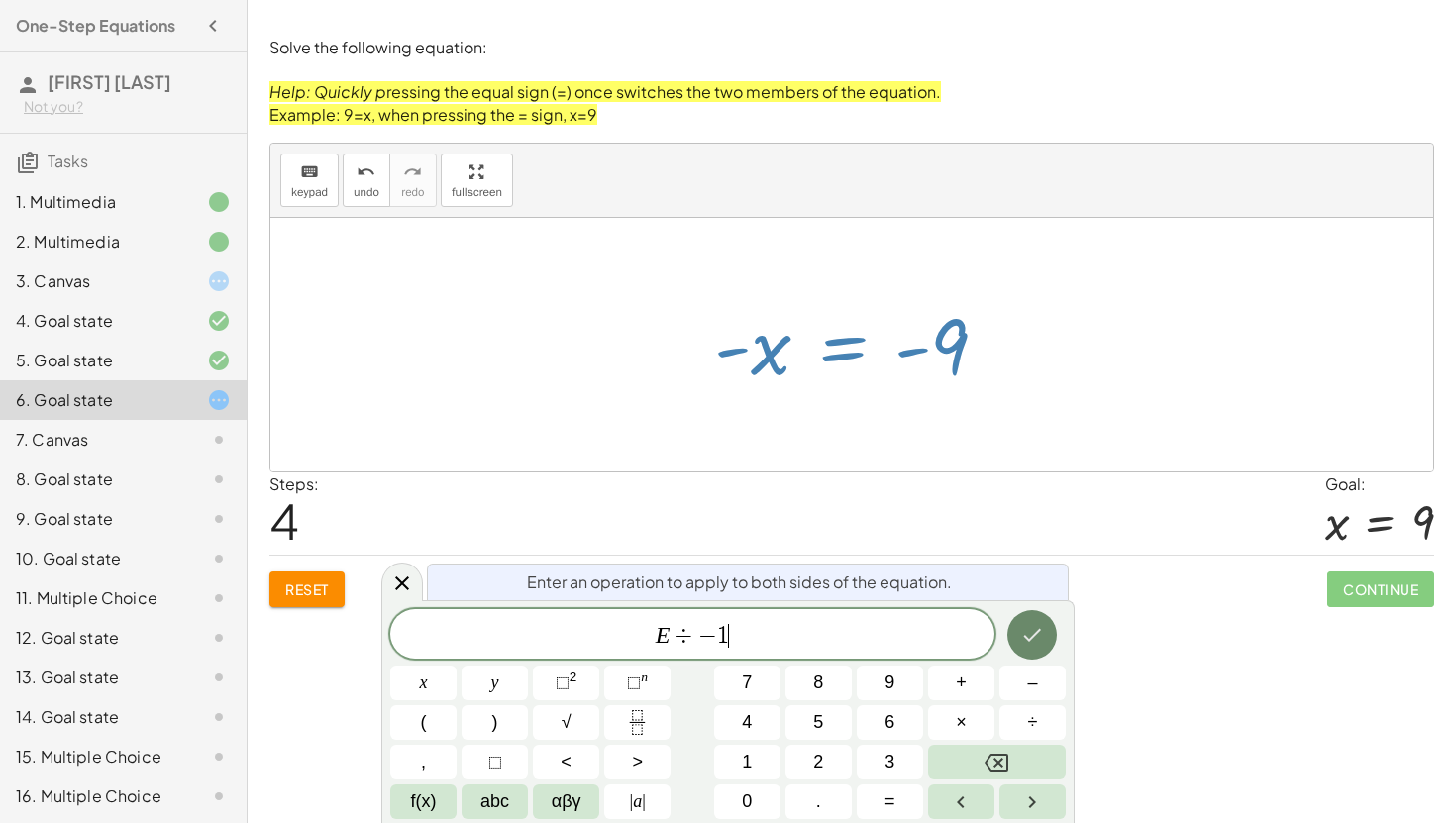click at bounding box center [1032, 635] 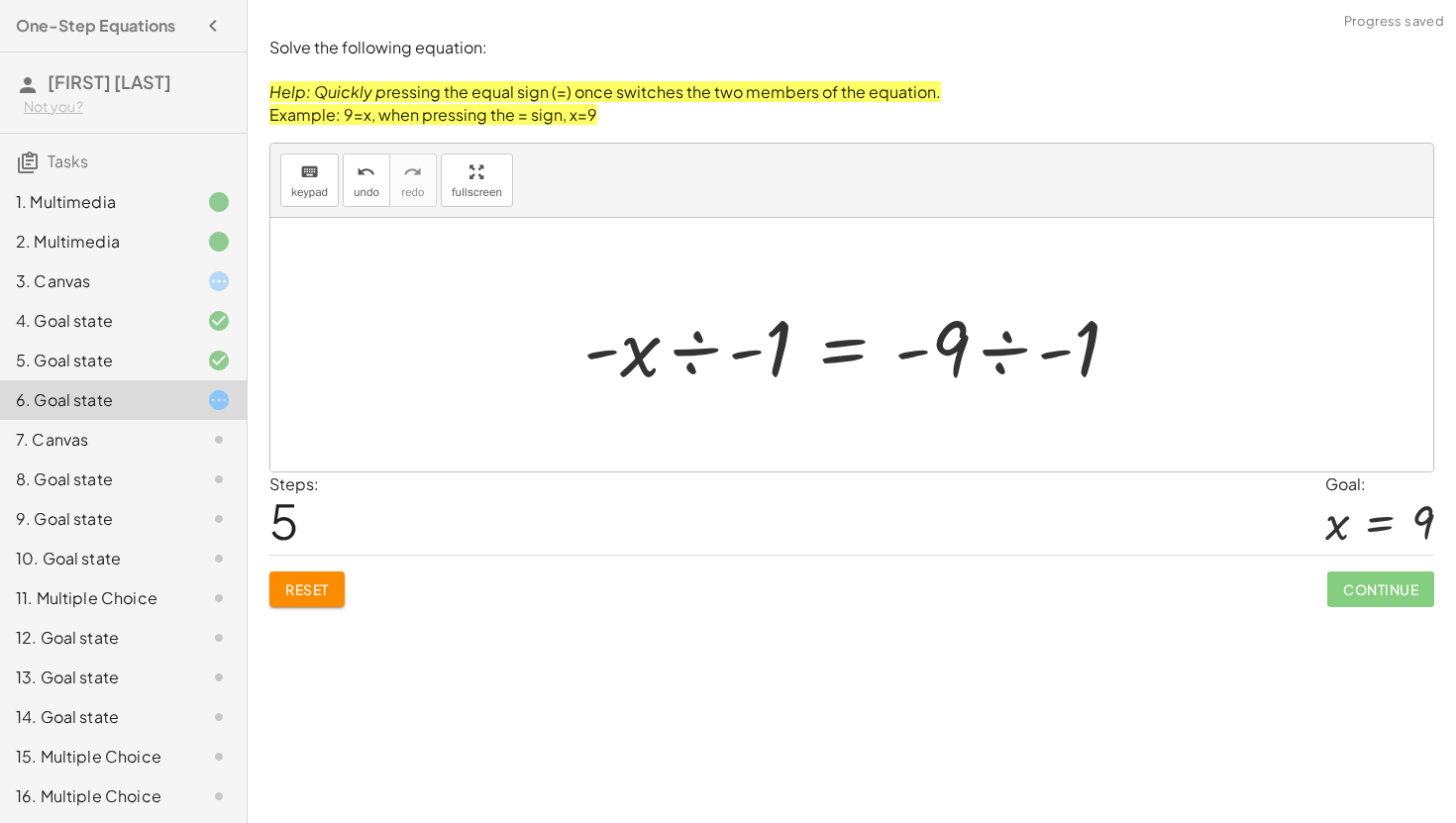 click at bounding box center (859, 345) 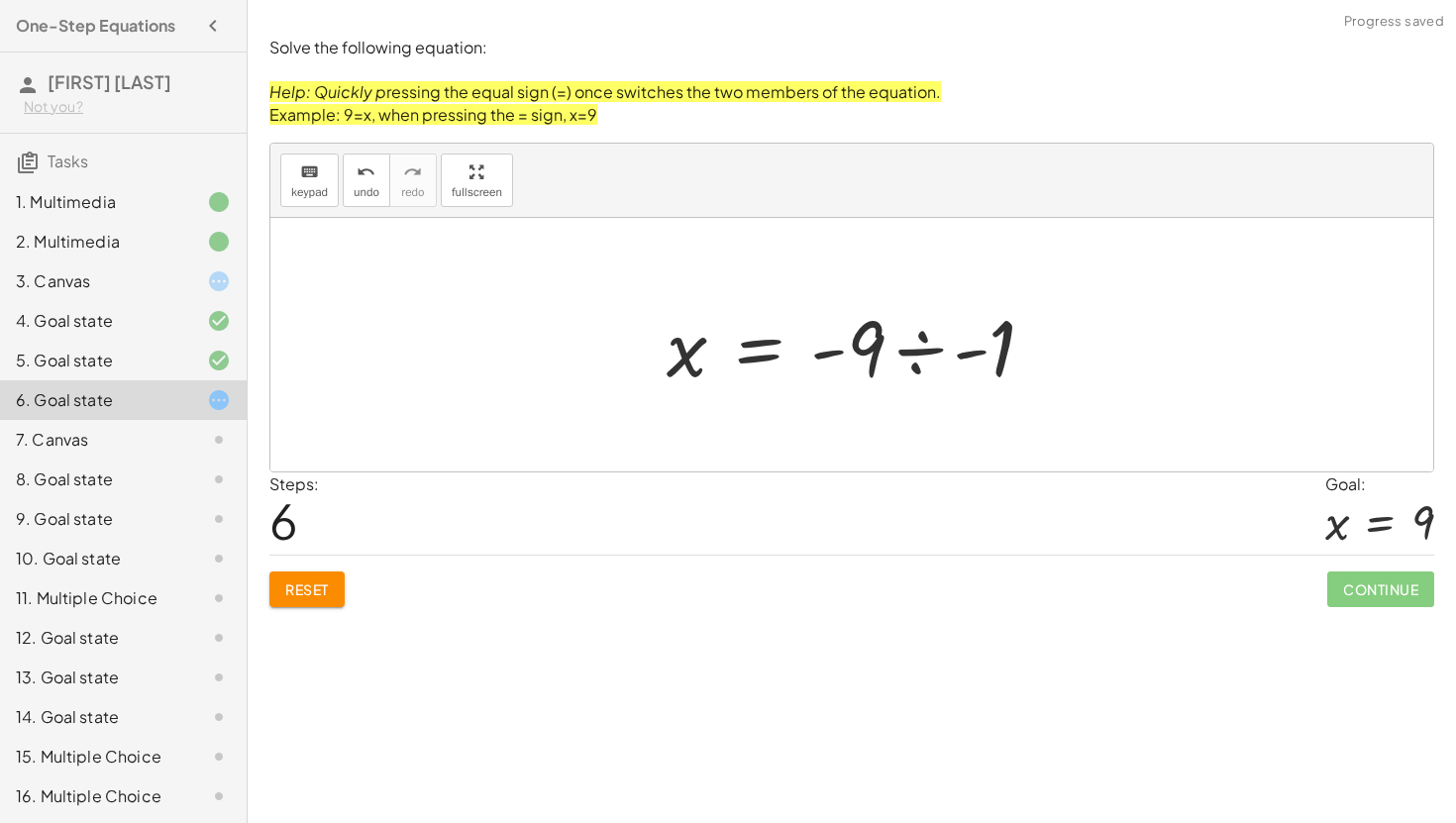 click at bounding box center [859, 345] 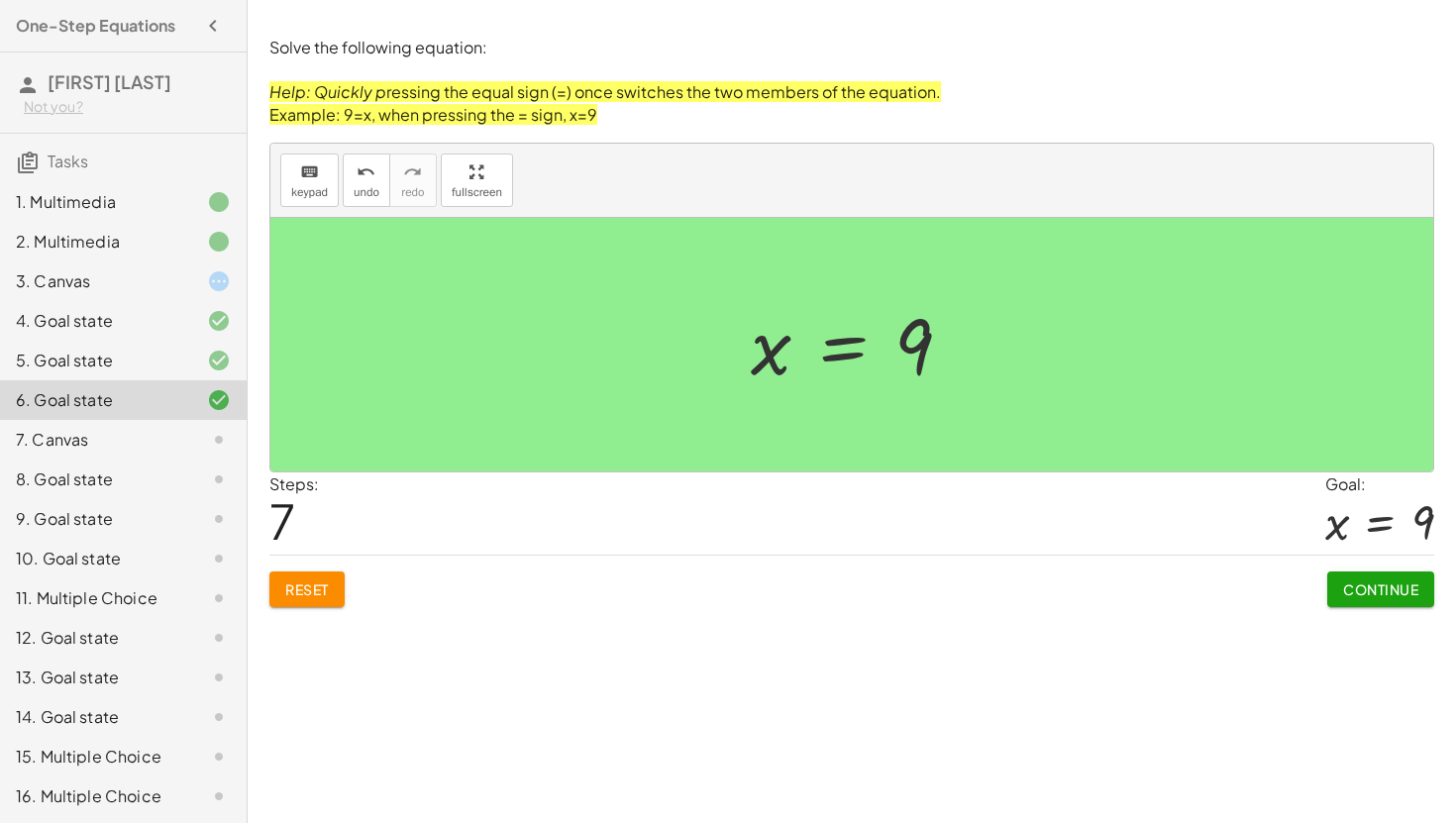 click on "Continue" 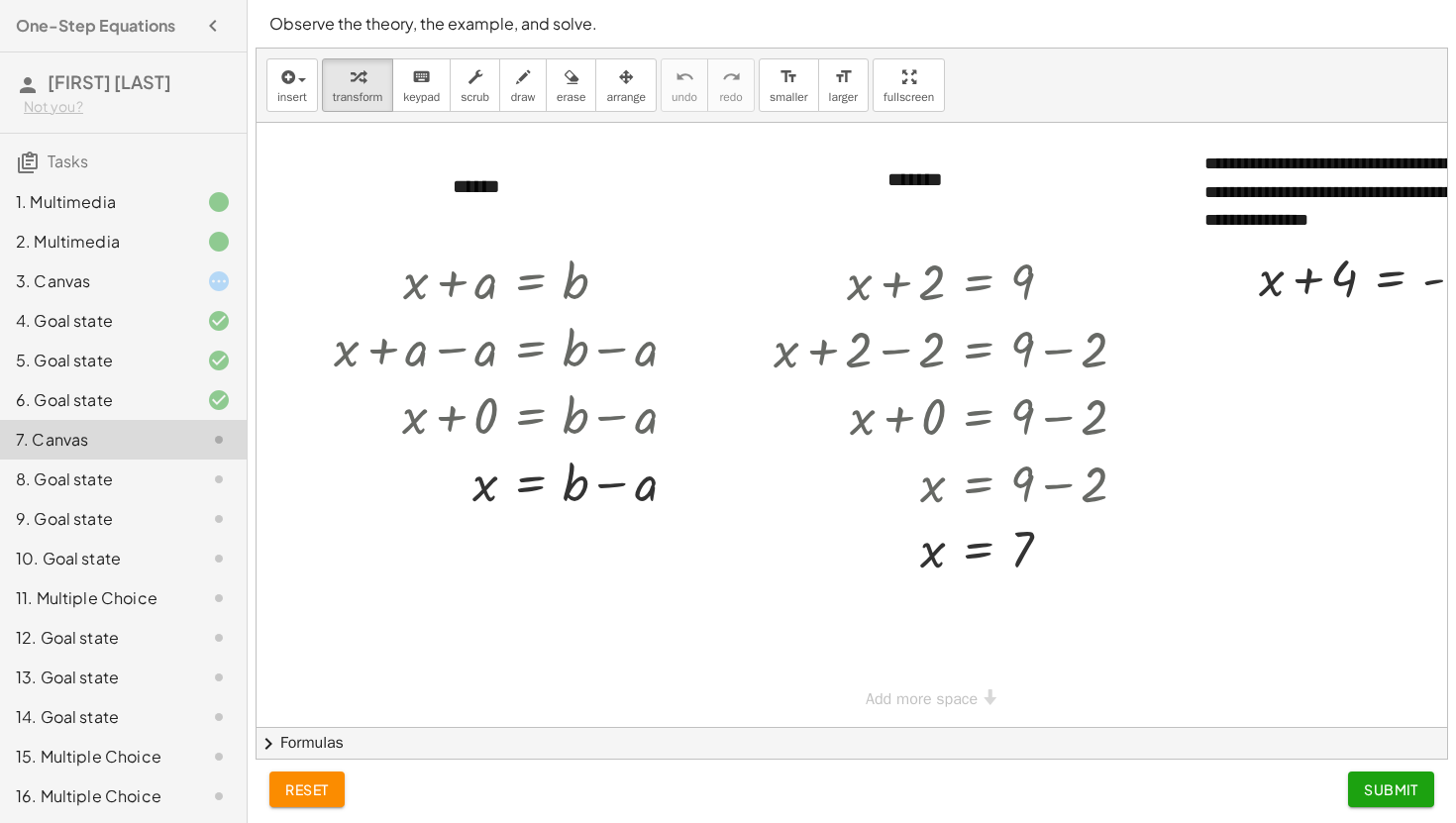 scroll, scrollTop: 0, scrollLeft: 145, axis: horizontal 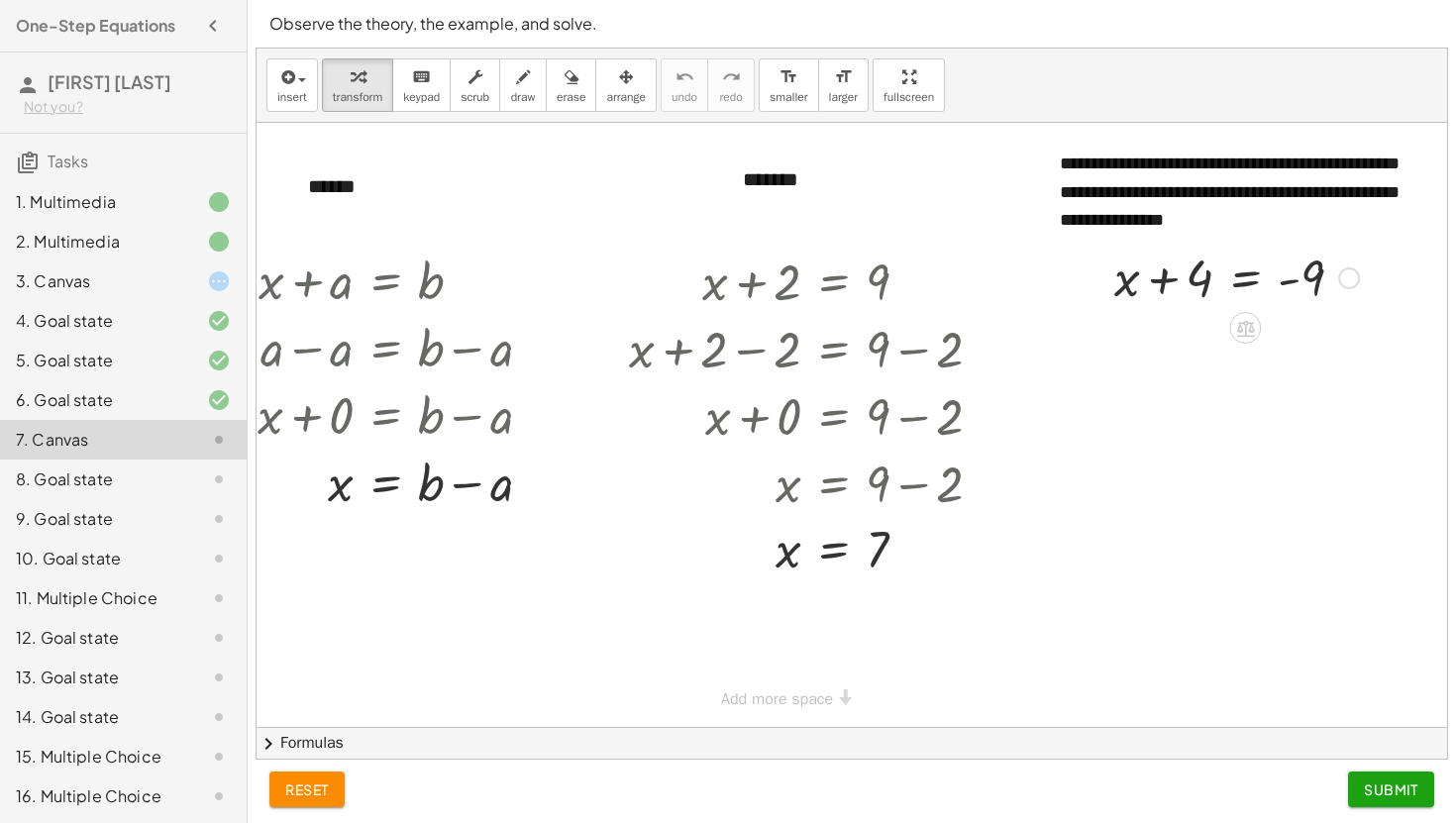 click at bounding box center [1236, 276] 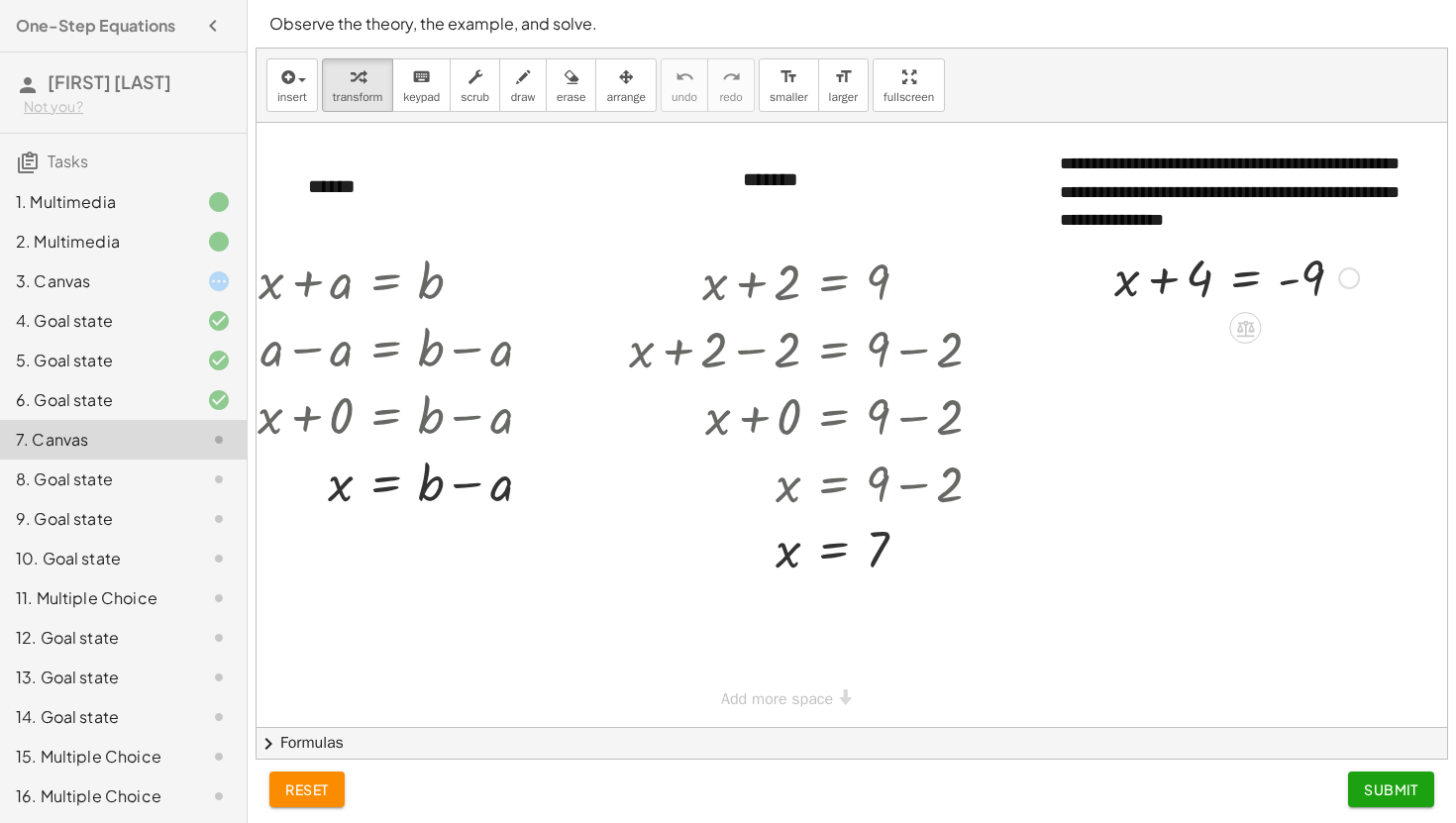 click at bounding box center [1236, 276] 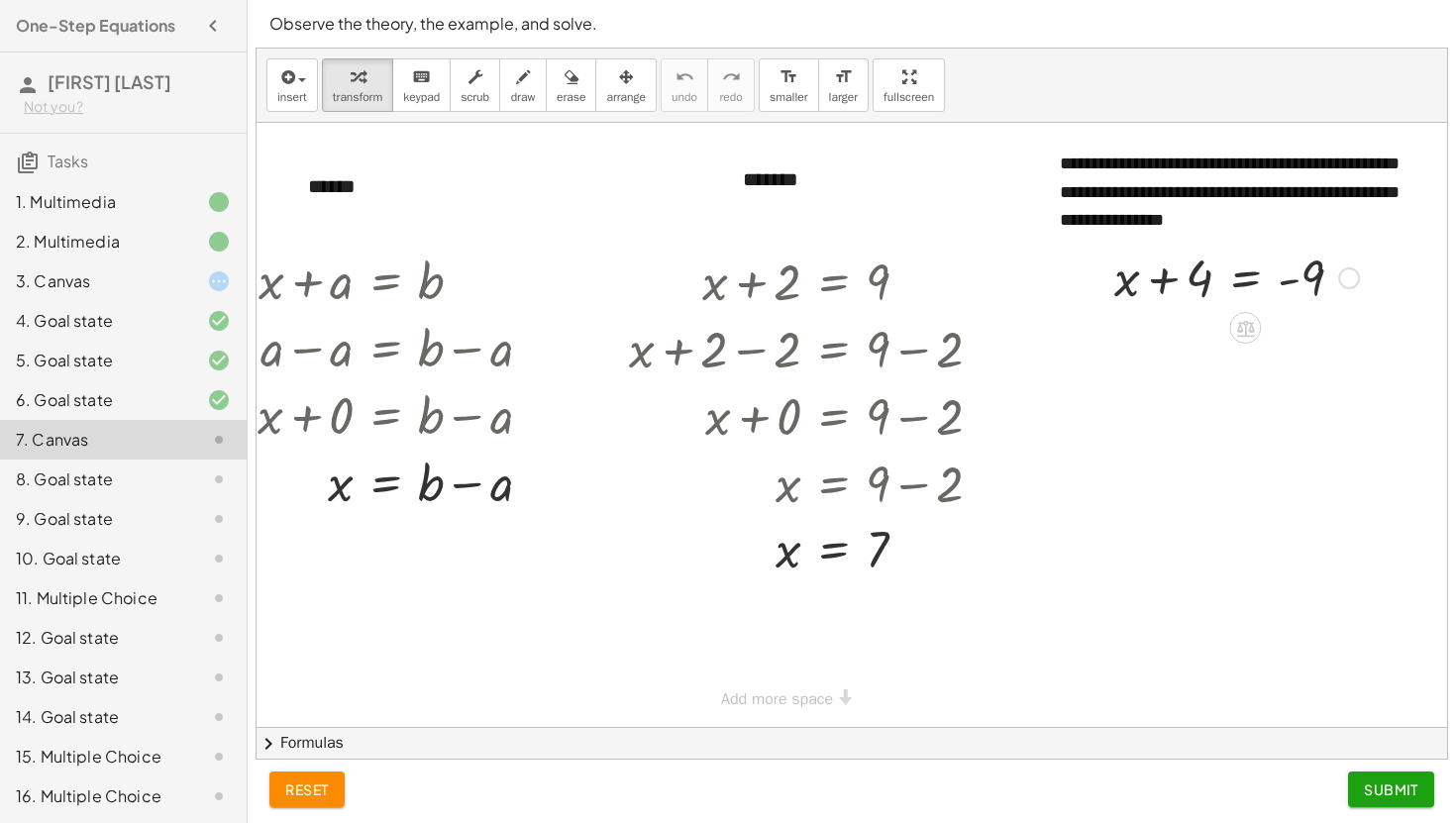 click at bounding box center [1236, 276] 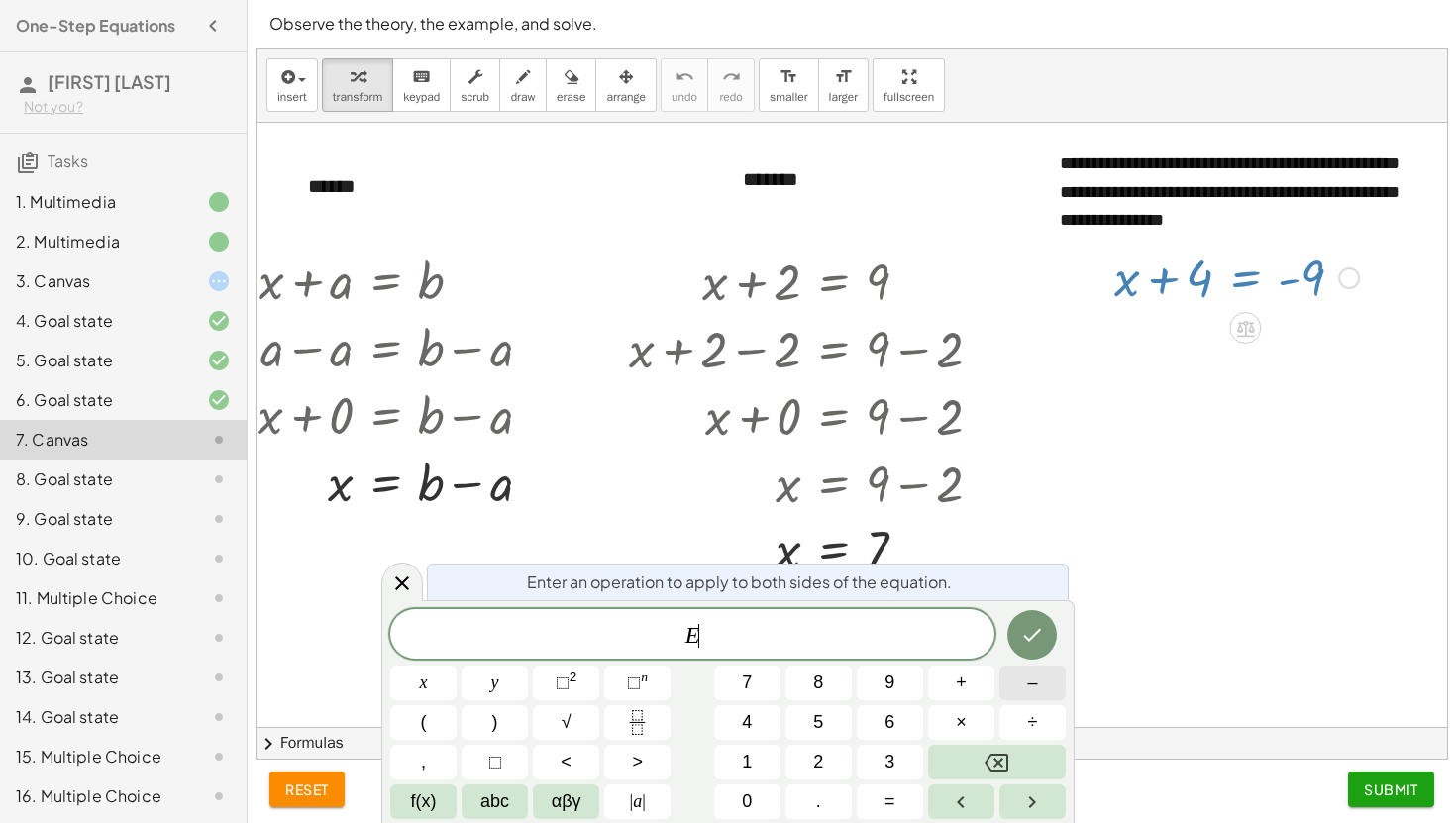 click on "–" at bounding box center (1032, 682) 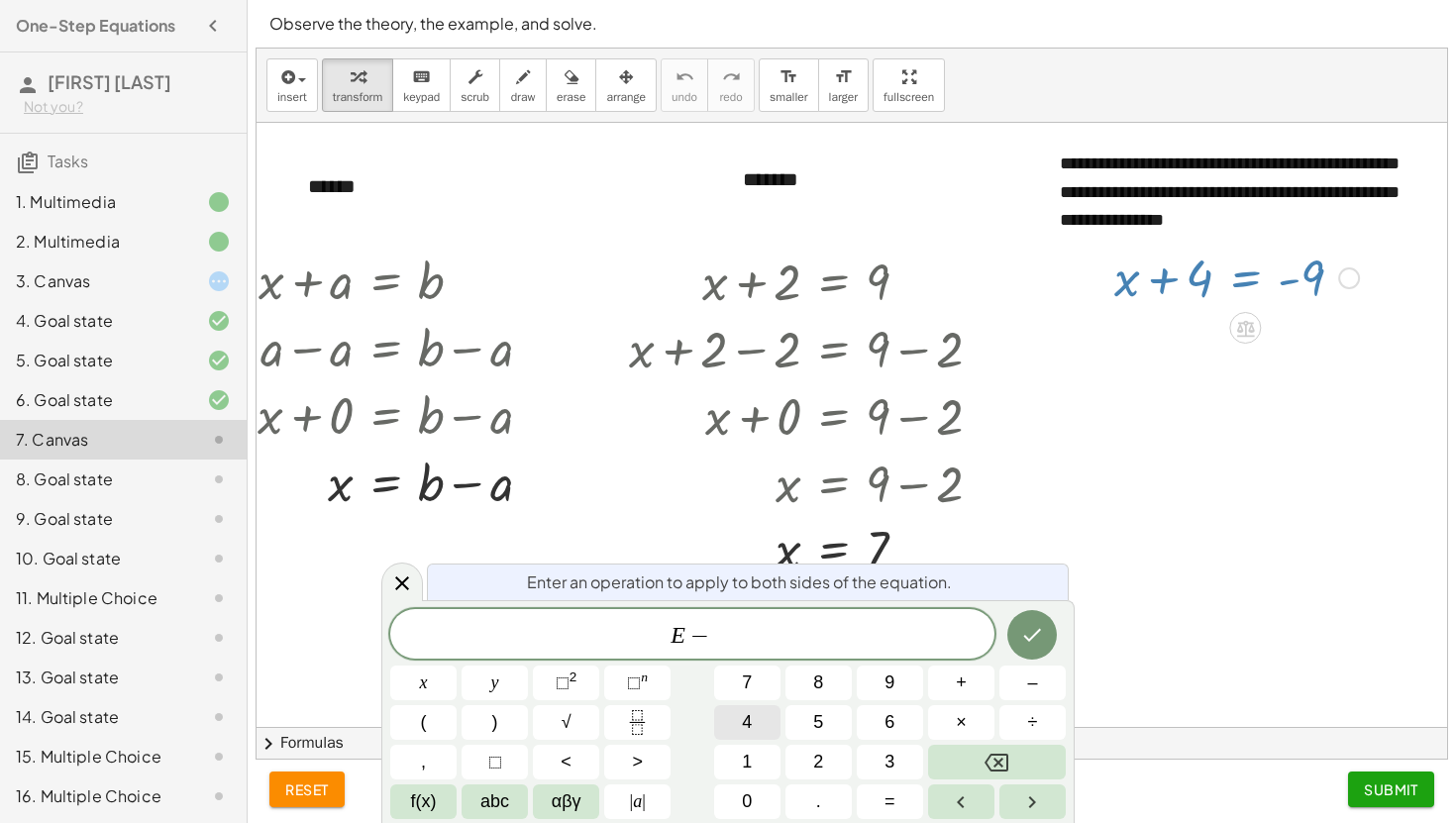 click on "4" at bounding box center (747, 722) 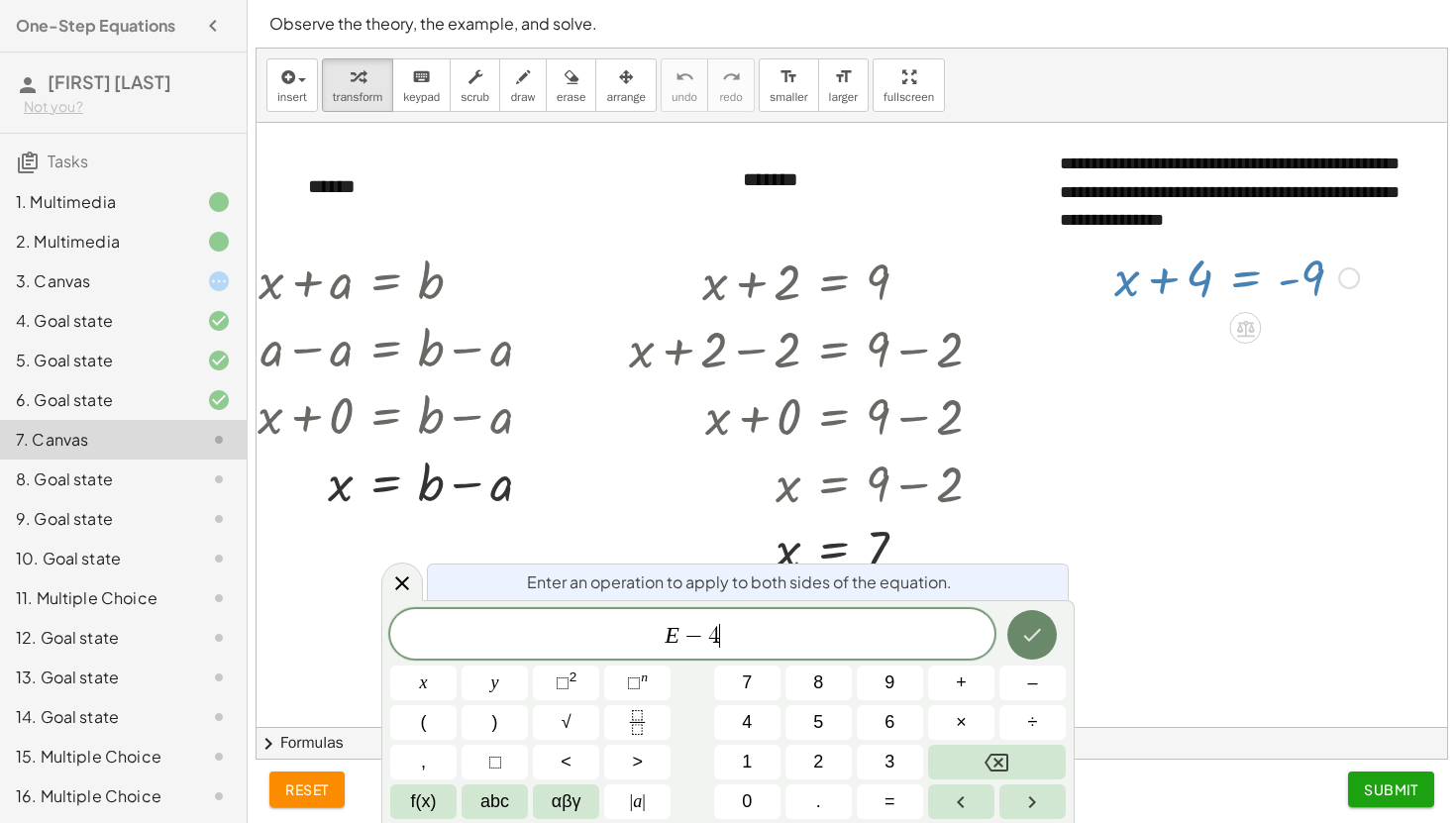click 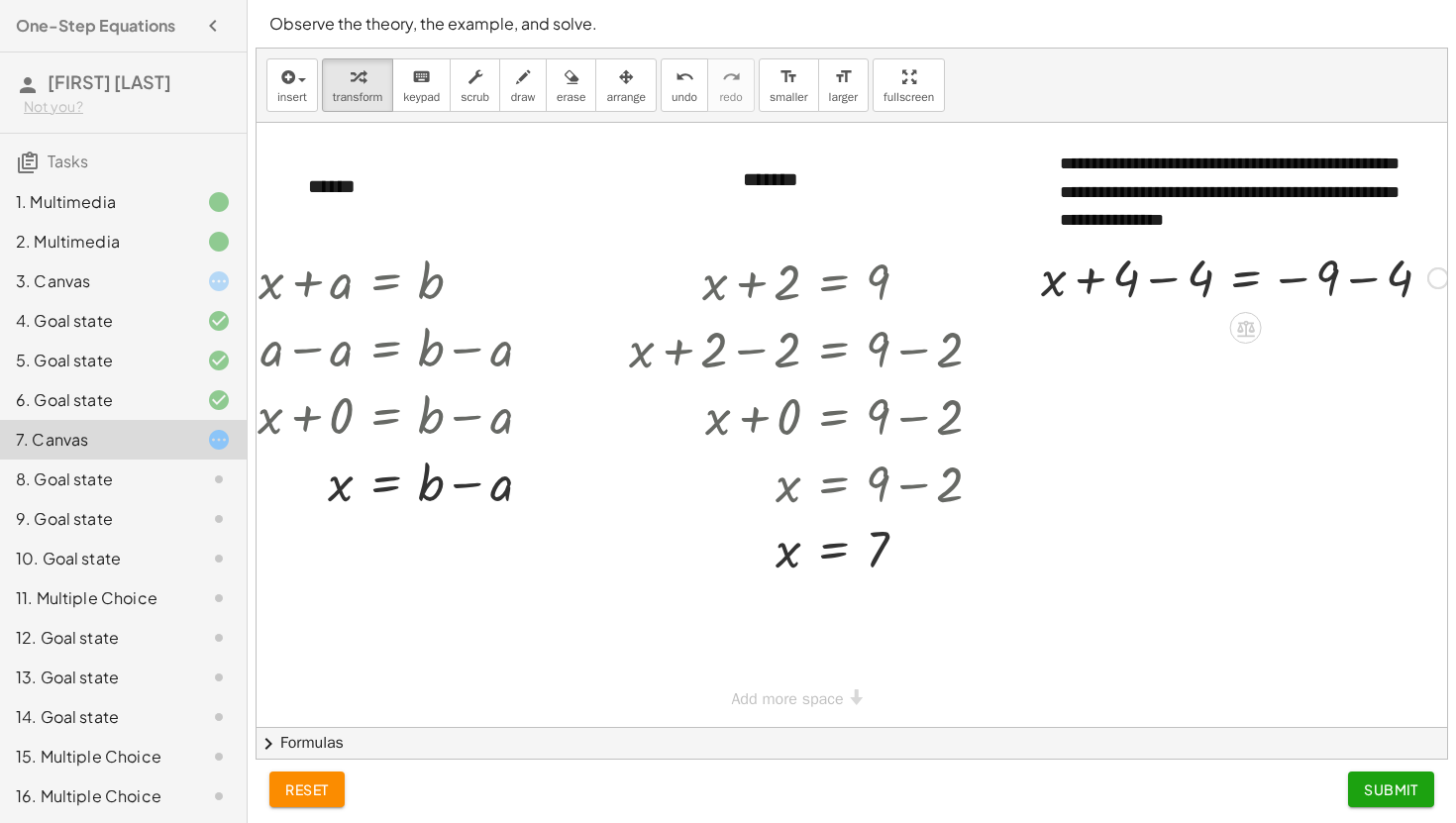 click at bounding box center (1244, 276) 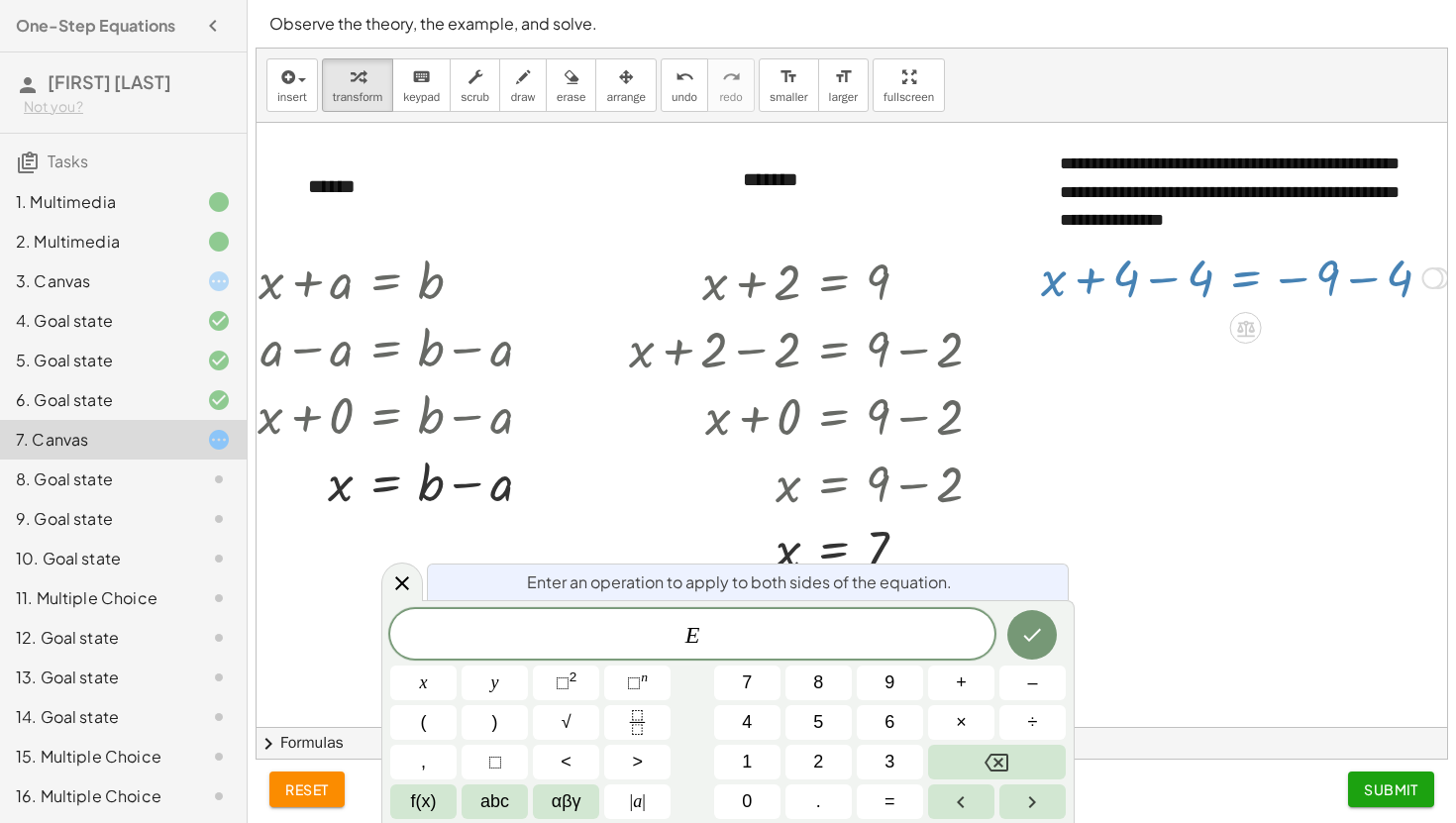 click at bounding box center [1244, 276] 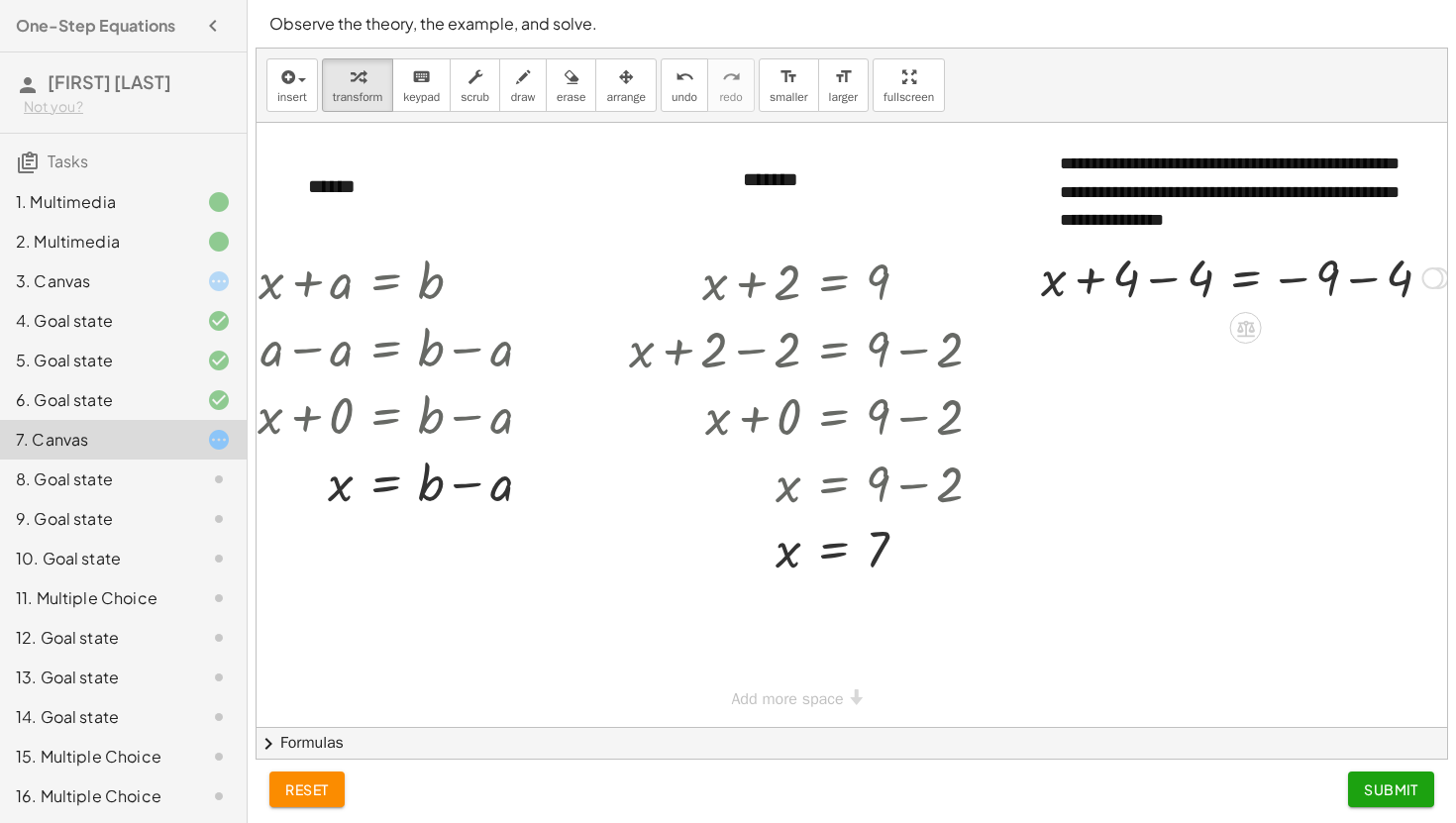 click at bounding box center [1244, 276] 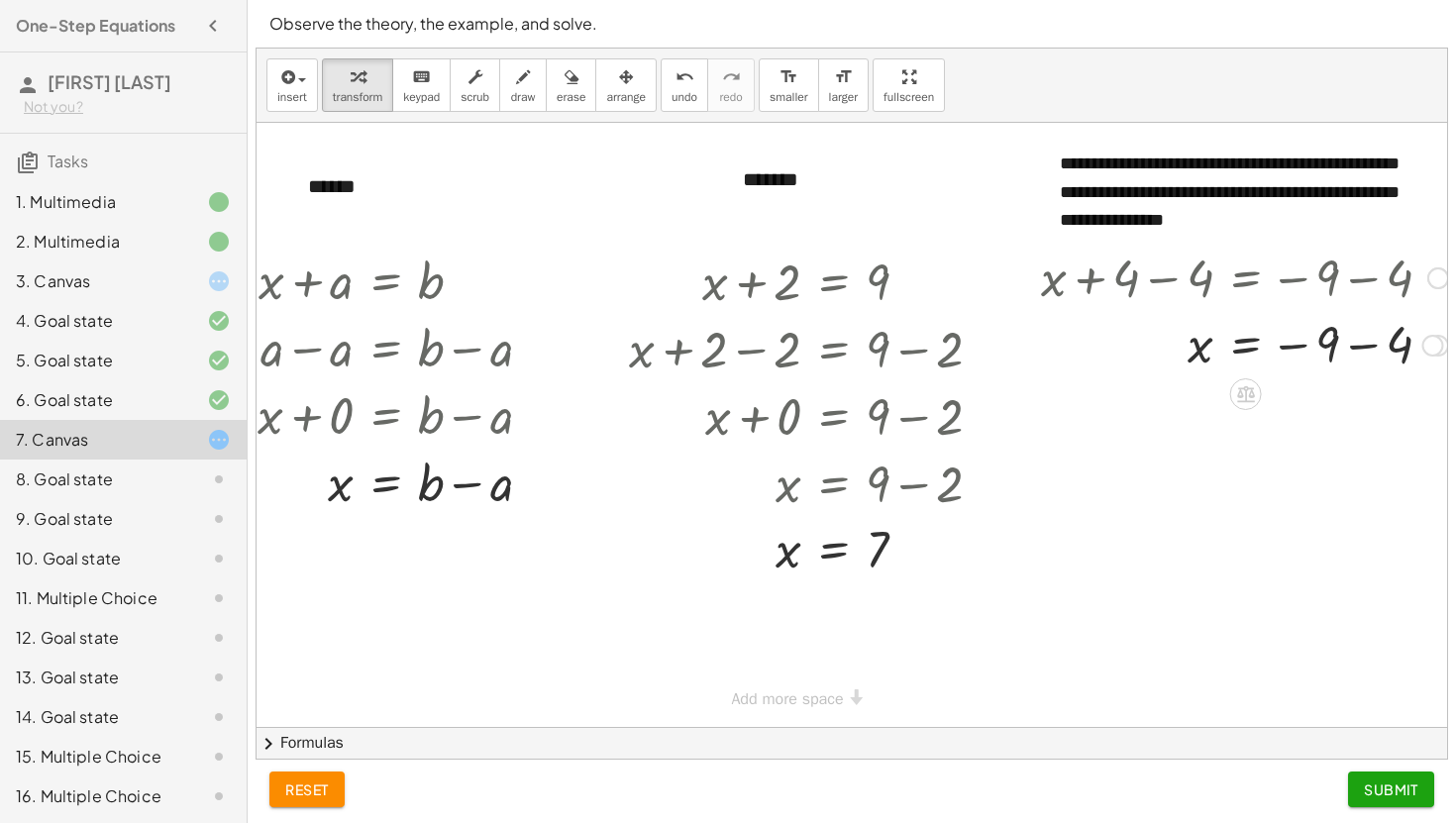 click at bounding box center [1244, 276] 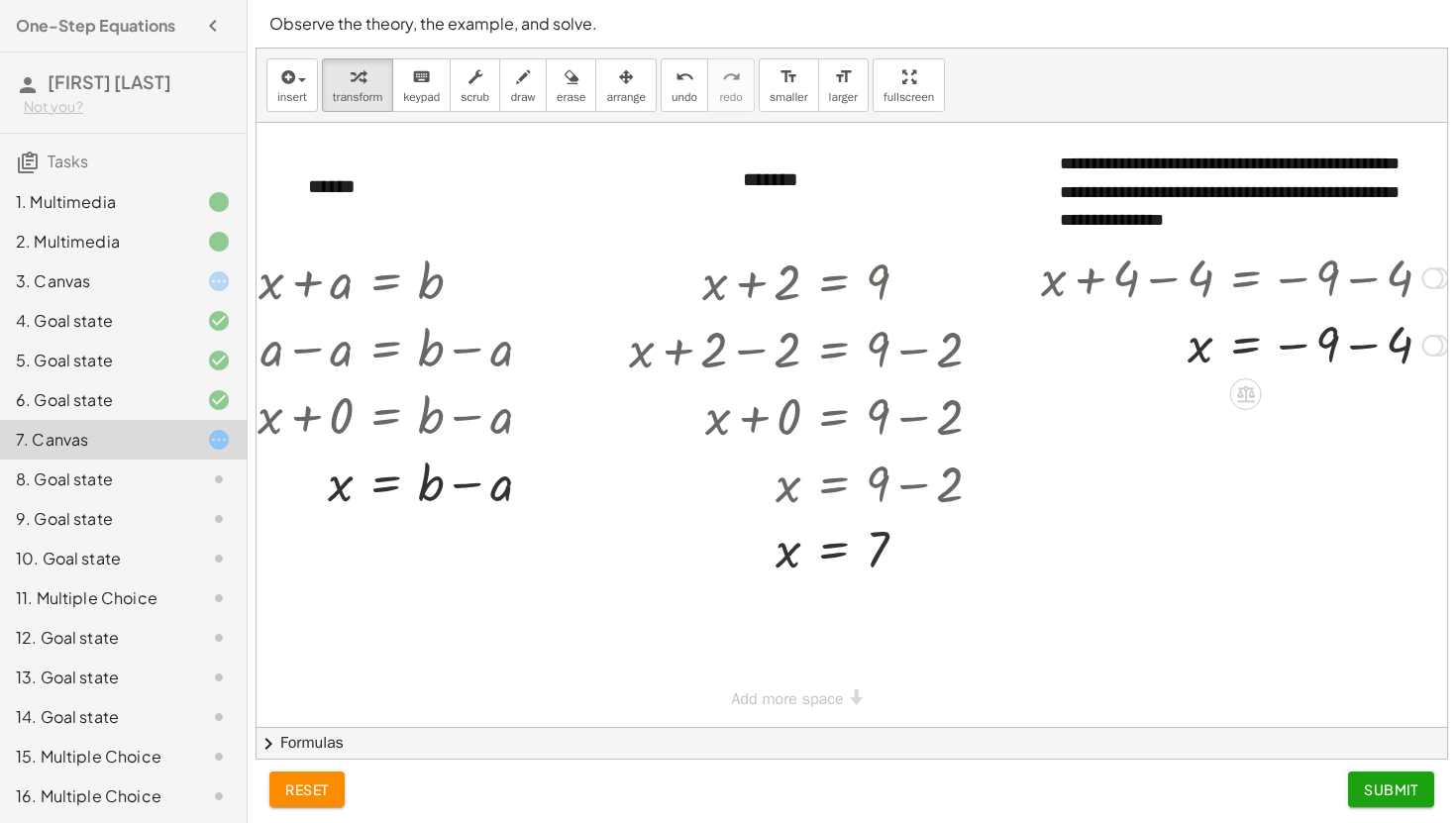 click at bounding box center [1244, 344] 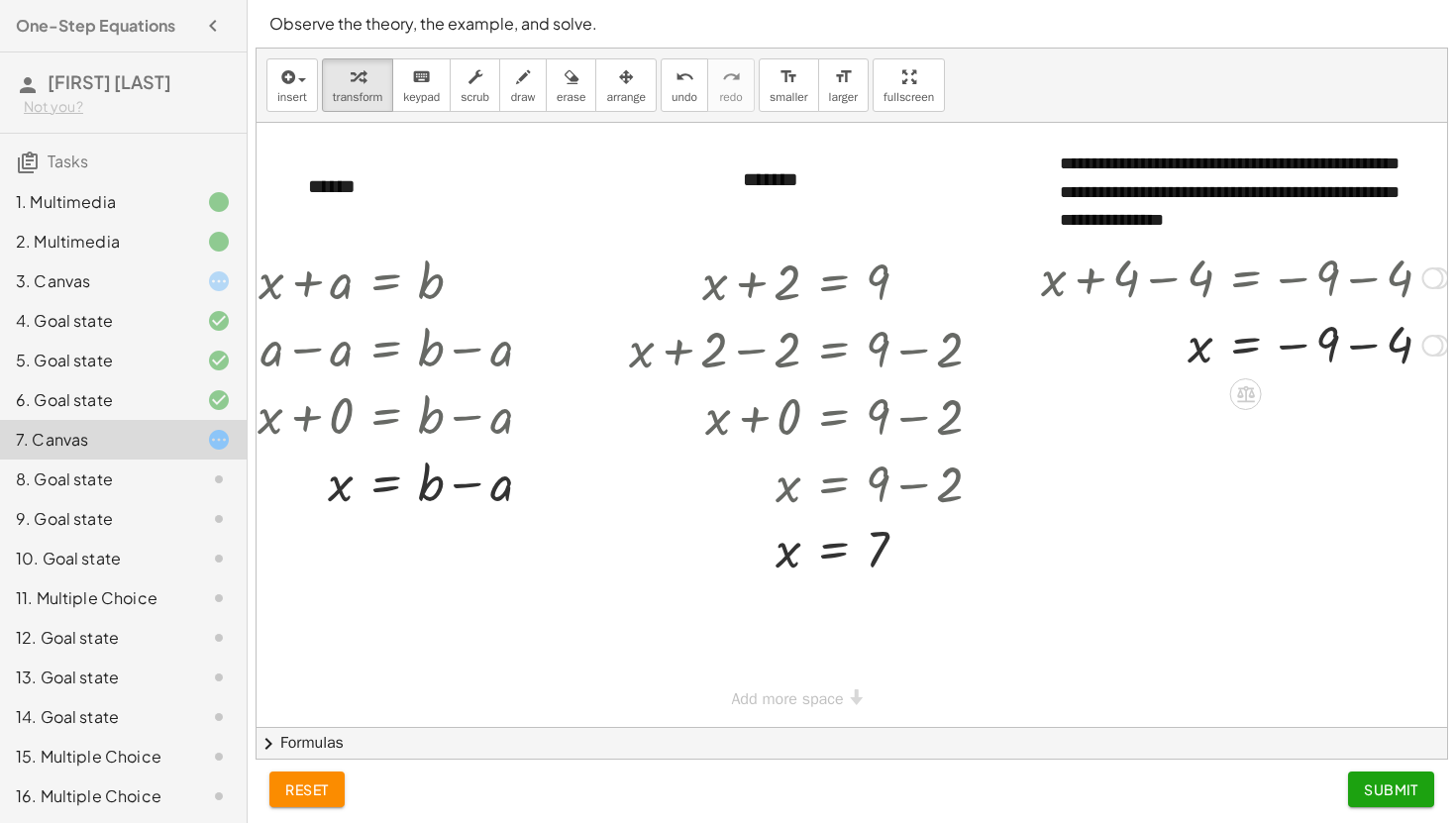 click at bounding box center (1244, 344) 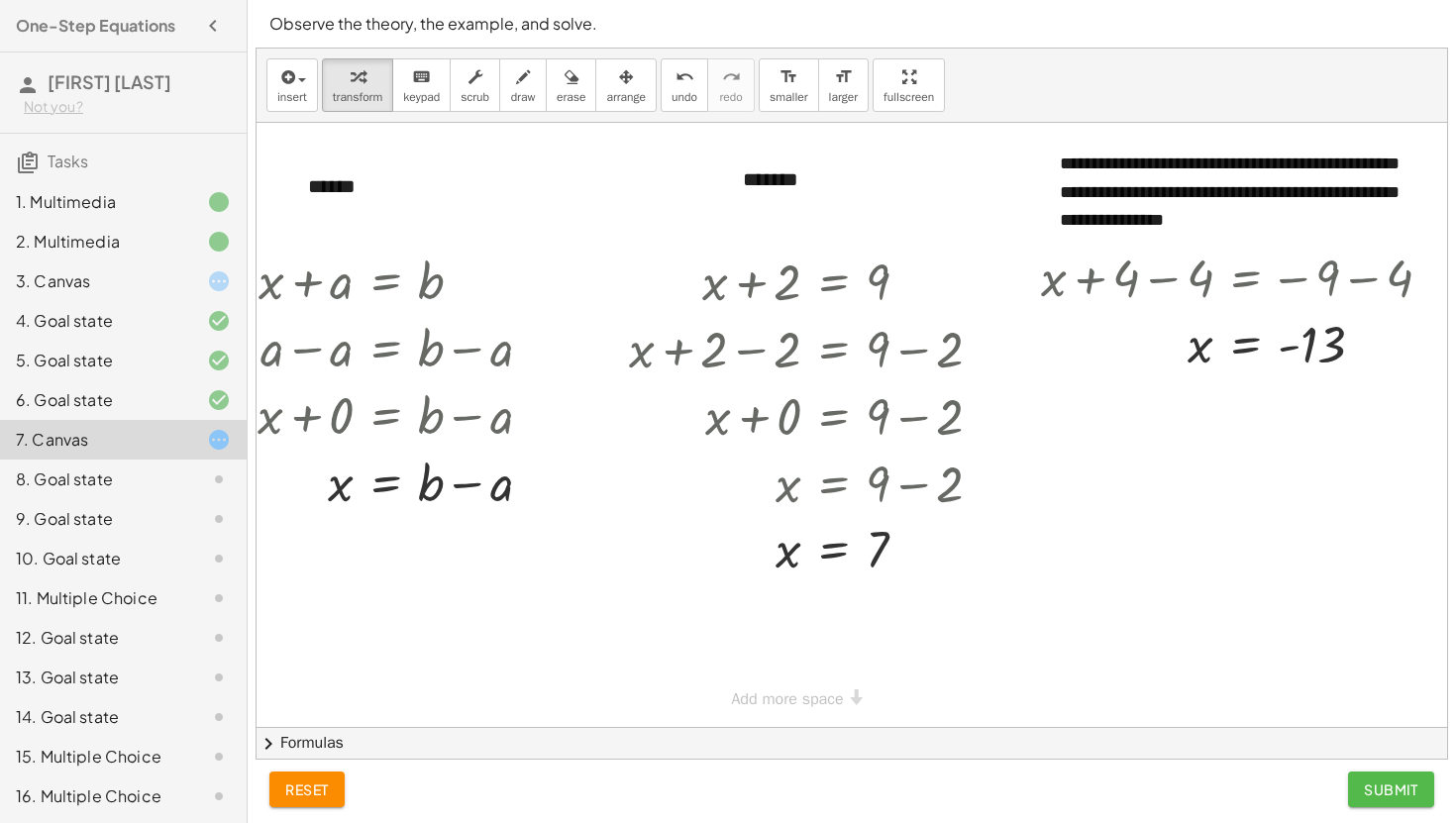click on "Submit" 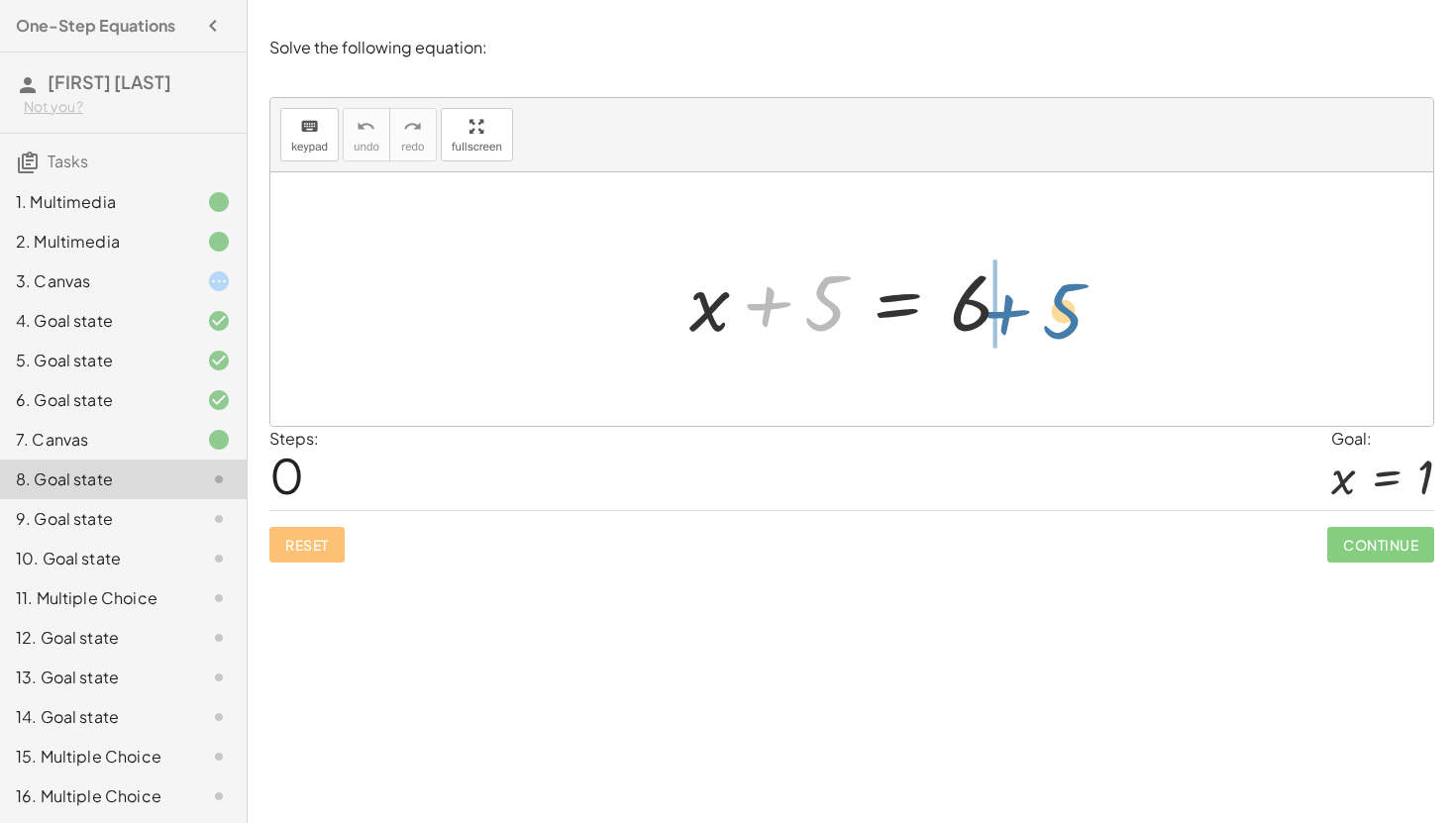 drag, startPoint x: 767, startPoint y: 305, endPoint x: 1005, endPoint y: 310, distance: 238.05252 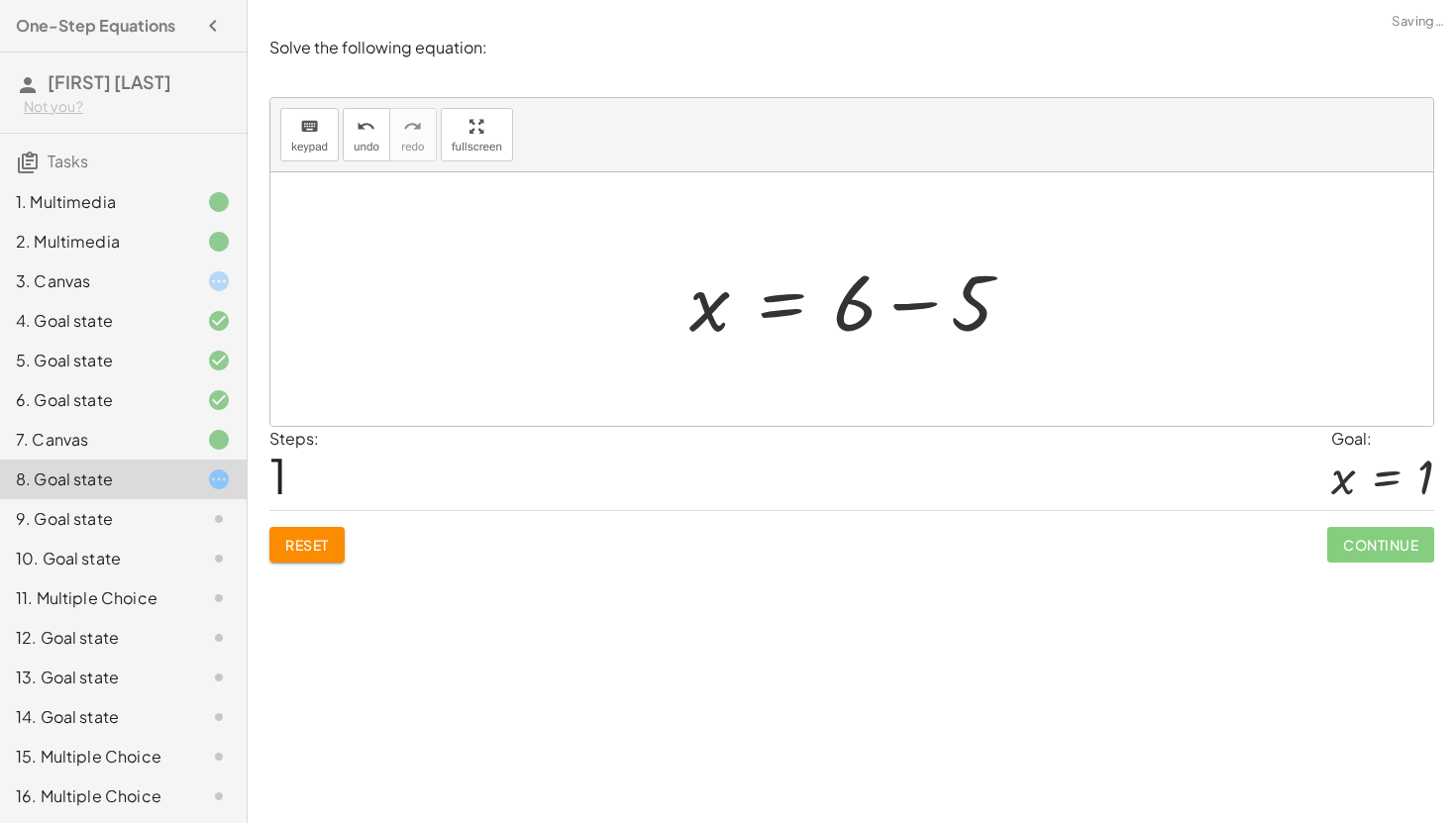 click at bounding box center [859, 299] 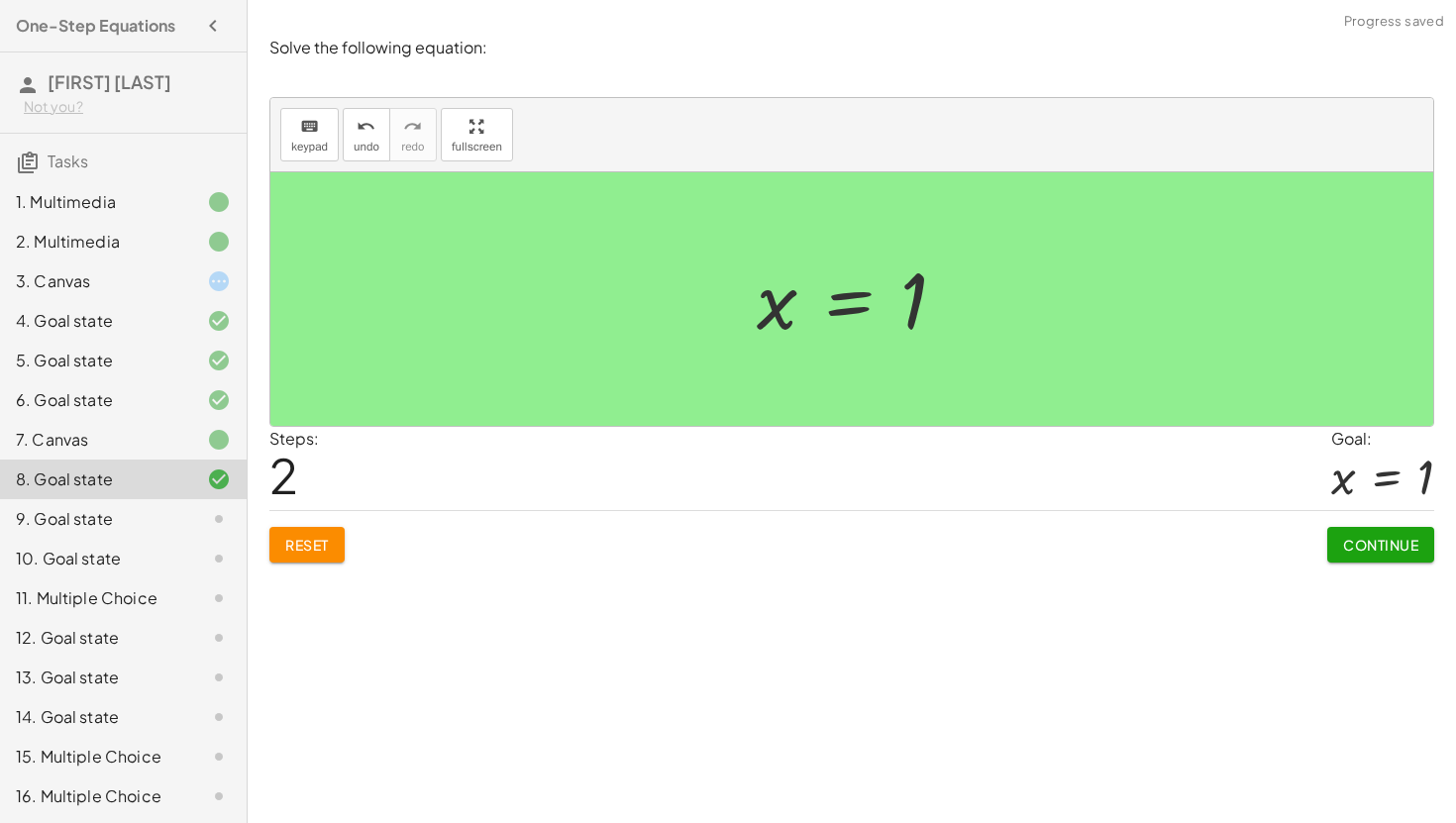 click on "Continue" 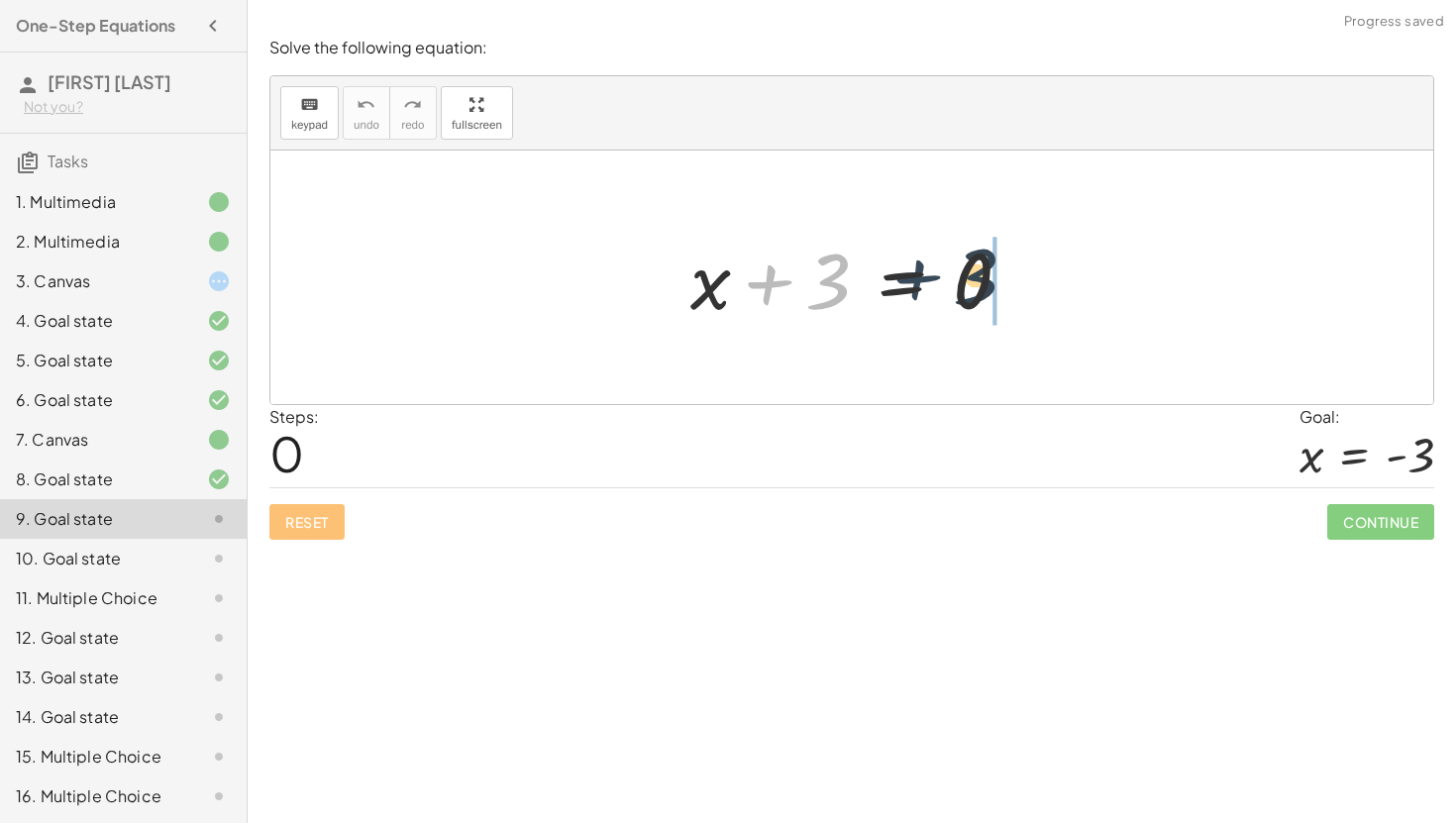 drag, startPoint x: 799, startPoint y: 287, endPoint x: 976, endPoint y: 273, distance: 177.55281 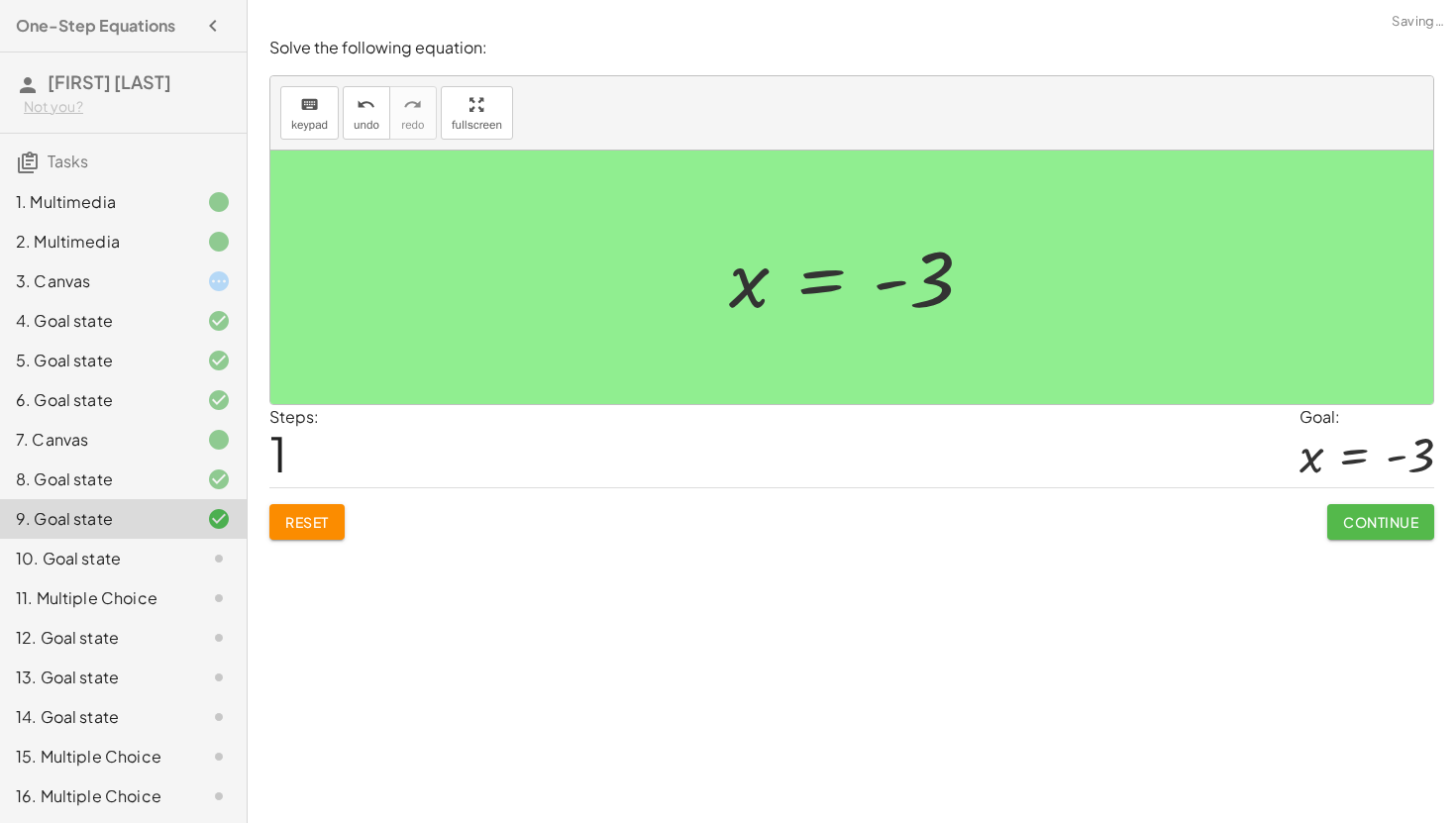 click on "Continue" 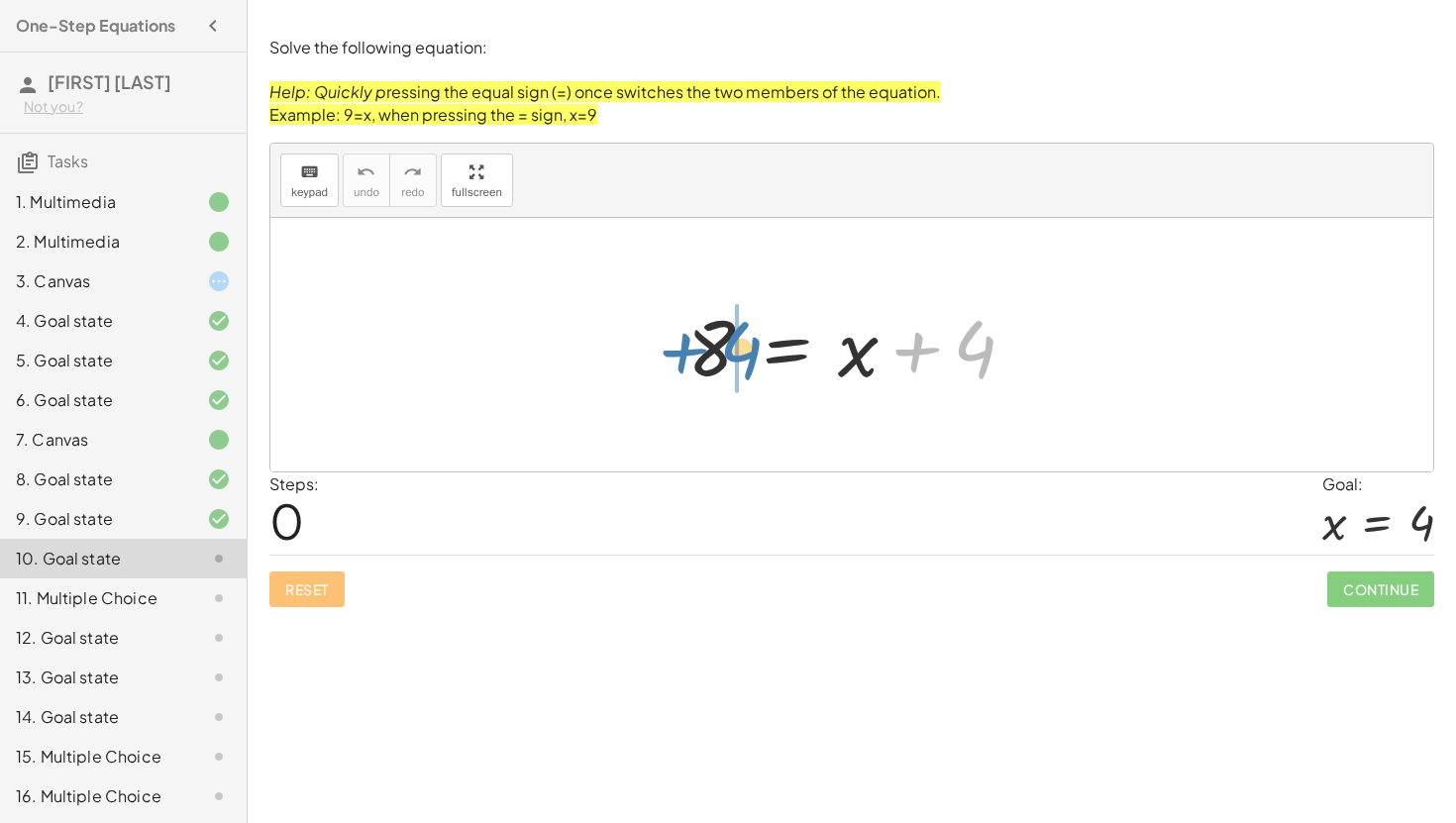 drag, startPoint x: 969, startPoint y: 362, endPoint x: 748, endPoint y: 360, distance: 221.00905 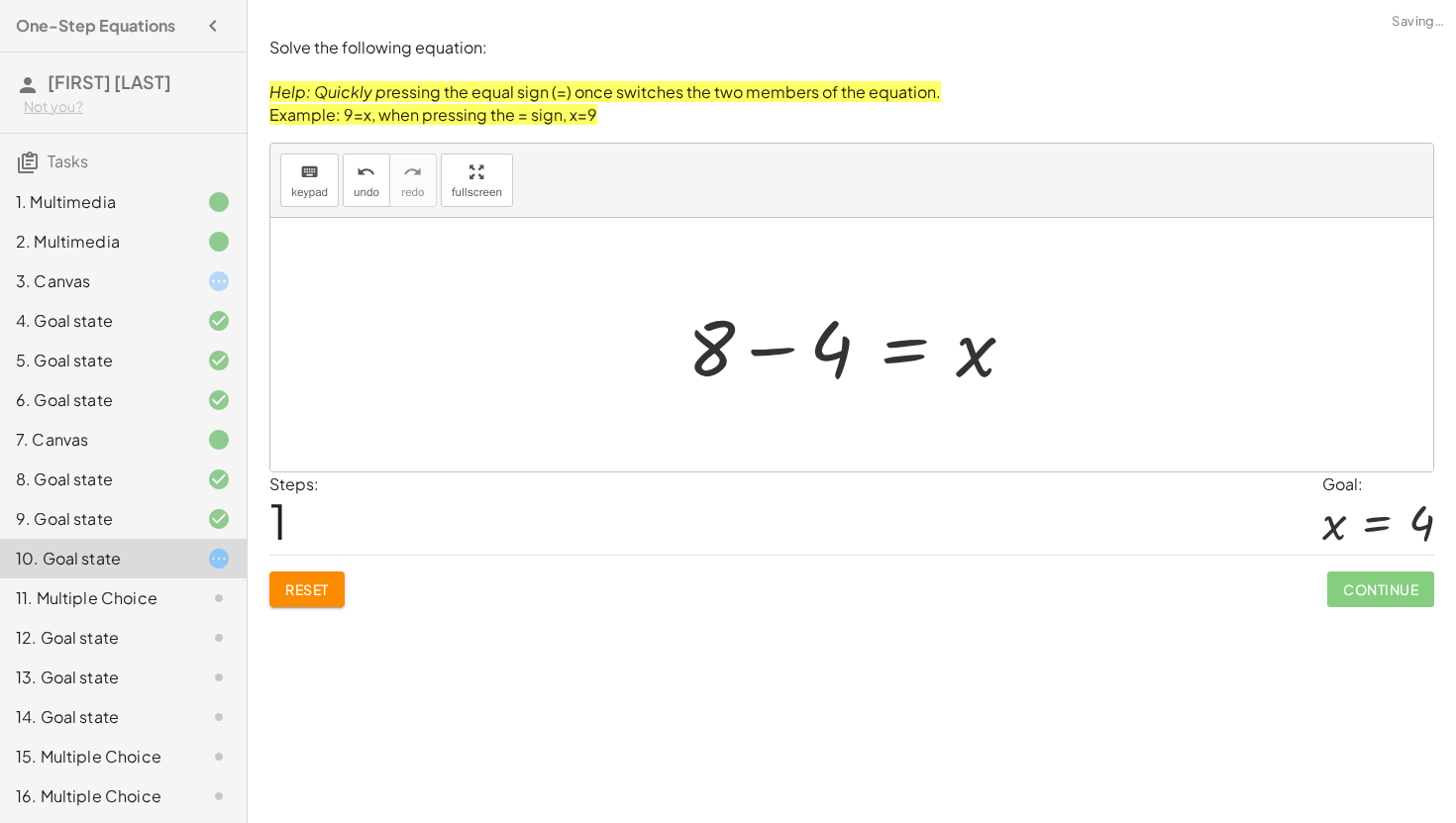 click at bounding box center (859, 345) 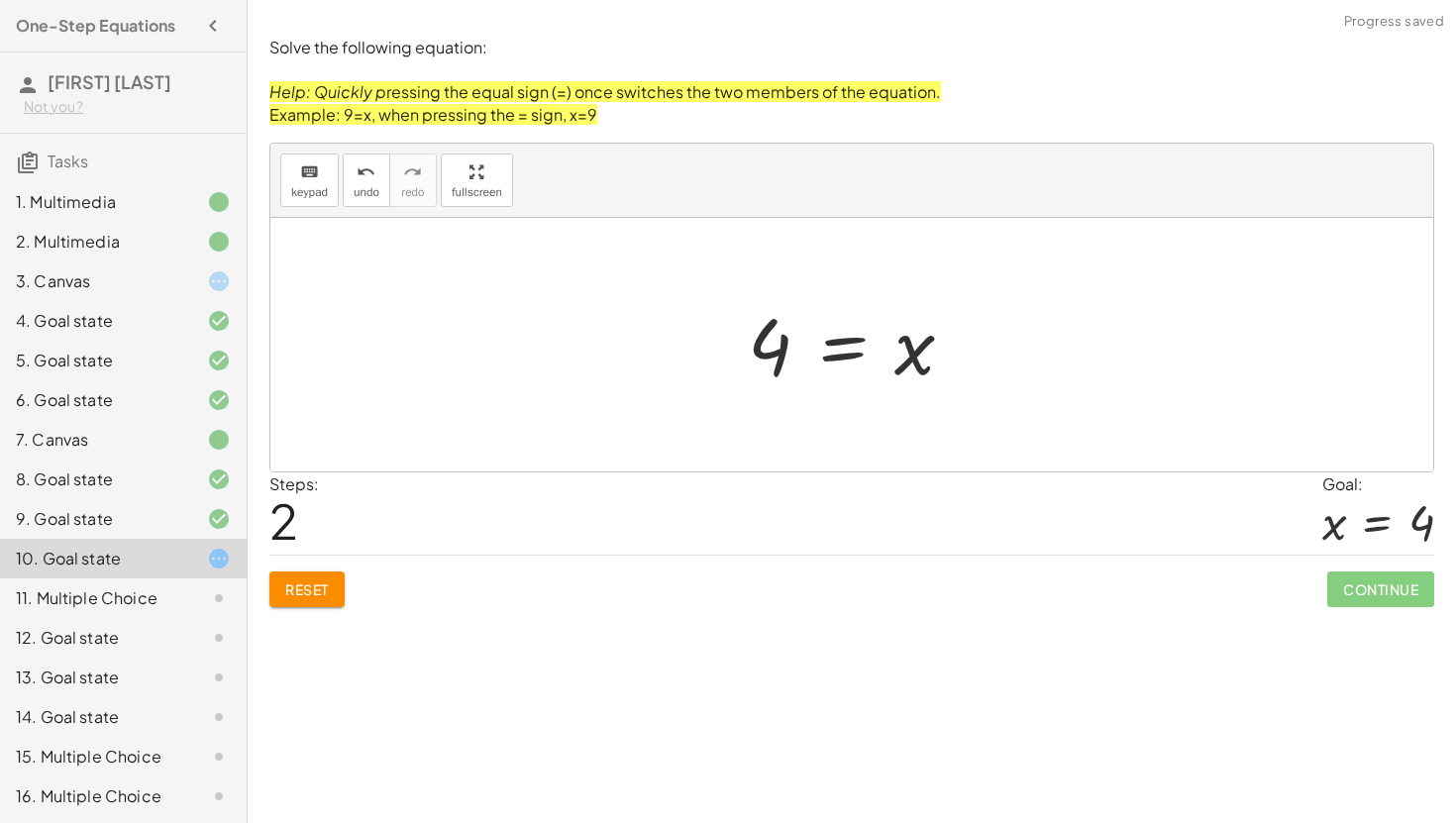 click at bounding box center [859, 345] 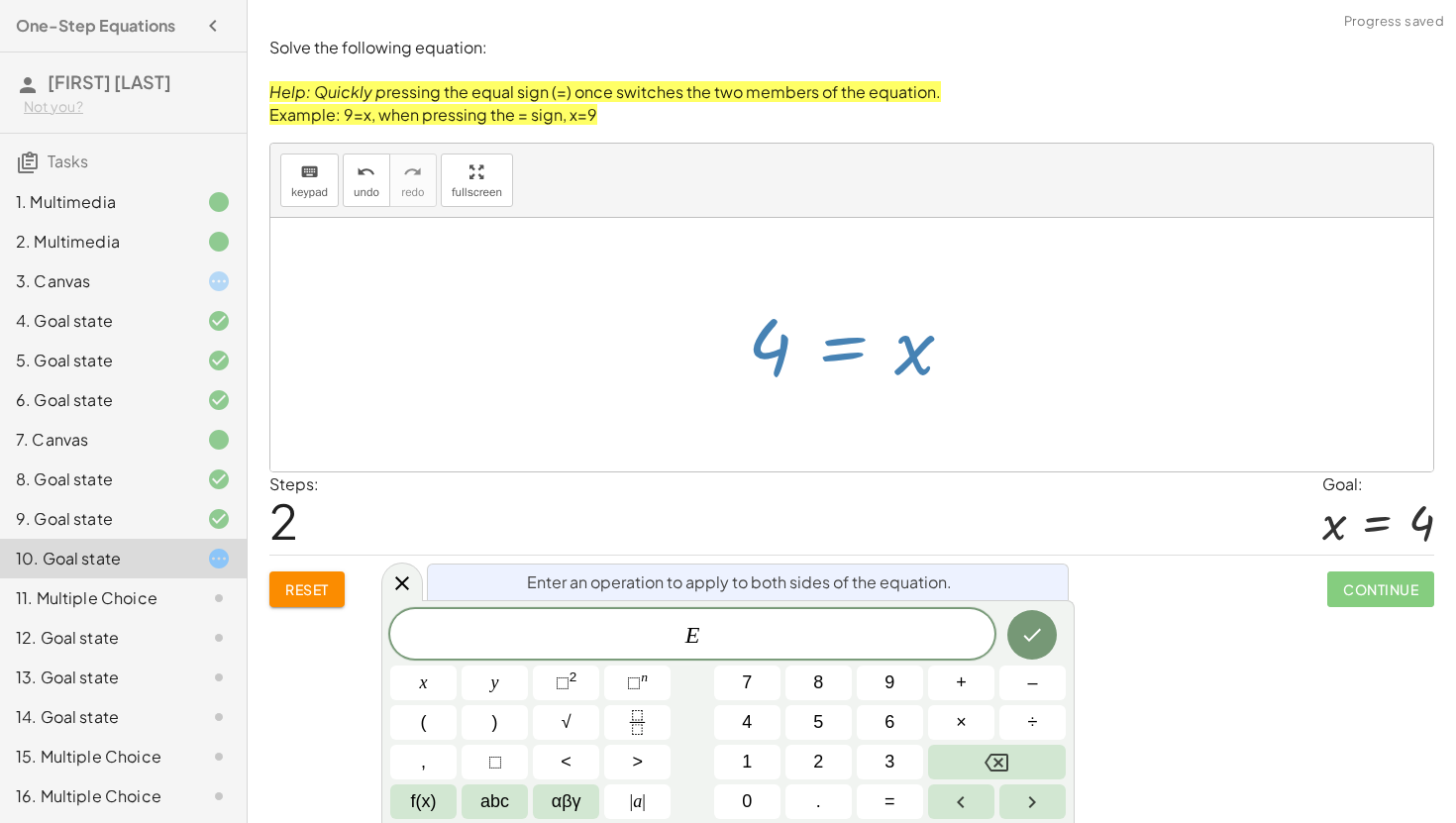 click at bounding box center (859, 345) 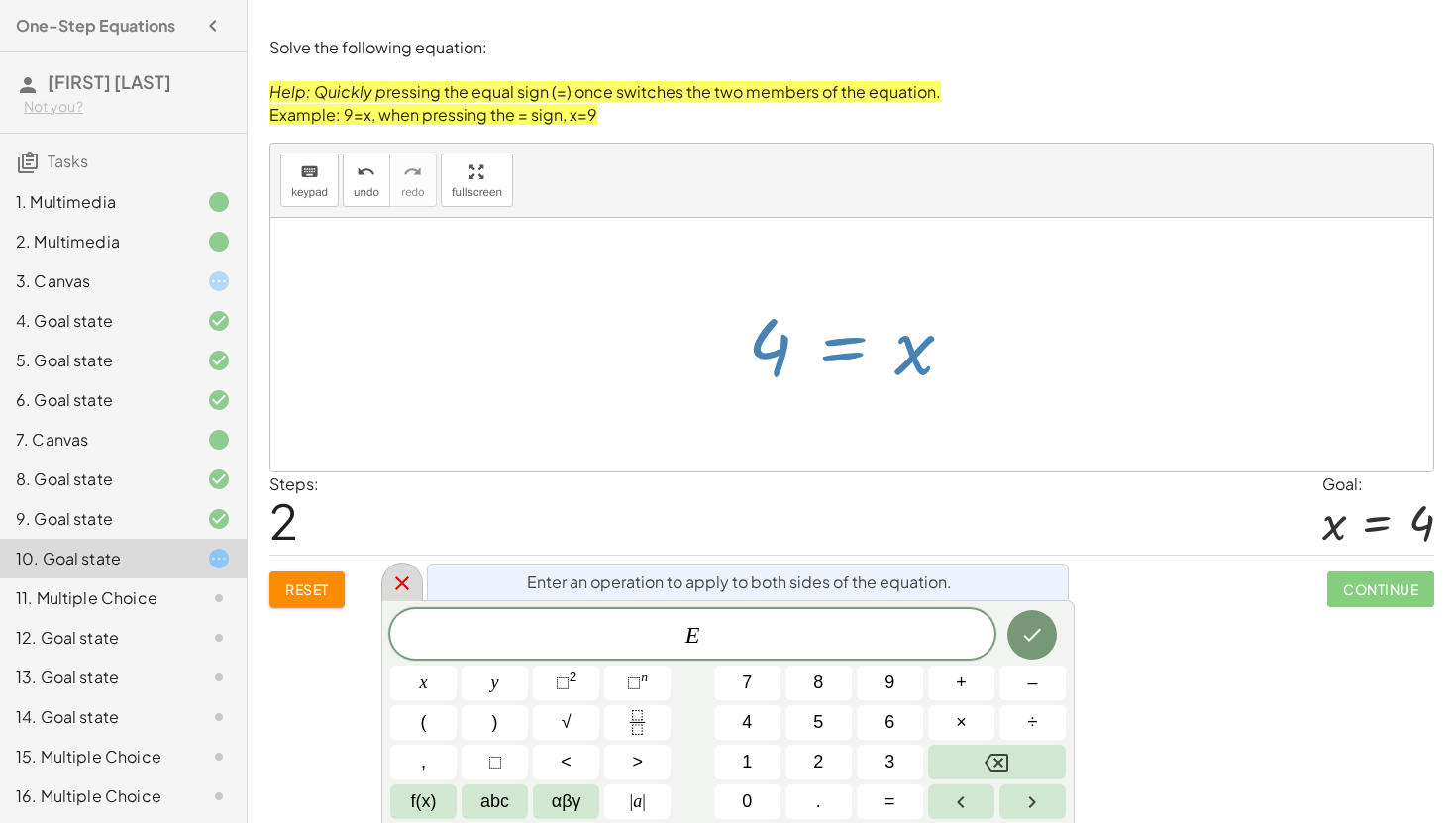 click 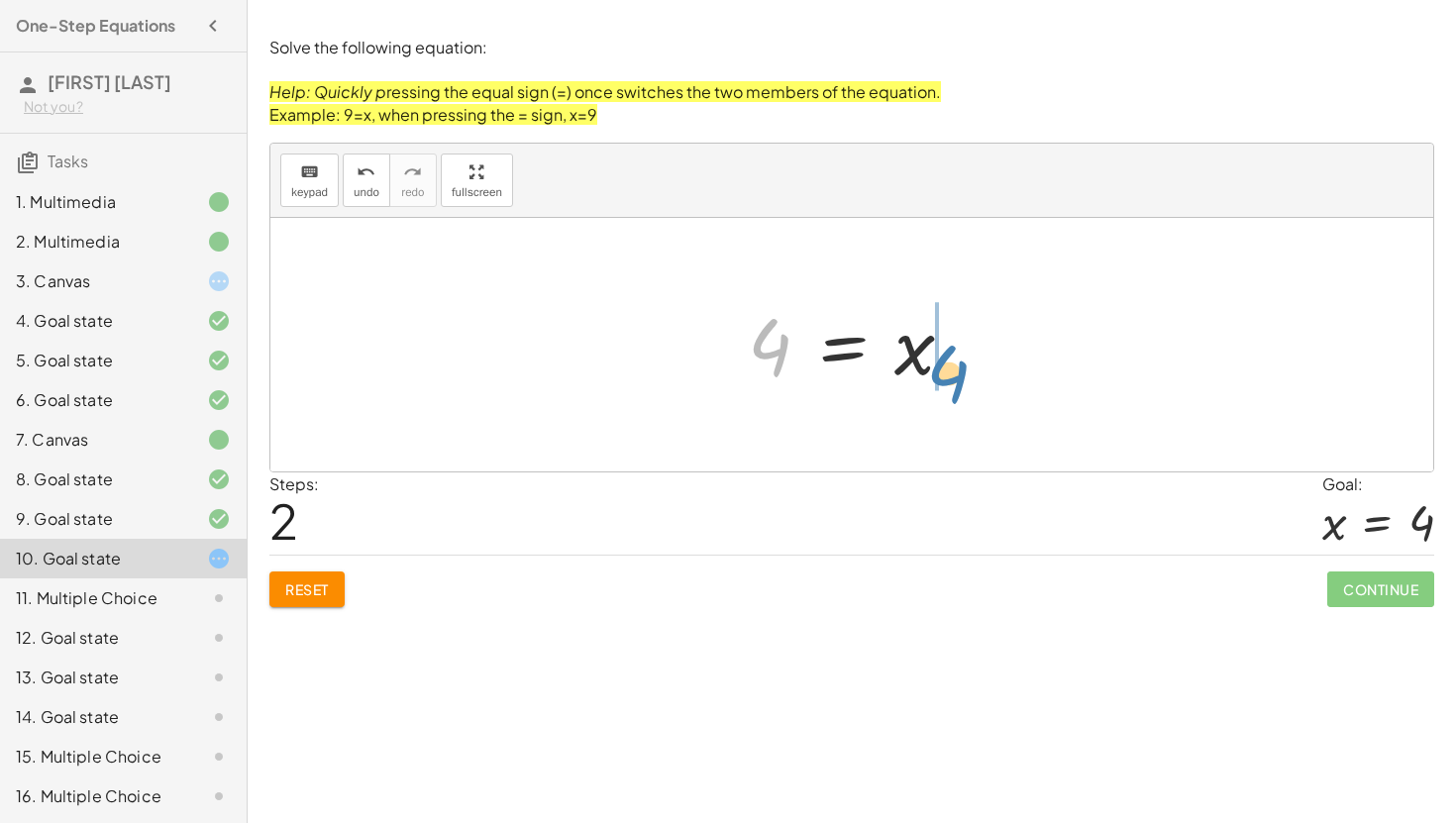 drag, startPoint x: 773, startPoint y: 350, endPoint x: 956, endPoint y: 367, distance: 183.78792 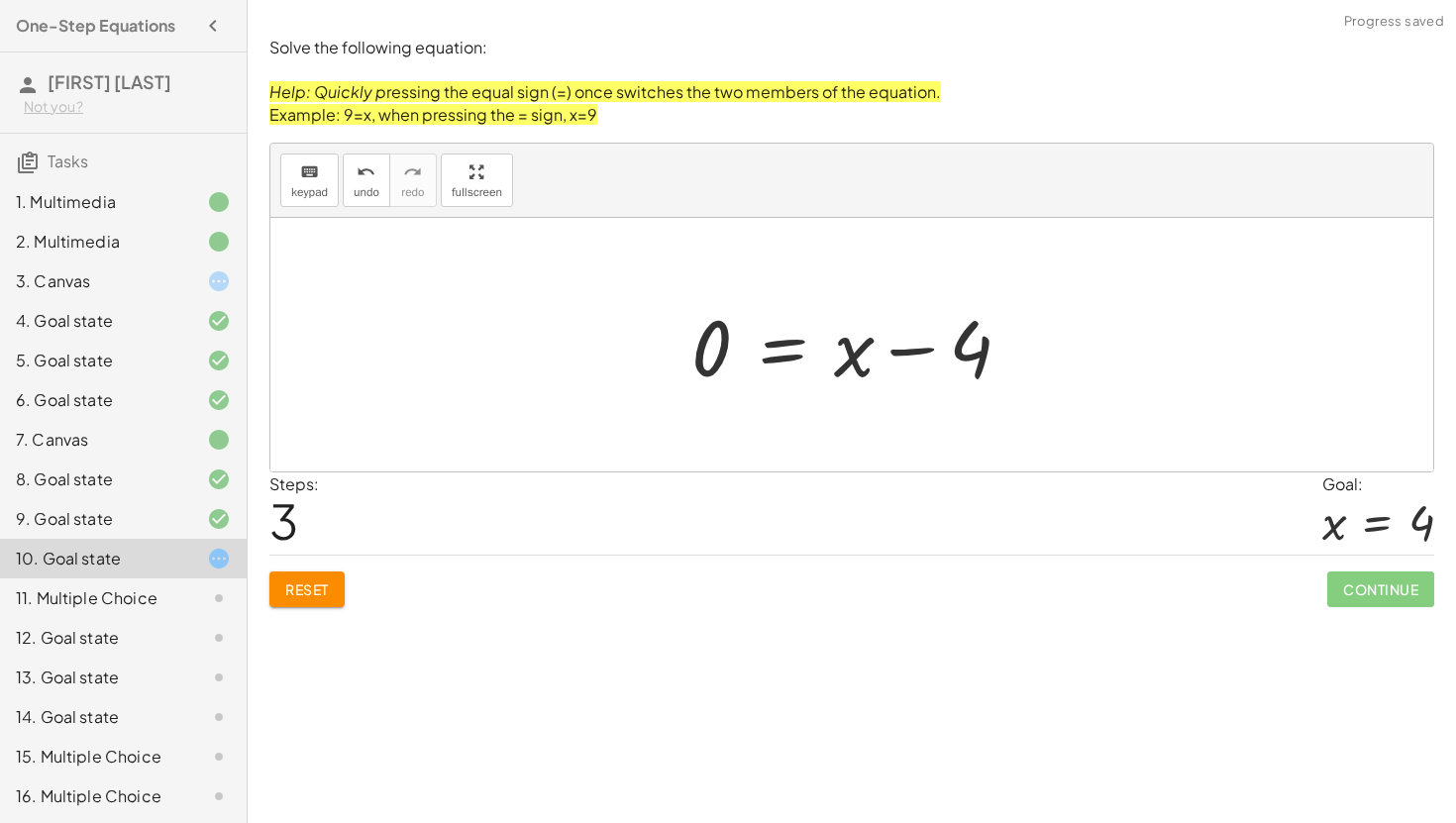 click 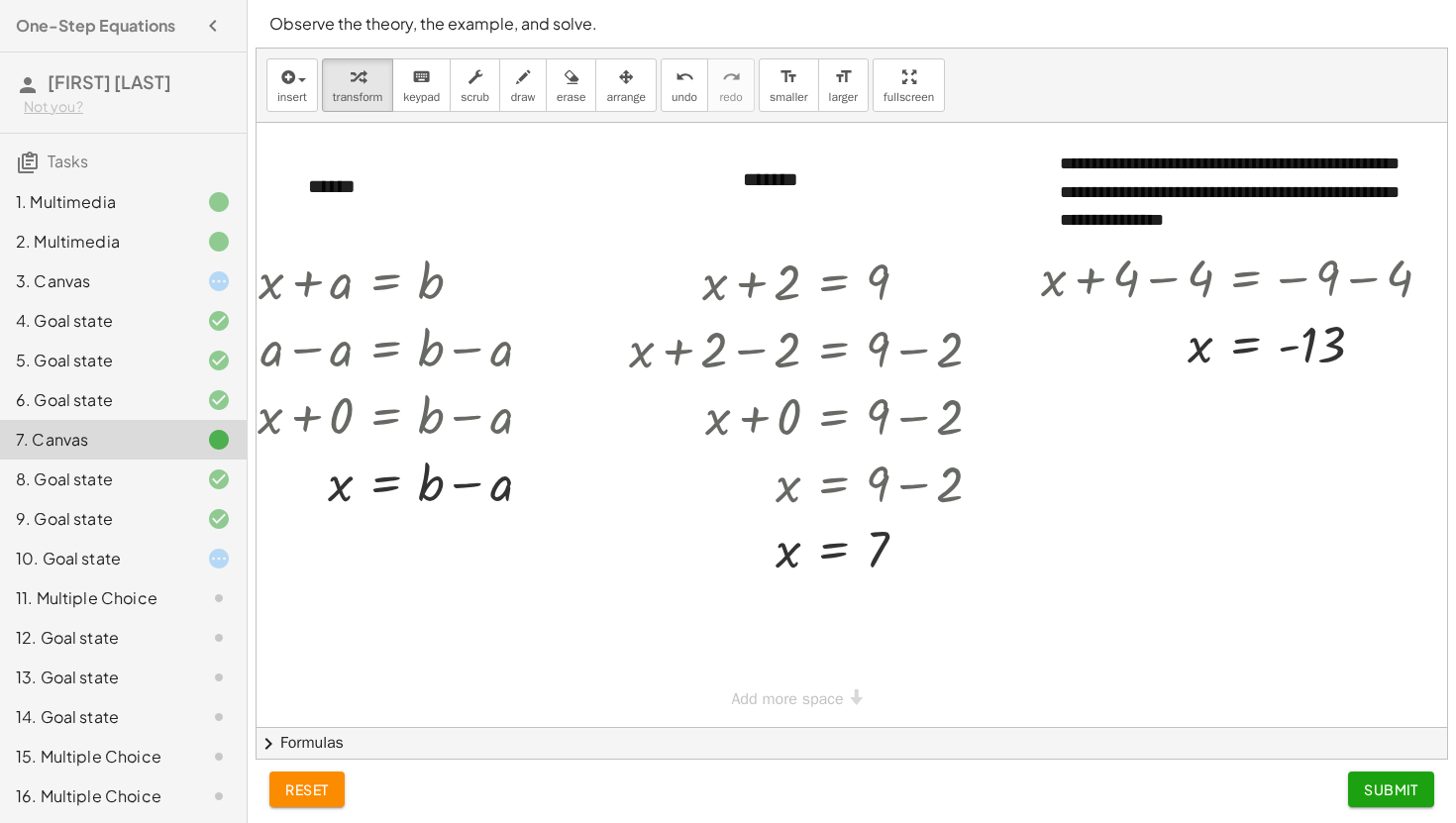 click 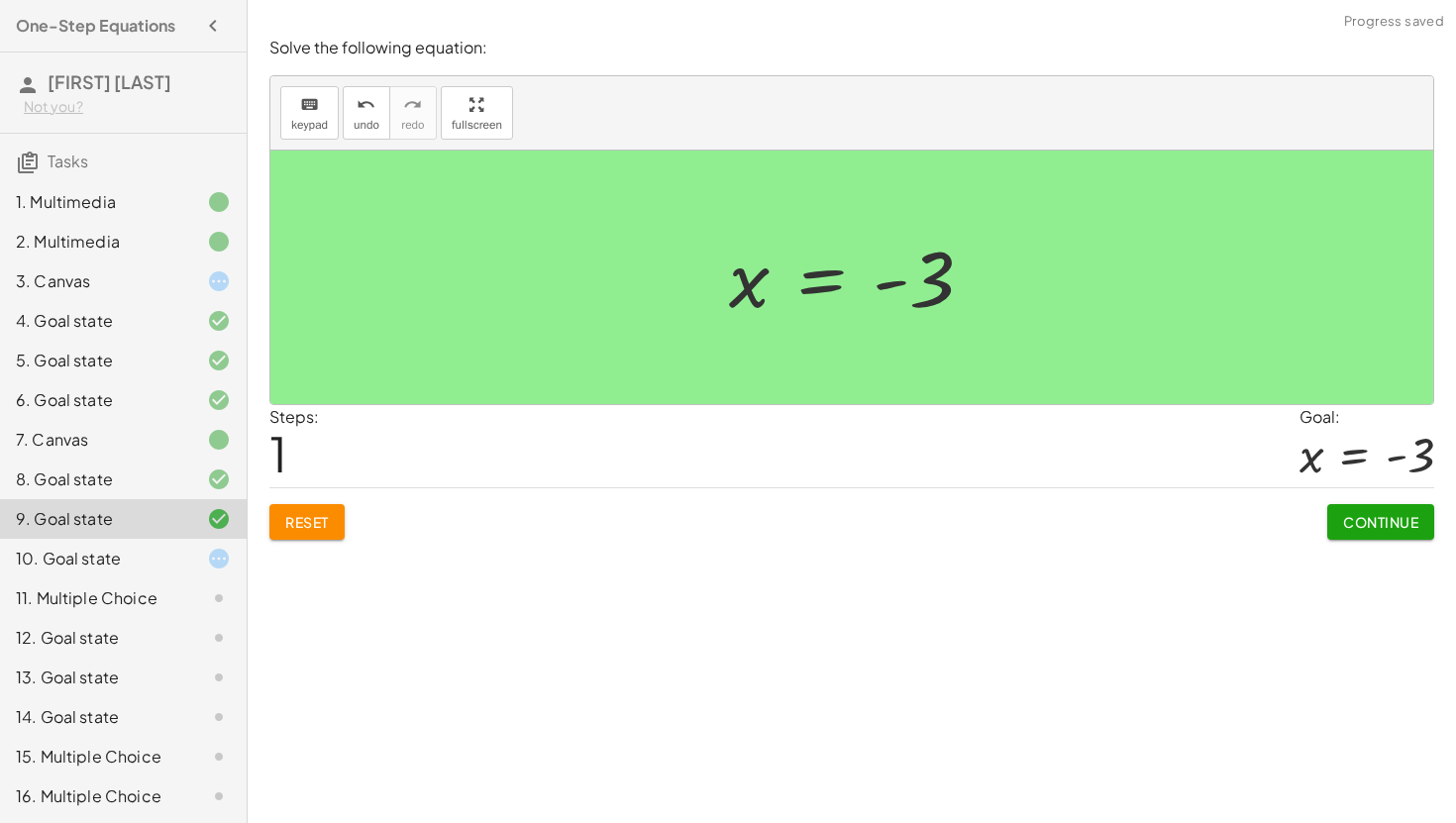 click 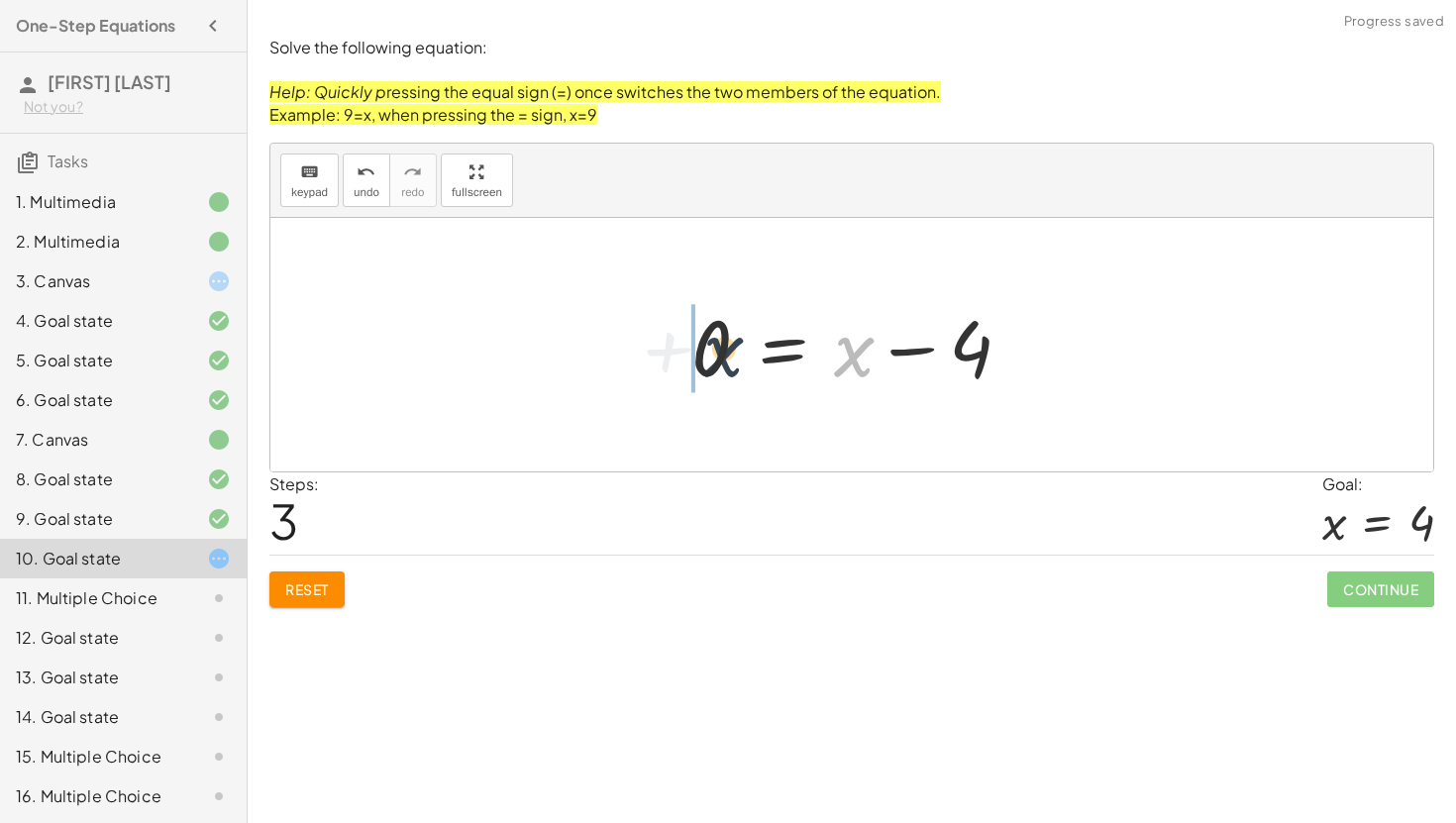 drag, startPoint x: 864, startPoint y: 360, endPoint x: 701, endPoint y: 363, distance: 163.02761 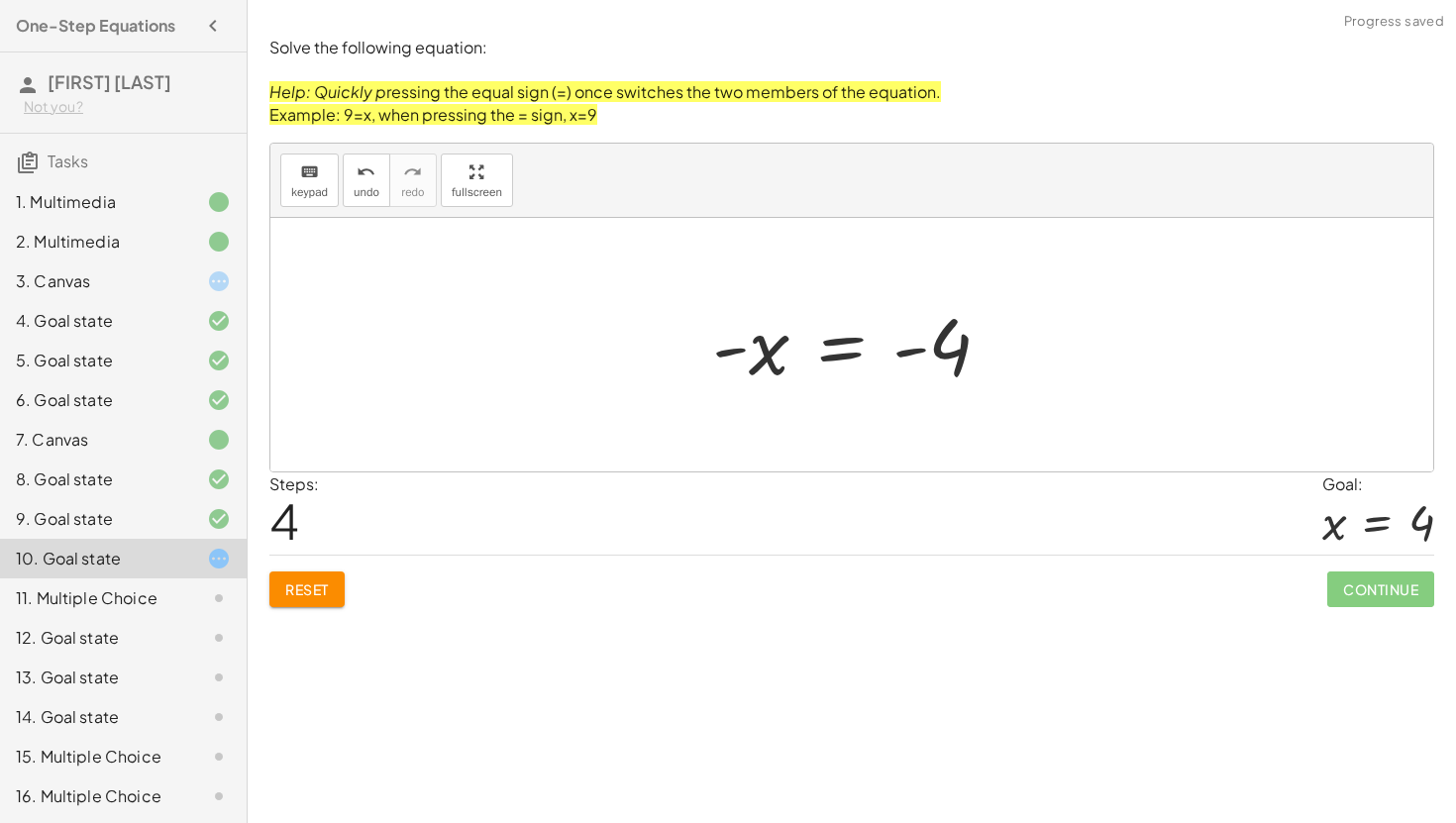 click at bounding box center (859, 345) 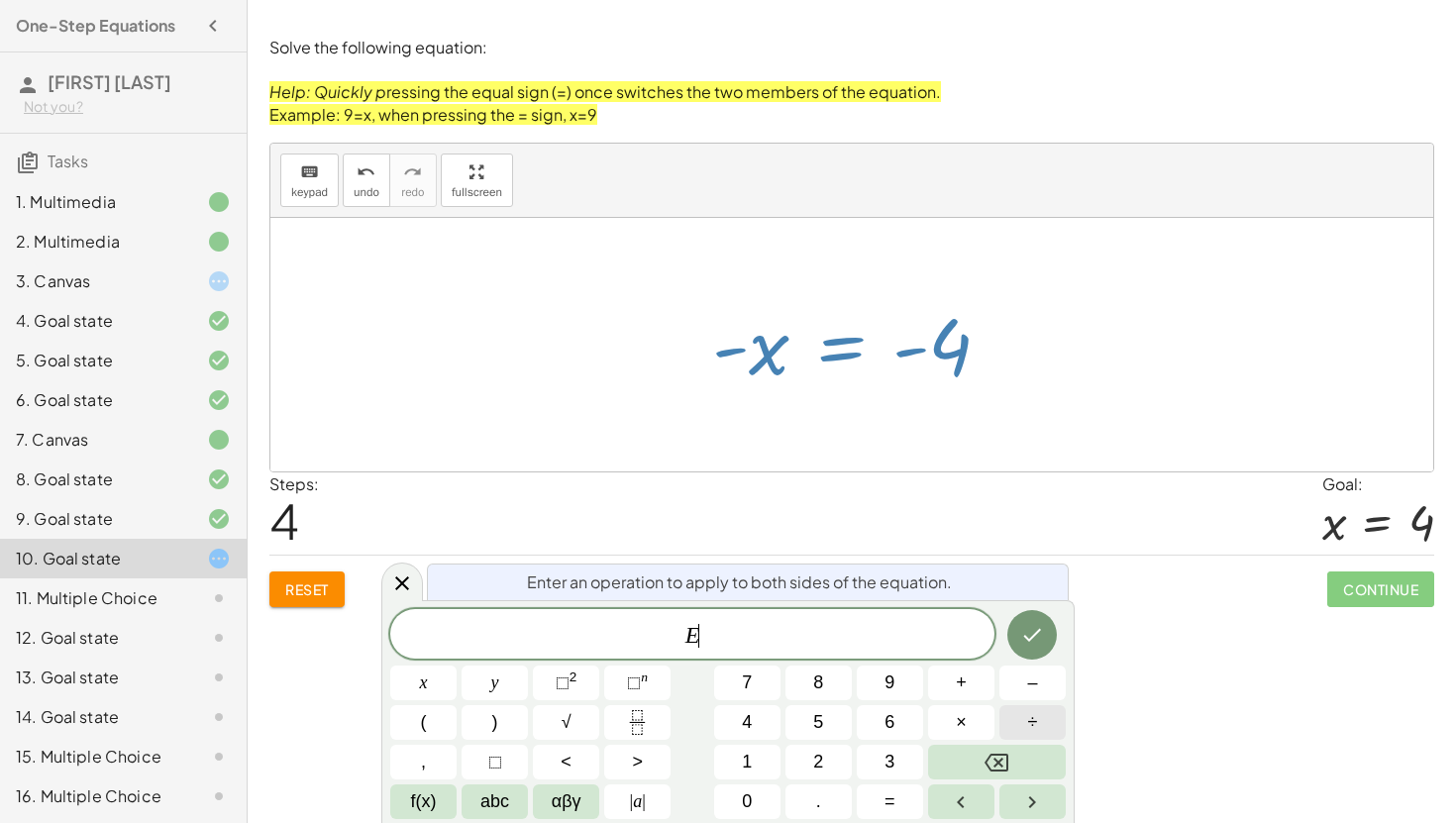 click on "÷" at bounding box center (1032, 722) 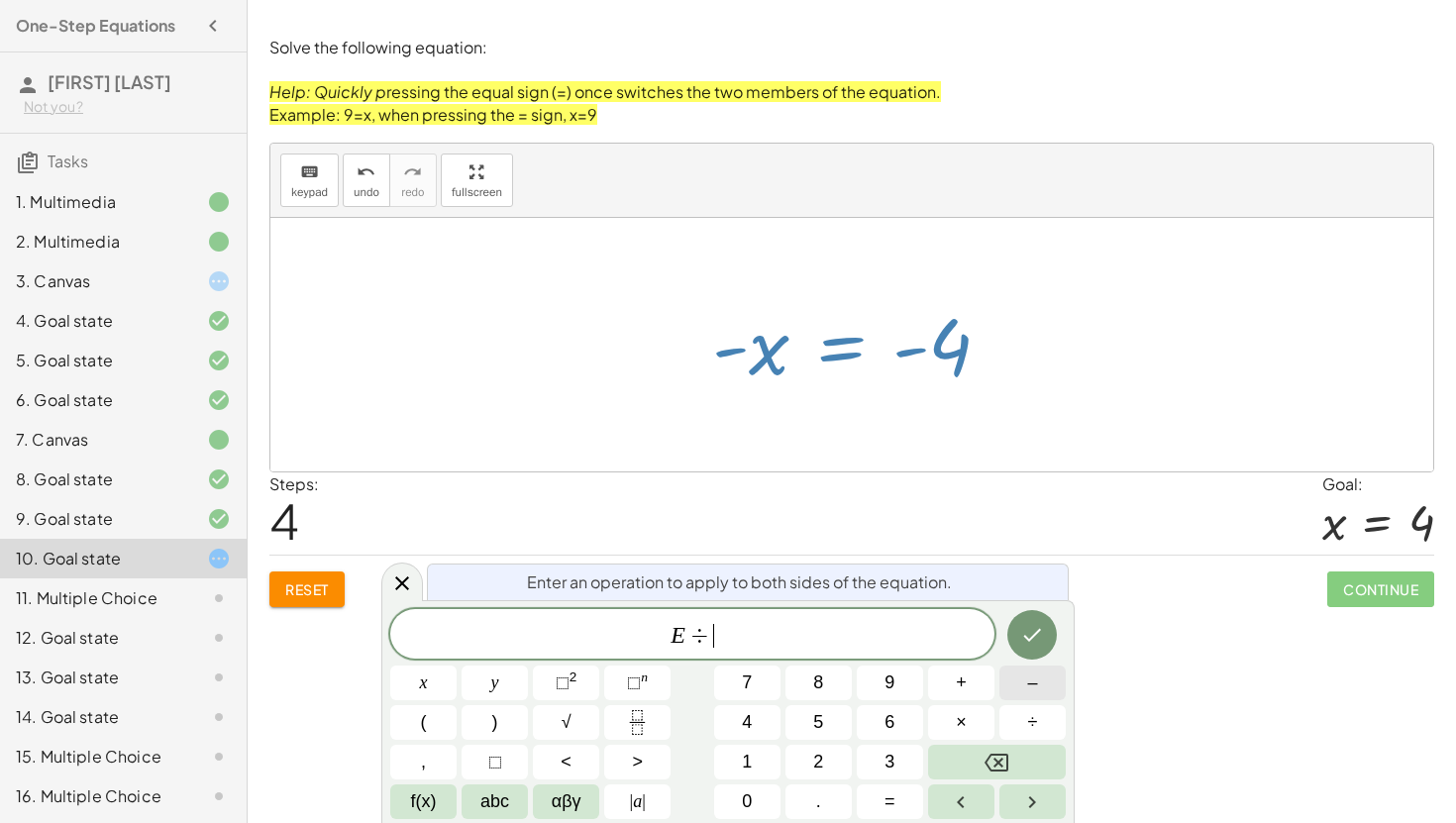 click on "–" at bounding box center [1032, 682] 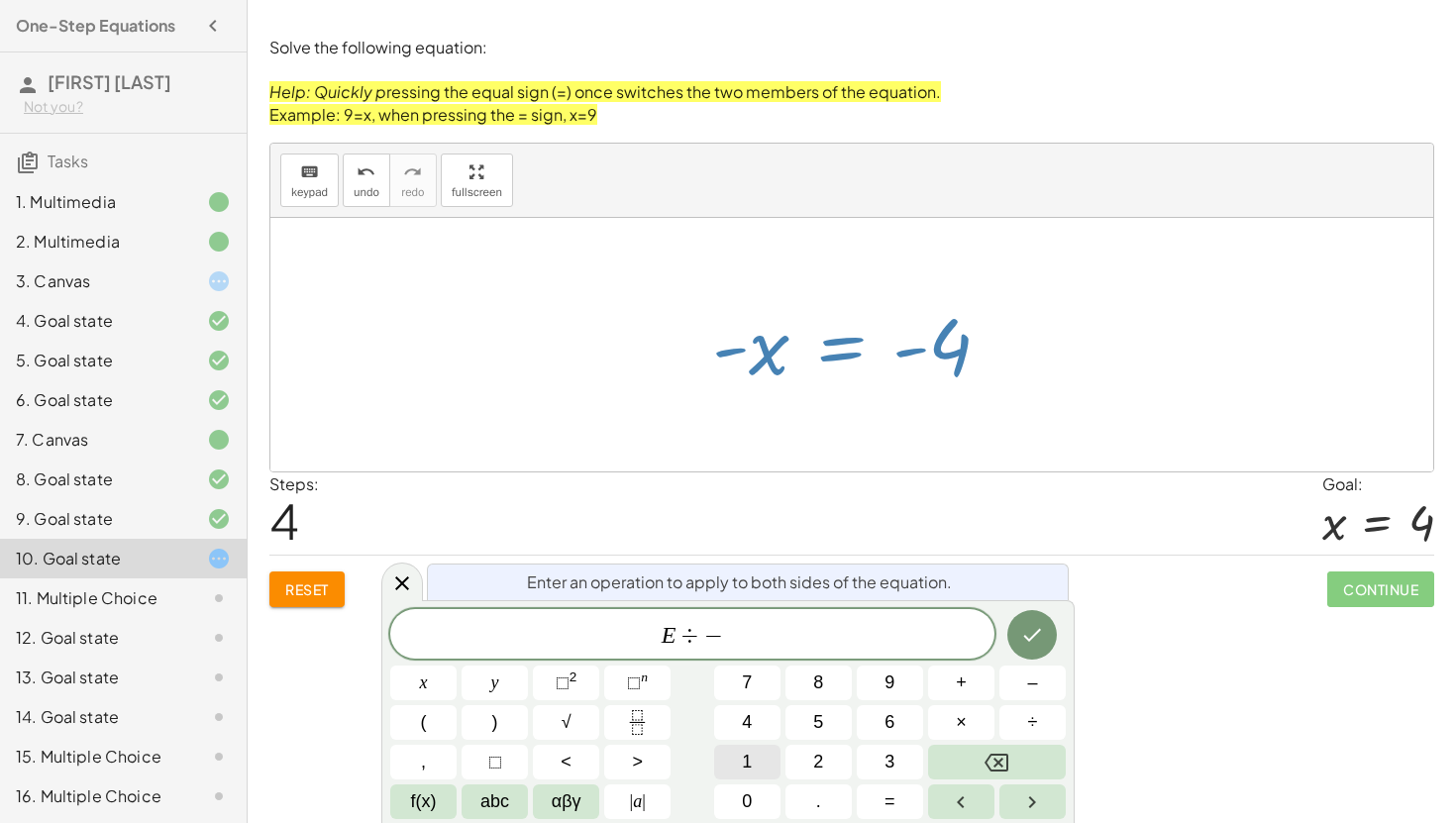 click on "1" at bounding box center [747, 762] 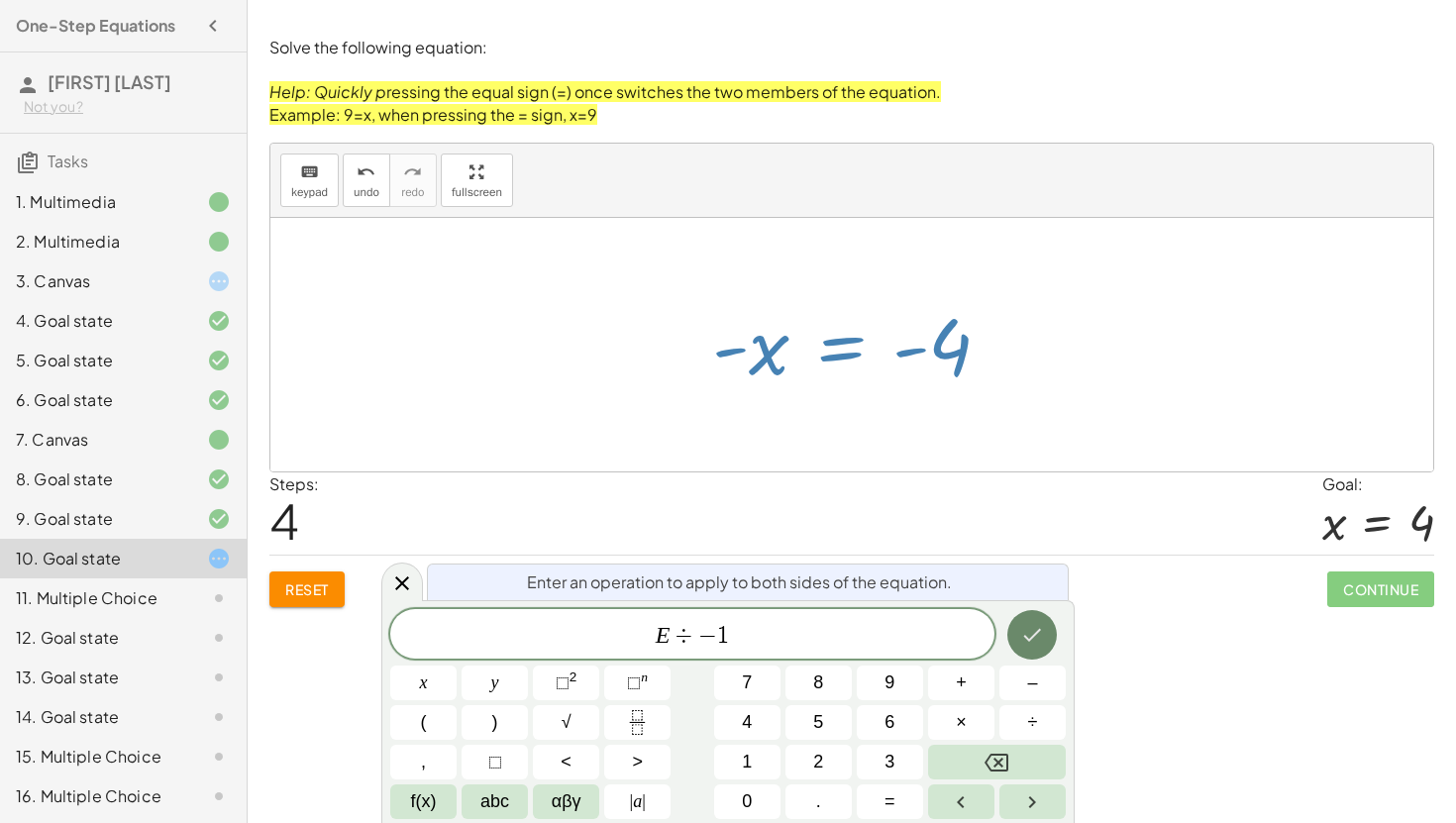 click 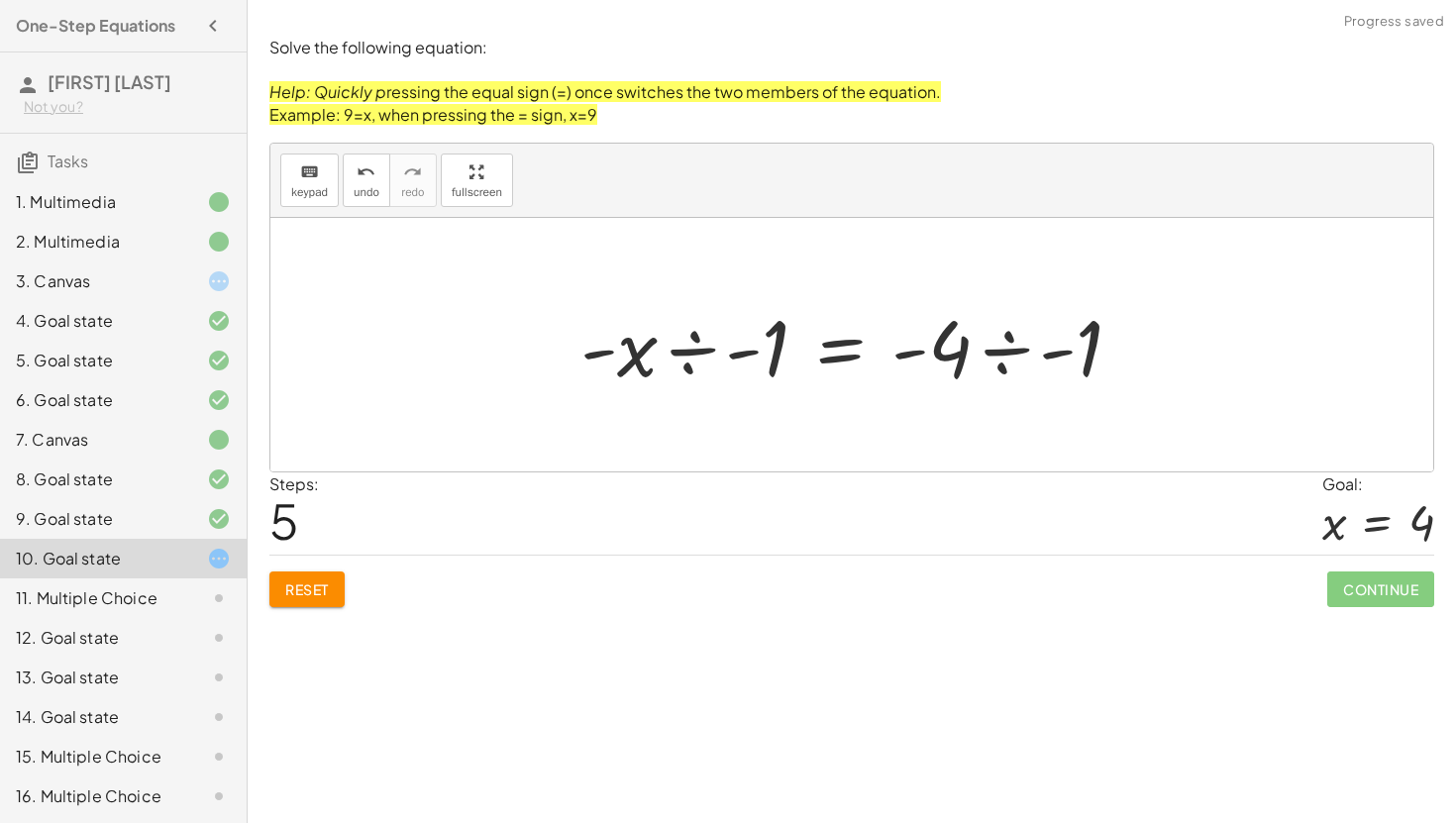 click at bounding box center (859, 345) 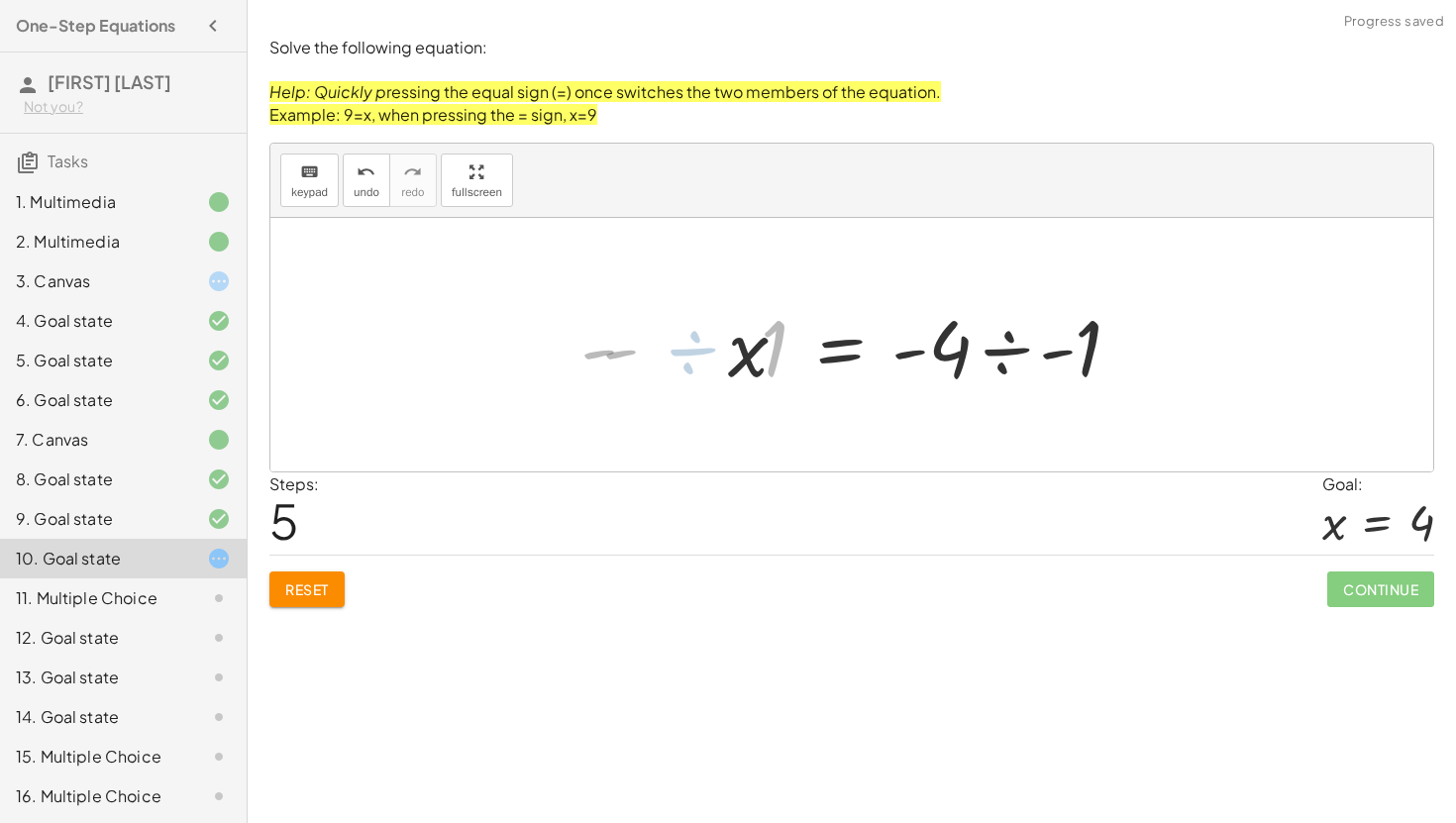 click at bounding box center [942, 345] 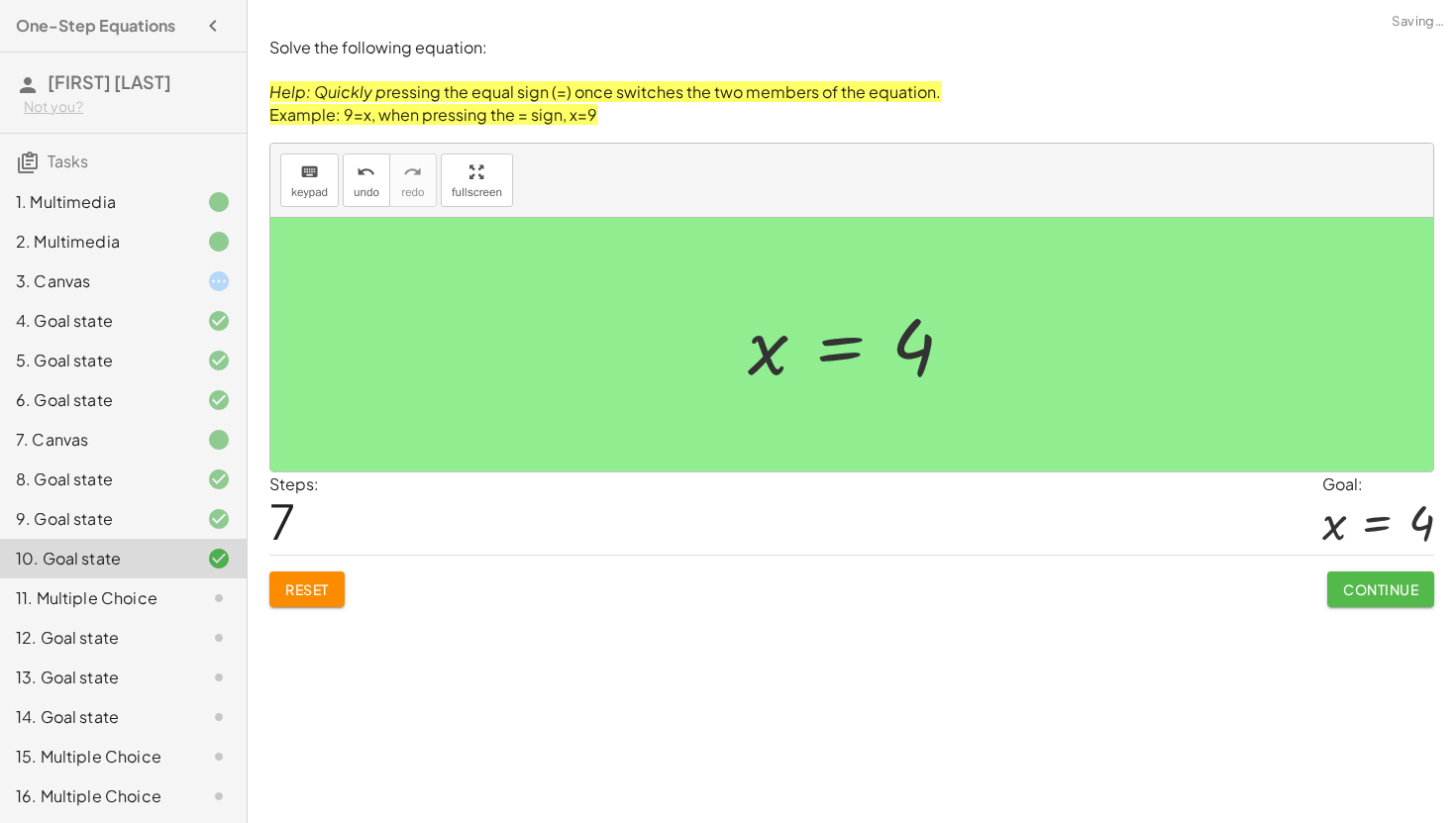 click on "Continue" 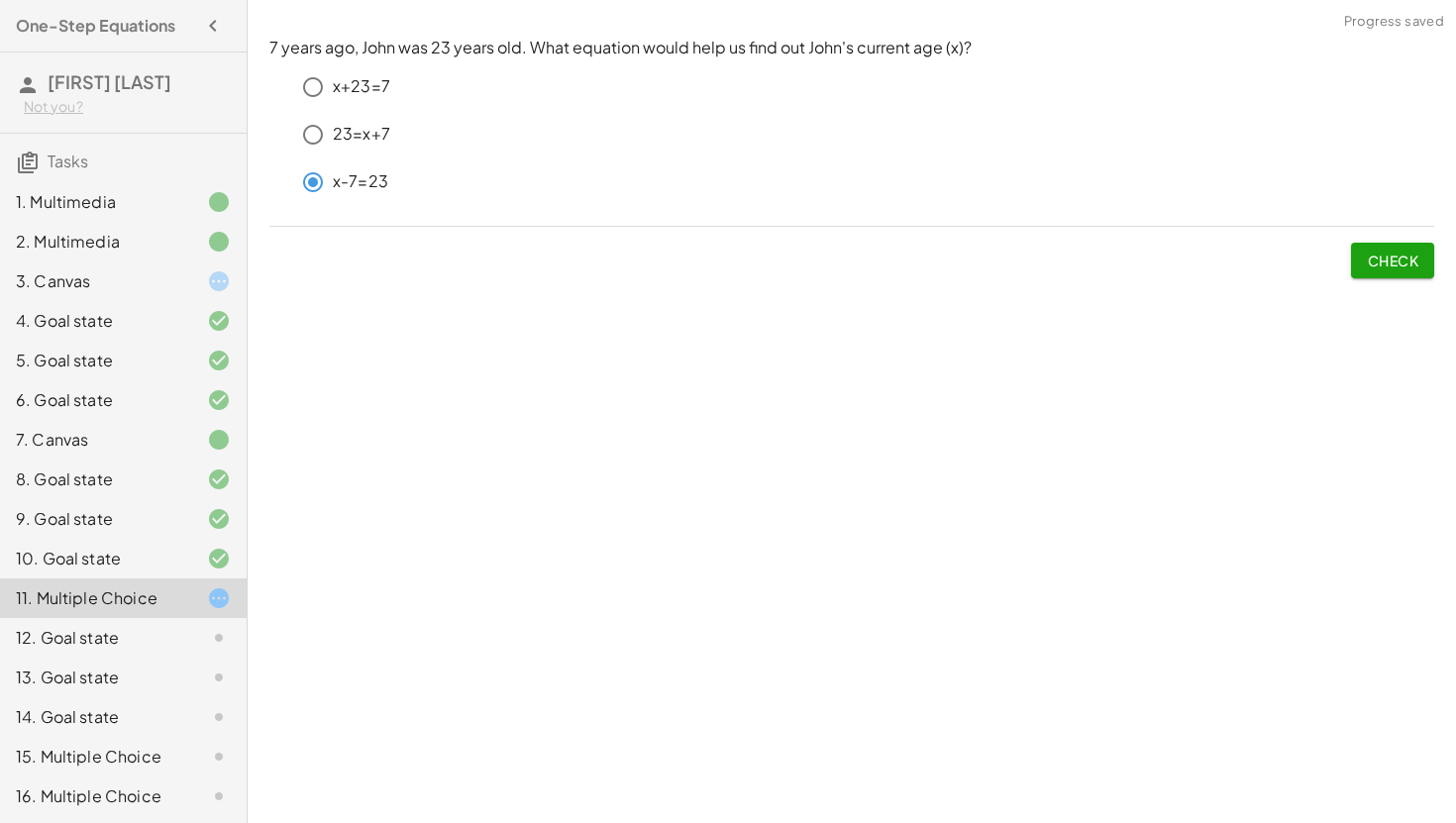 click on "Check" 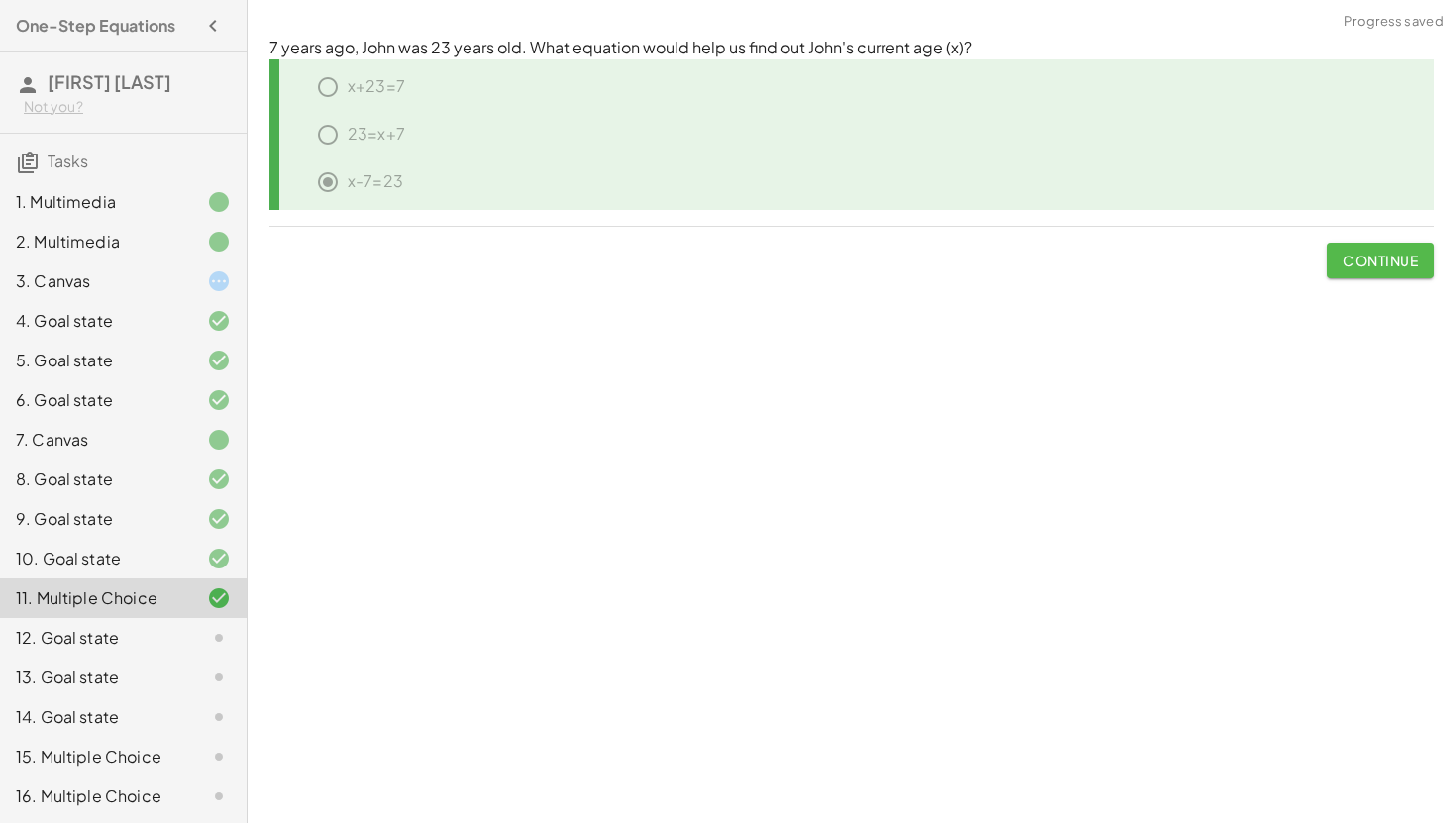 click on "Continue" 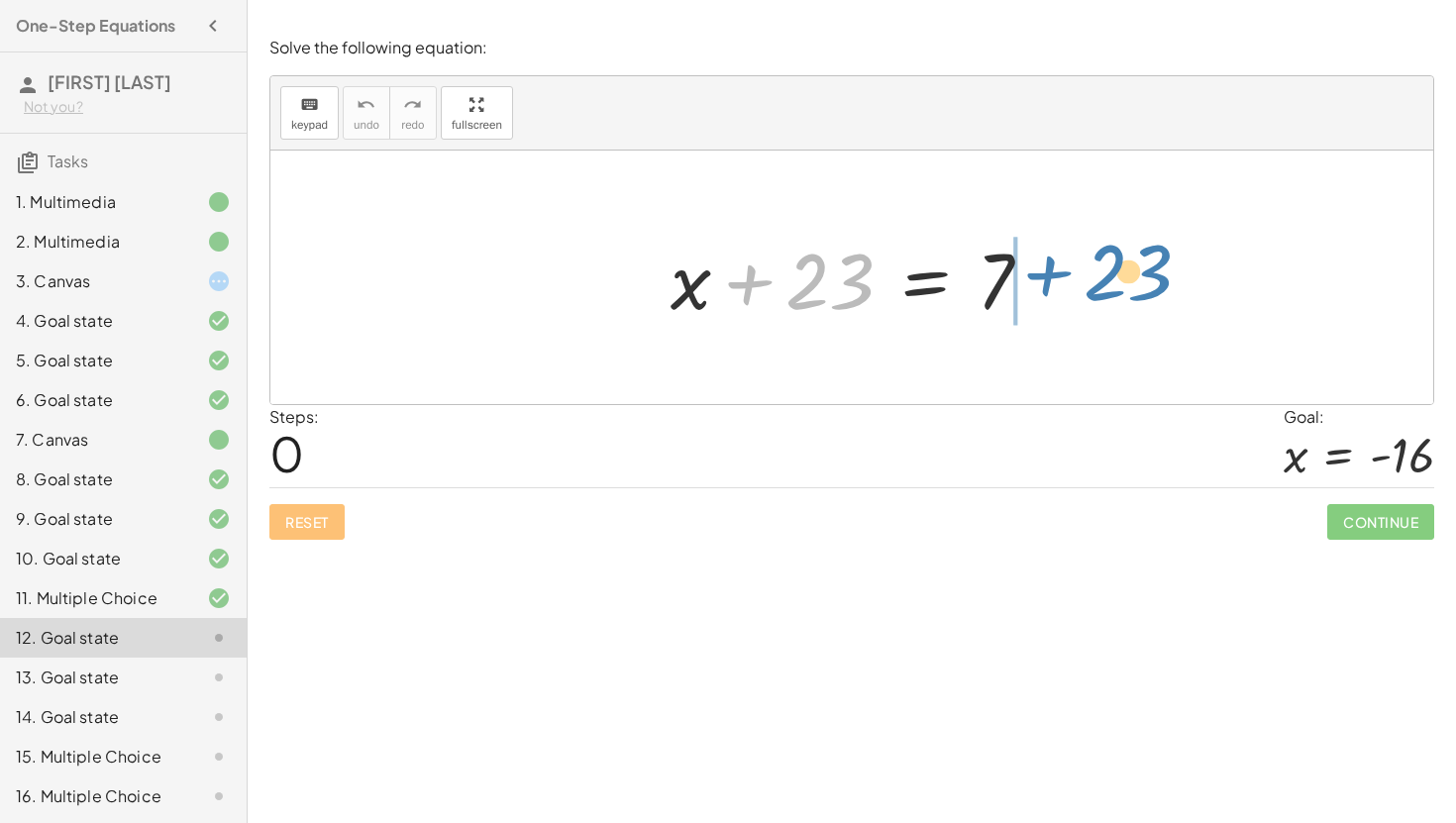 drag, startPoint x: 806, startPoint y: 291, endPoint x: 1108, endPoint y: 278, distance: 302.27967 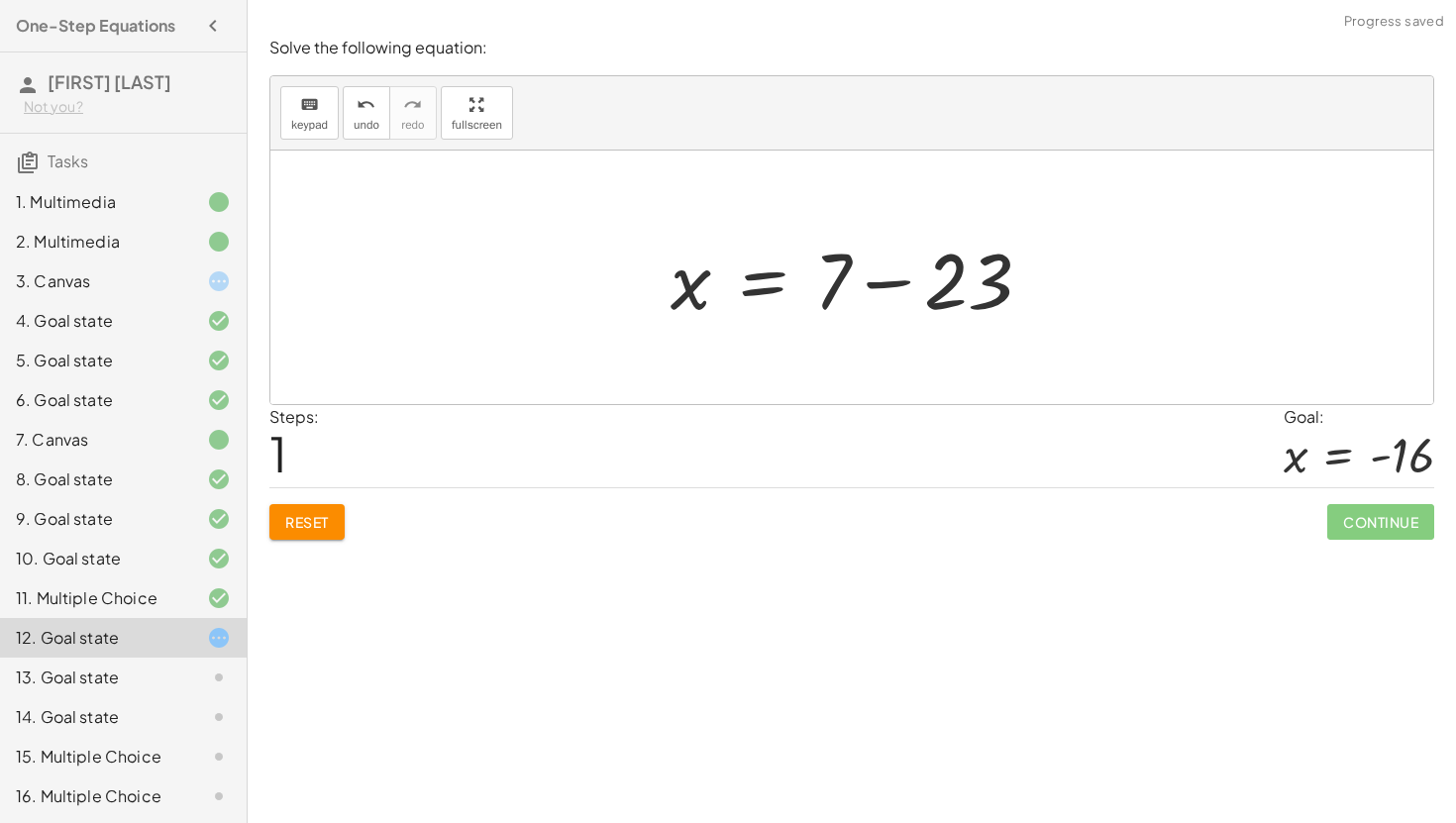 click at bounding box center (859, 277) 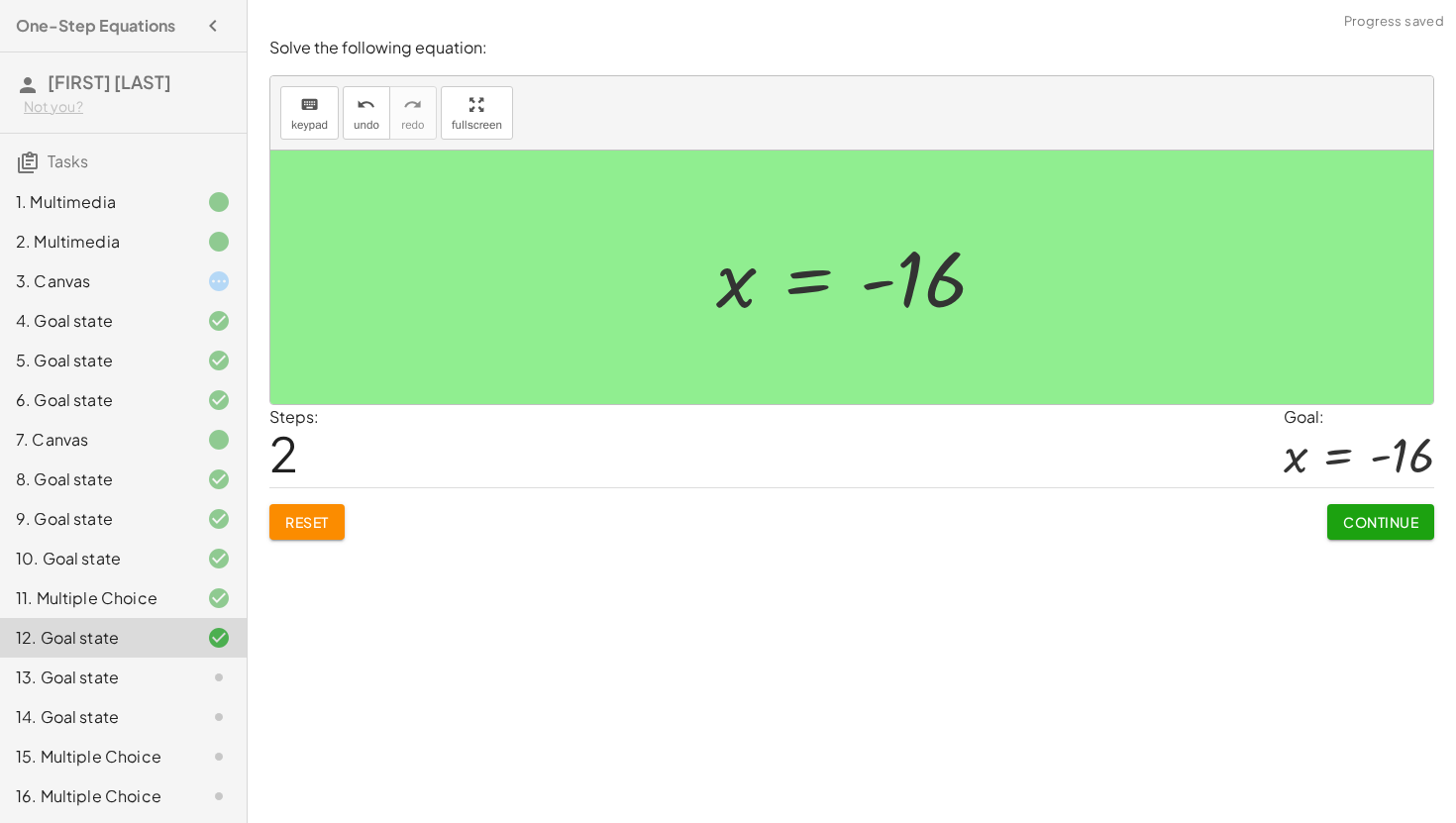 click on "Continue" 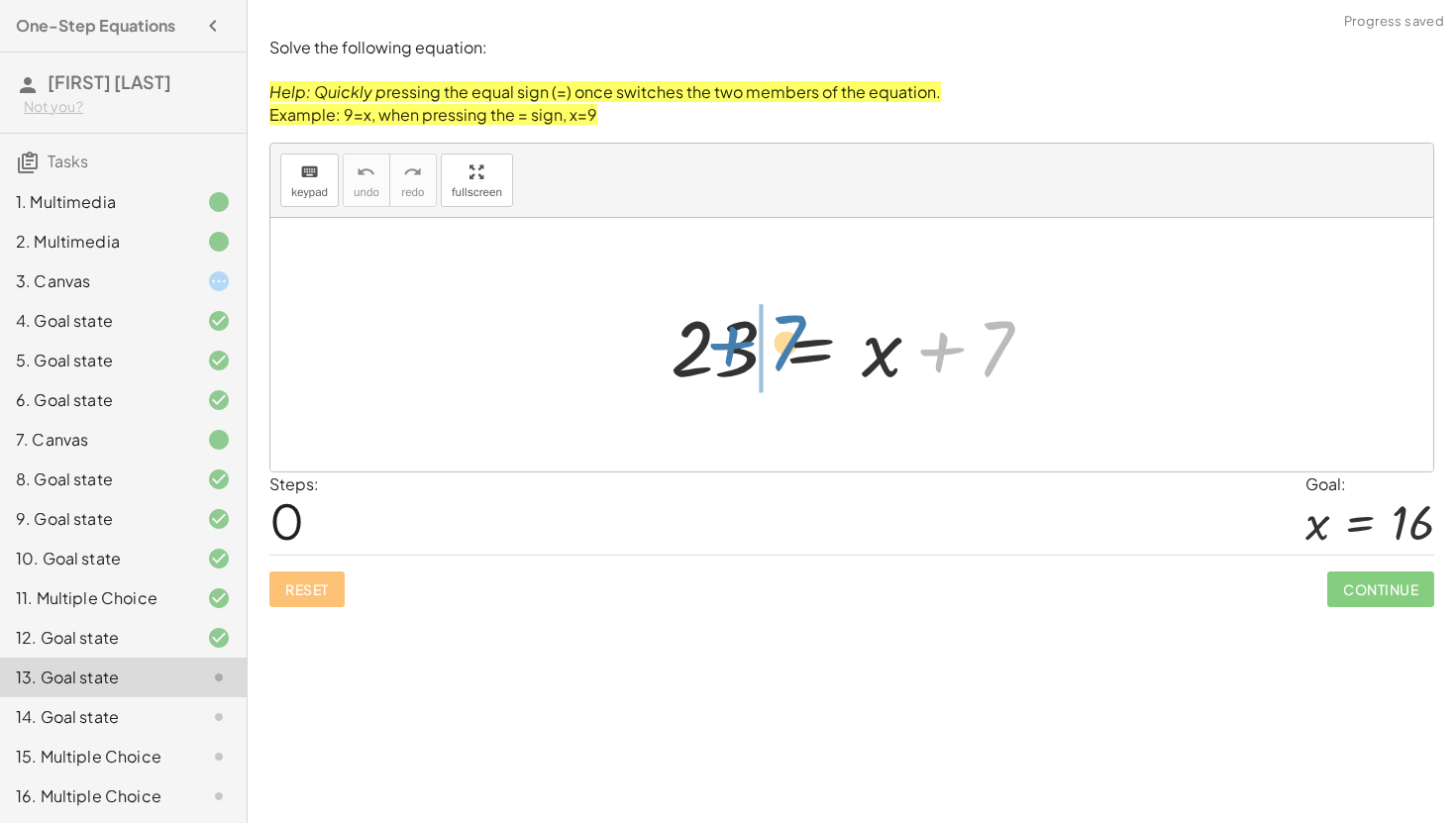 drag, startPoint x: 996, startPoint y: 350, endPoint x: 786, endPoint y: 341, distance: 210.19277 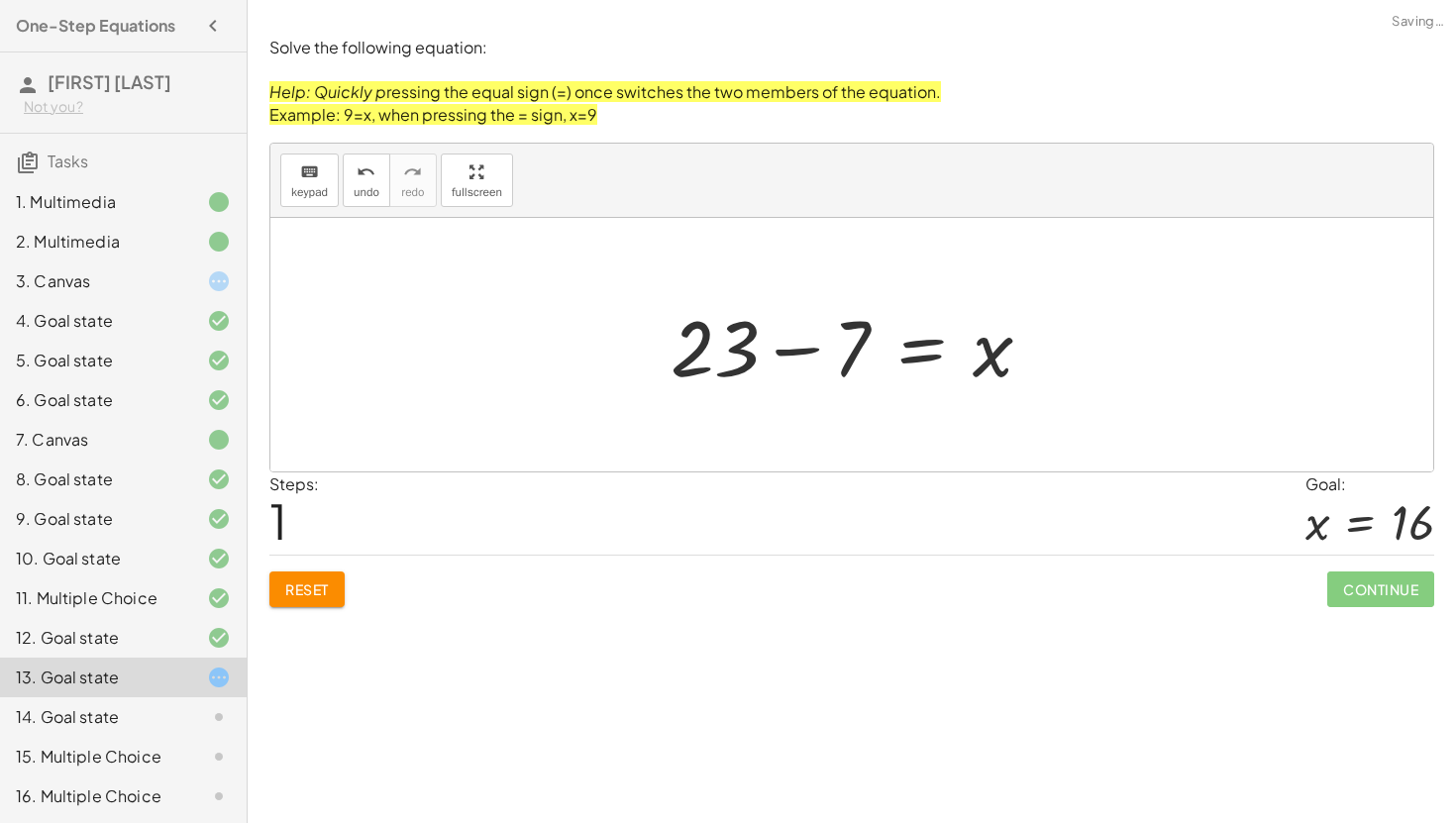 click at bounding box center [859, 345] 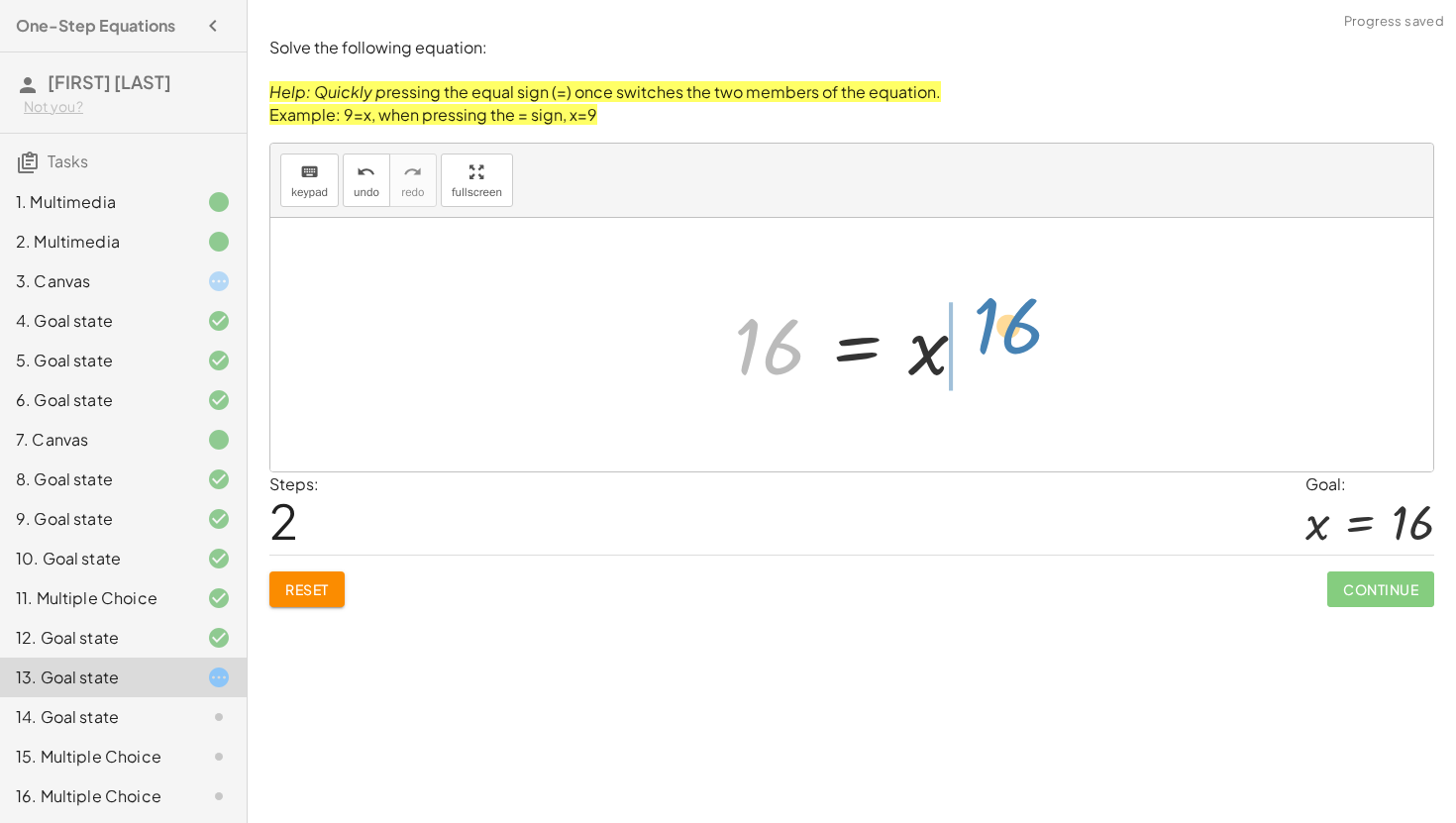 drag, startPoint x: 771, startPoint y: 343, endPoint x: 1028, endPoint y: 321, distance: 257.9399 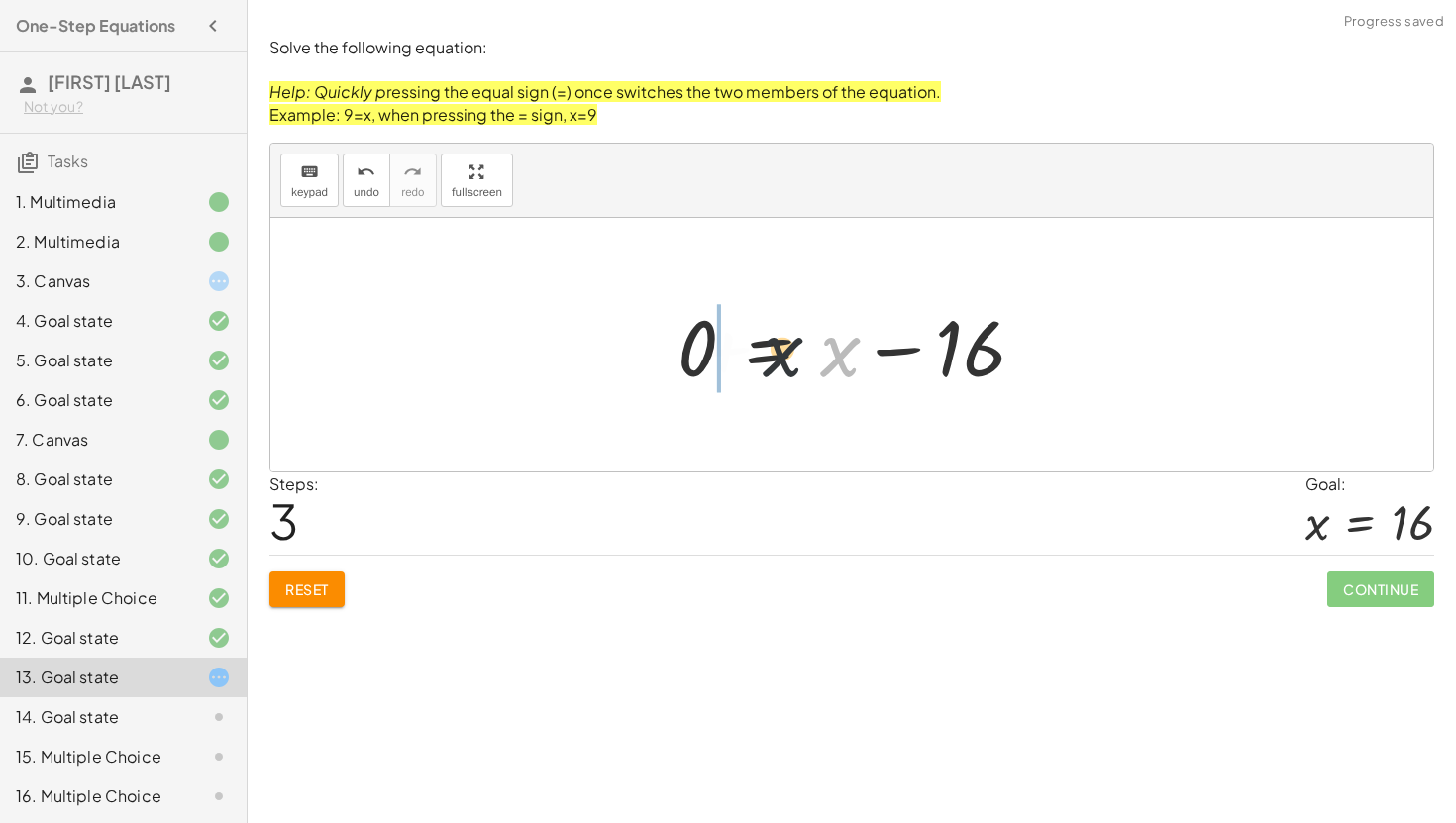 drag, startPoint x: 844, startPoint y: 351, endPoint x: 699, endPoint y: 352, distance: 145.00345 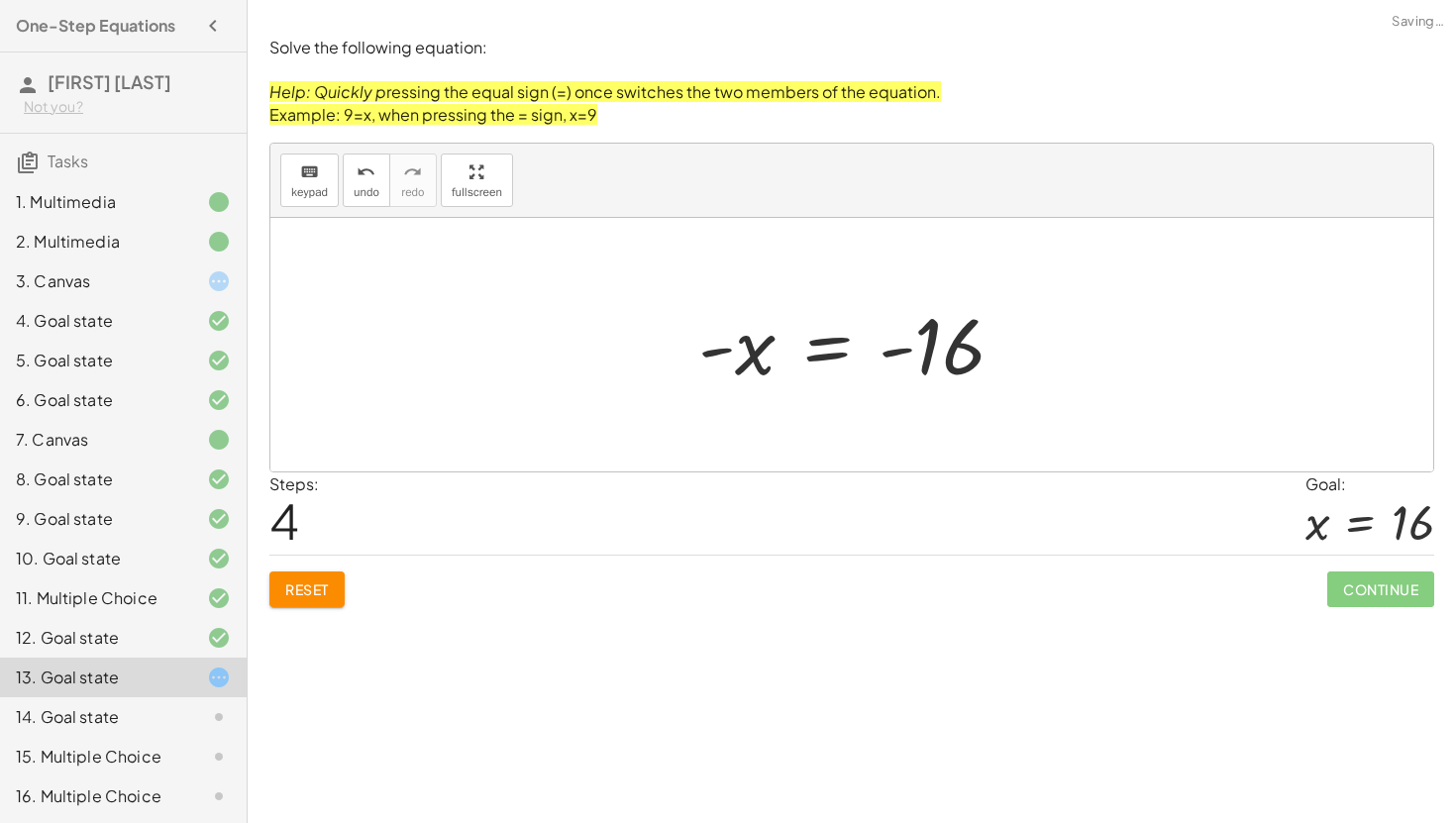 click at bounding box center (860, 345) 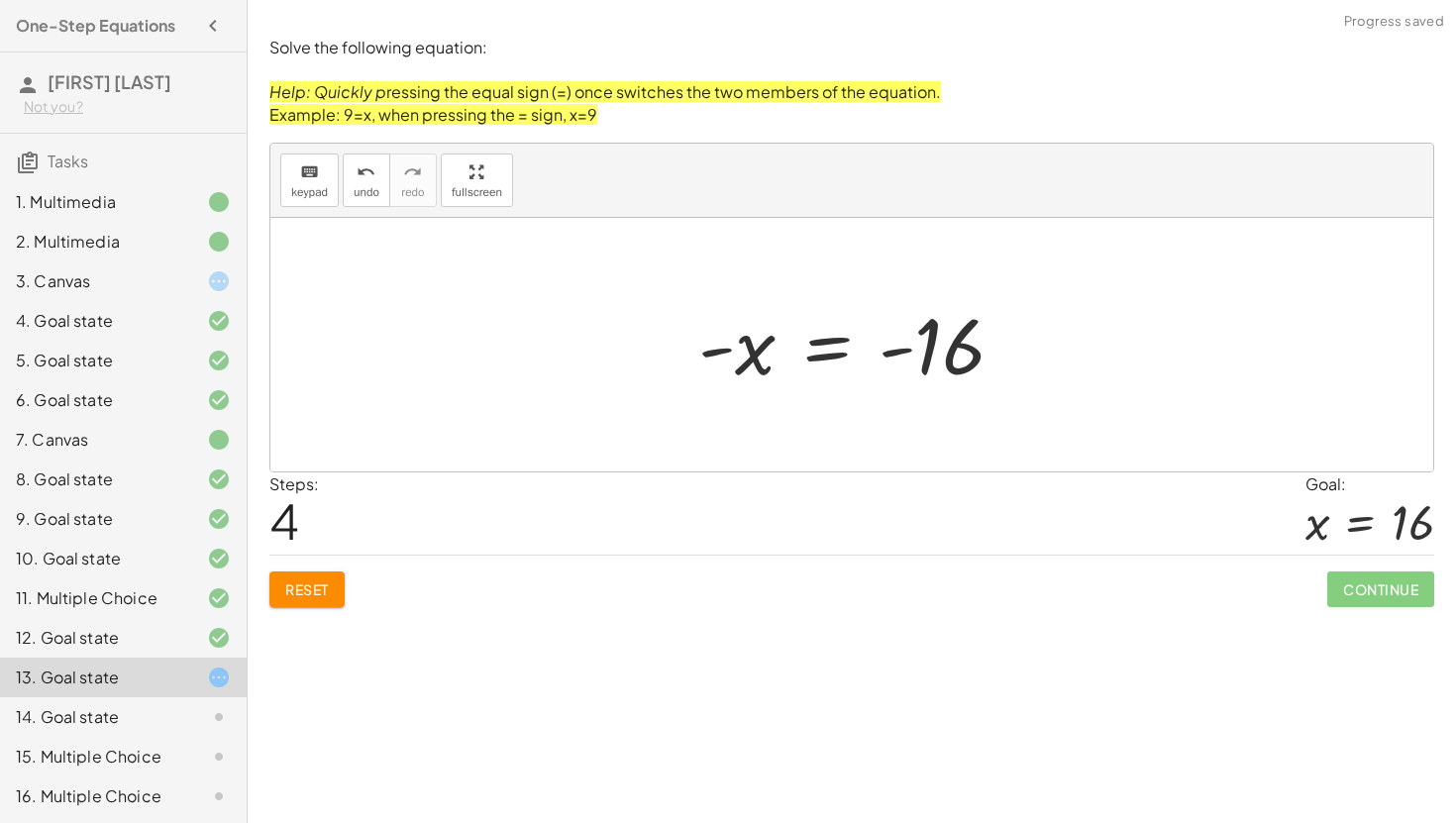 click at bounding box center [860, 345] 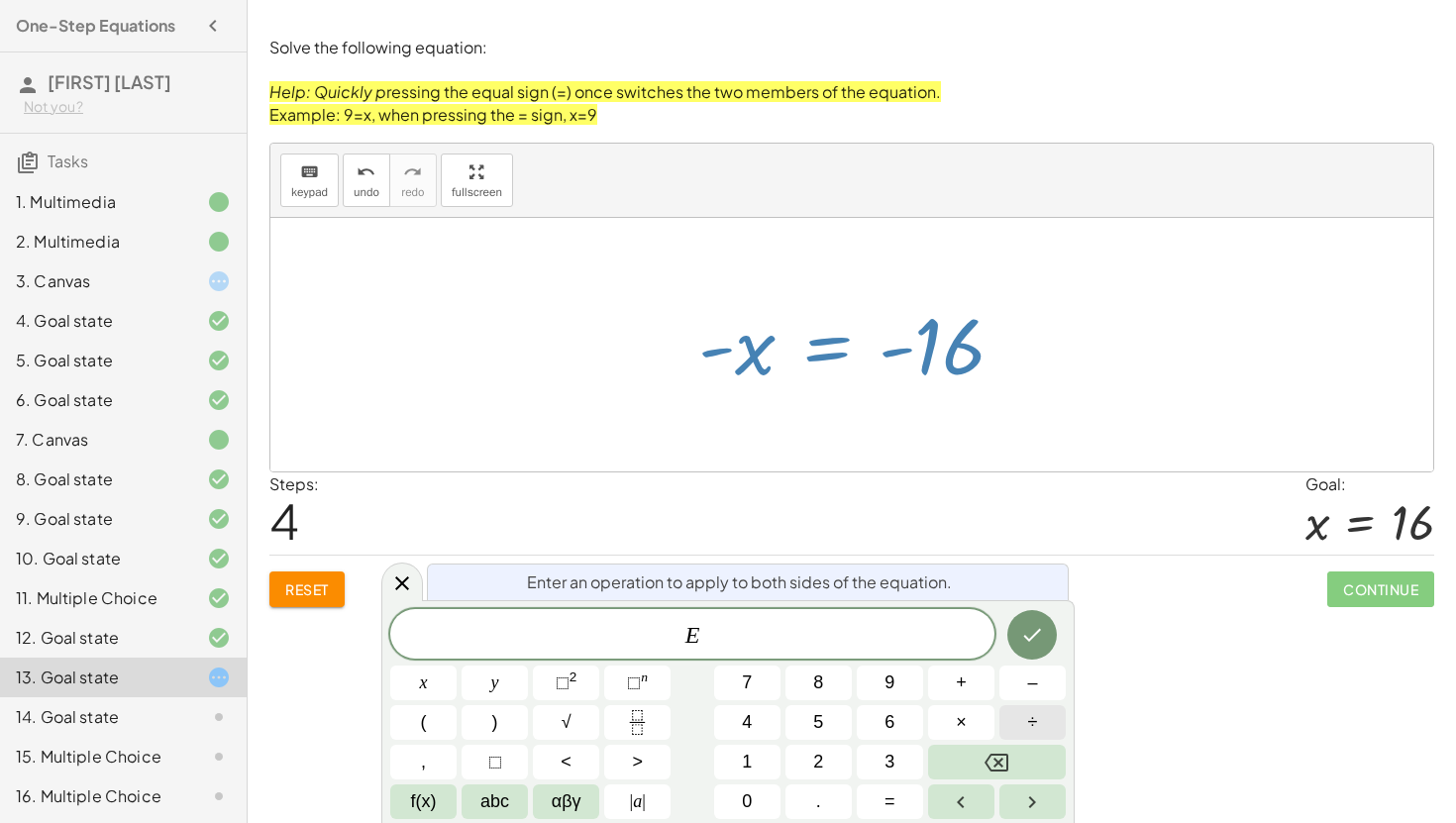 click on "÷" at bounding box center (1033, 722) 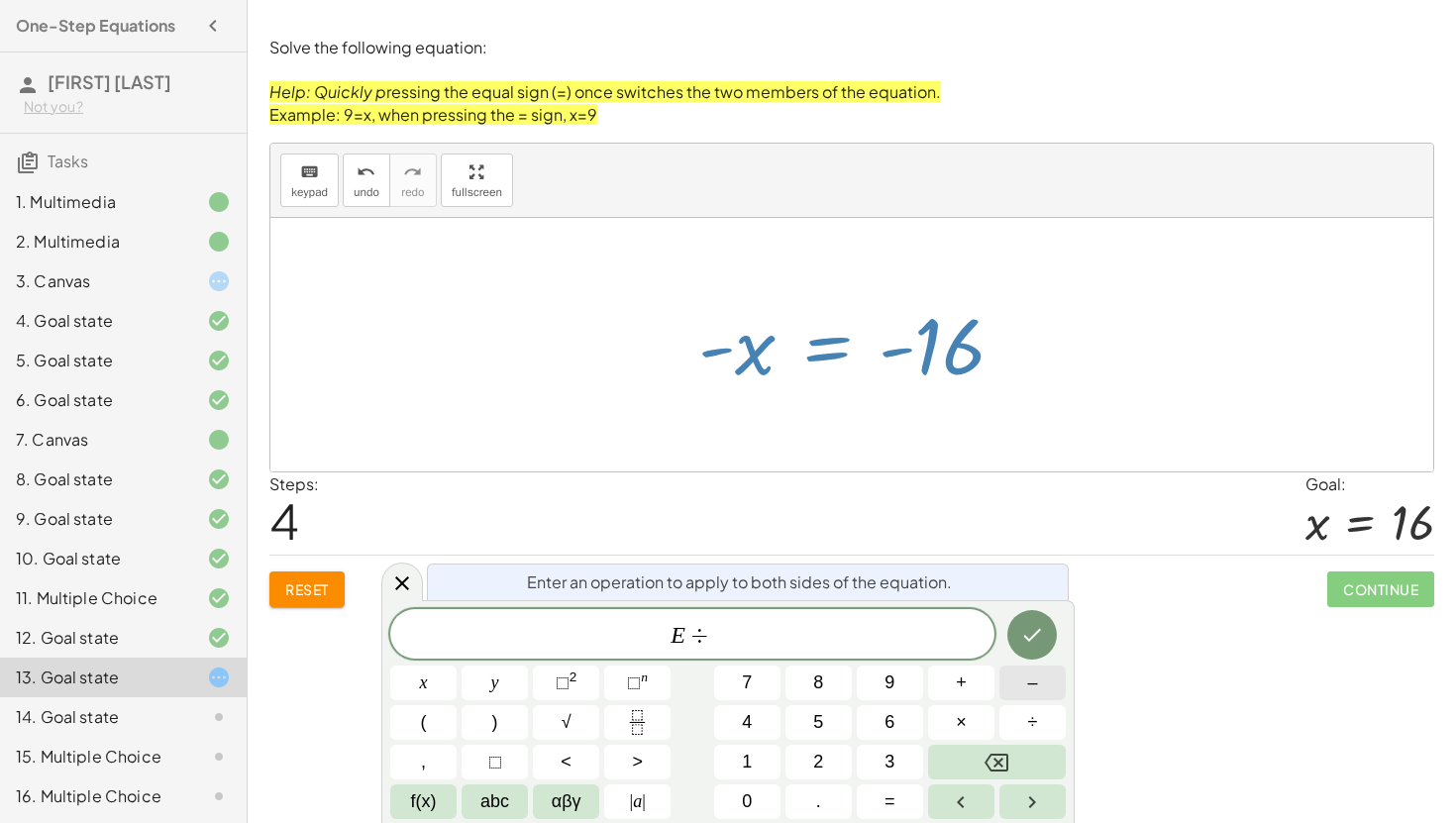 click on "–" at bounding box center [1032, 682] 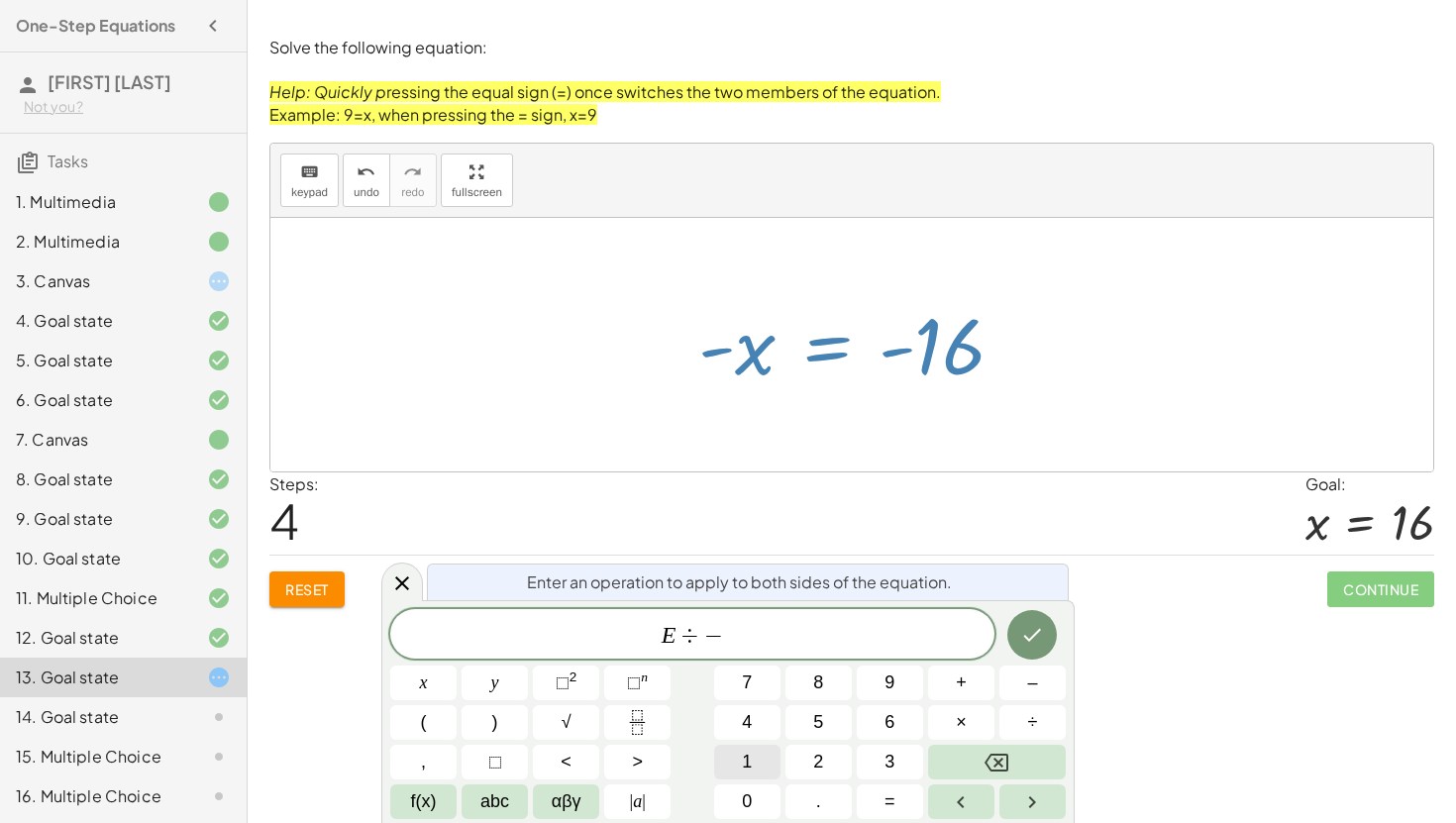 click on "1" at bounding box center (747, 762) 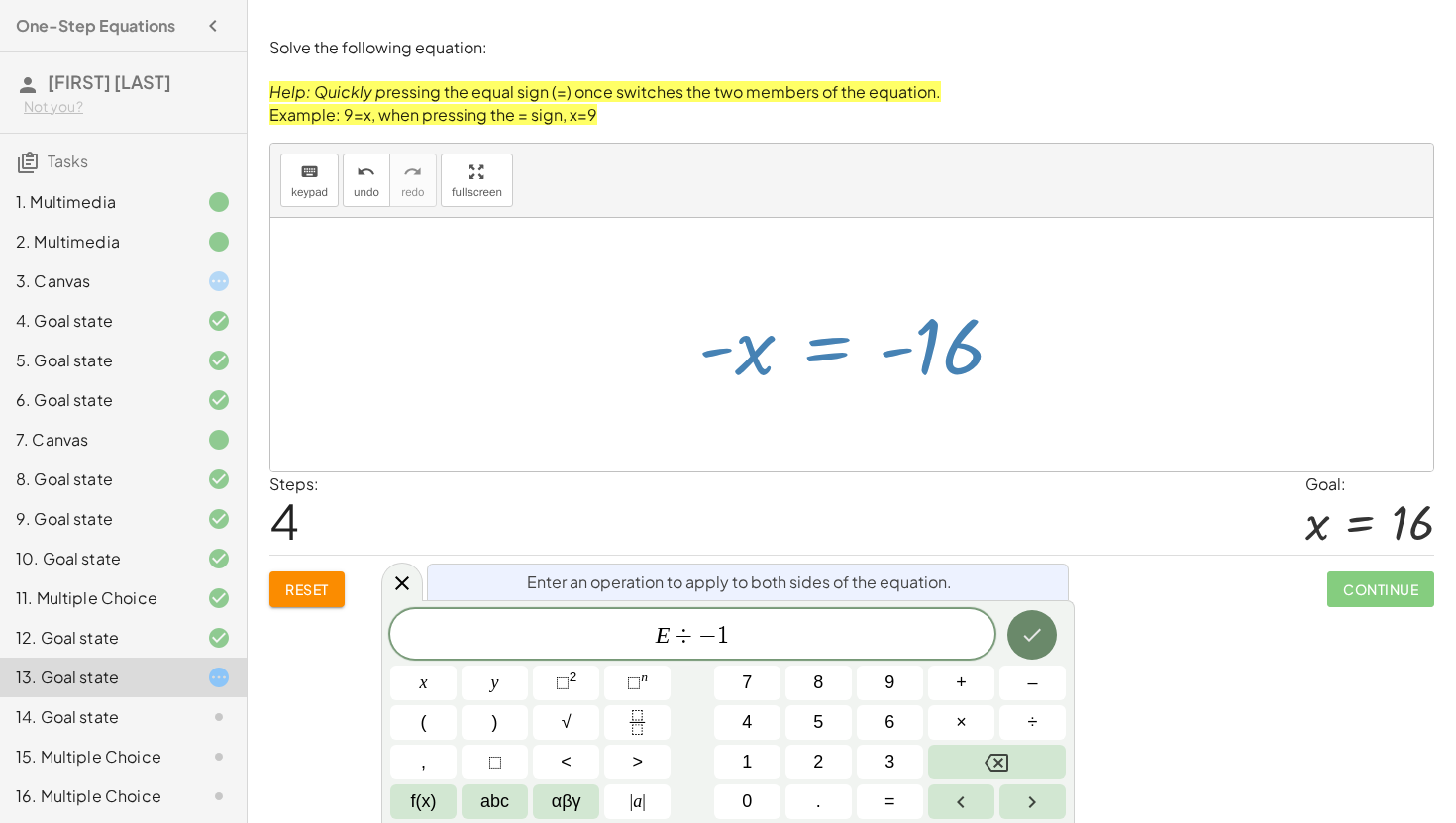 click 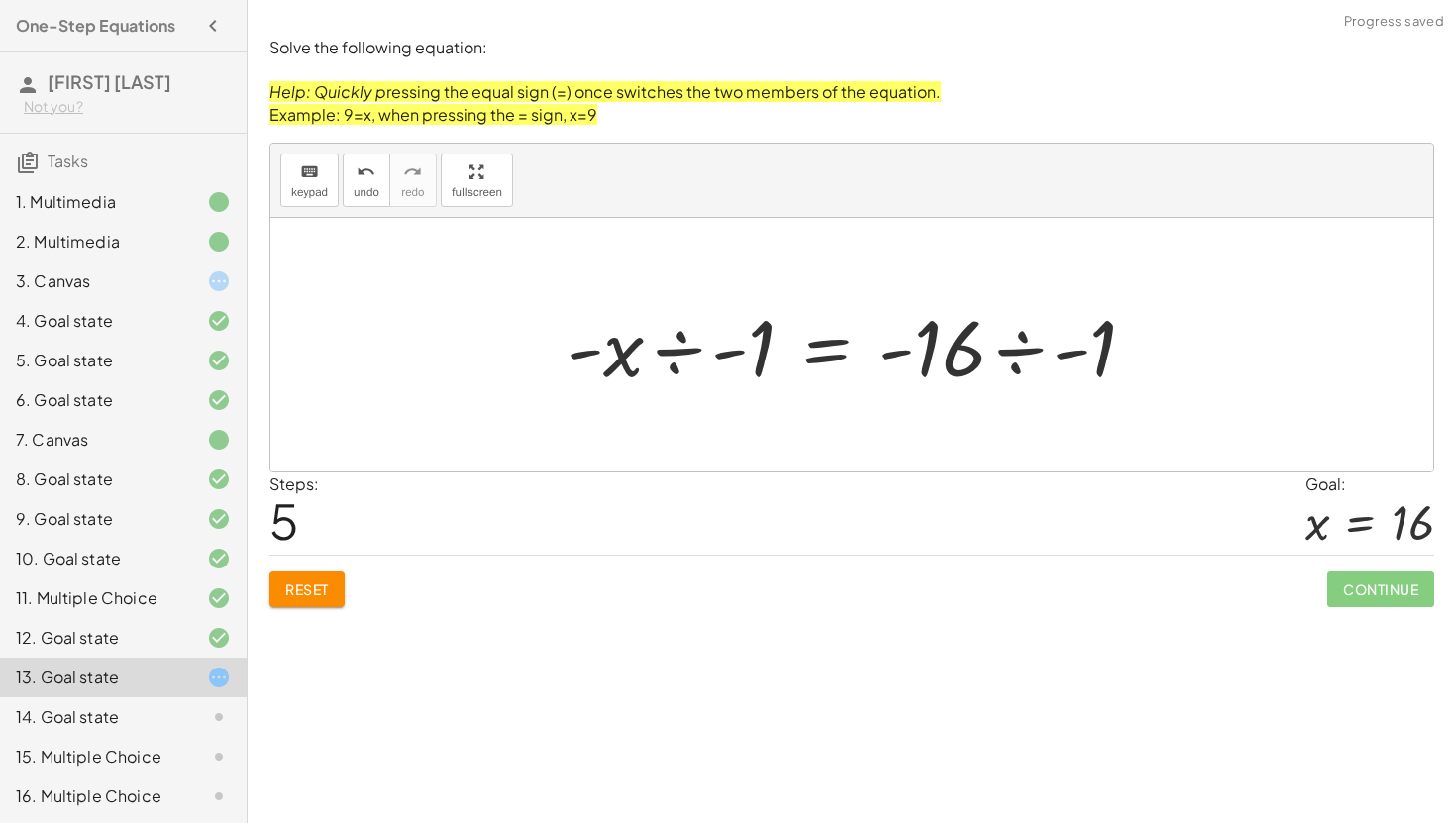 click at bounding box center [859, 345] 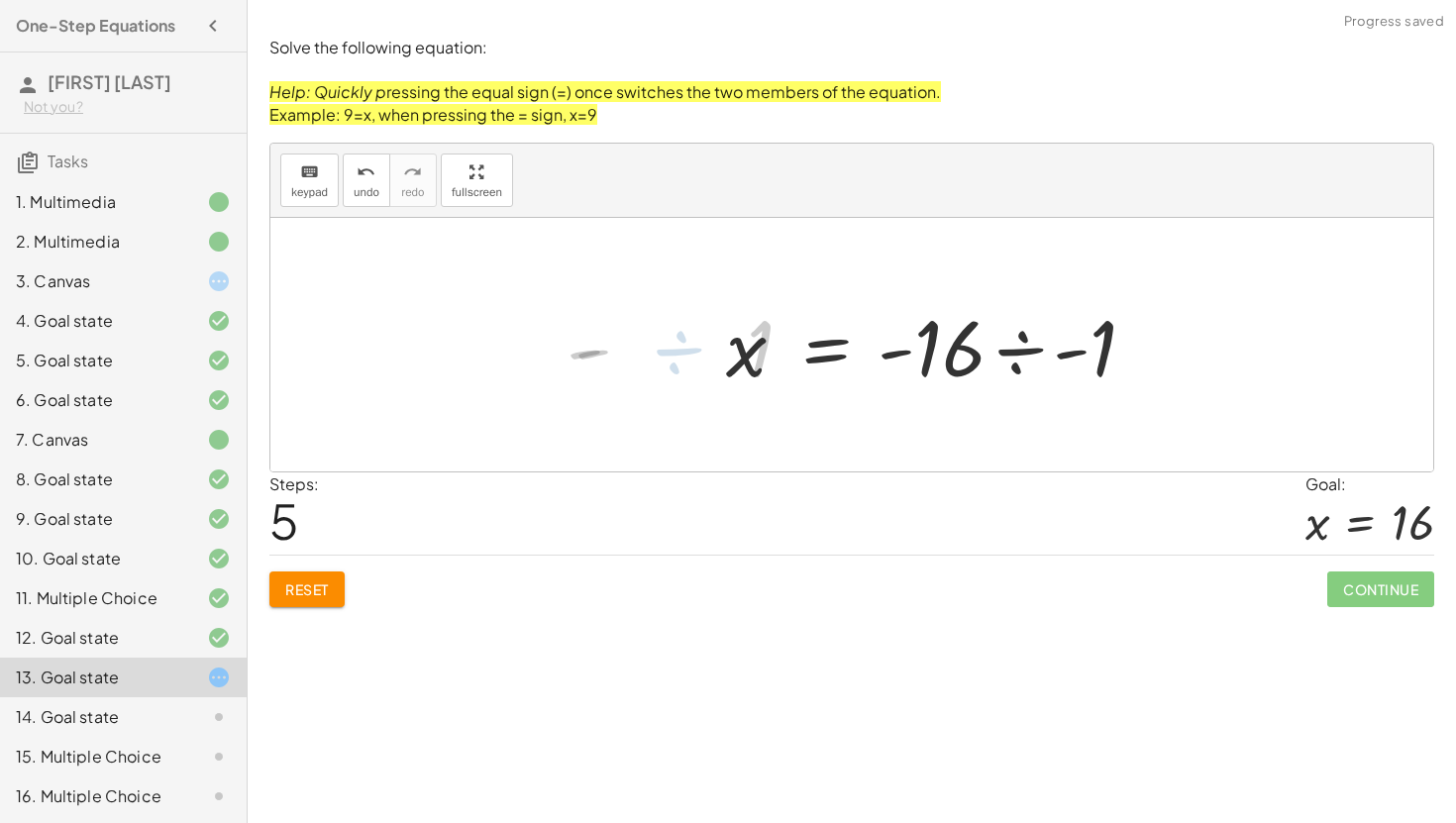click at bounding box center (942, 345) 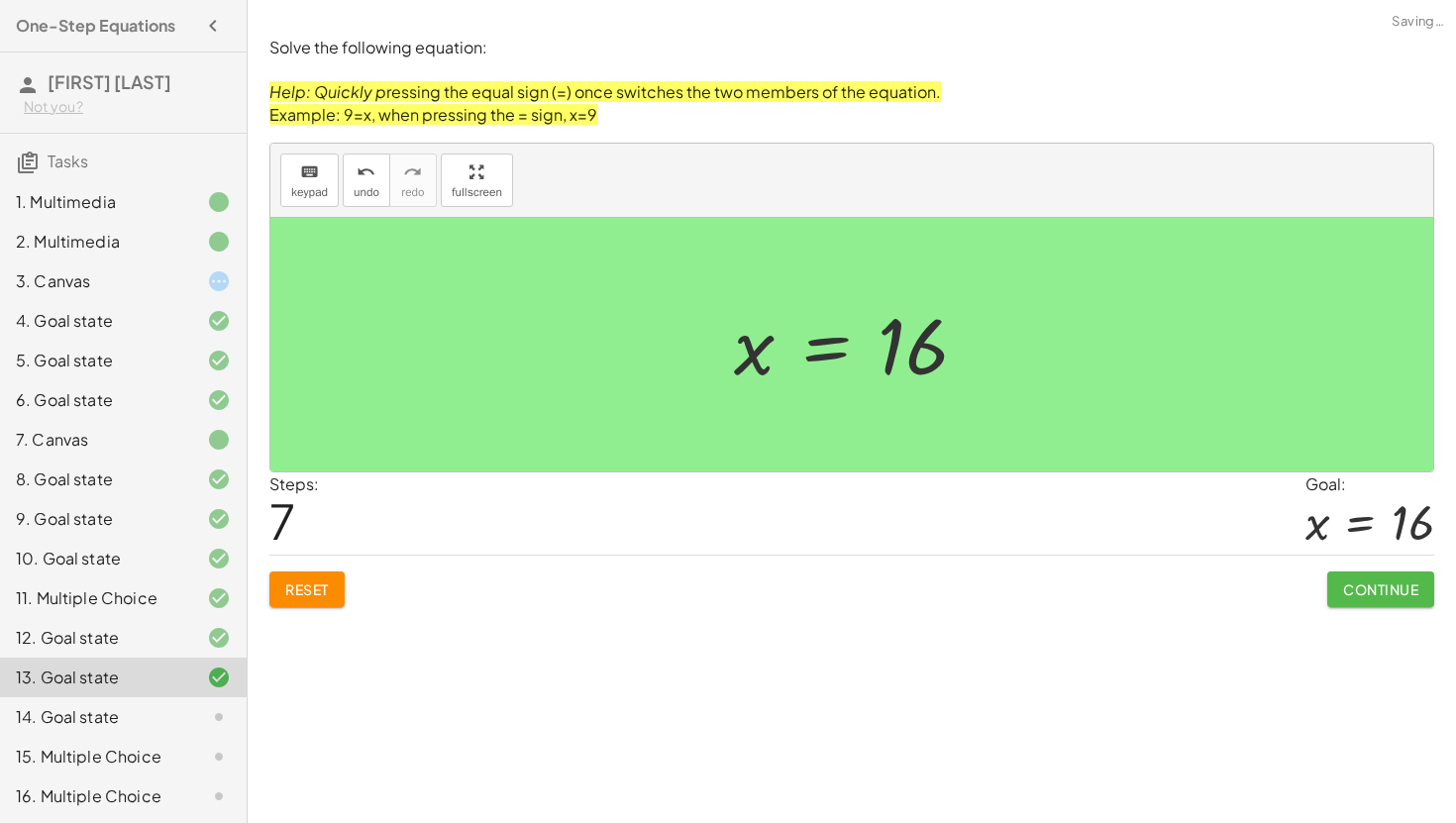 click on "Continue" 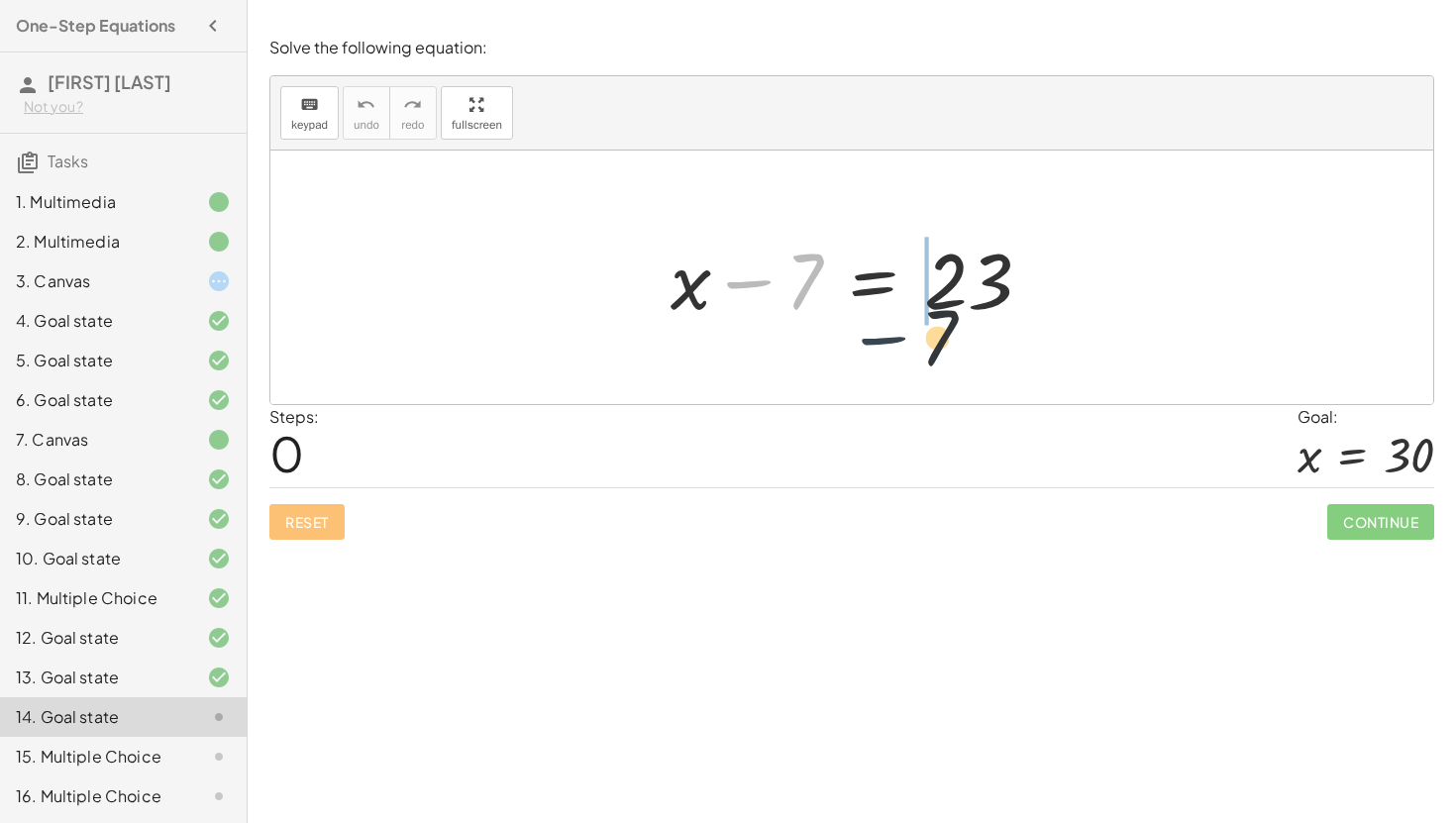 drag, startPoint x: 778, startPoint y: 276, endPoint x: 961, endPoint y: 306, distance: 185.44271 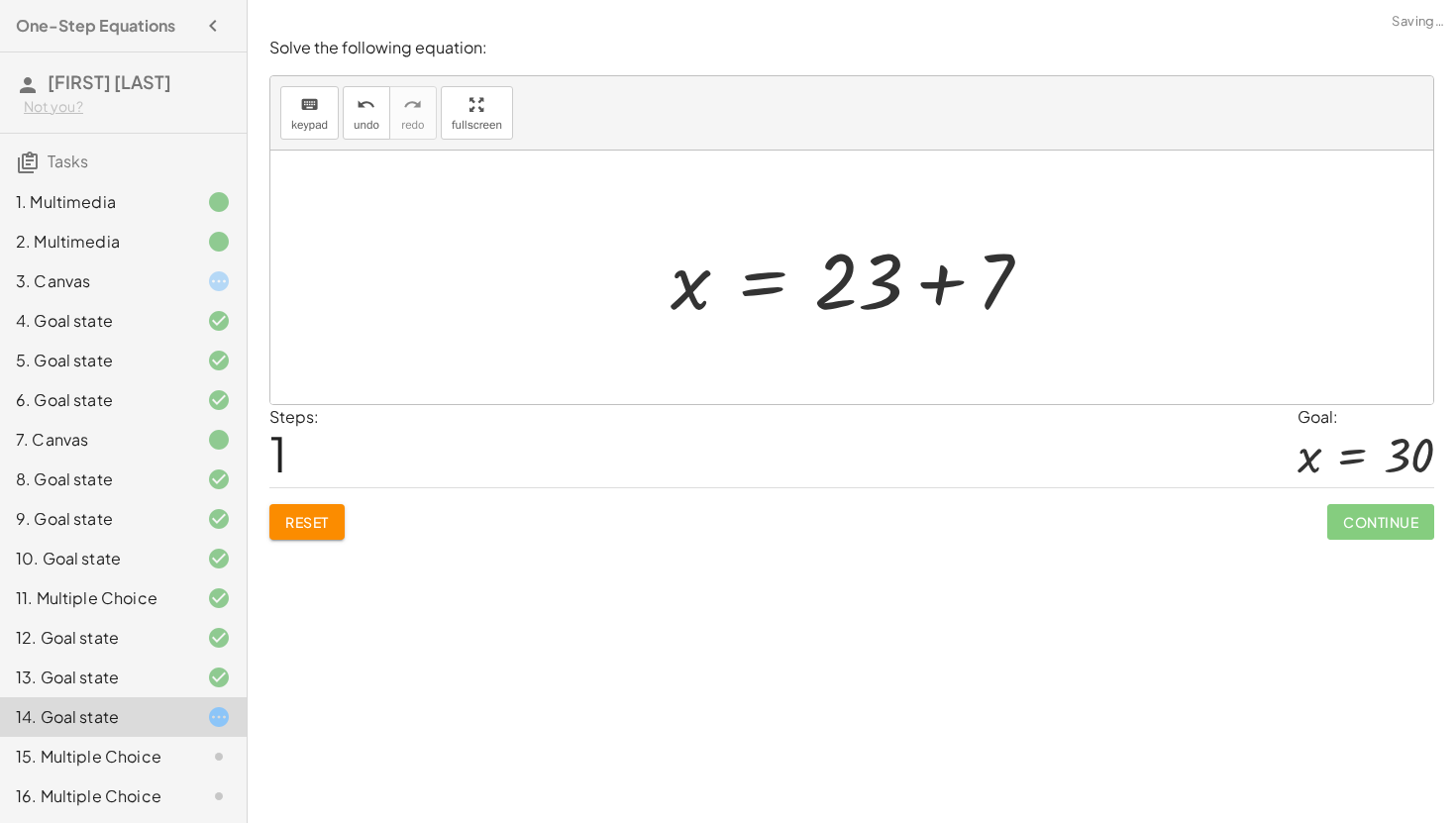 click at bounding box center [859, 277] 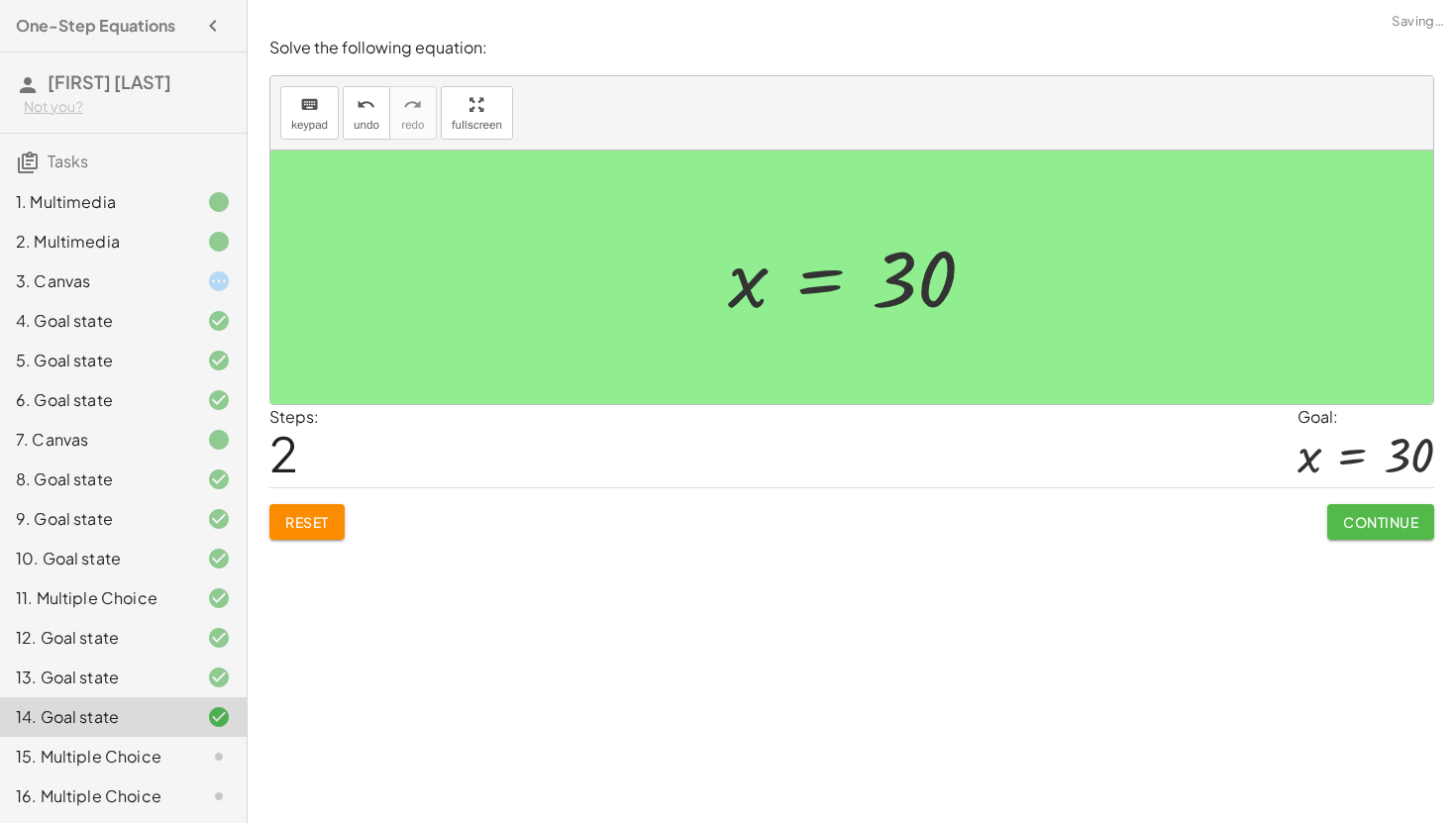 click on "Continue" 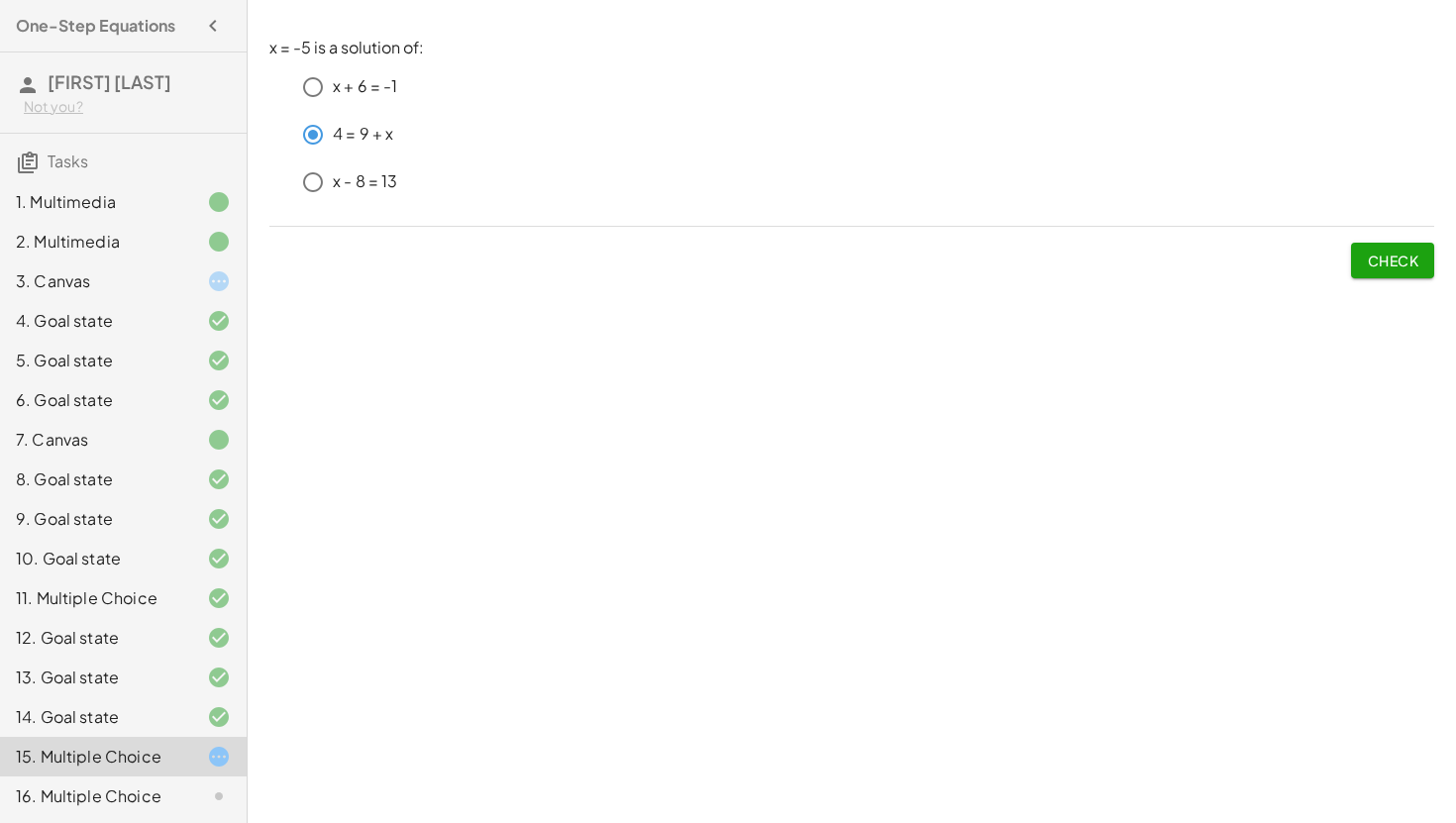 click on "Check" at bounding box center (1393, 260) 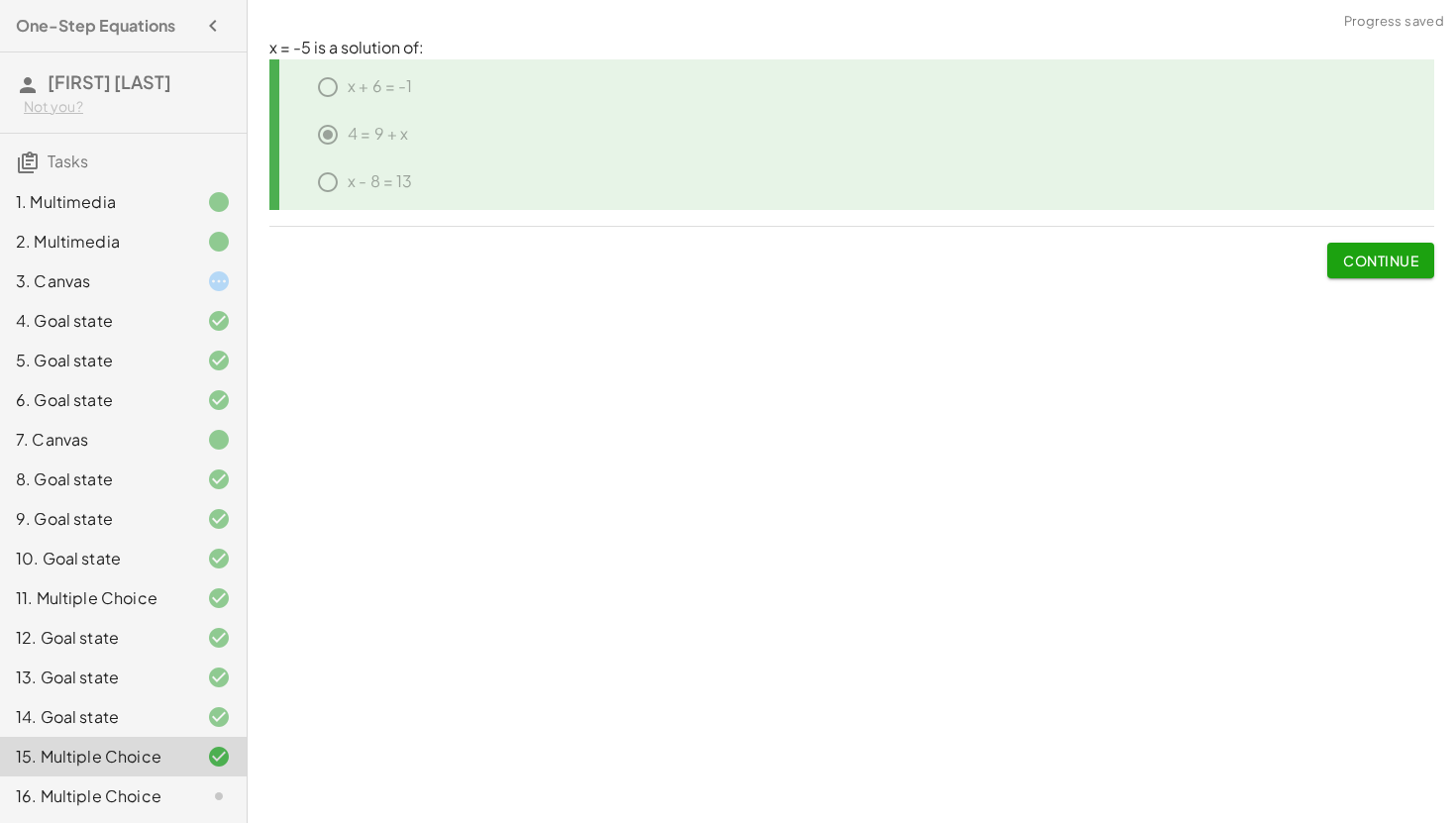 click on "Continue" 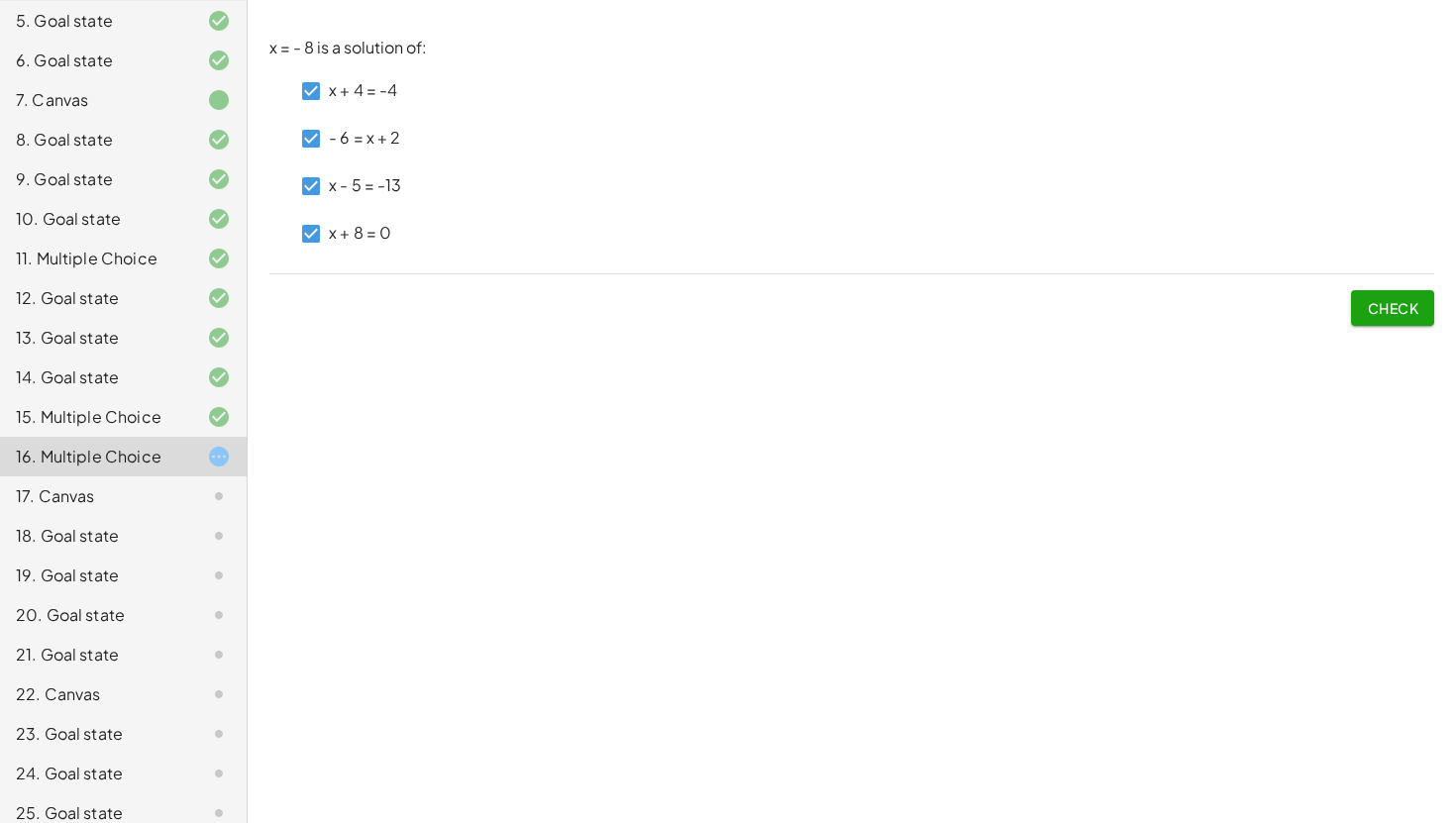 scroll, scrollTop: 0, scrollLeft: 0, axis: both 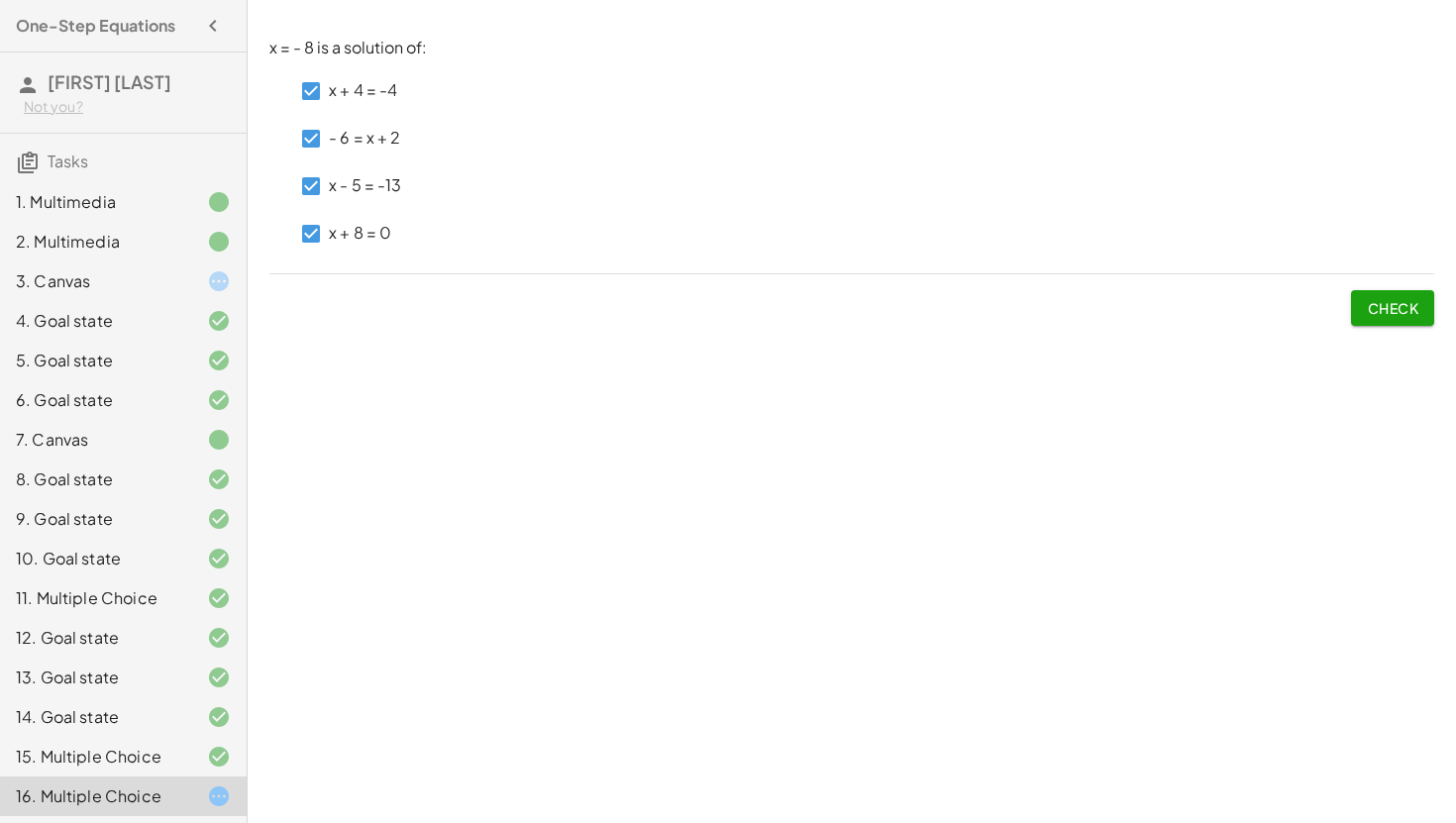 click on "Check" at bounding box center [1393, 308] 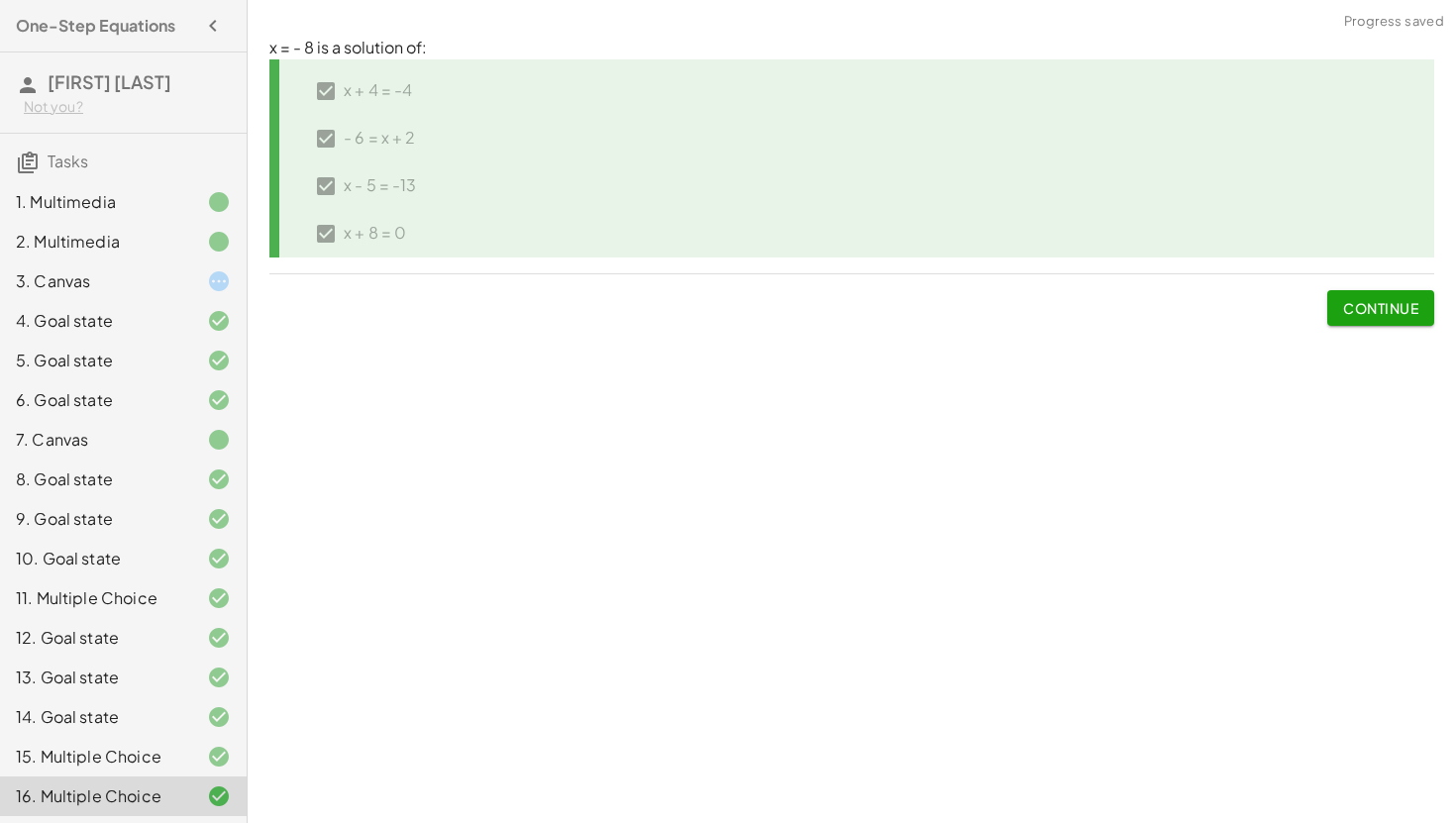 click on "Continue" 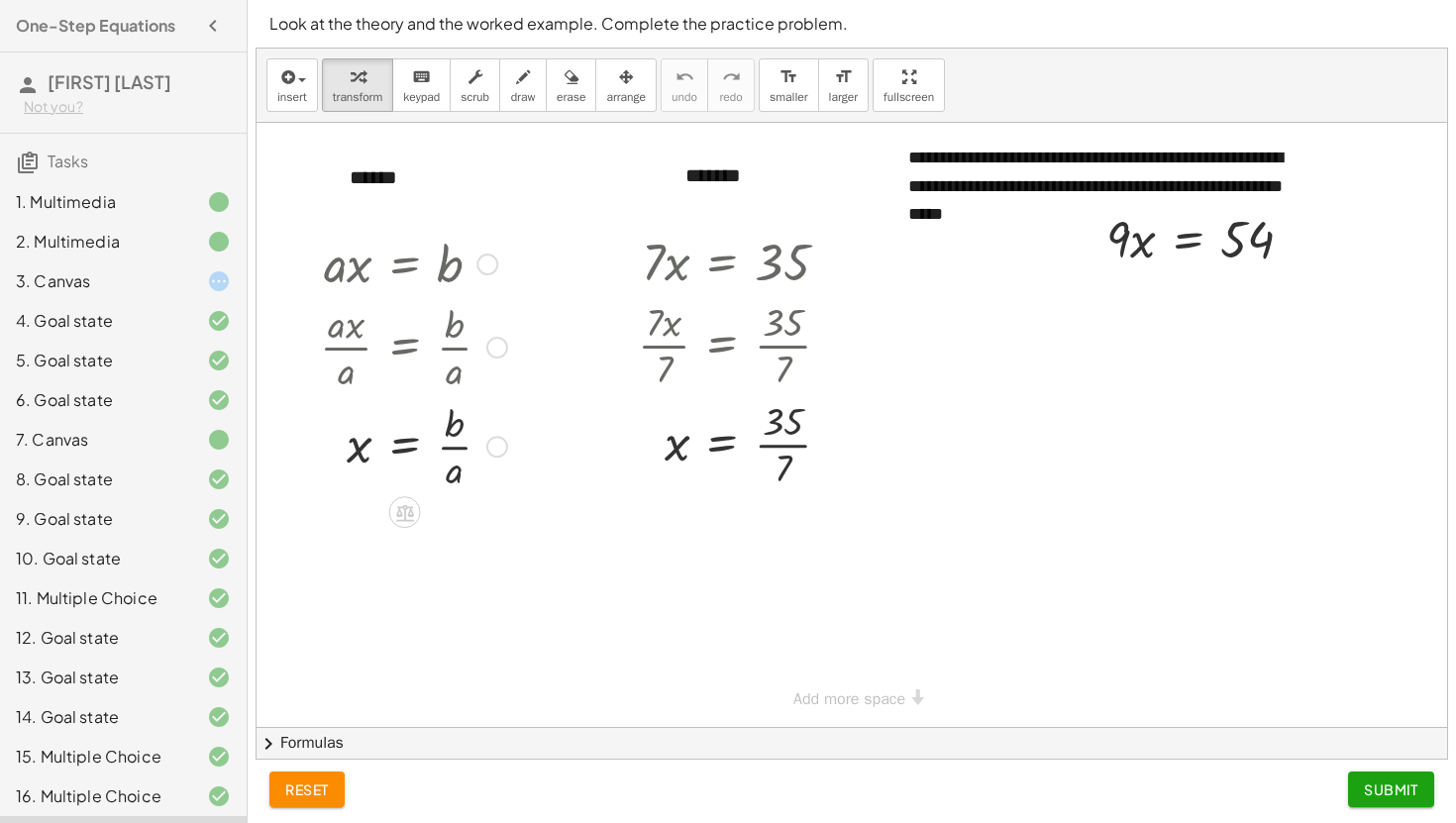 click at bounding box center (487, 264) 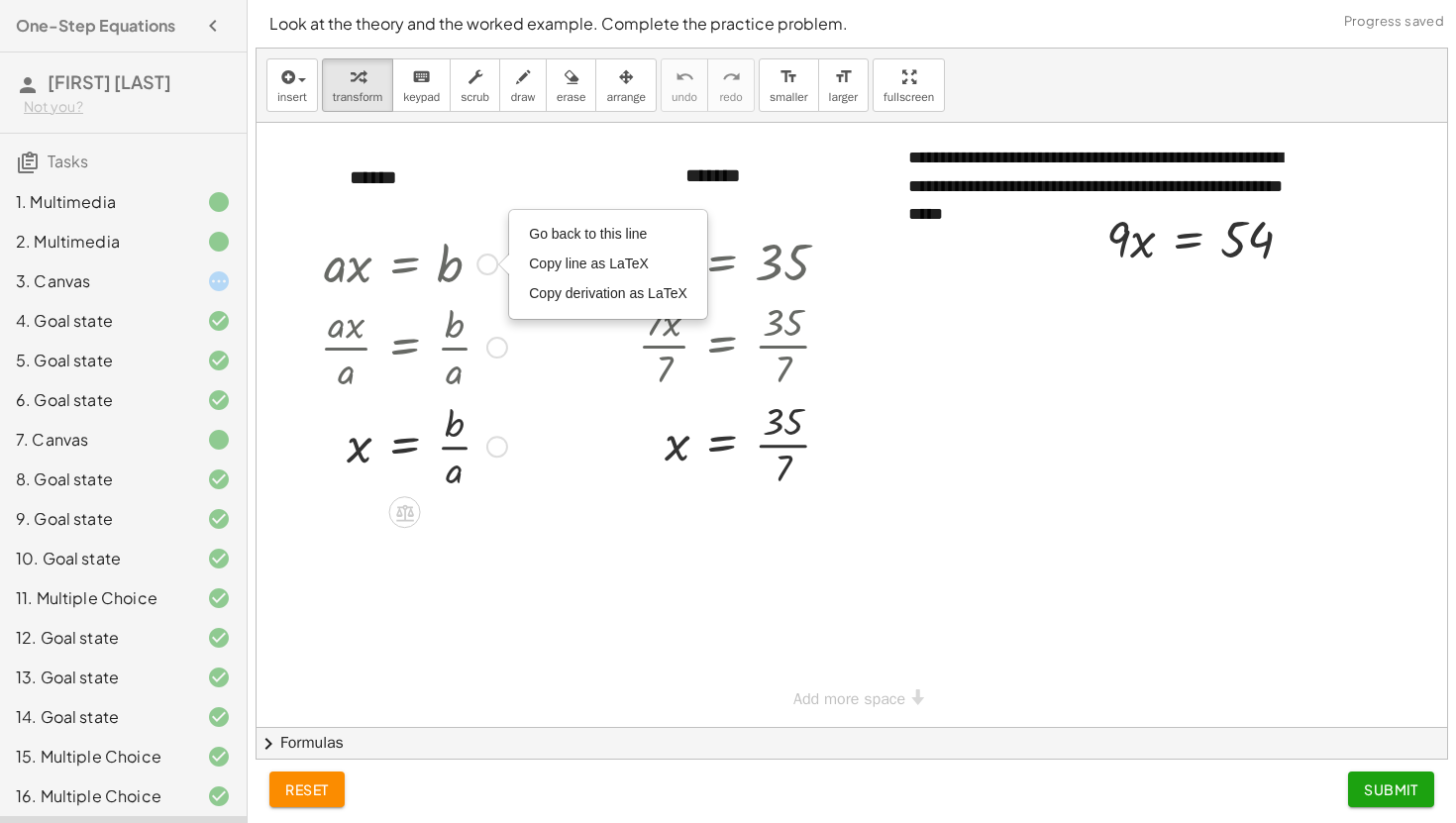 click at bounding box center (413, 346) 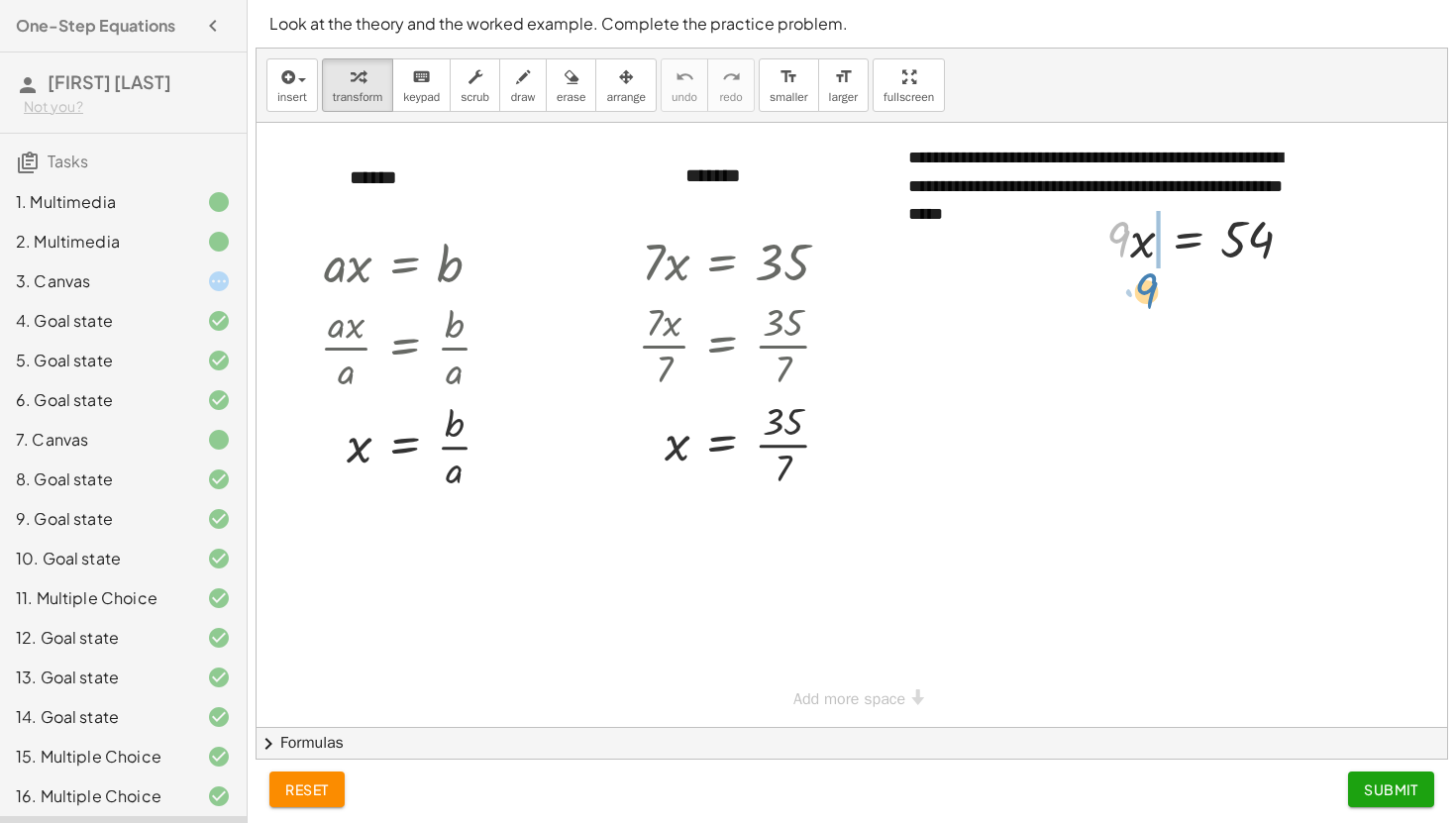 drag, startPoint x: 1124, startPoint y: 232, endPoint x: 1153, endPoint y: 283, distance: 58.6686 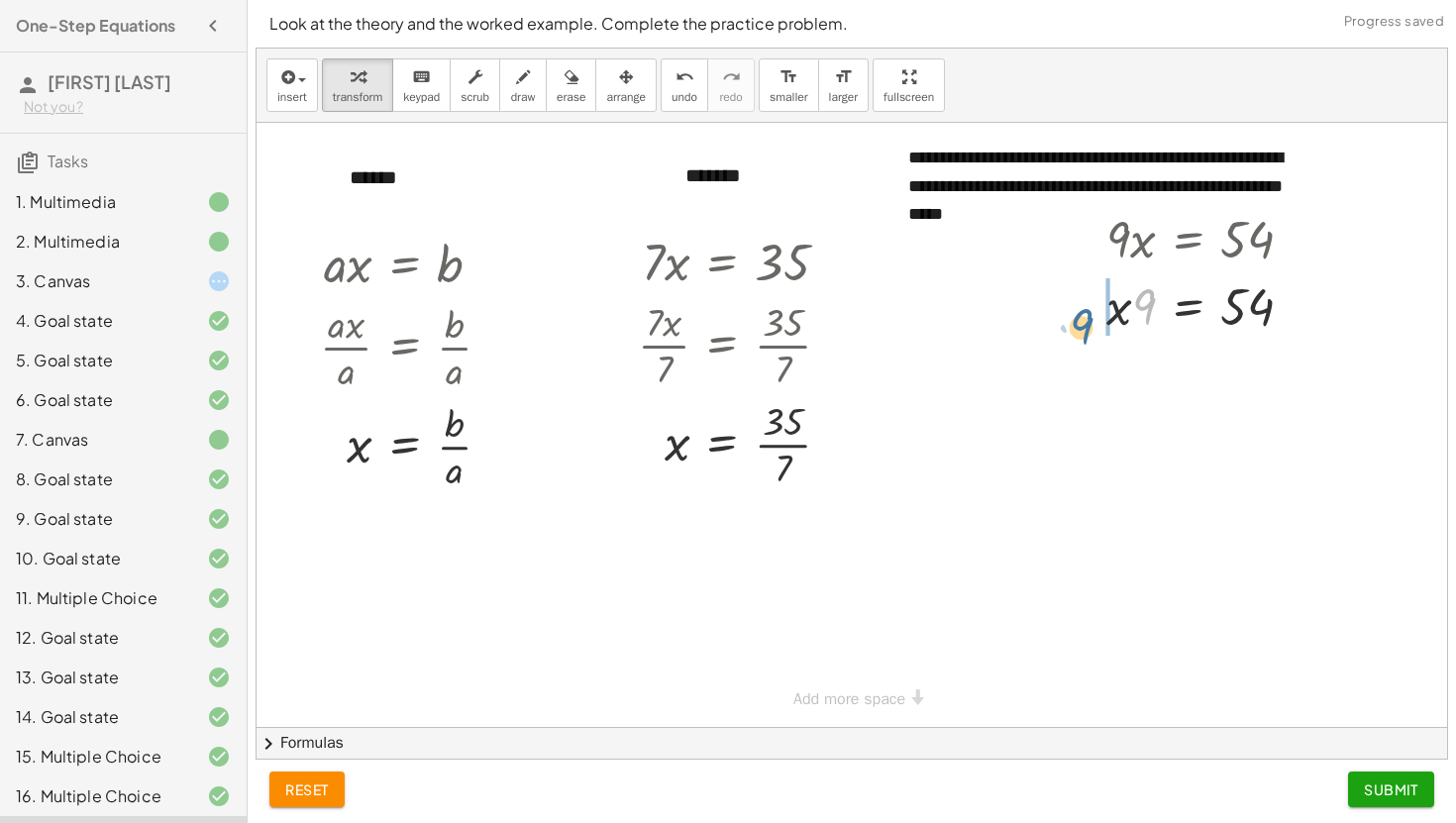 drag, startPoint x: 1141, startPoint y: 298, endPoint x: 1077, endPoint y: 306, distance: 64.498062 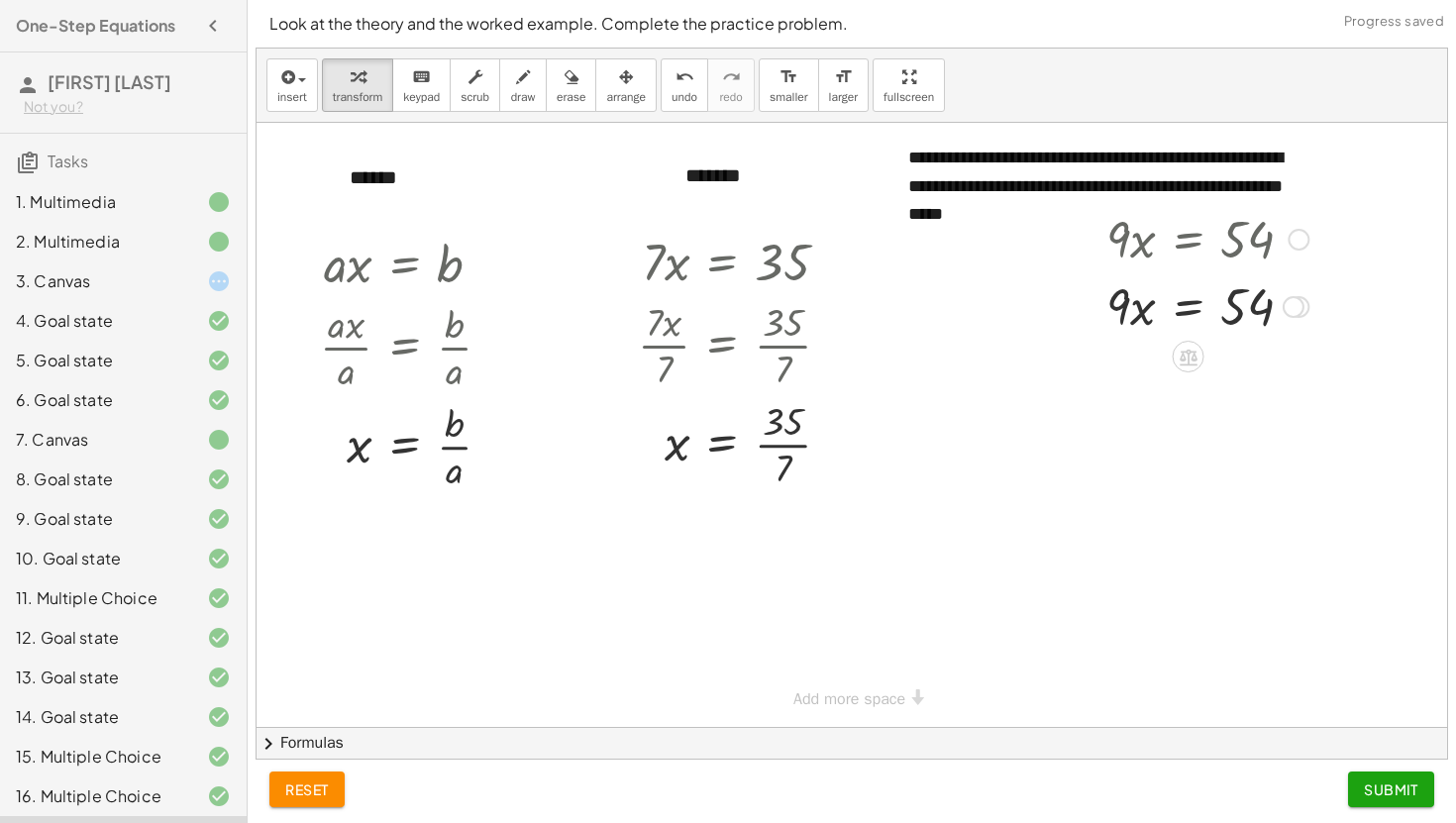 click at bounding box center [1299, 240] 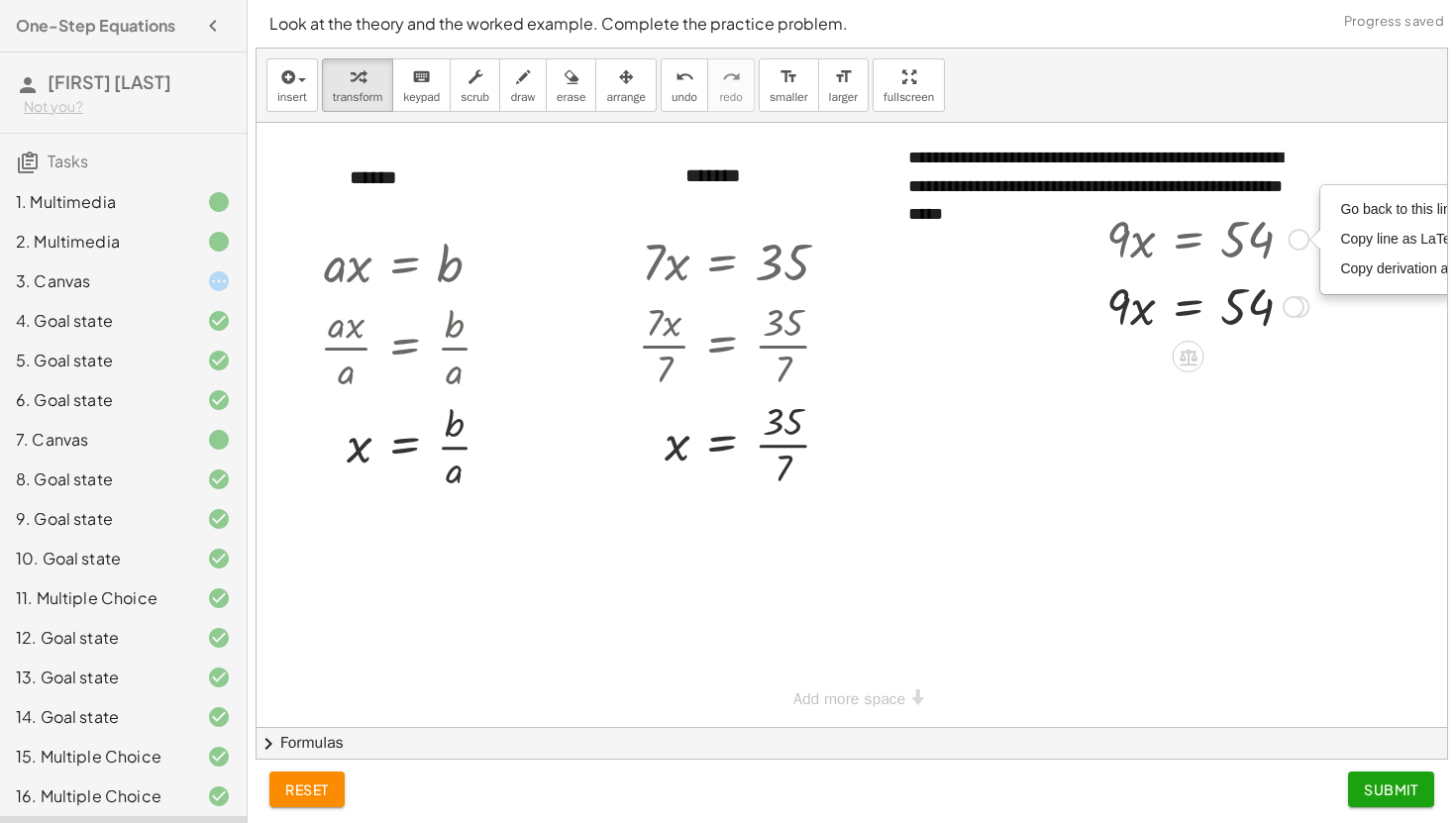 click at bounding box center (1294, 307) 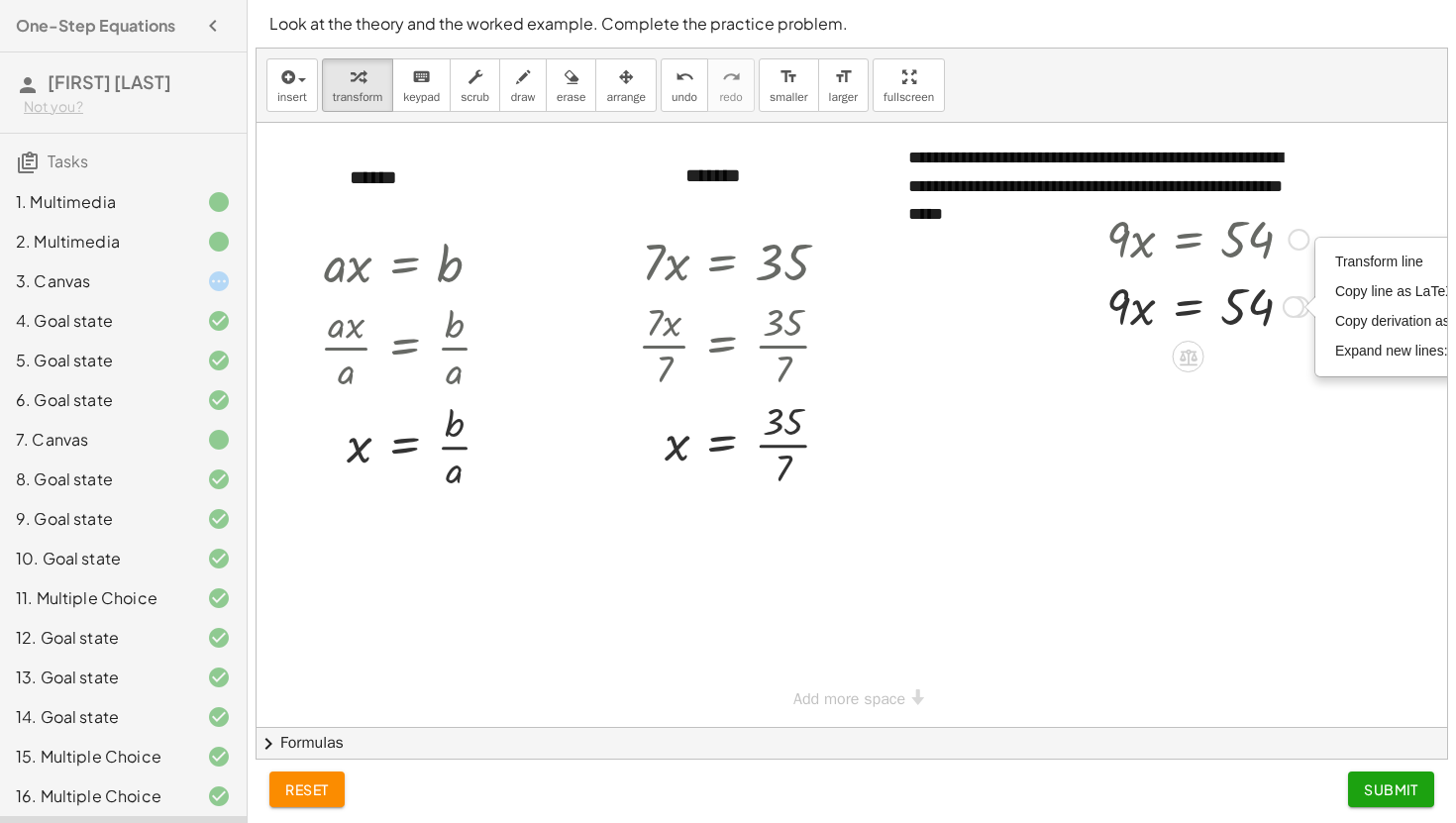 click at bounding box center [1207, 305] 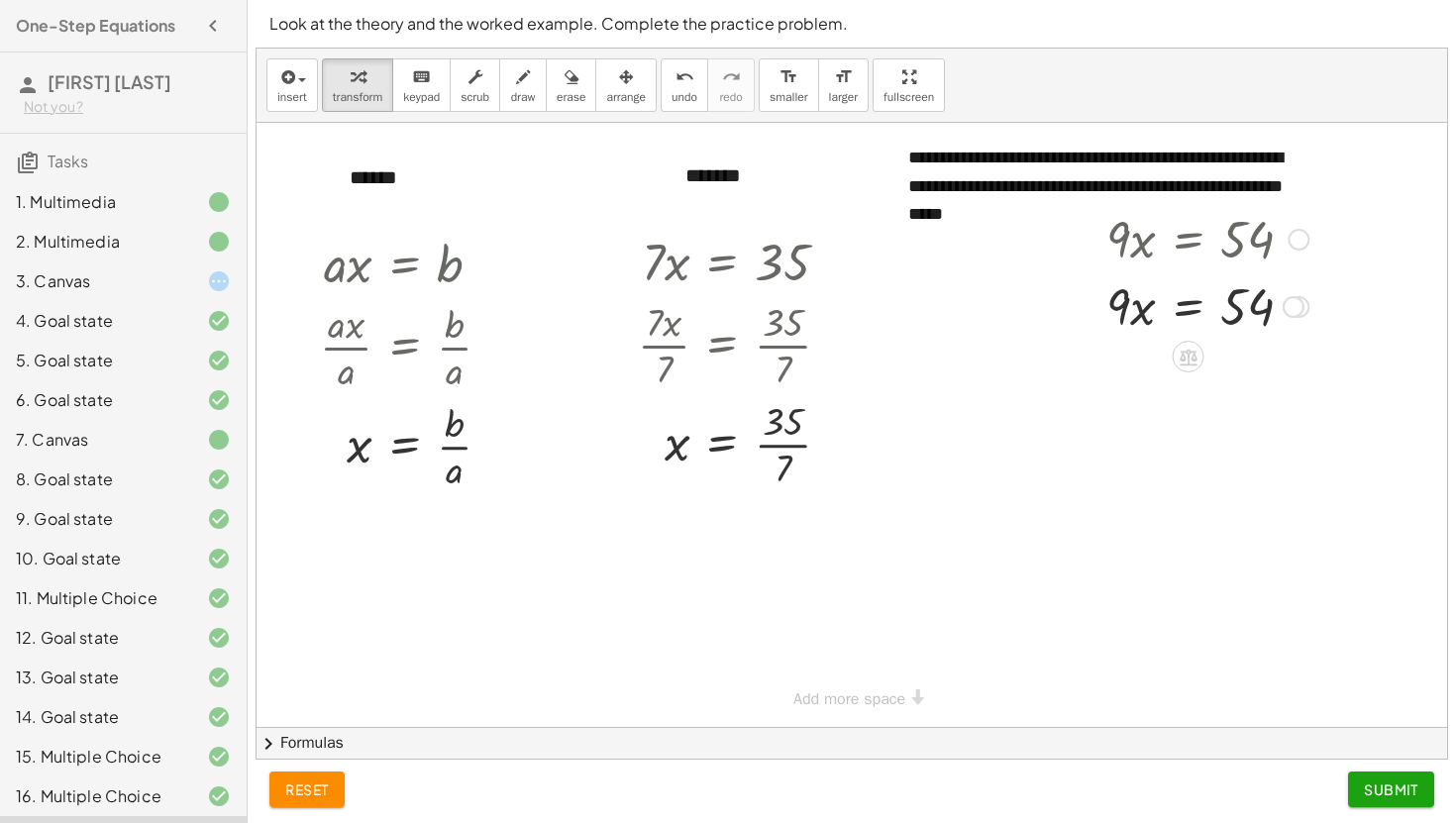 click at bounding box center (1207, 305) 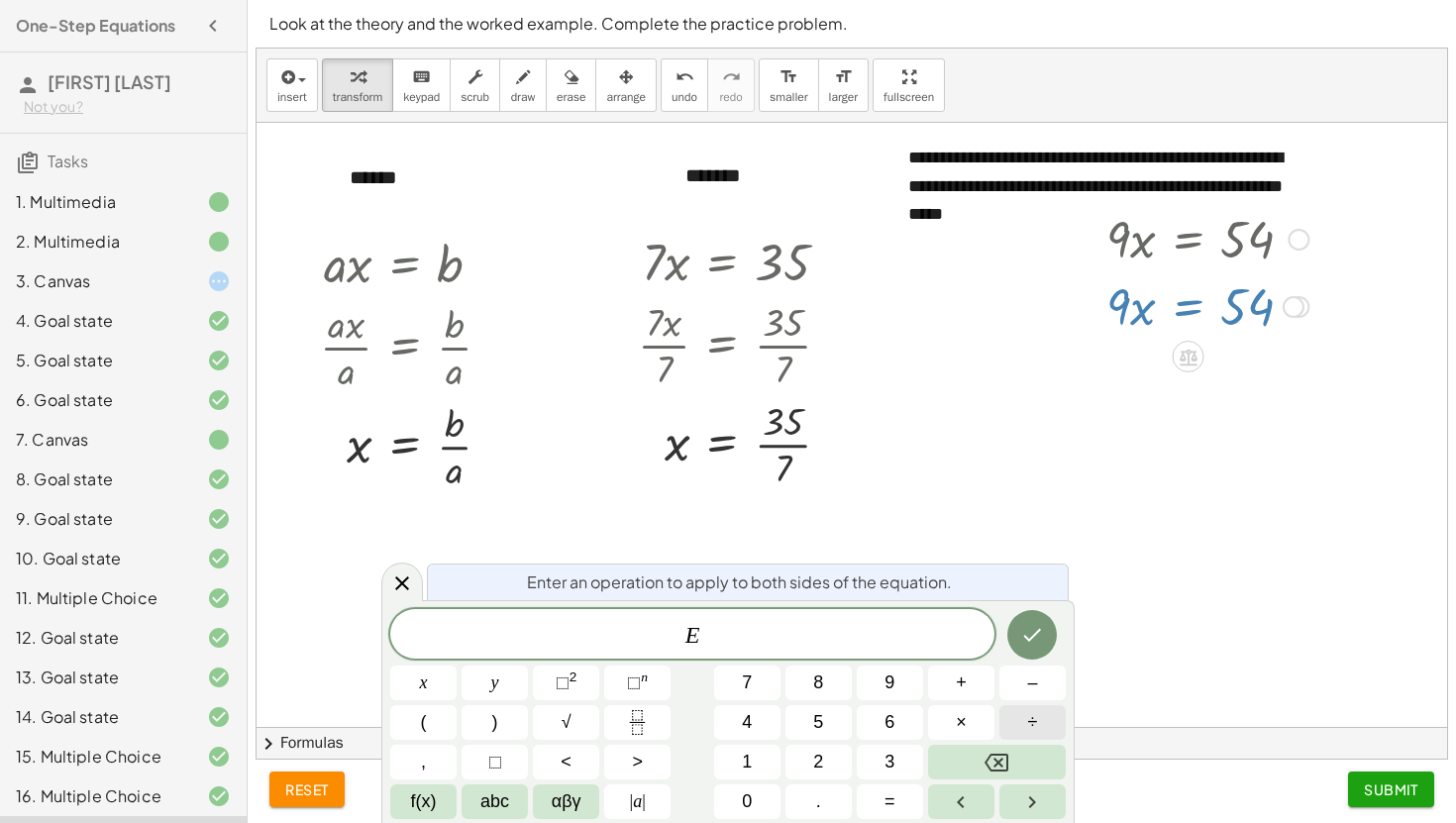 click on "÷" at bounding box center (1032, 722) 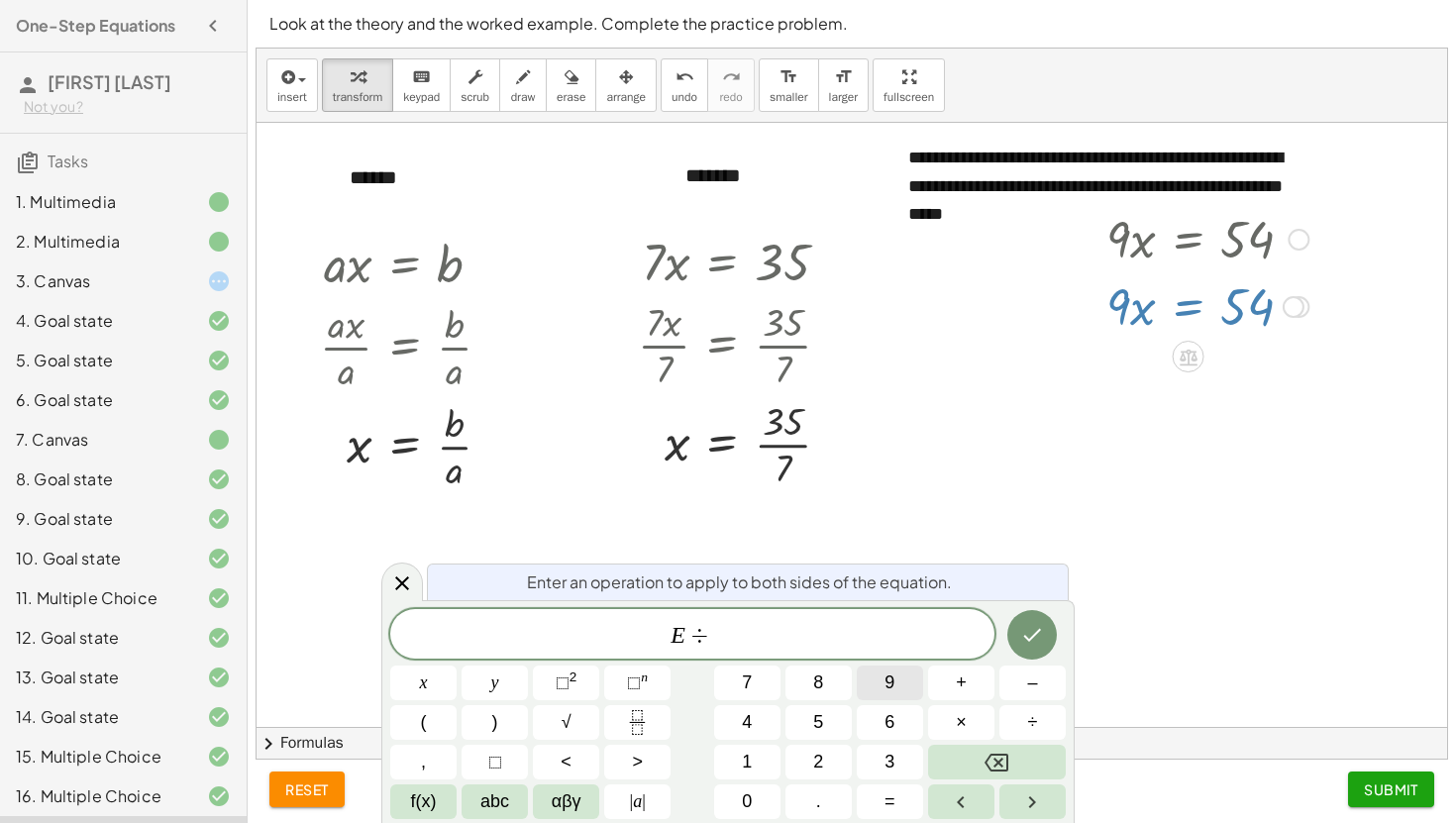 click on "9" at bounding box center [889, 682] 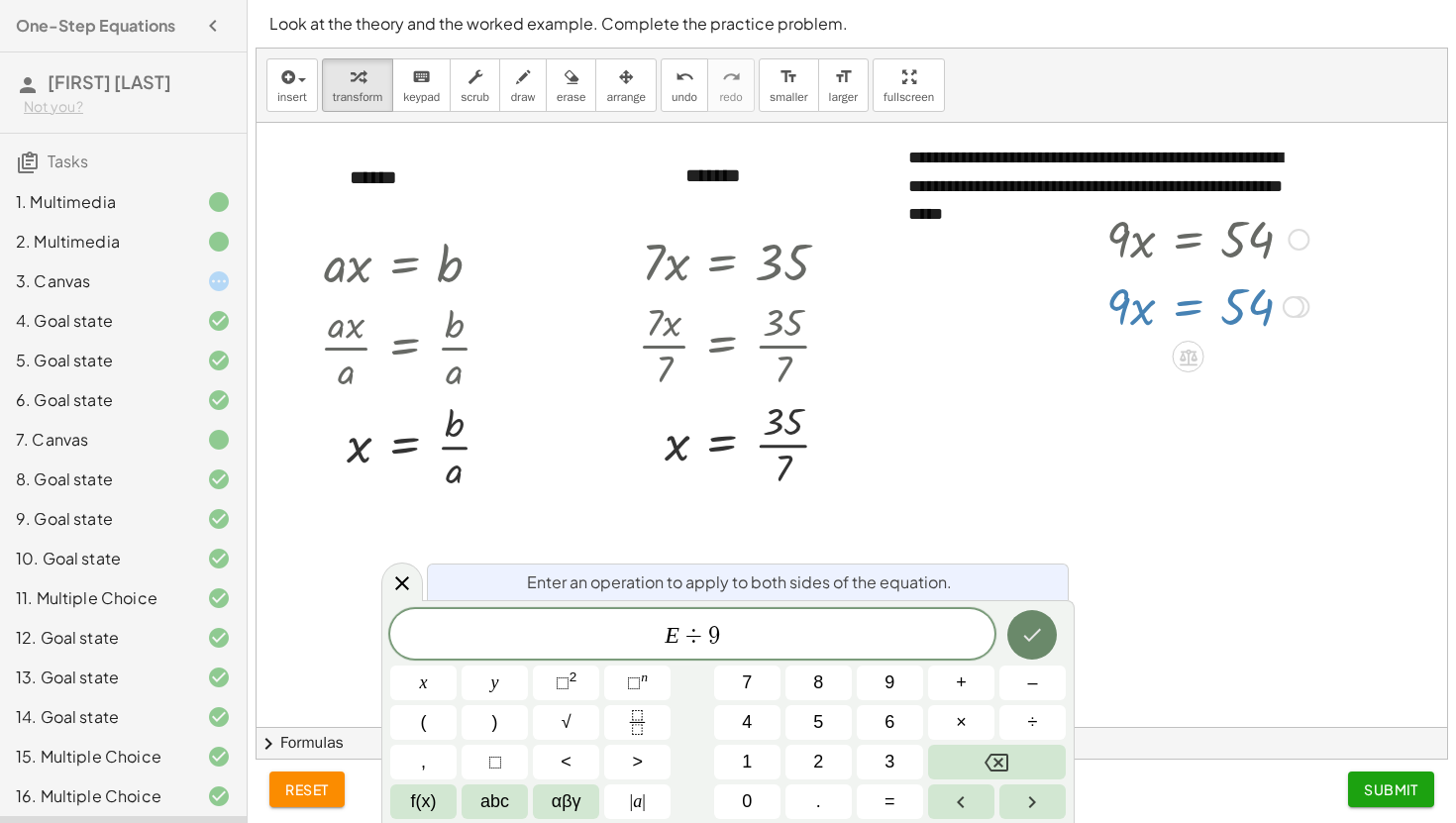 click 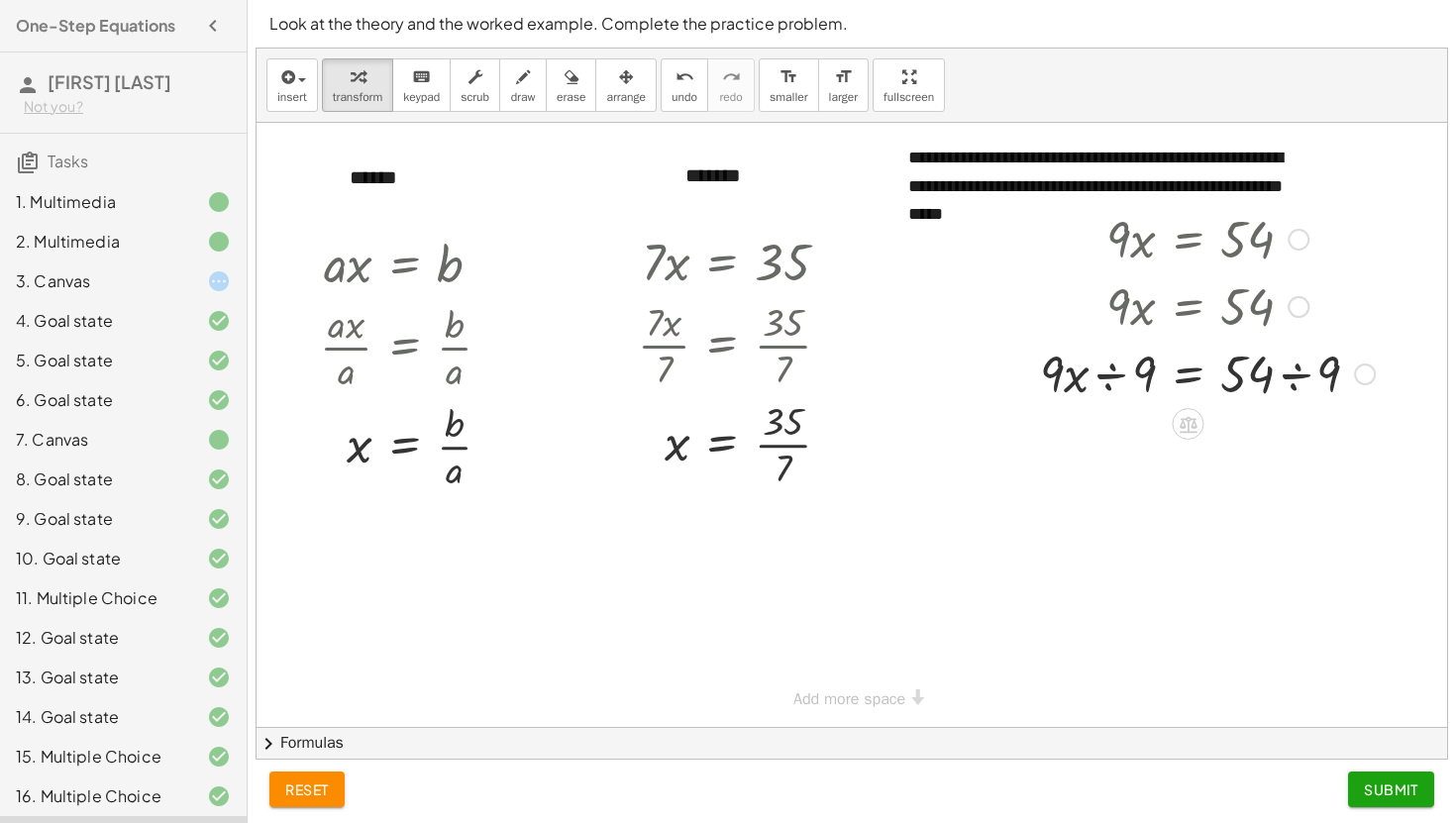 click at bounding box center (1207, 372) 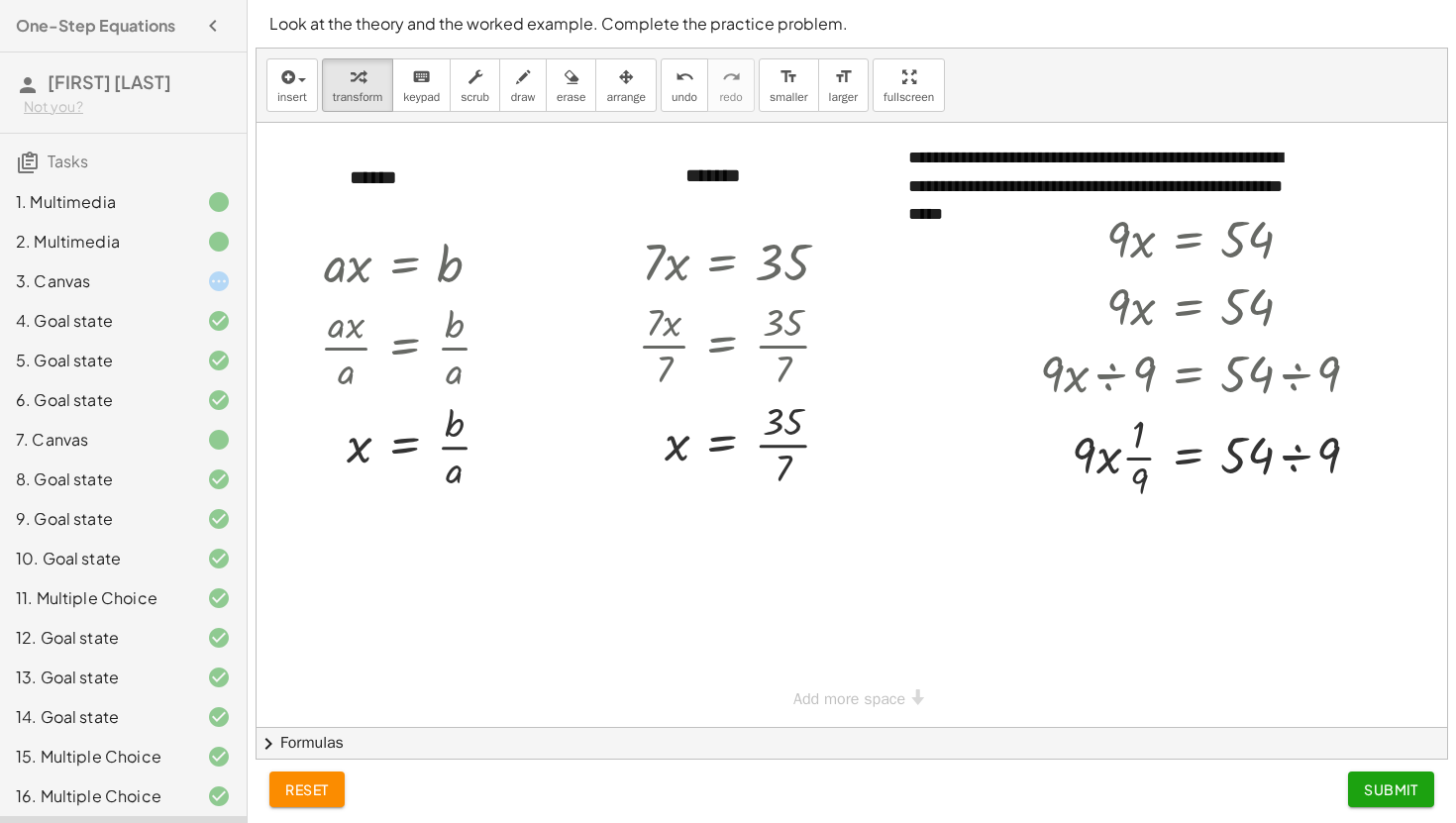 click on "reset" at bounding box center (307, 789) 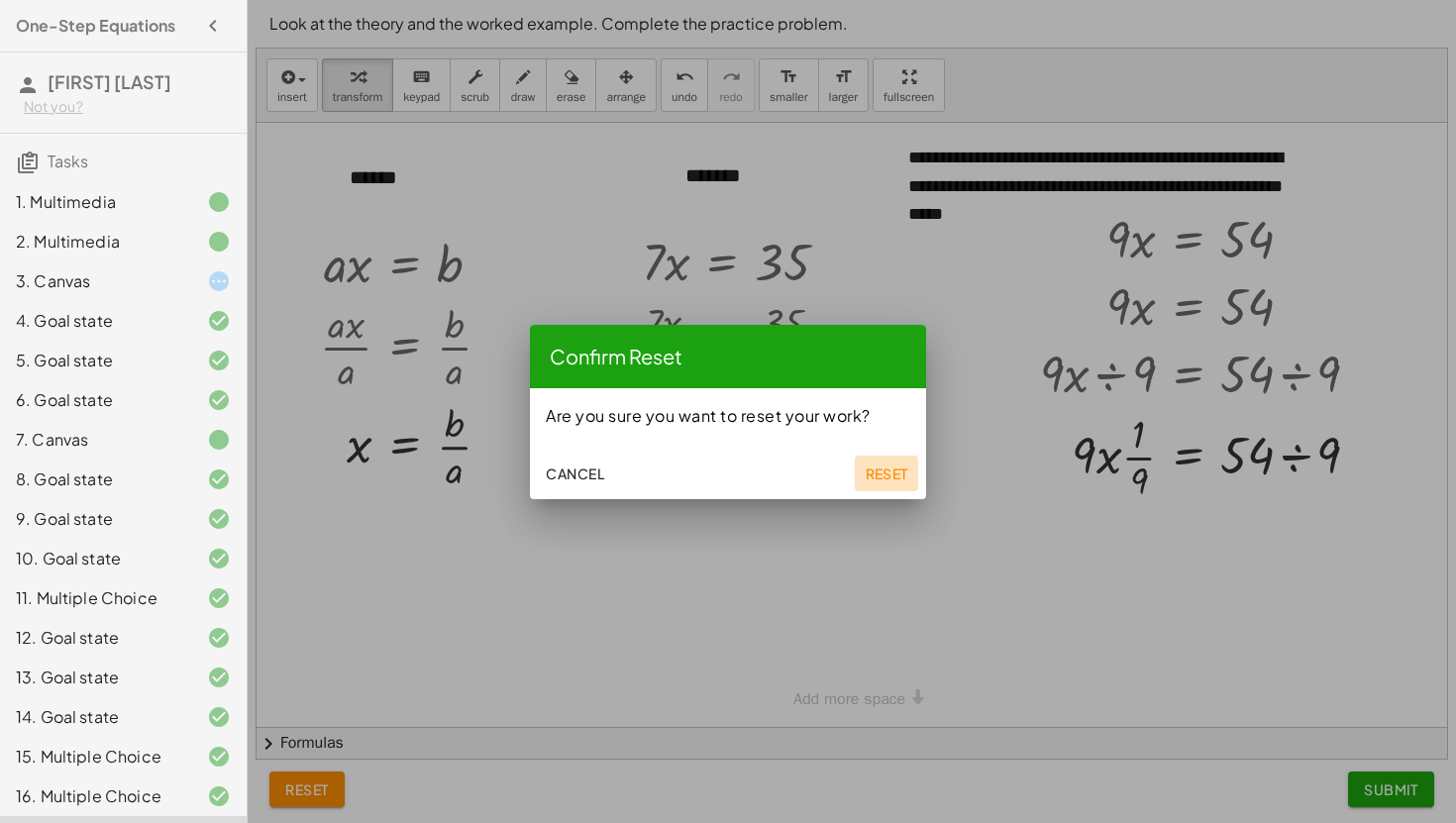 click on "Reset" 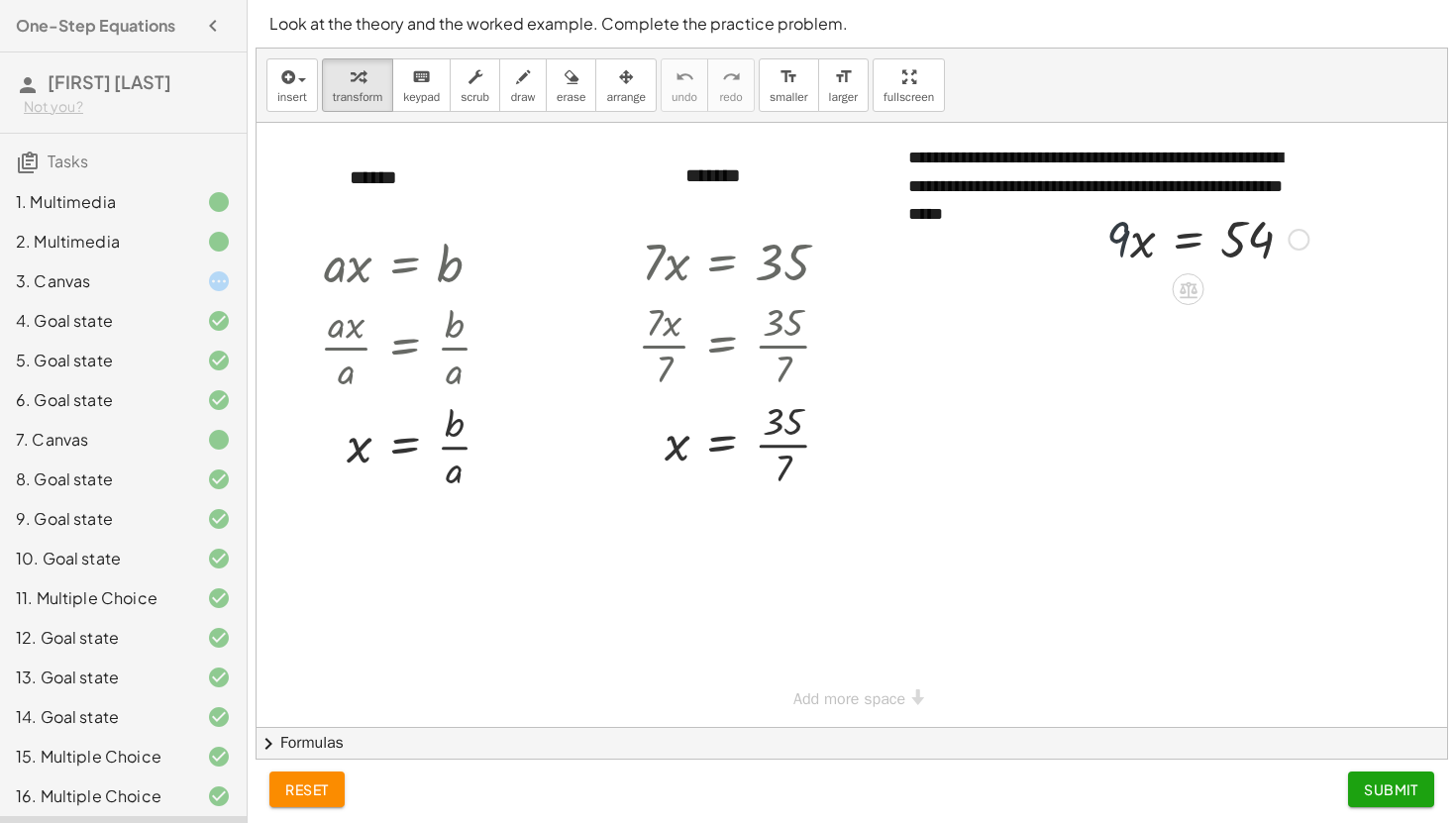 click at bounding box center (1207, 238) 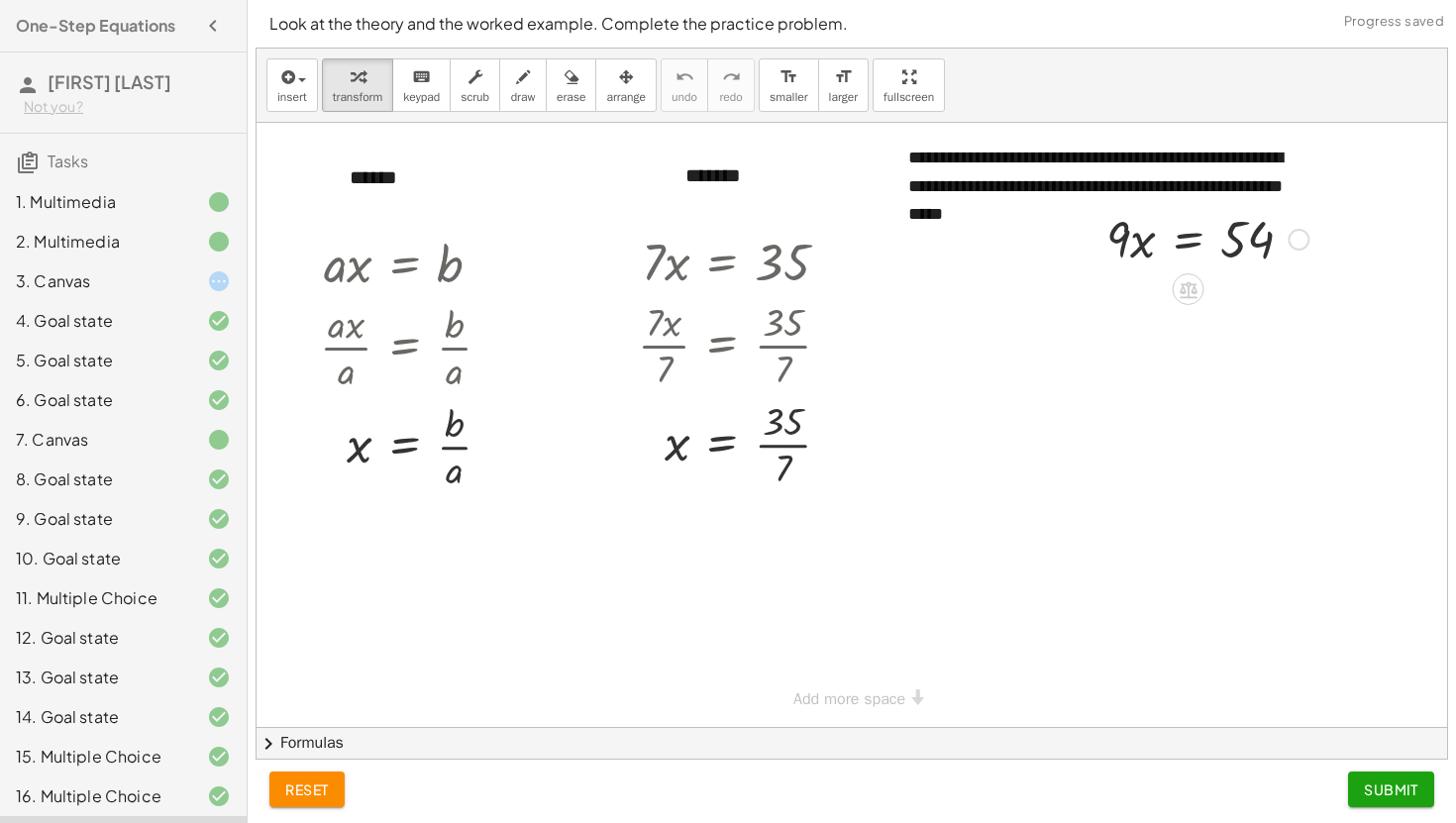 click at bounding box center [1207, 238] 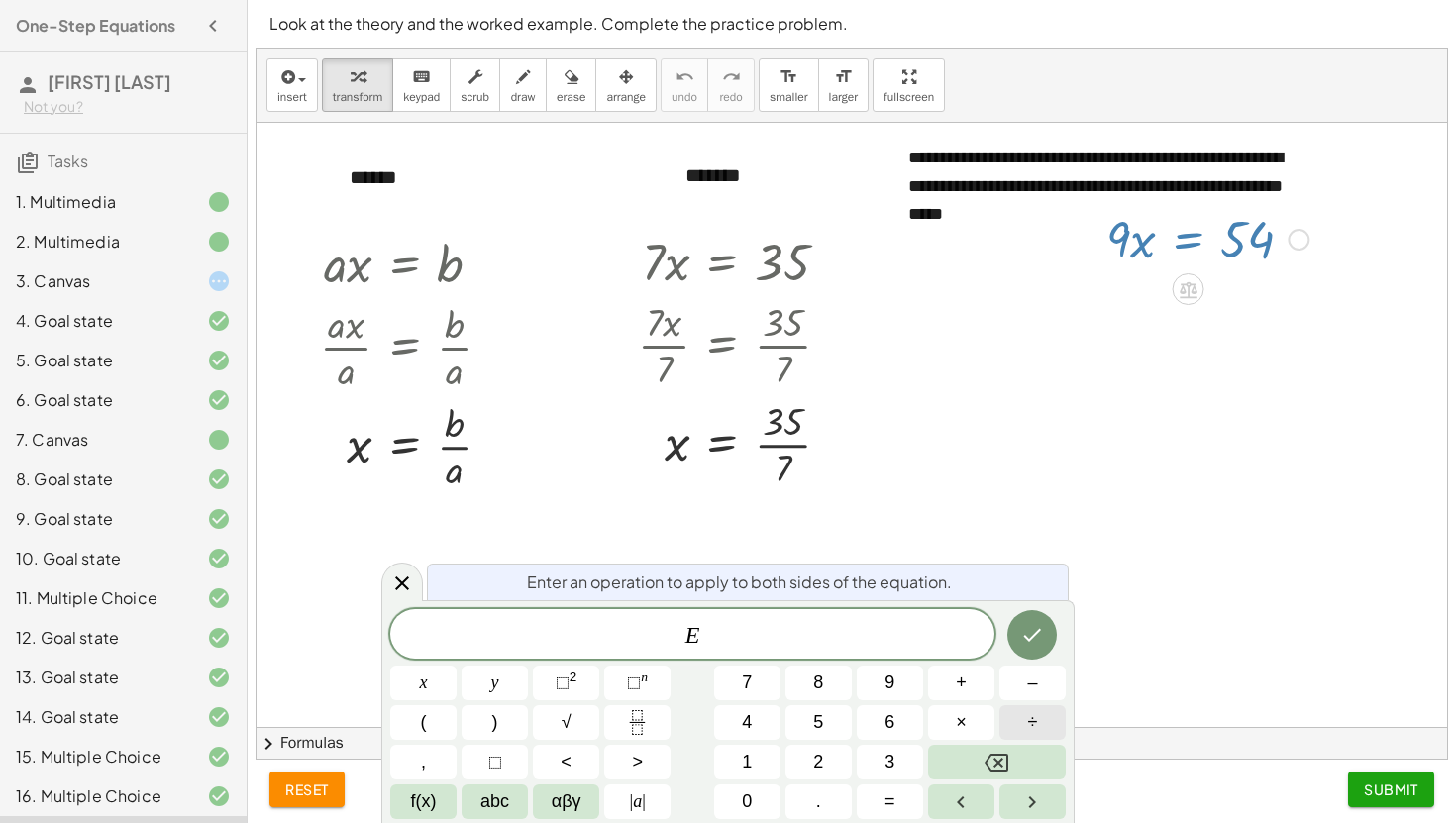 click on "÷" at bounding box center (1032, 722) 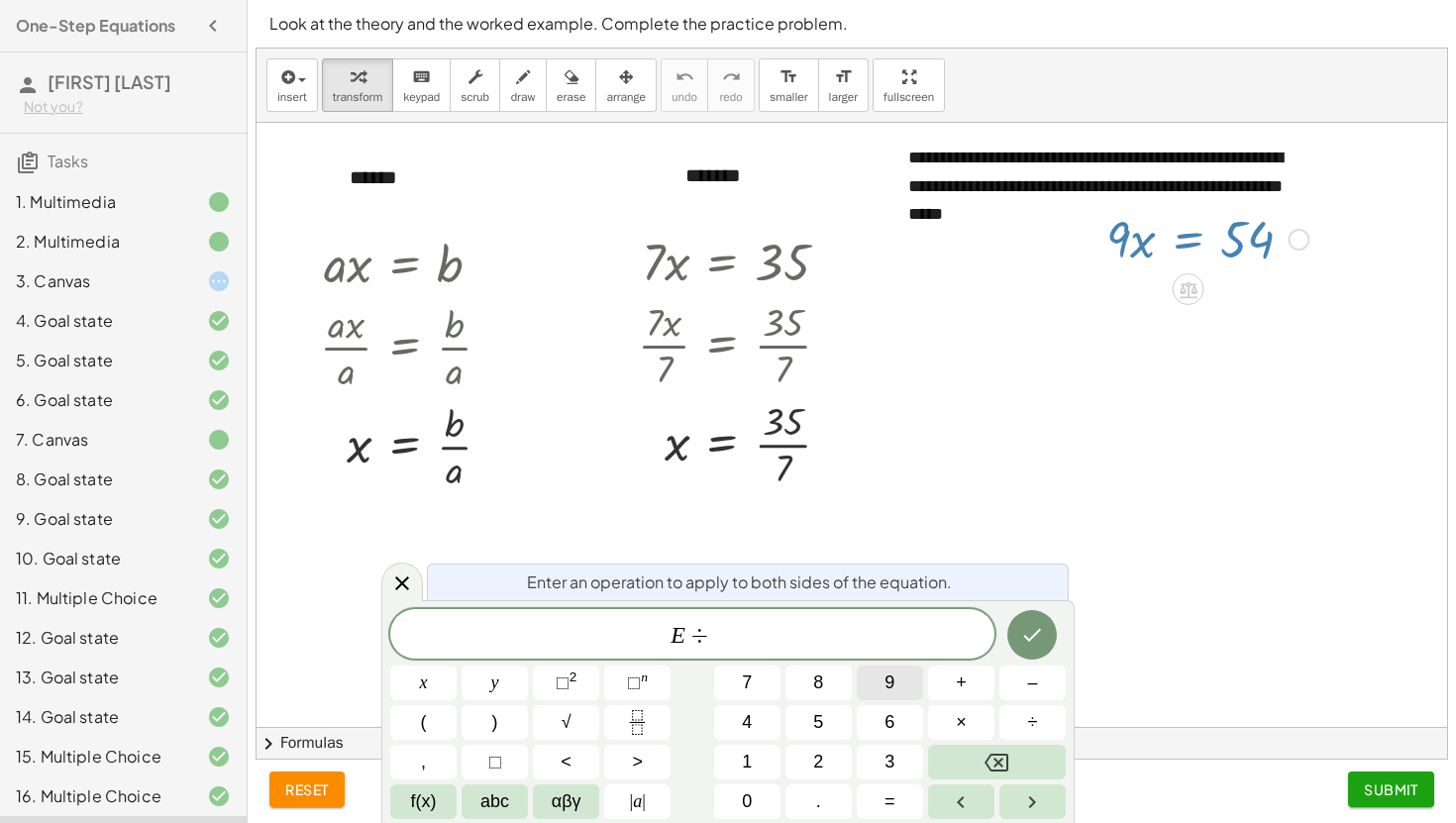 click on "9" at bounding box center [889, 682] 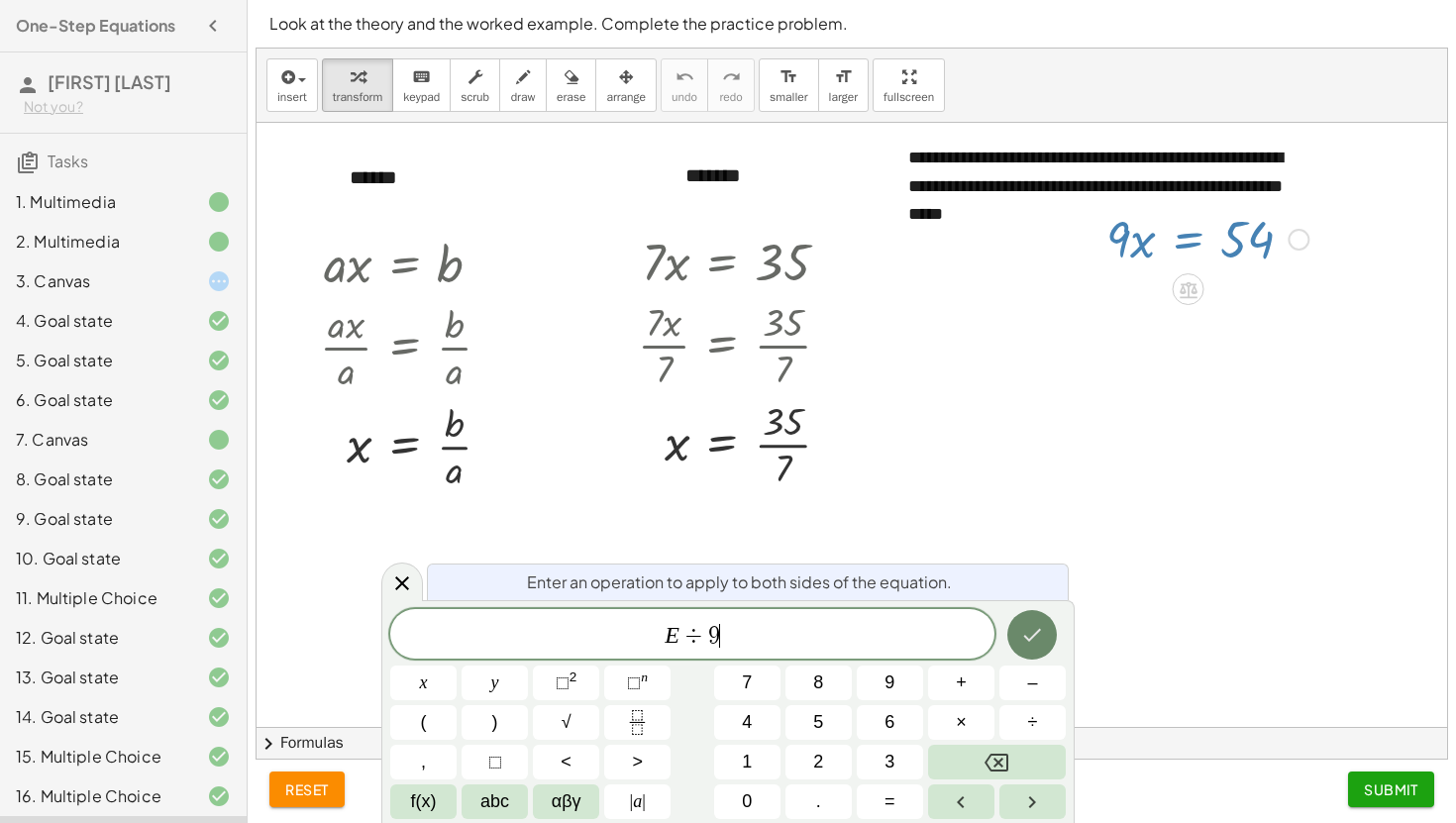 click 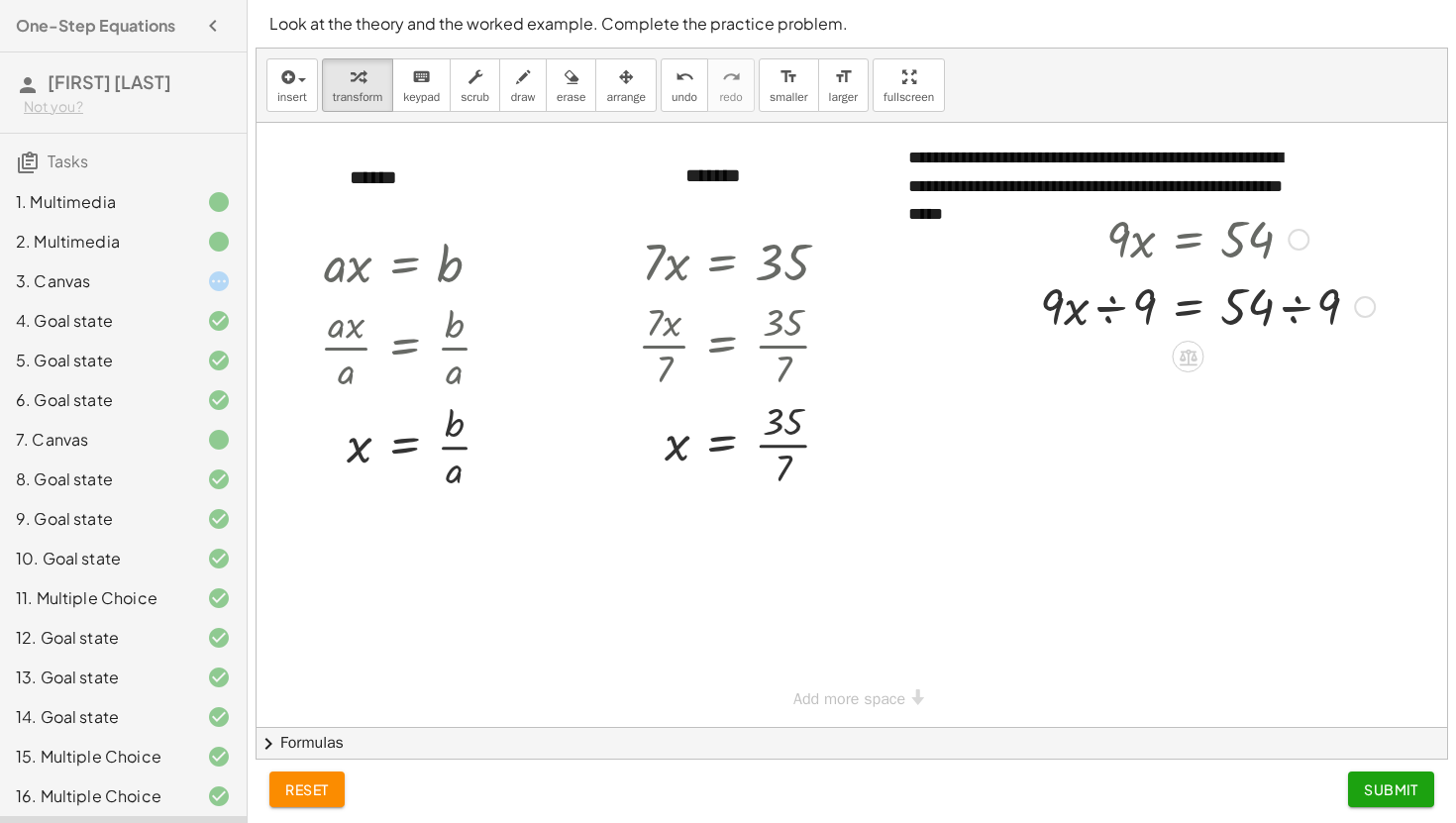 click at bounding box center (1207, 305) 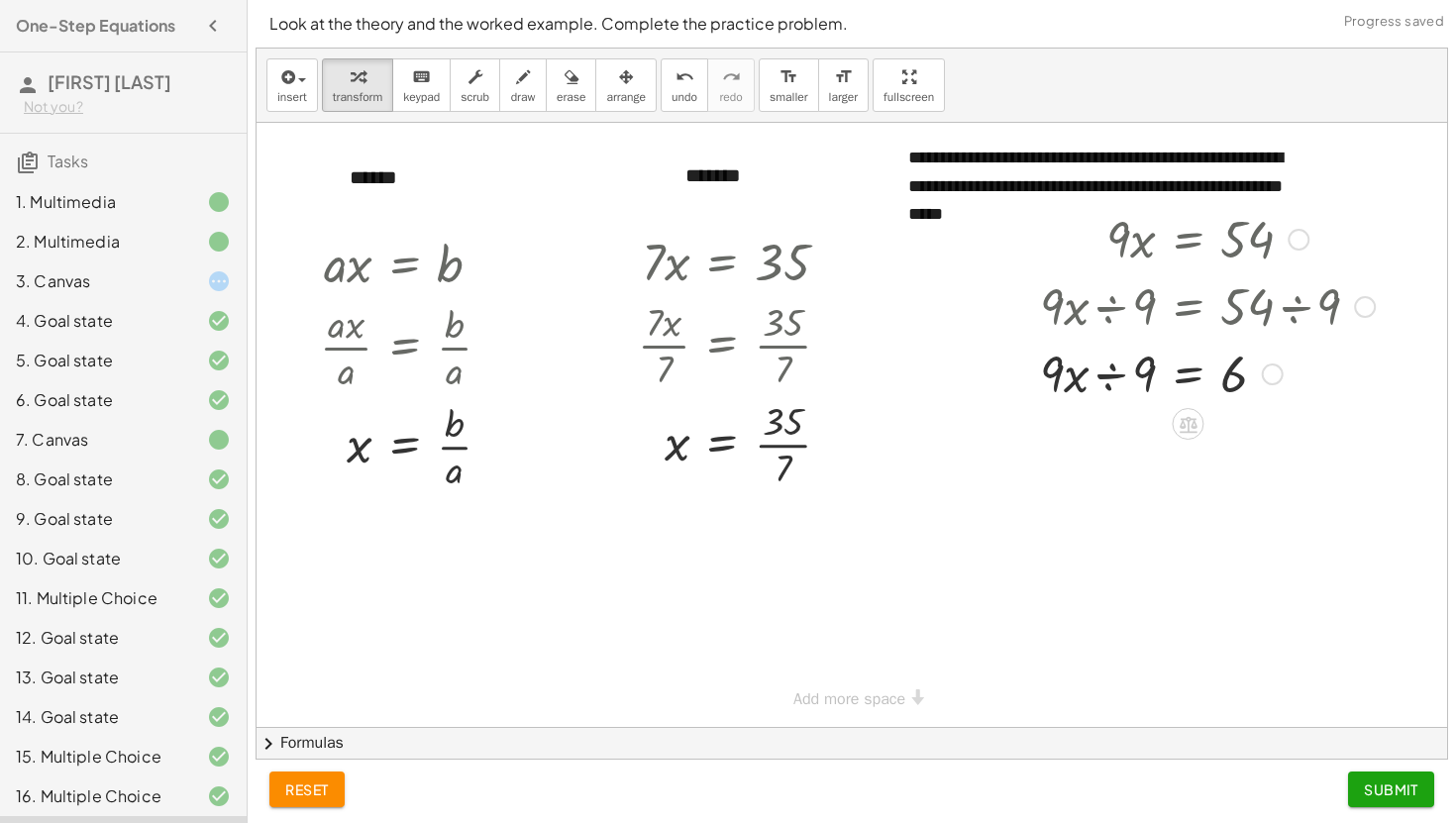click at bounding box center [1207, 372] 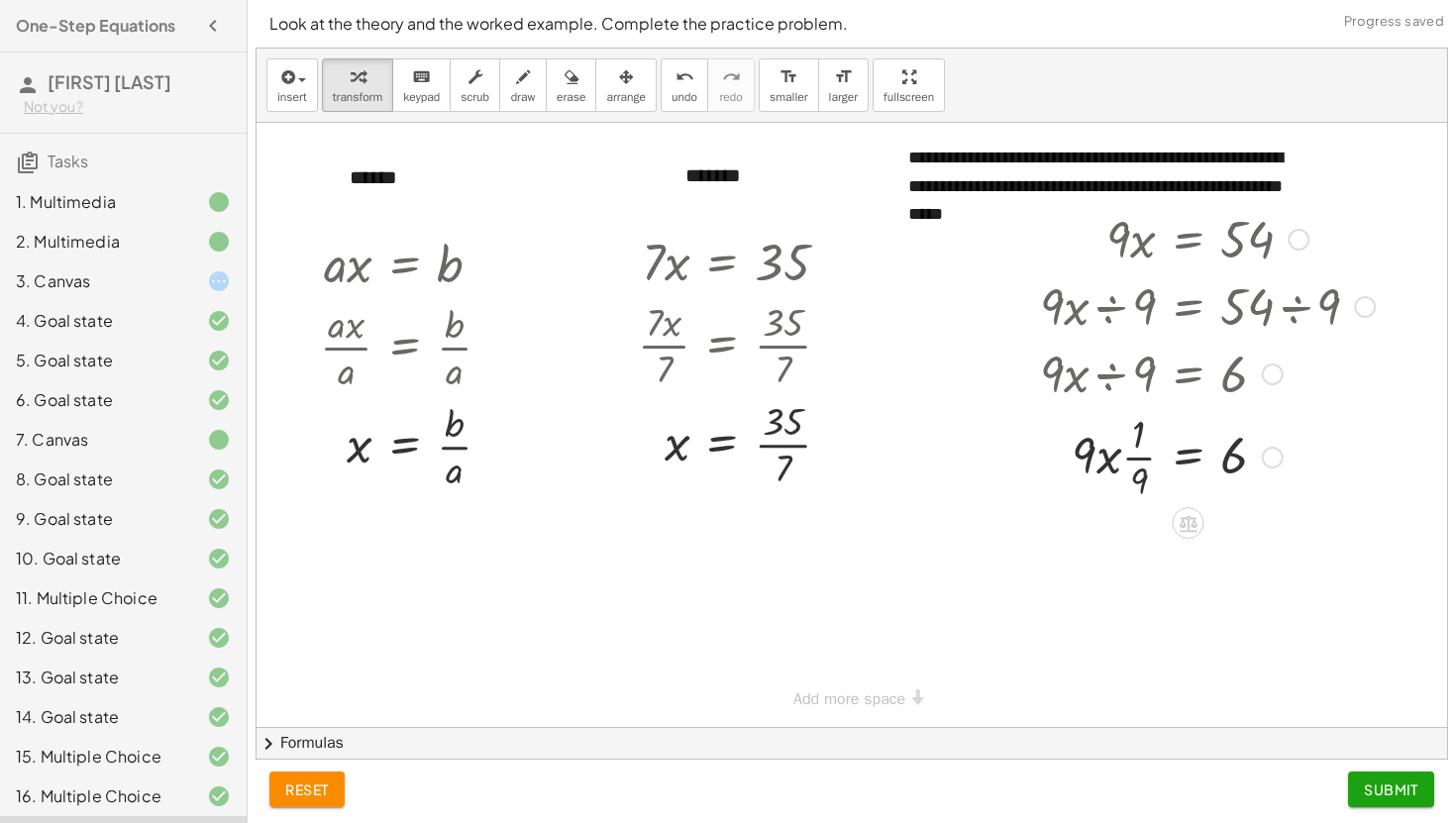 click at bounding box center (1207, 456) 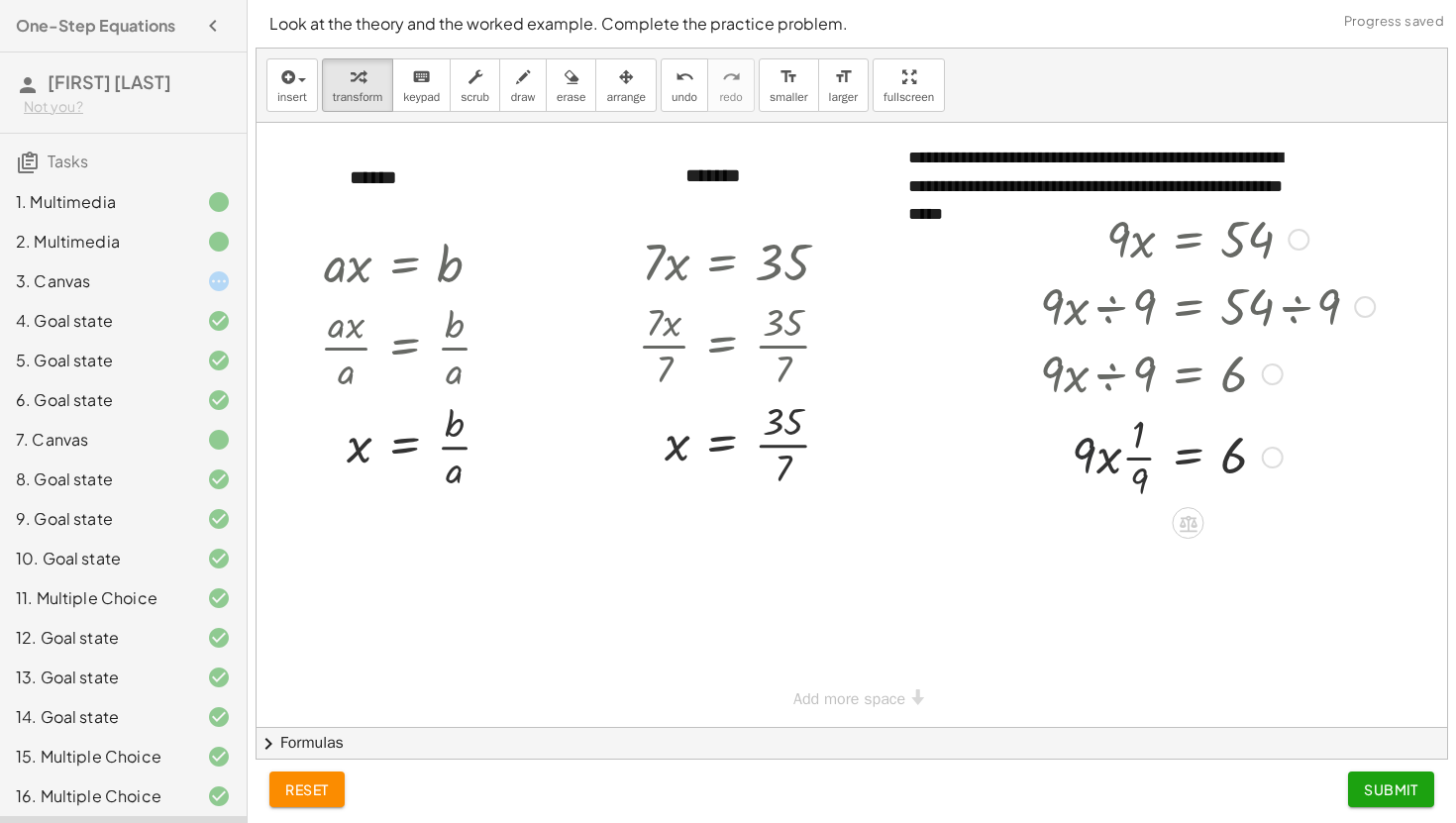 click at bounding box center [1207, 456] 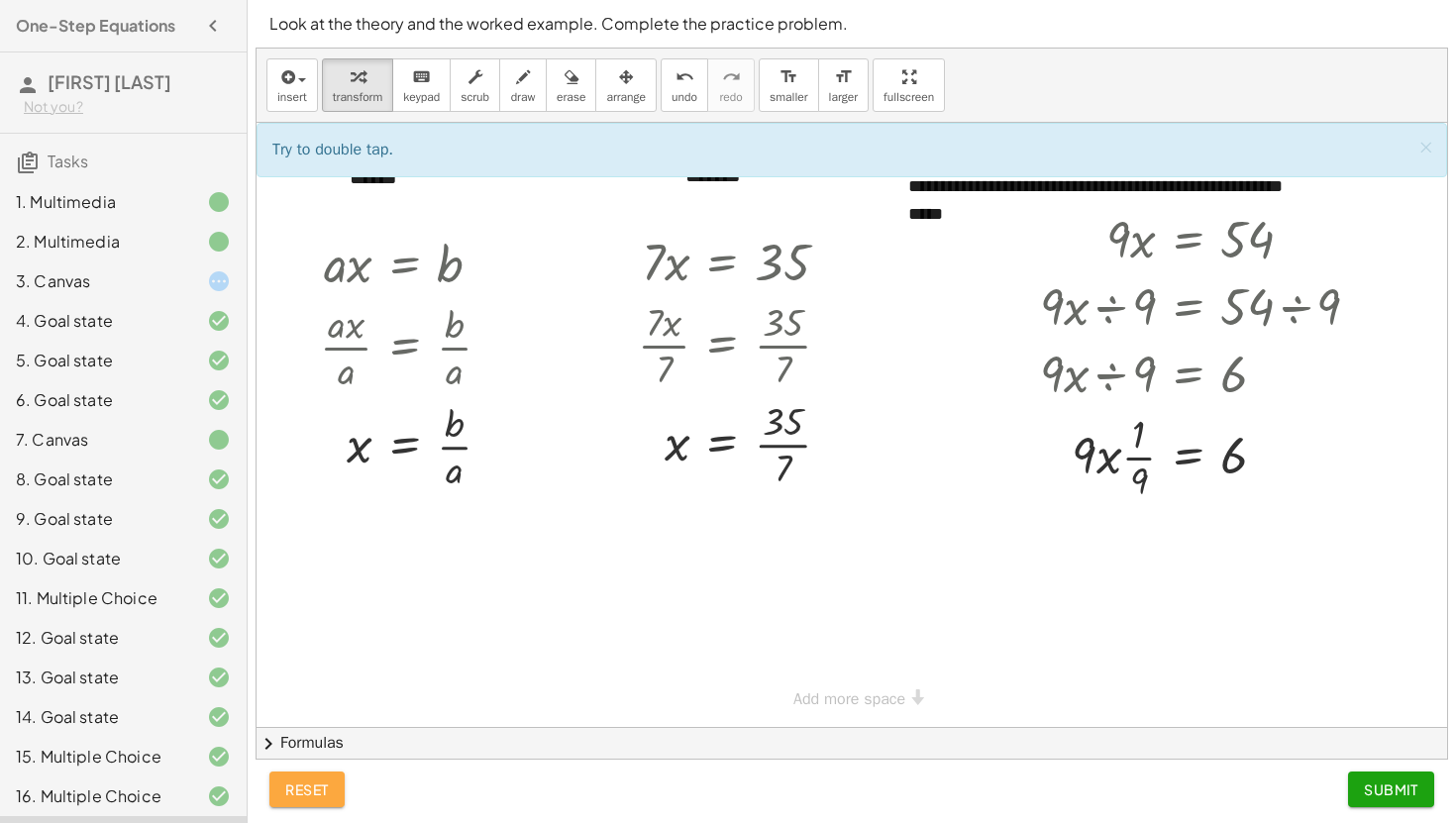 click on "reset" 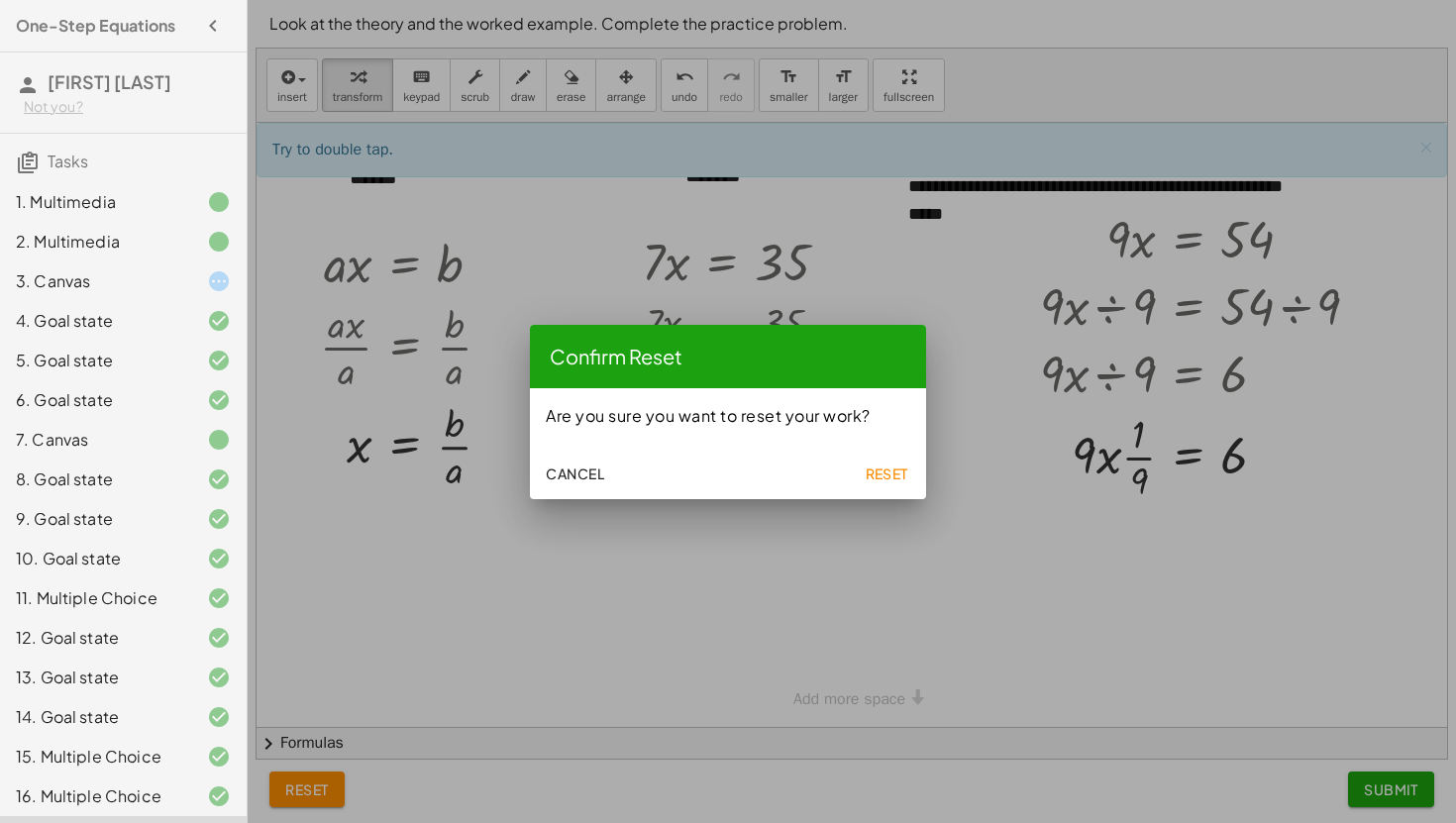click on "Reset" 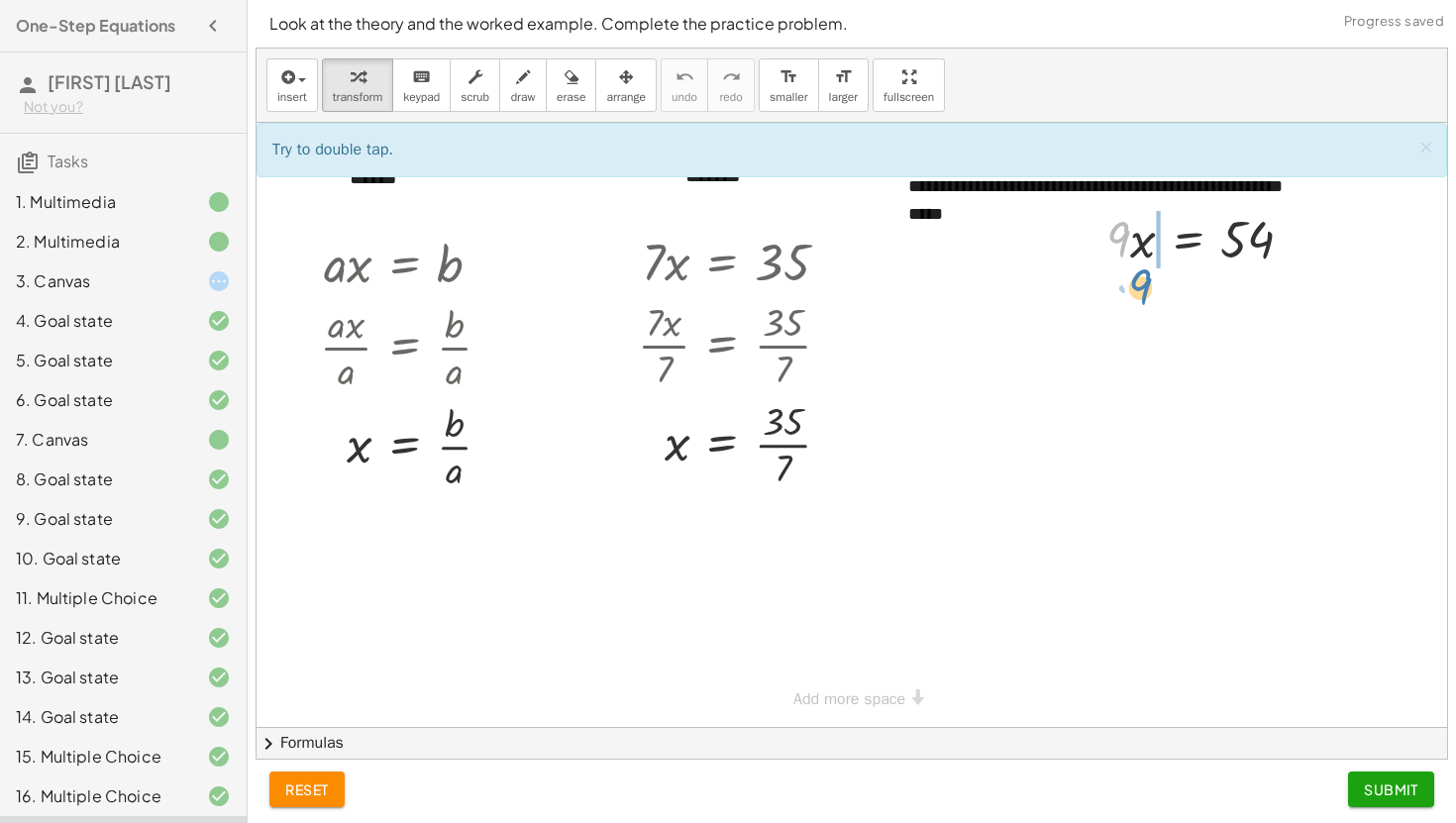 drag, startPoint x: 1123, startPoint y: 233, endPoint x: 1145, endPoint y: 280, distance: 51.894123 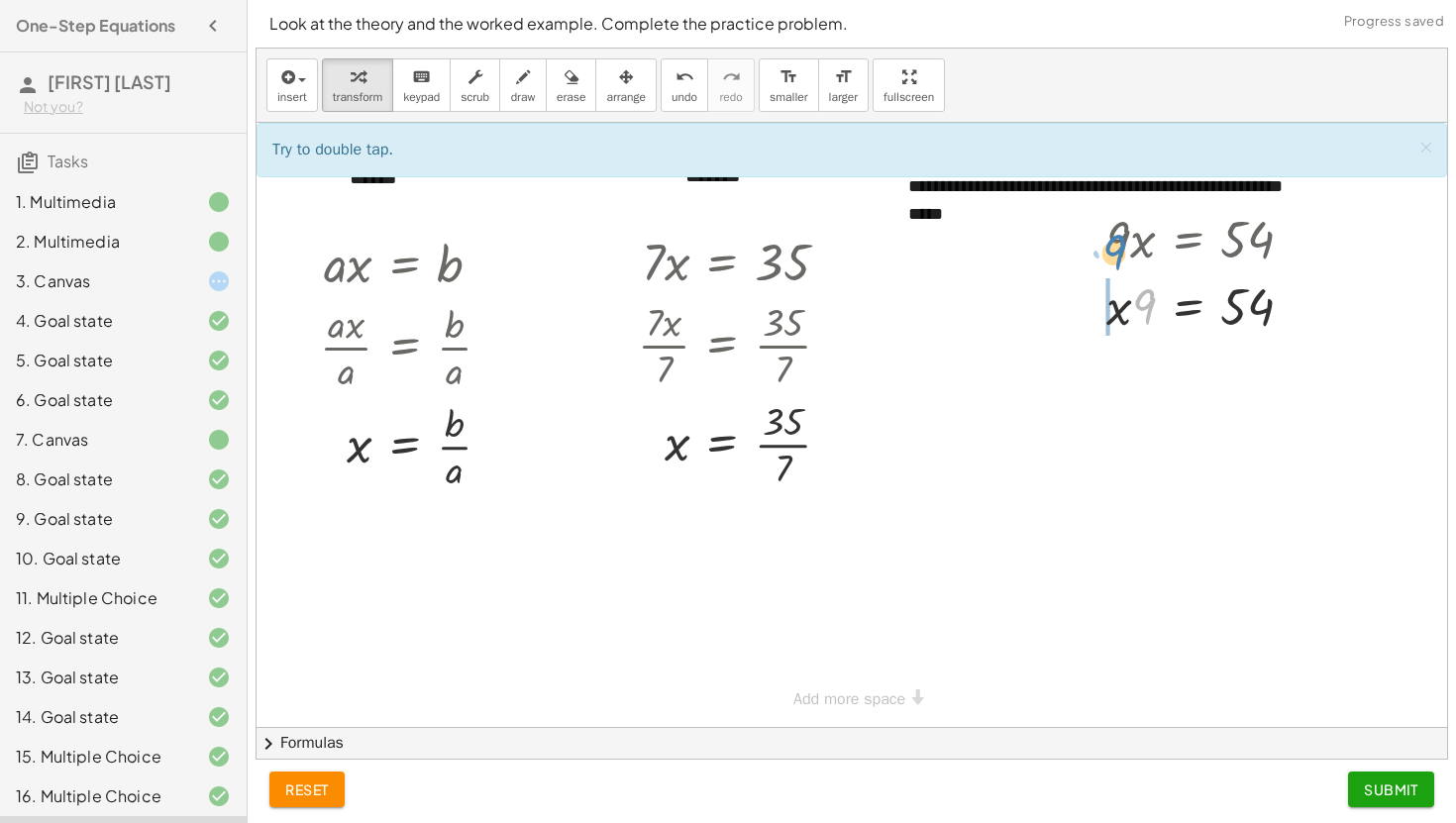 drag, startPoint x: 1148, startPoint y: 301, endPoint x: 1122, endPoint y: 238, distance: 68.154237 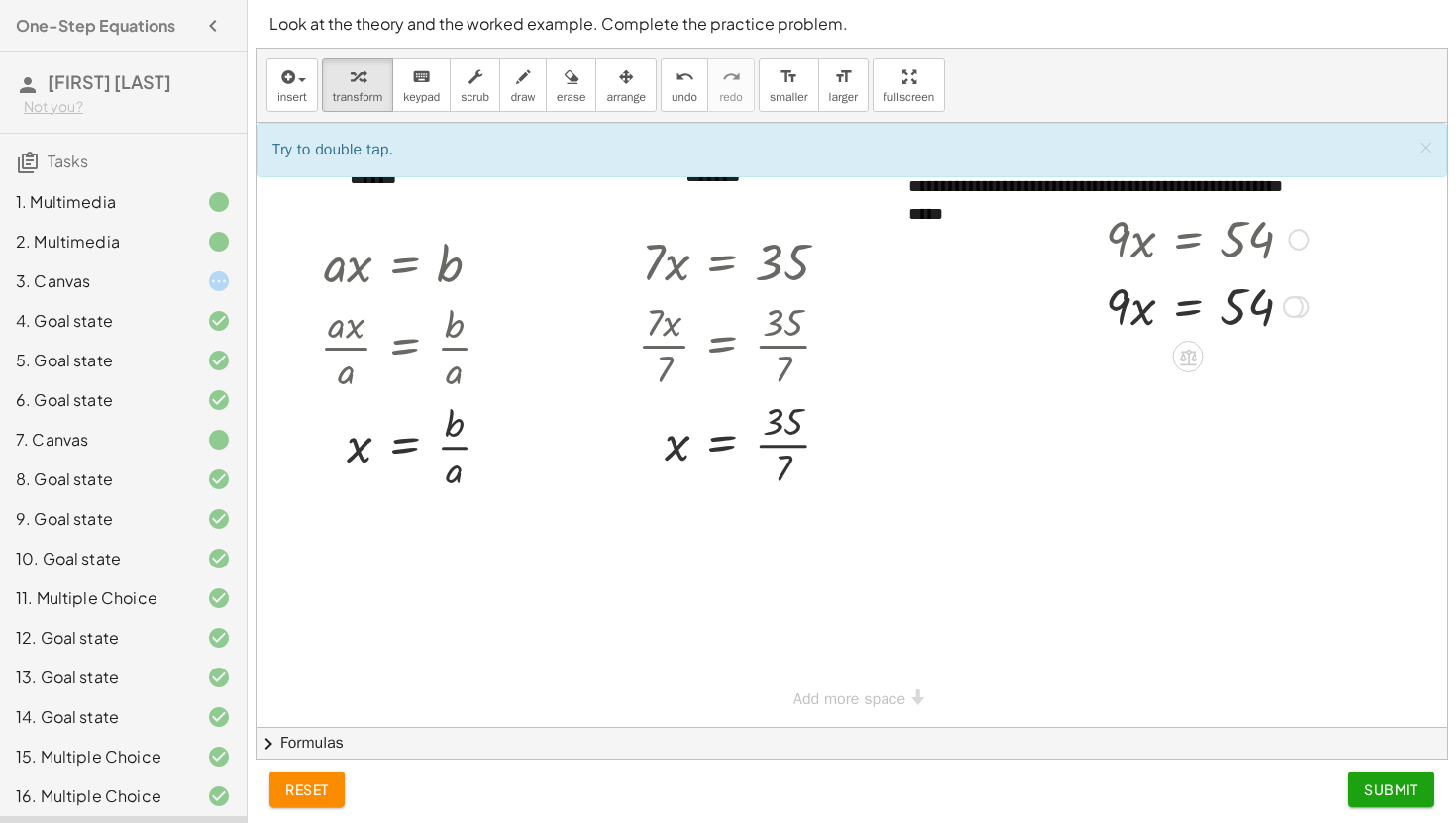 click at bounding box center [1207, 305] 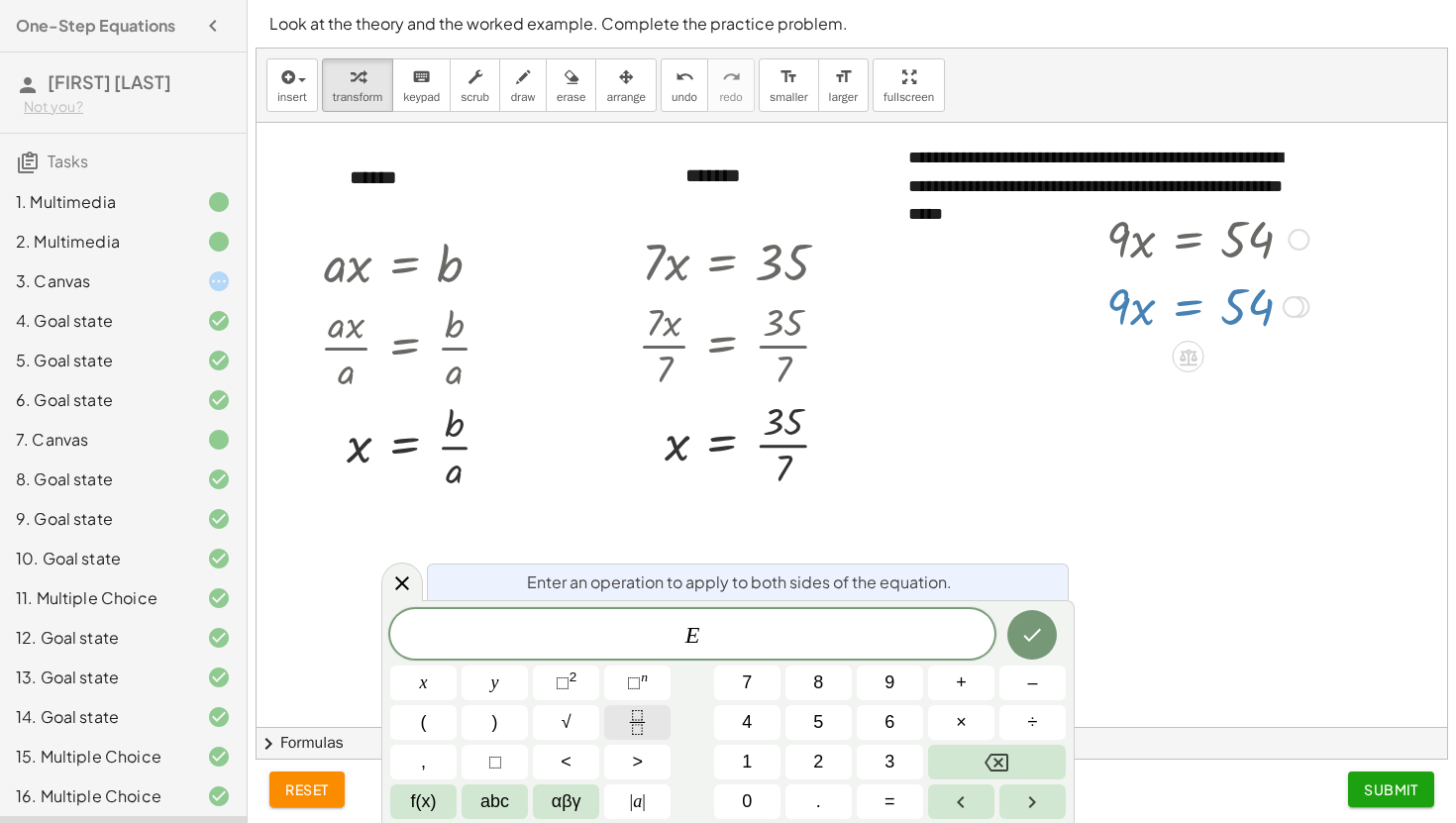click 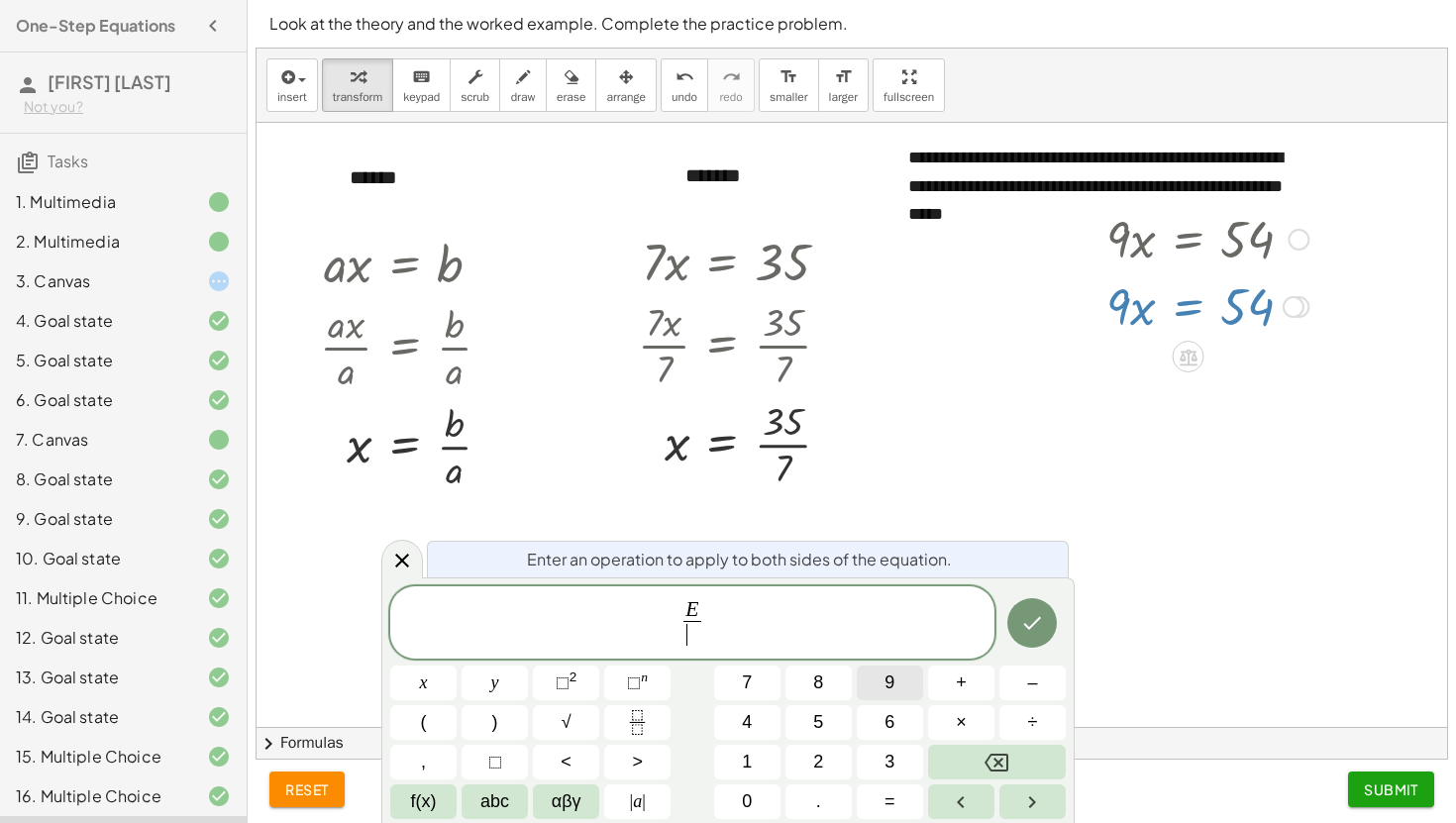 click on "9" at bounding box center (889, 682) 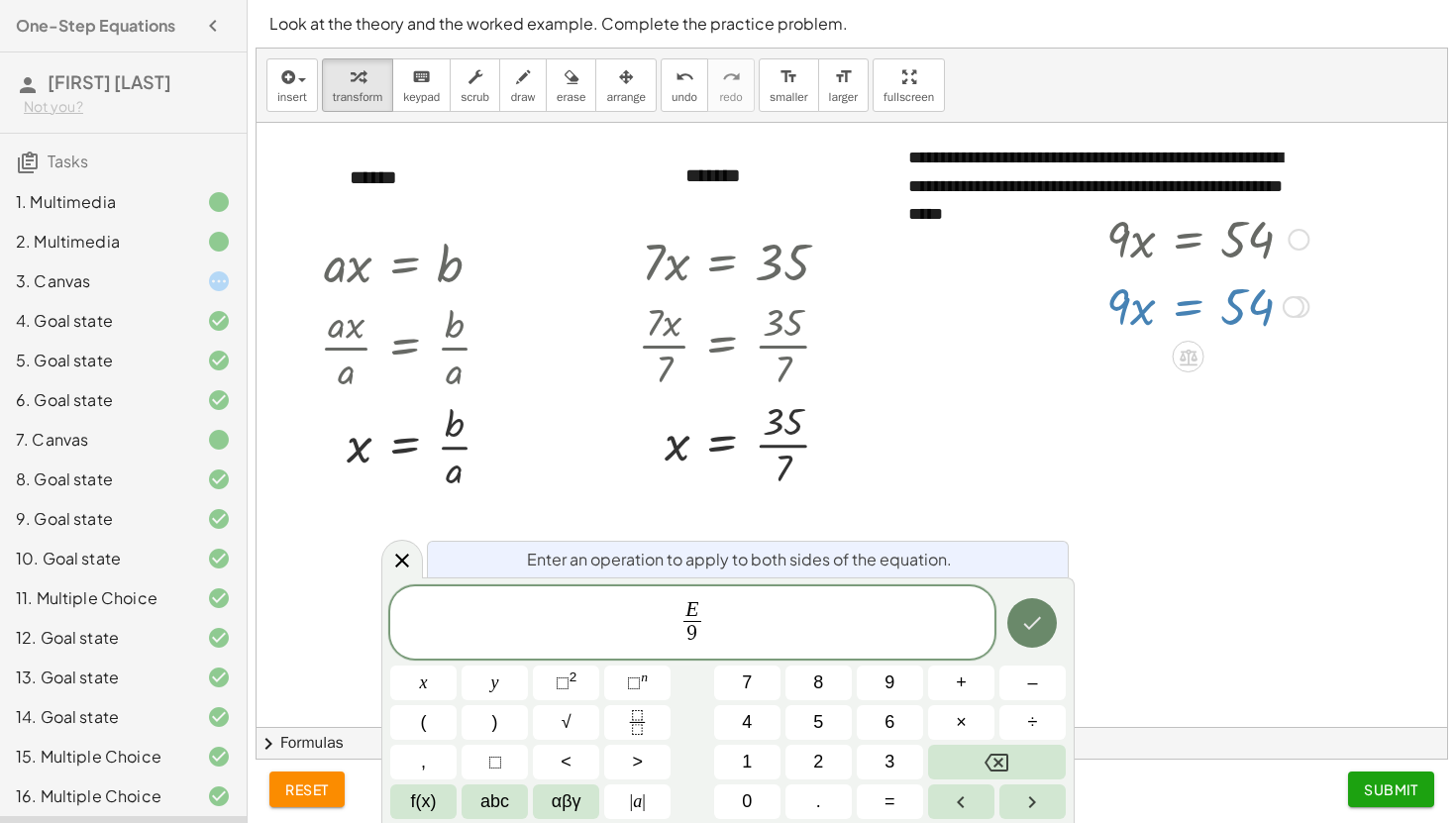 click 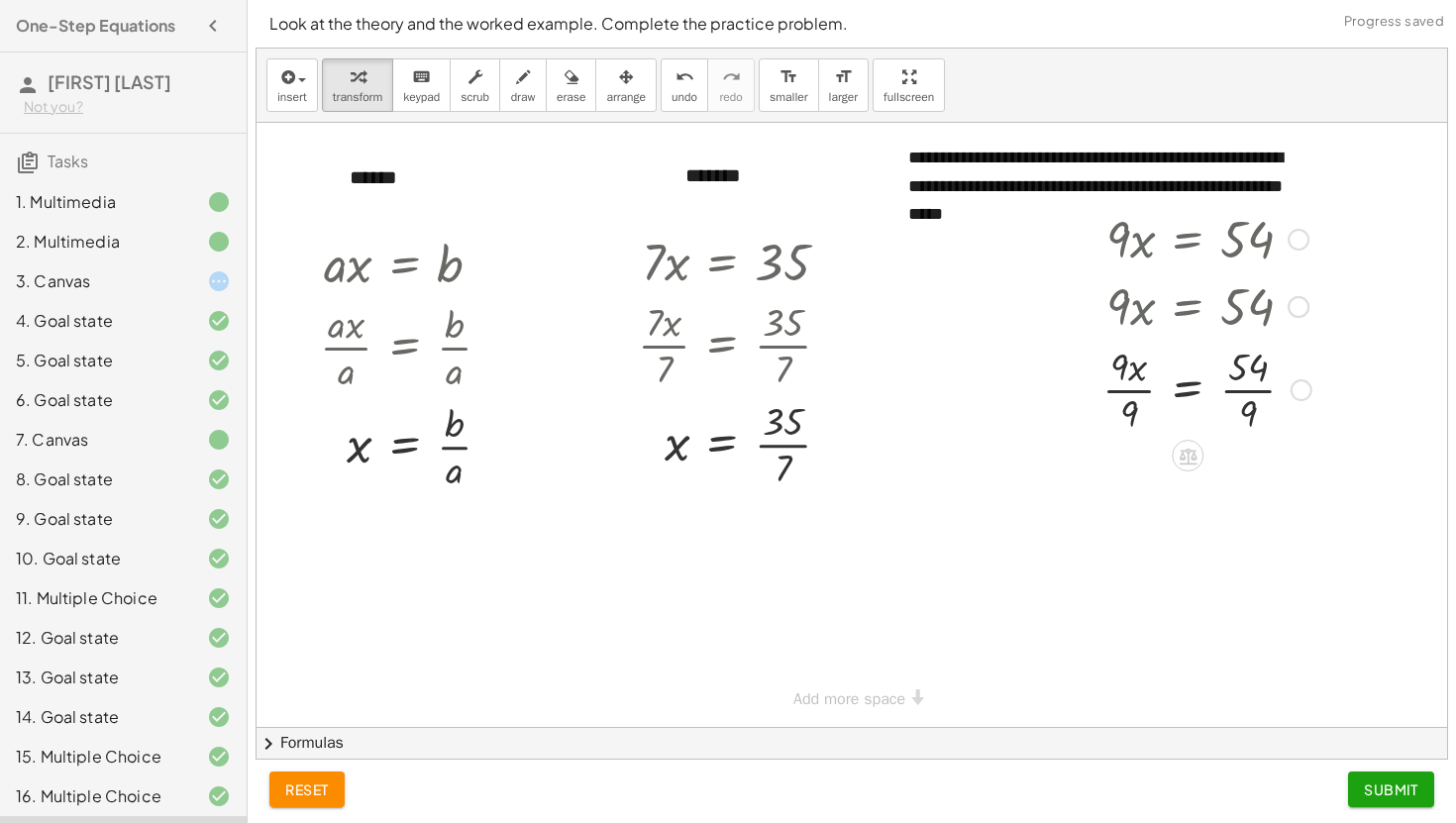 click at bounding box center (1206, 388) 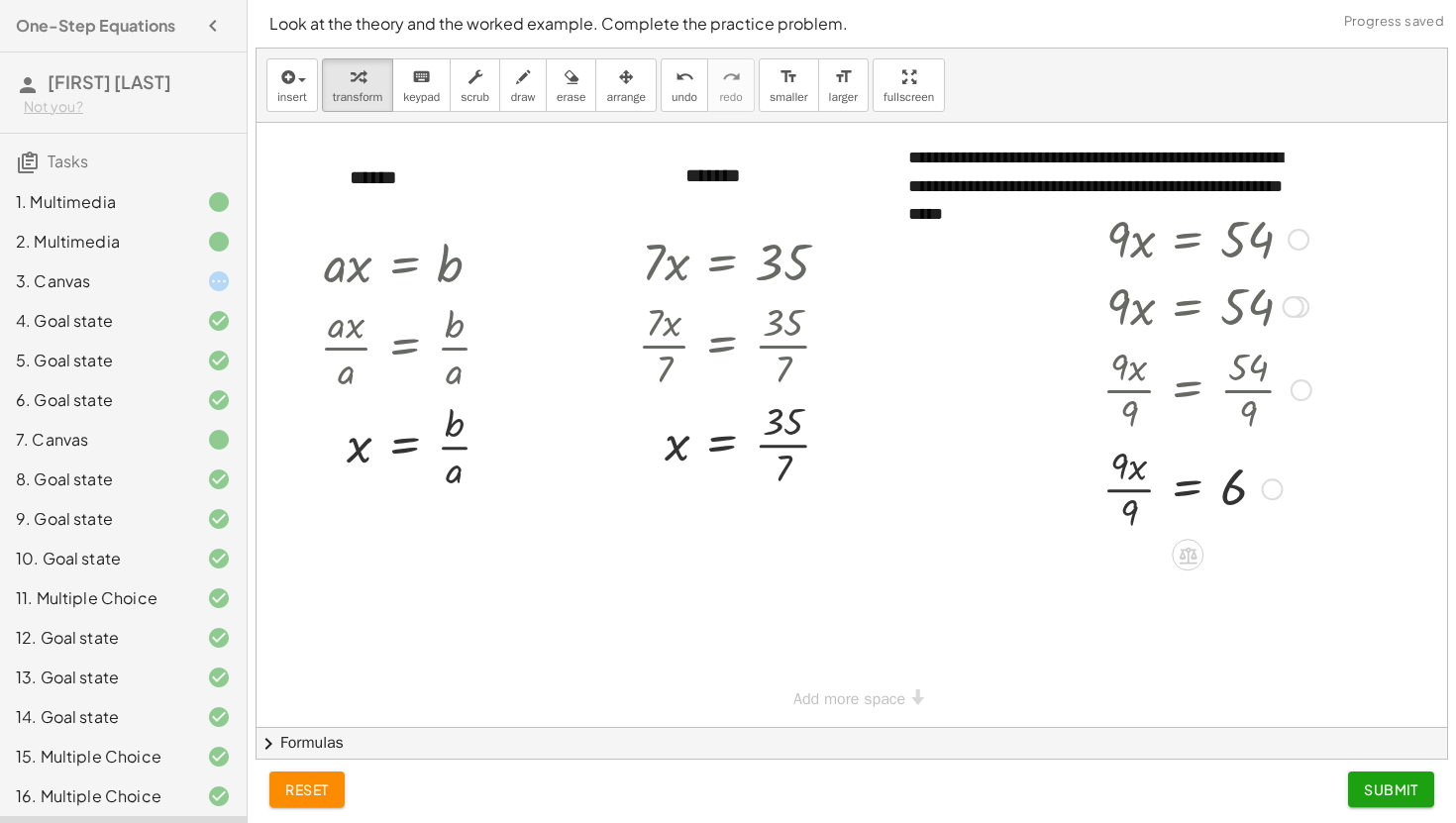 click at bounding box center [1206, 487] 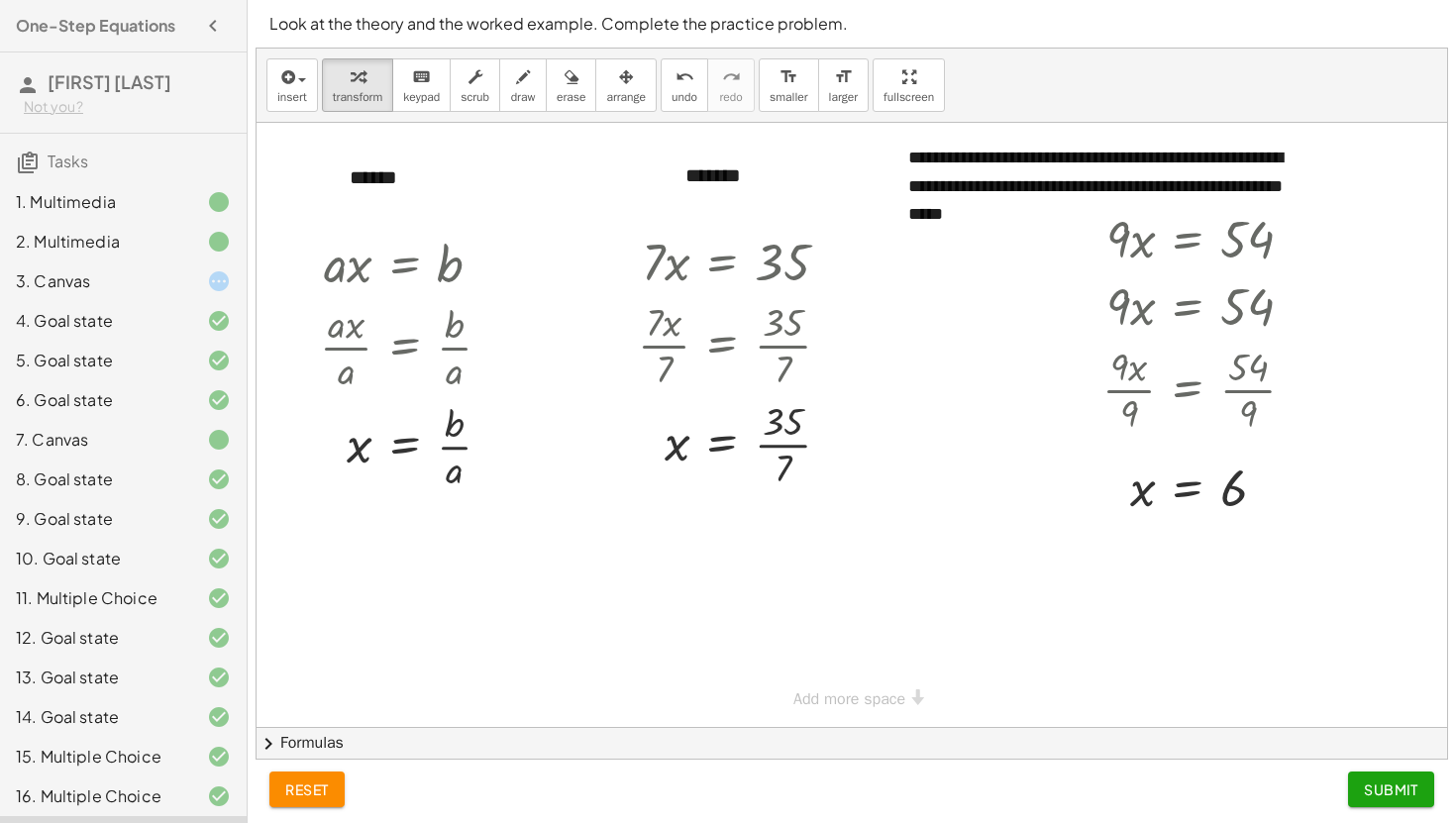 click on "Submit" 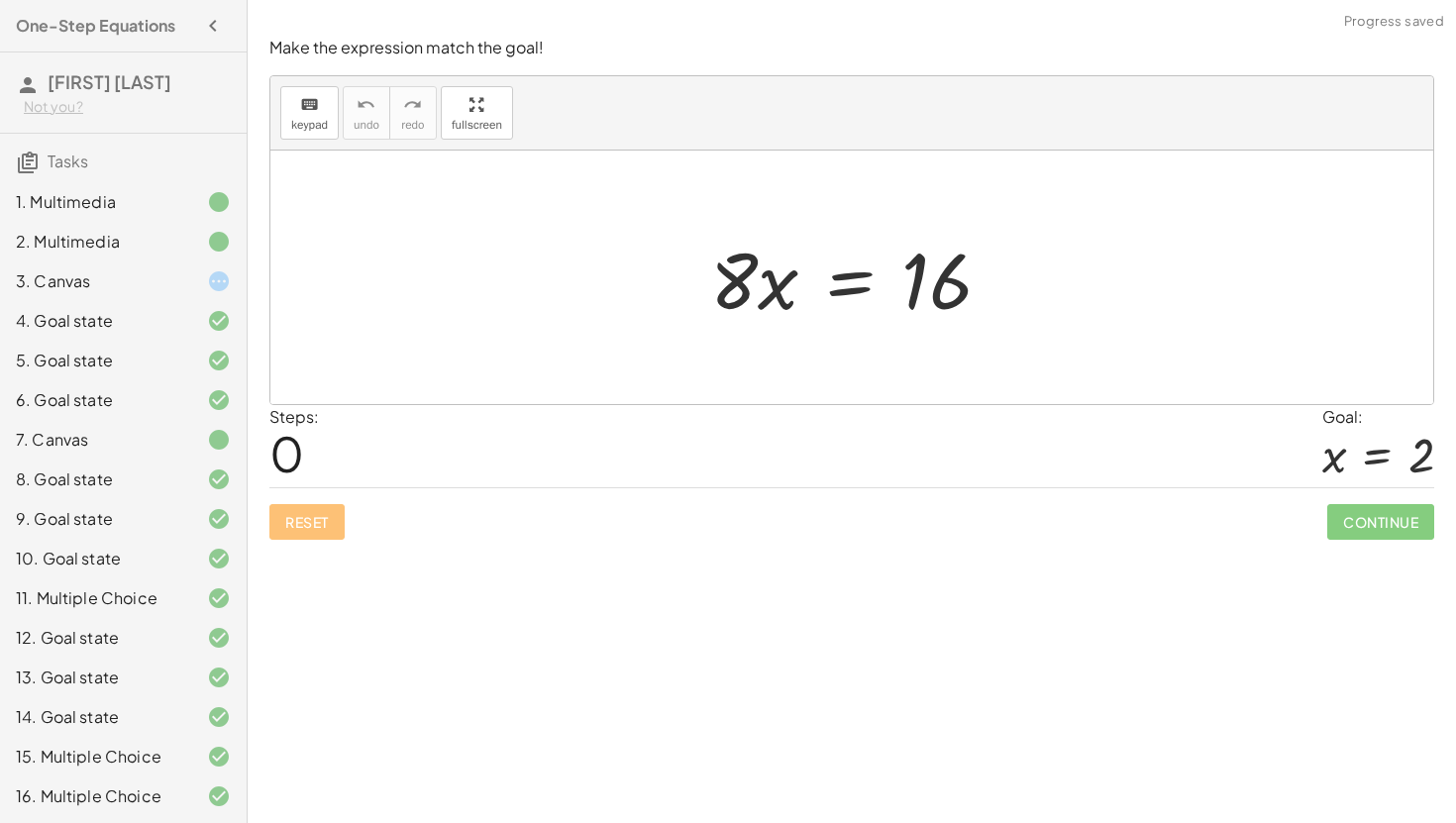 click at bounding box center [859, 277] 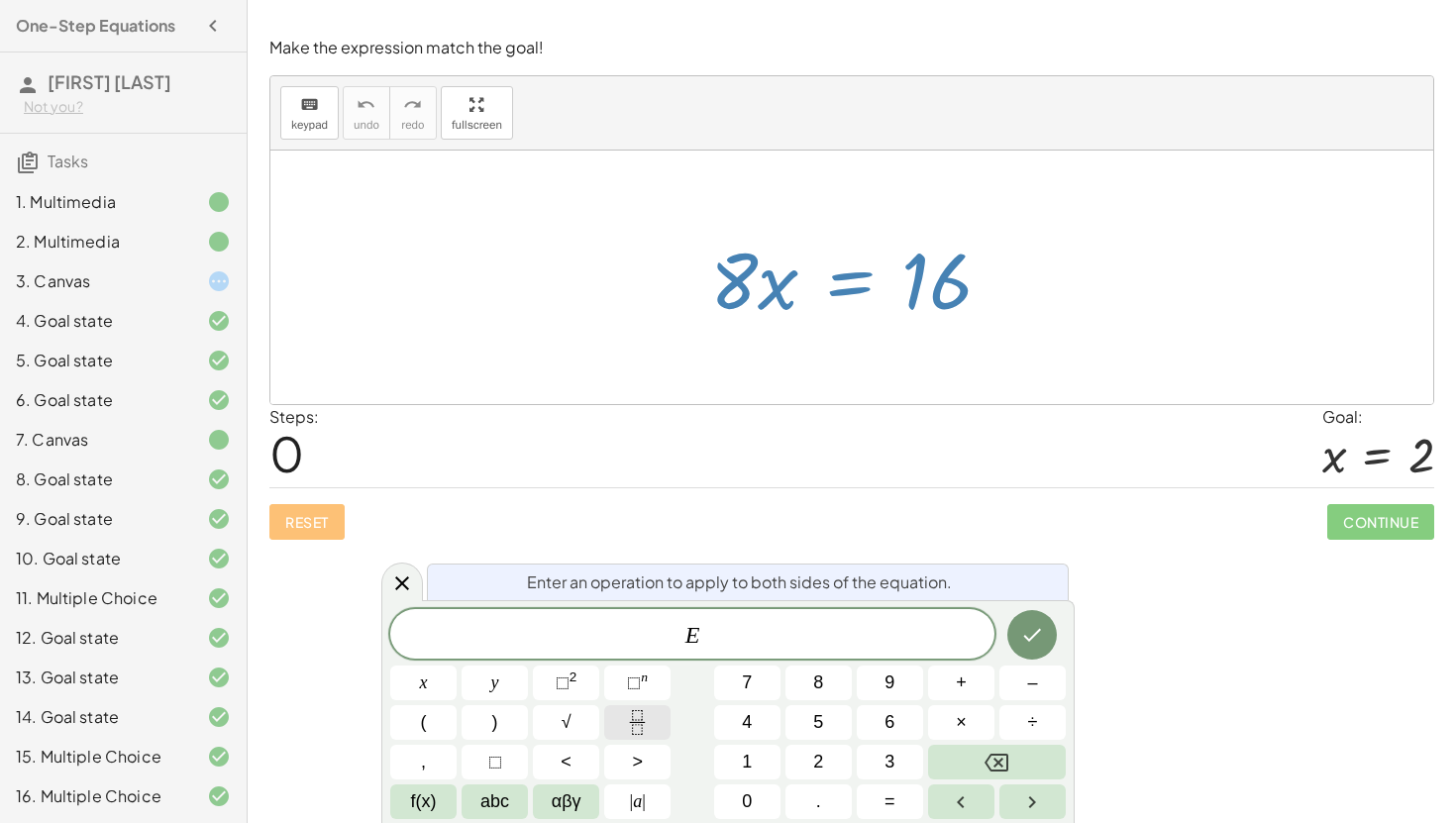 click 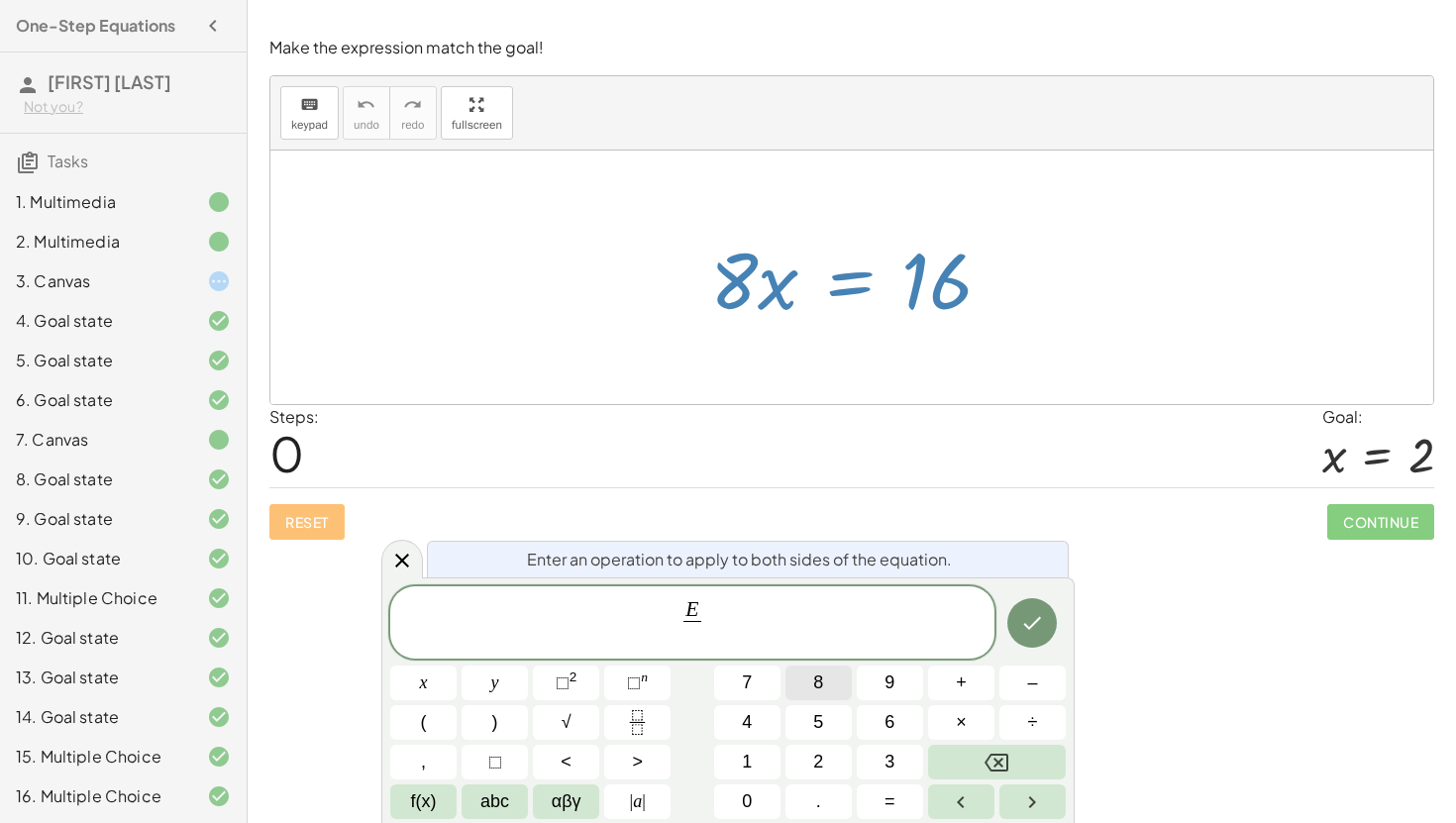 click on "8" at bounding box center (818, 682) 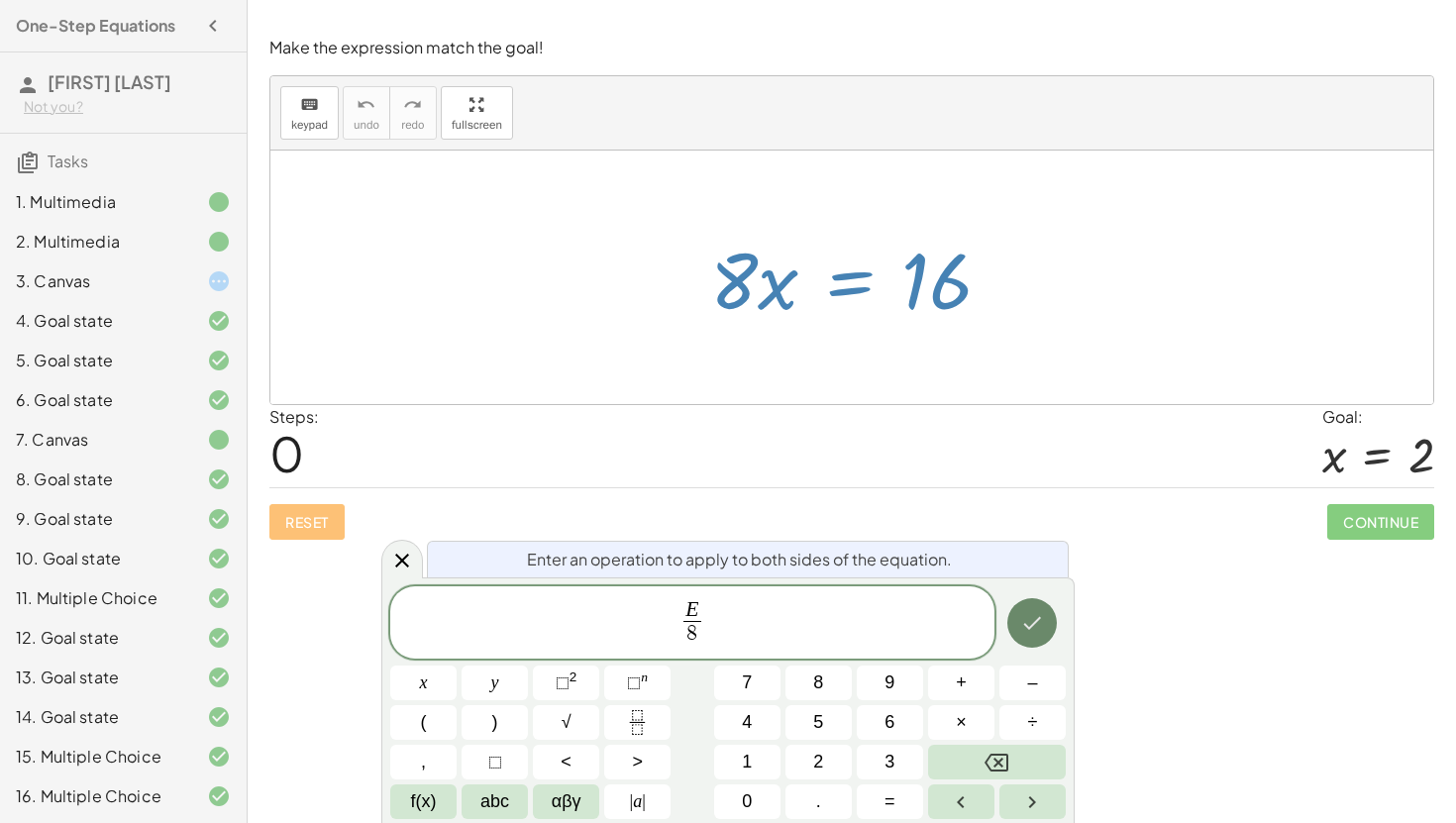 click 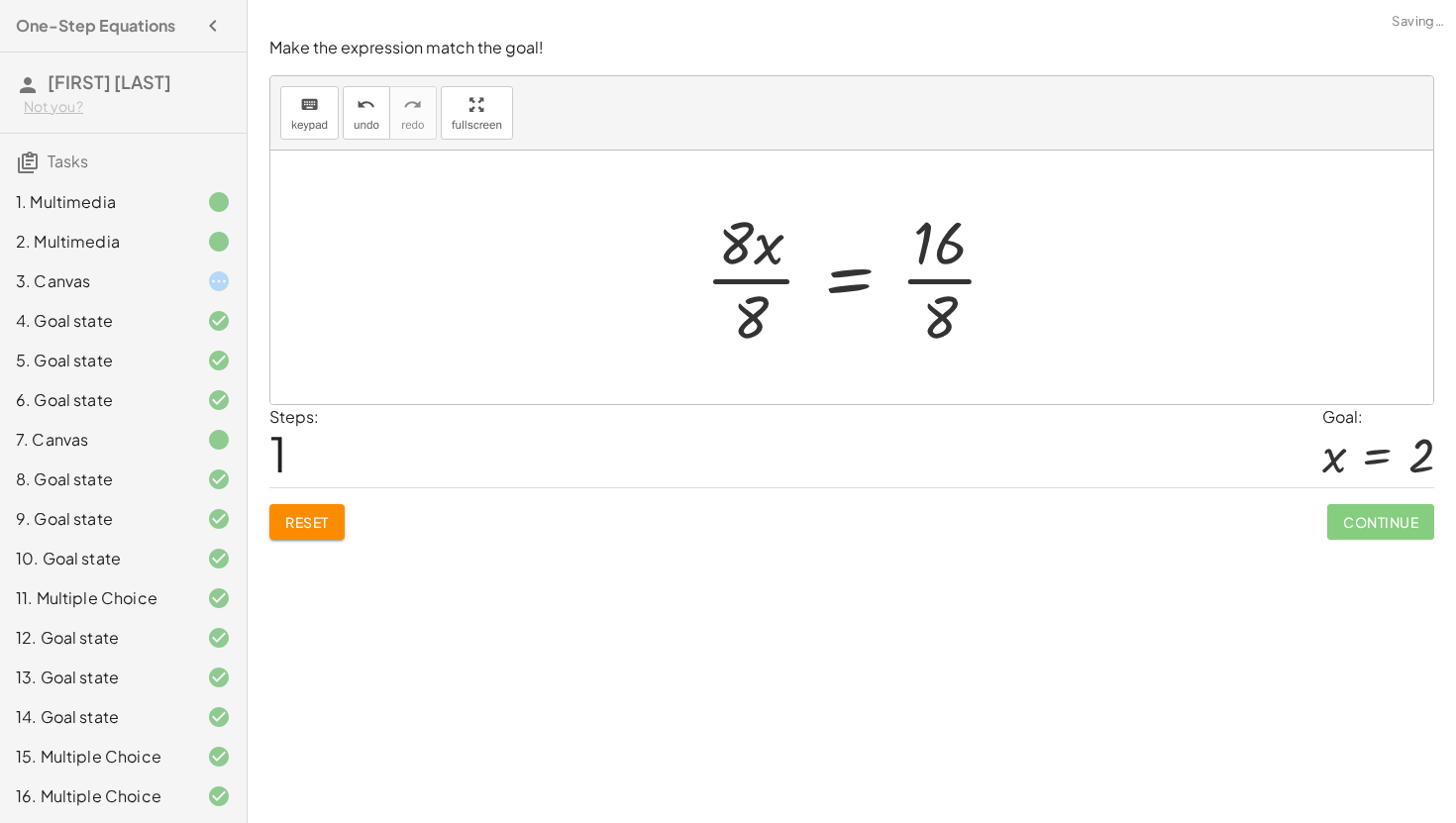 click at bounding box center [860, 277] 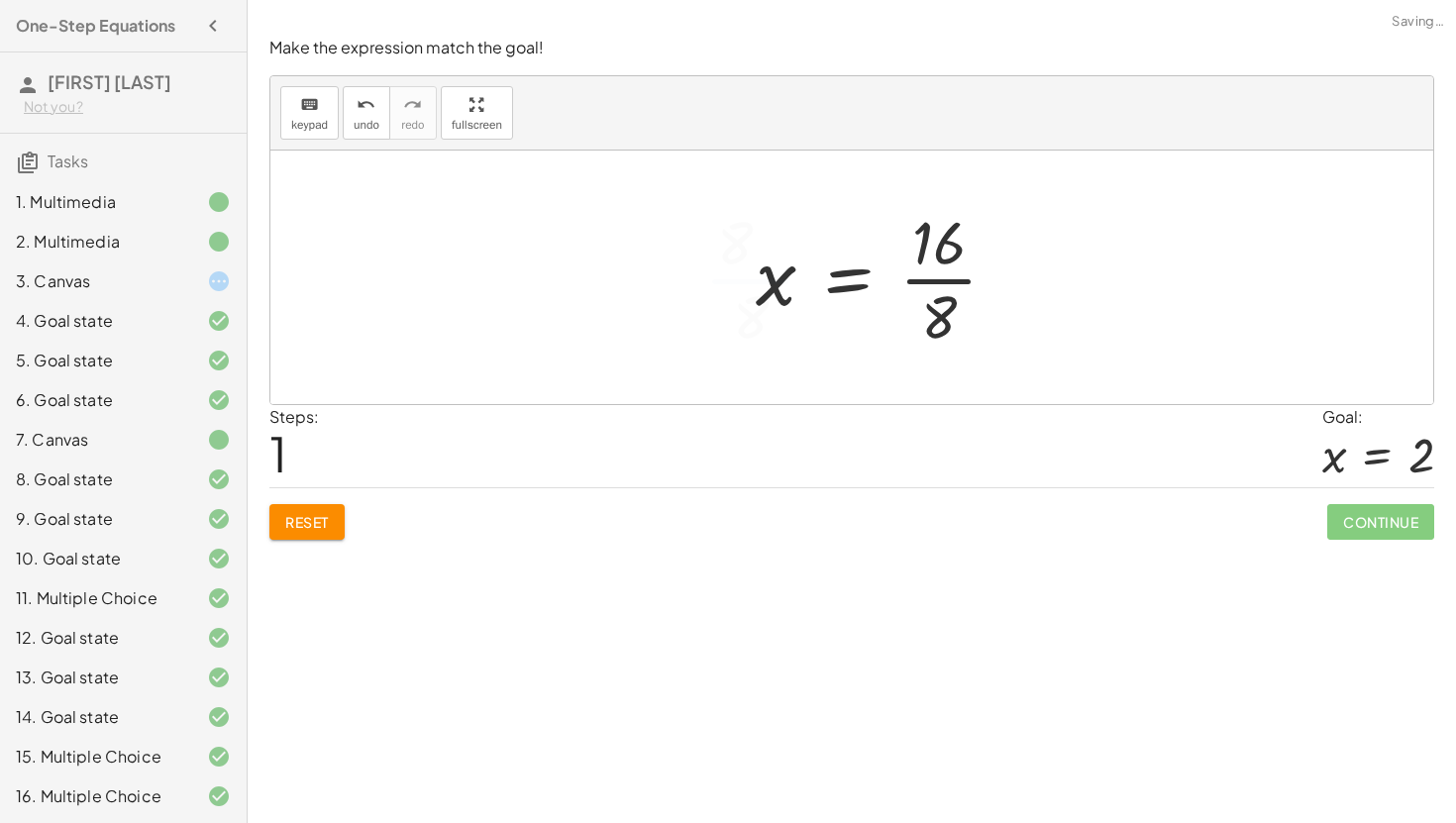 click at bounding box center [884, 277] 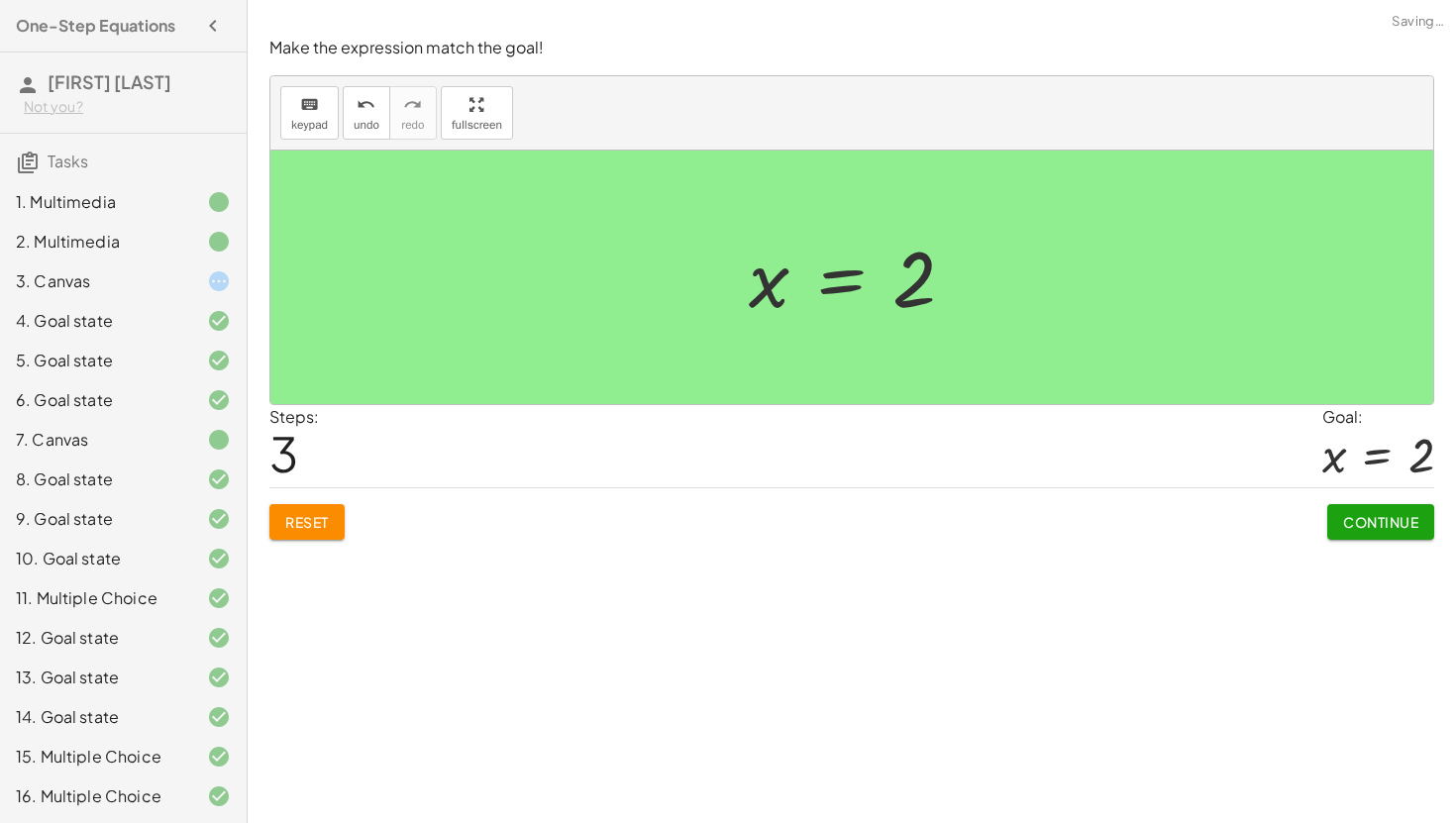 click on "Continue" at bounding box center (1381, 522) 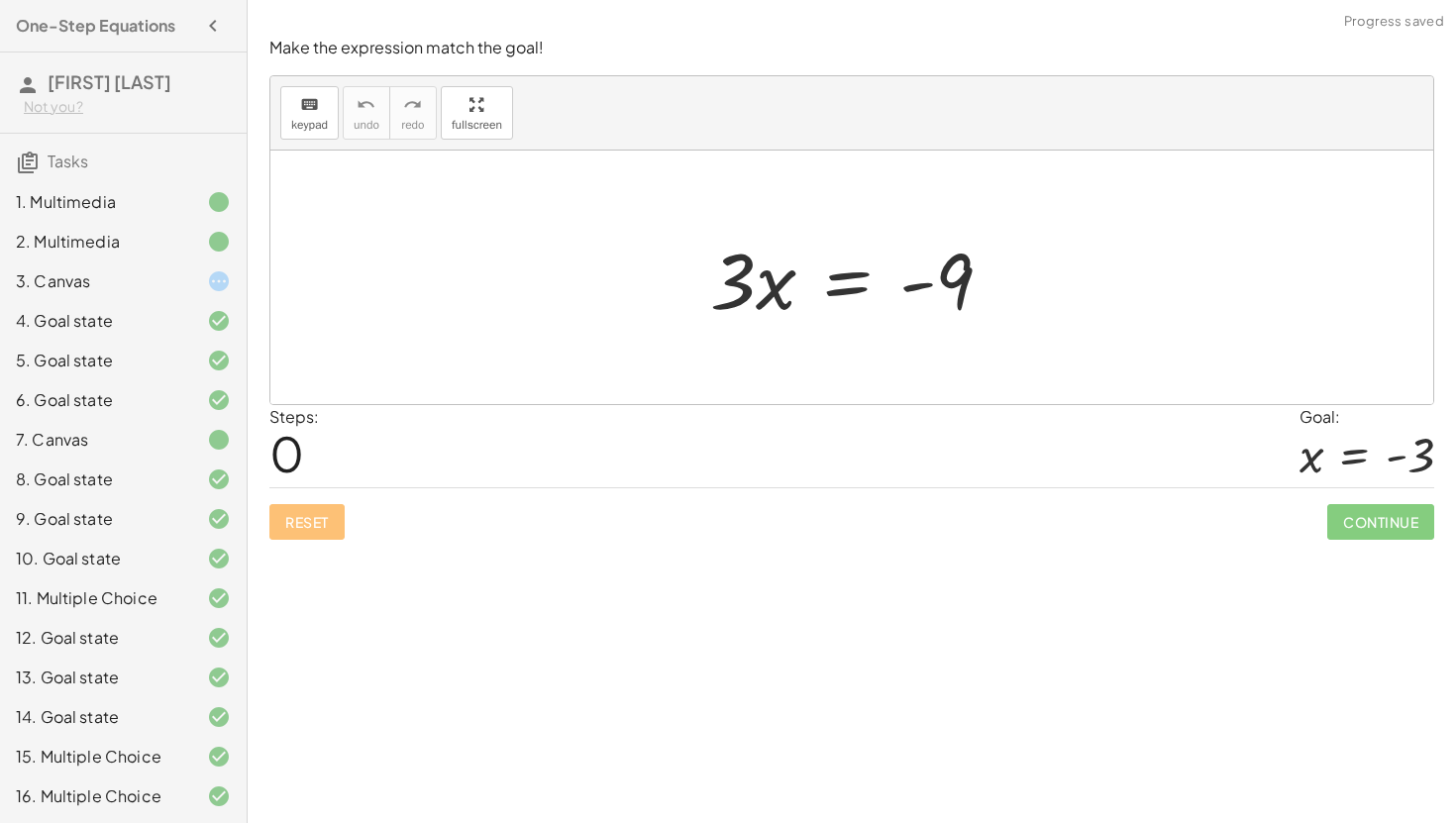 click at bounding box center (859, 277) 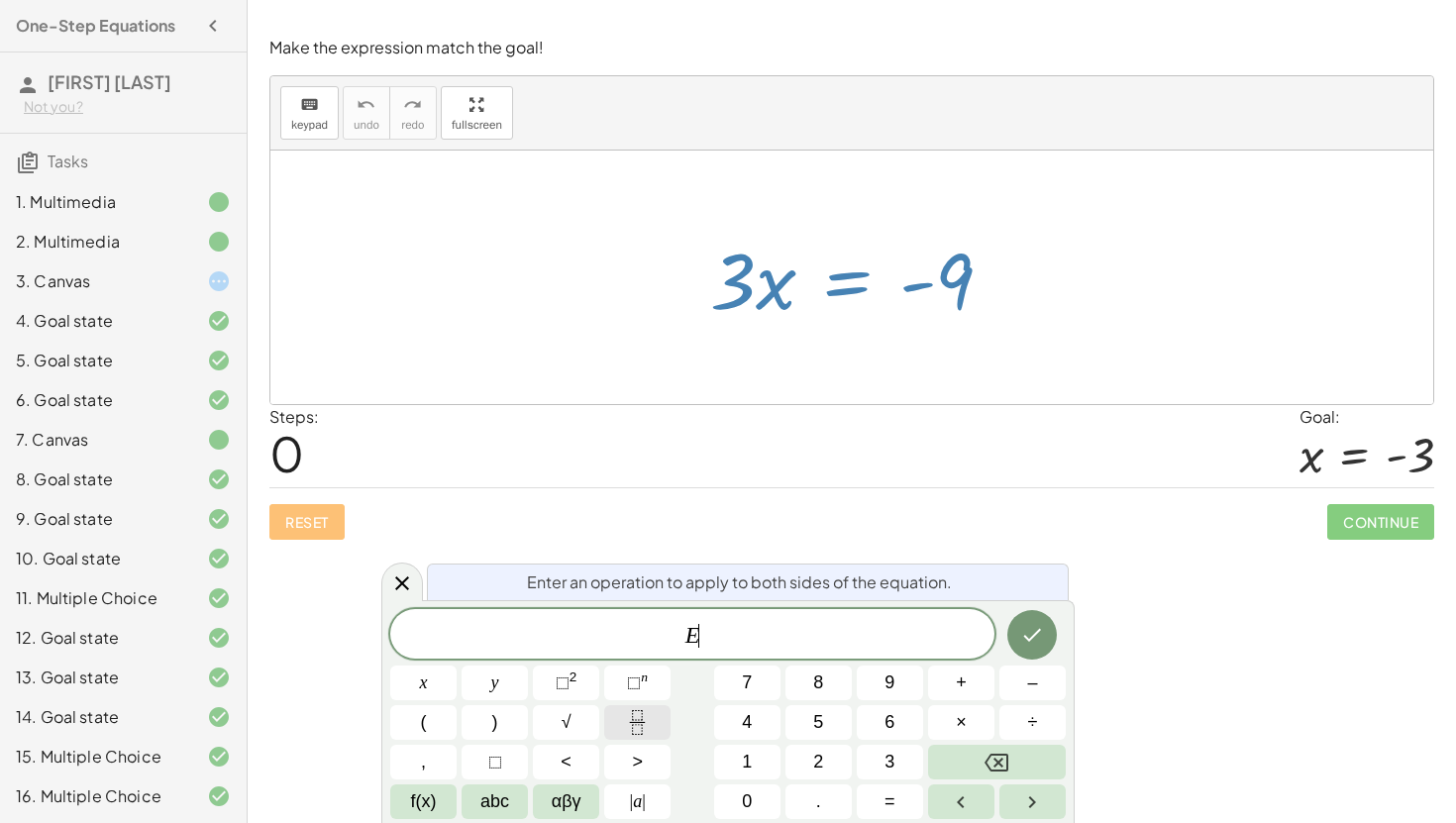 click 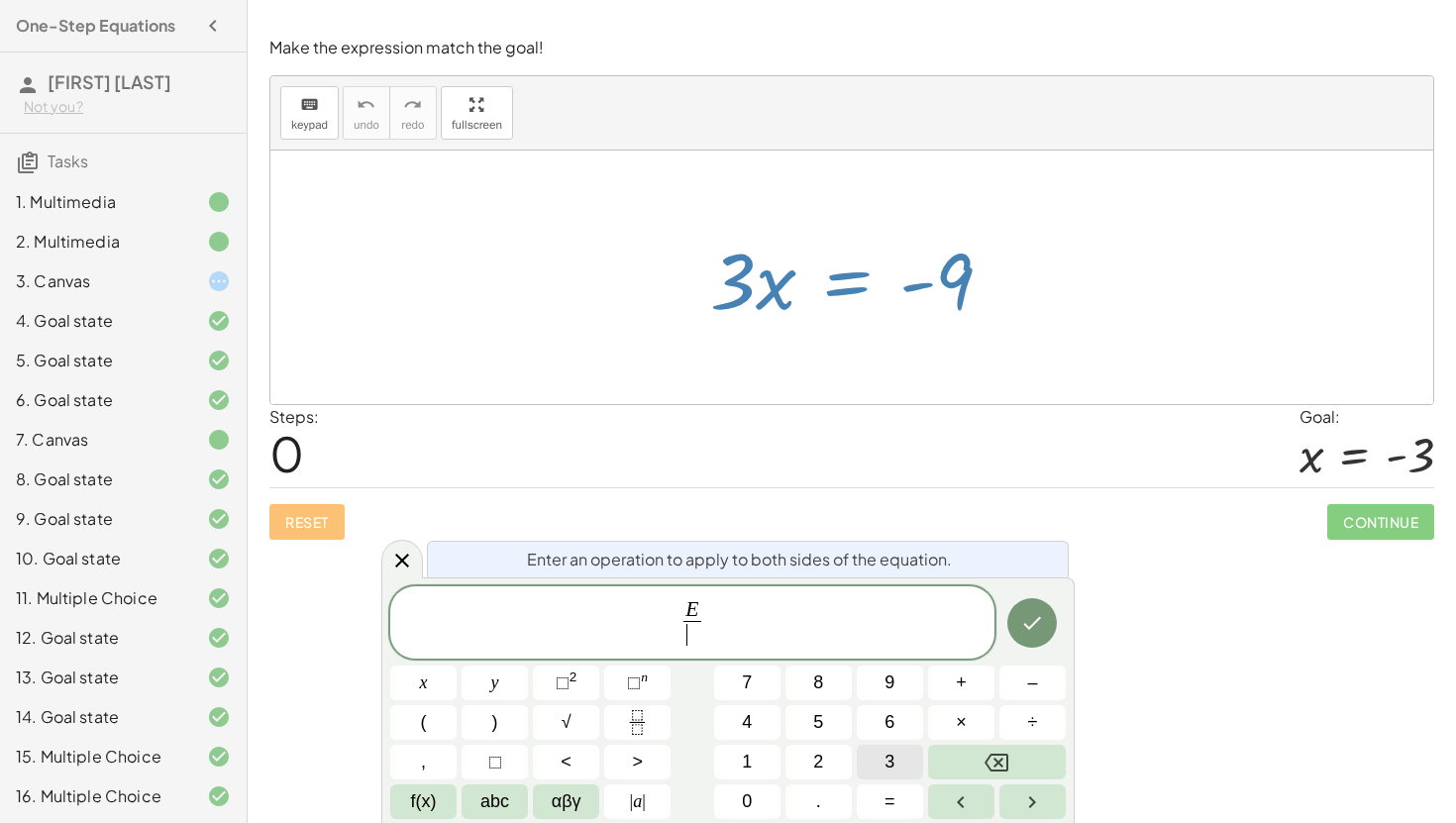 click on "3" at bounding box center (889, 762) 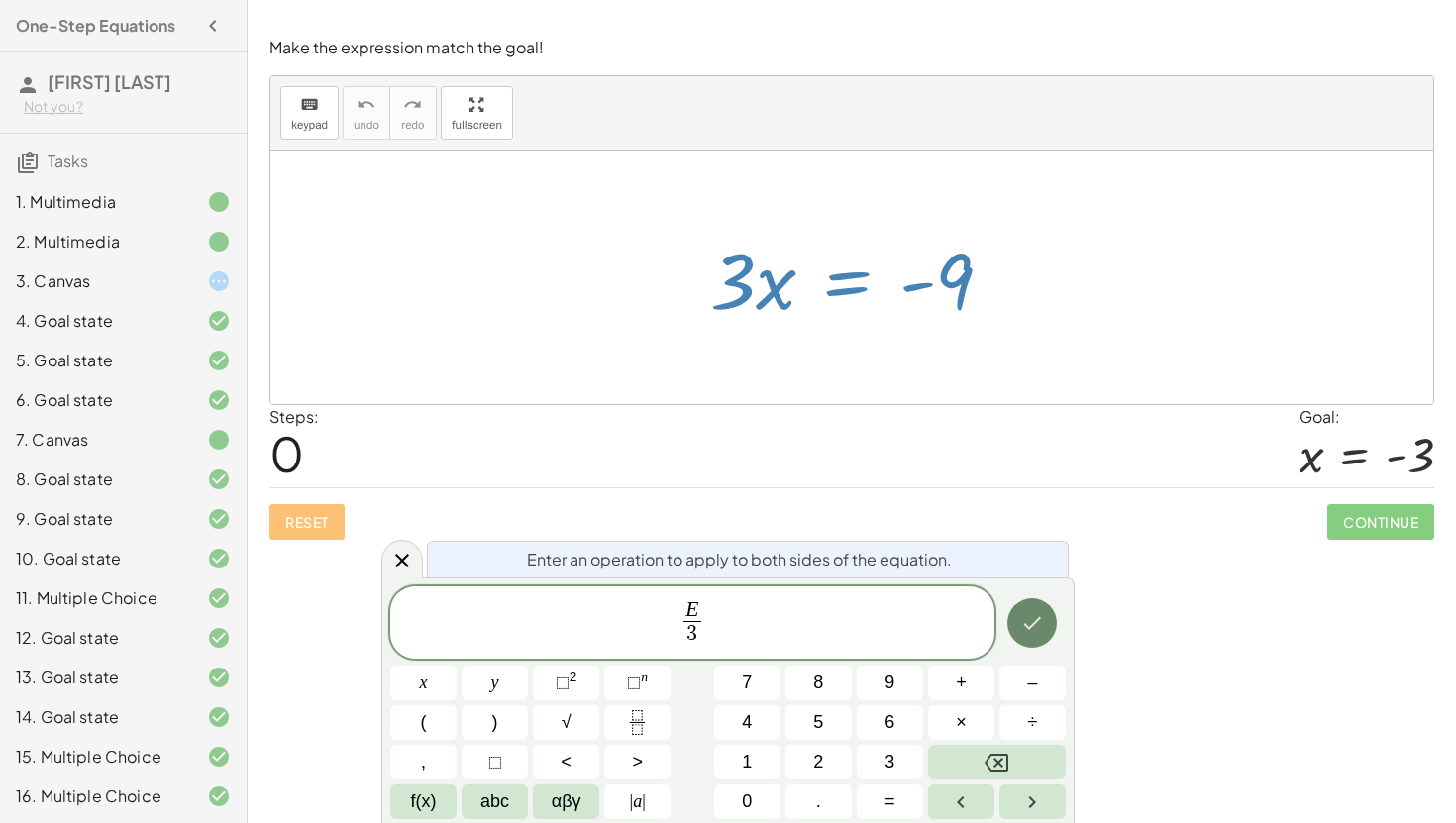 click 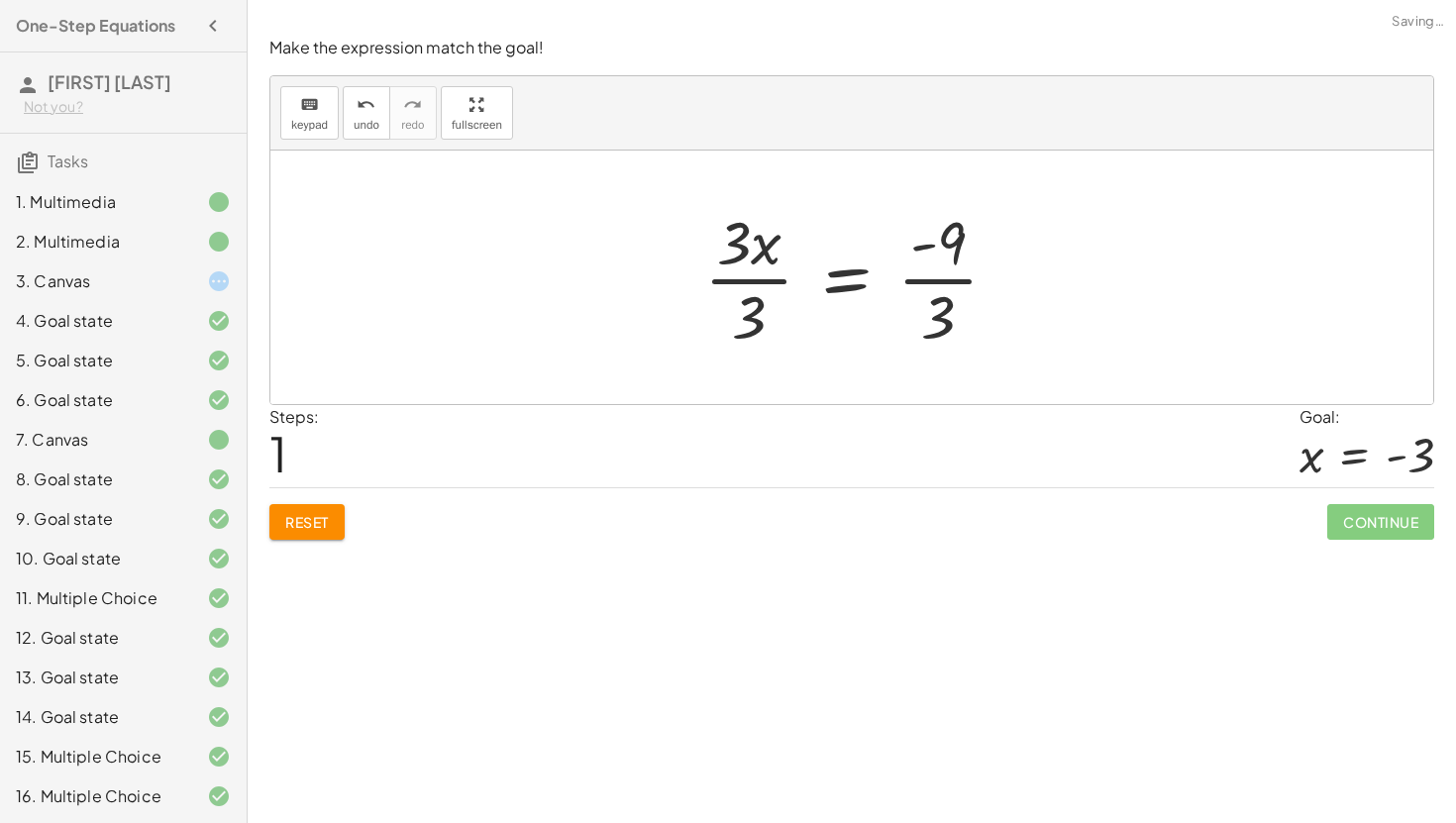 click at bounding box center (859, 277) 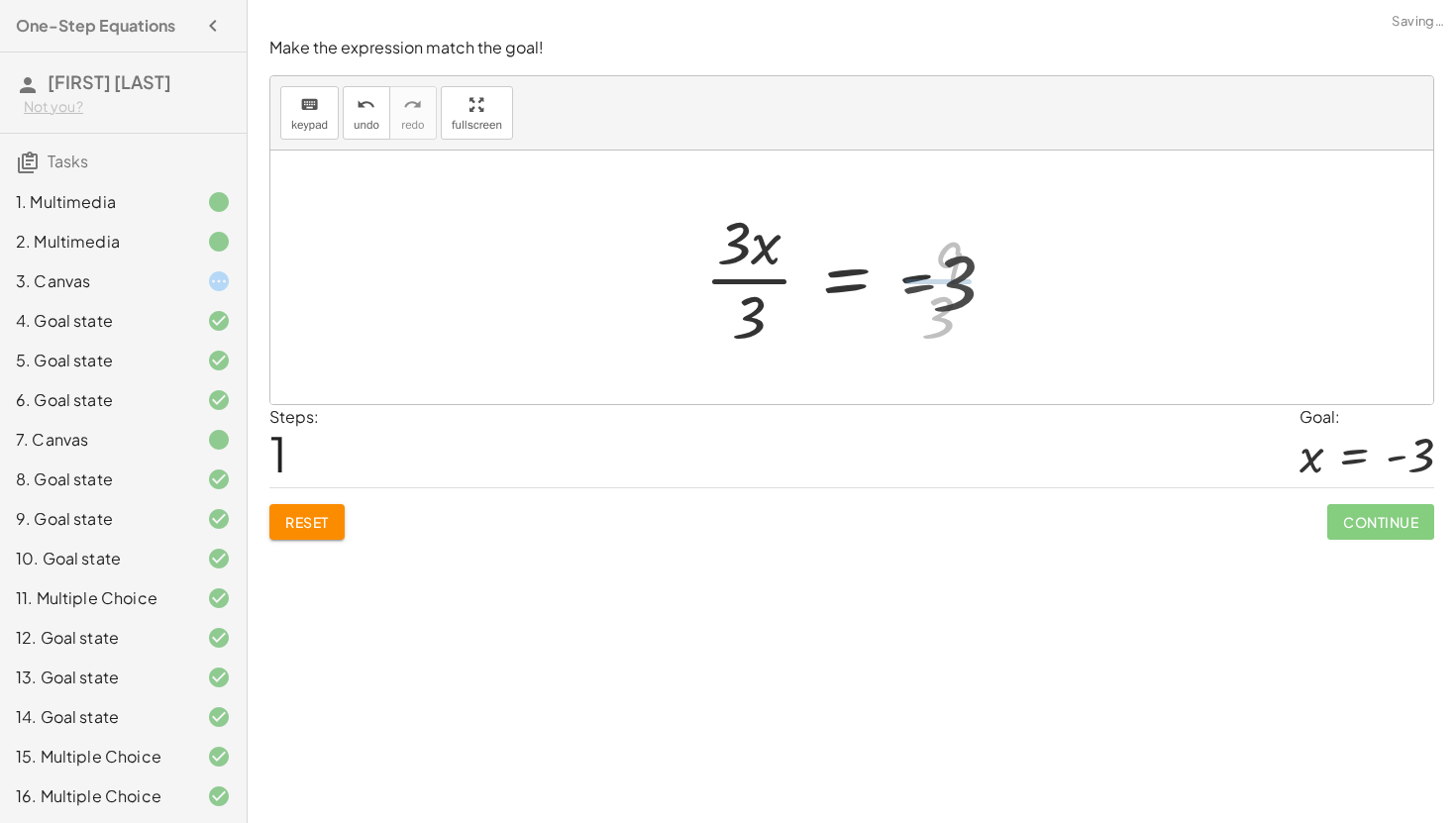 click at bounding box center (859, 277) 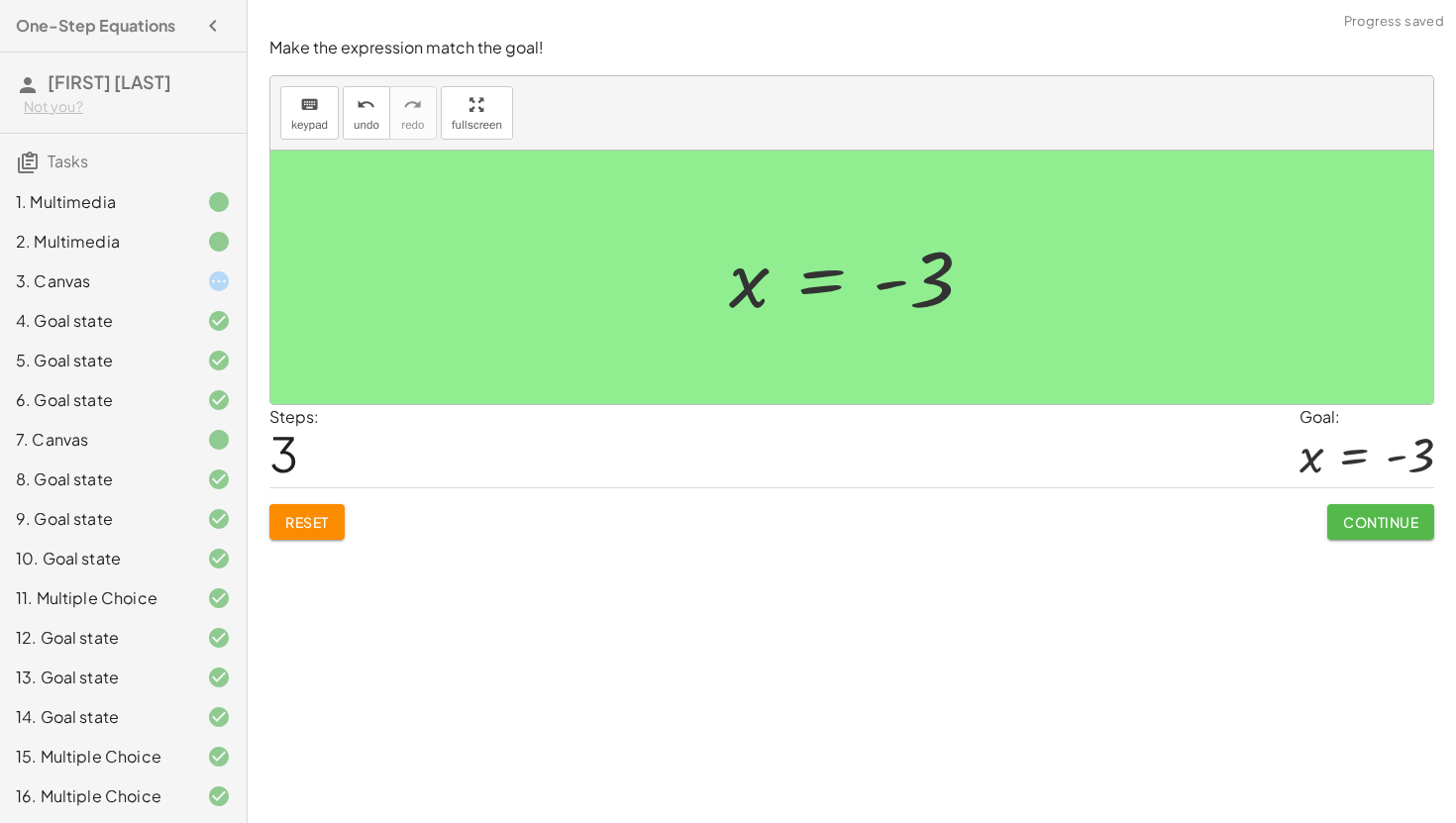 click on "Continue" 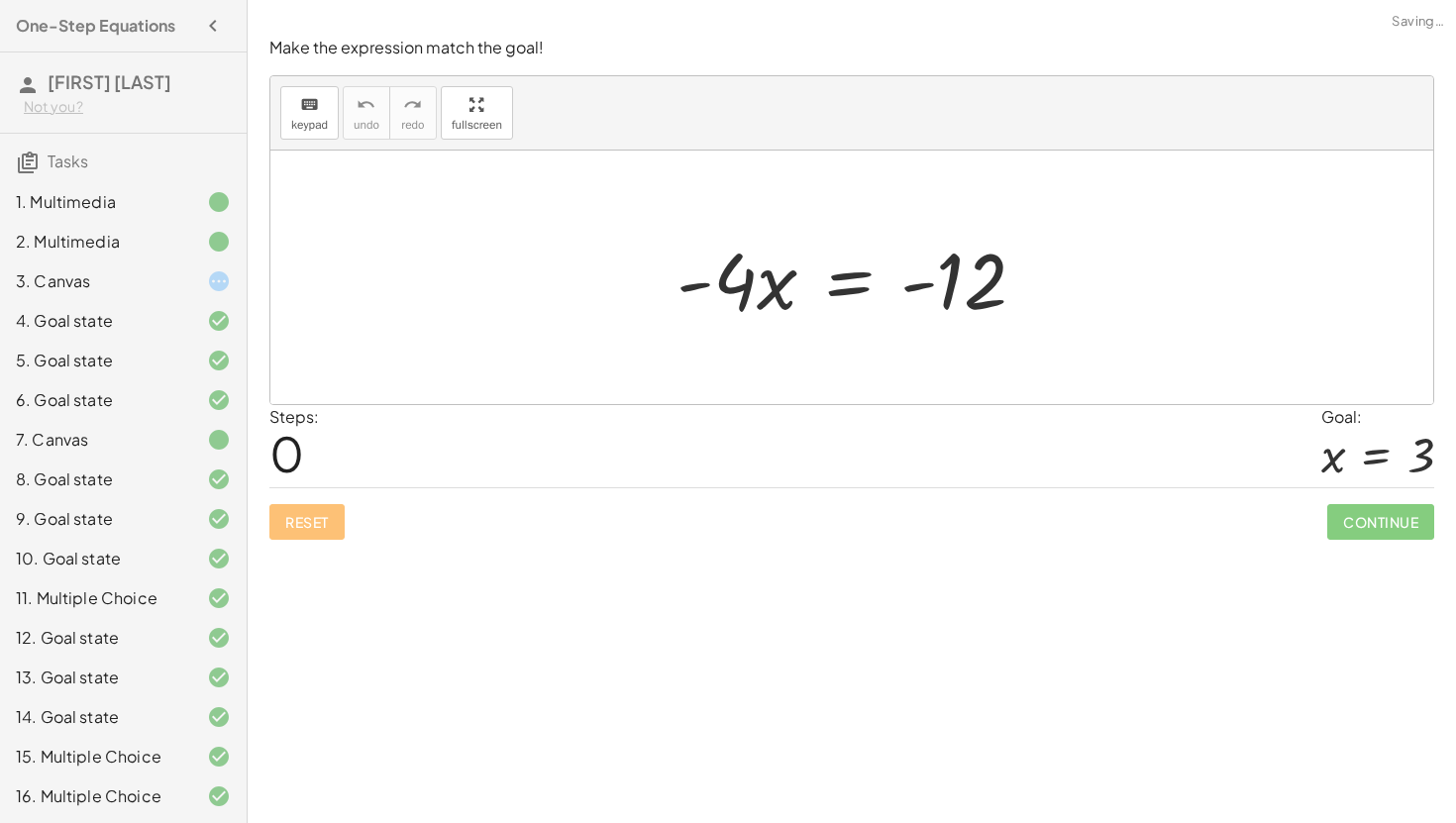 click at bounding box center (859, 277) 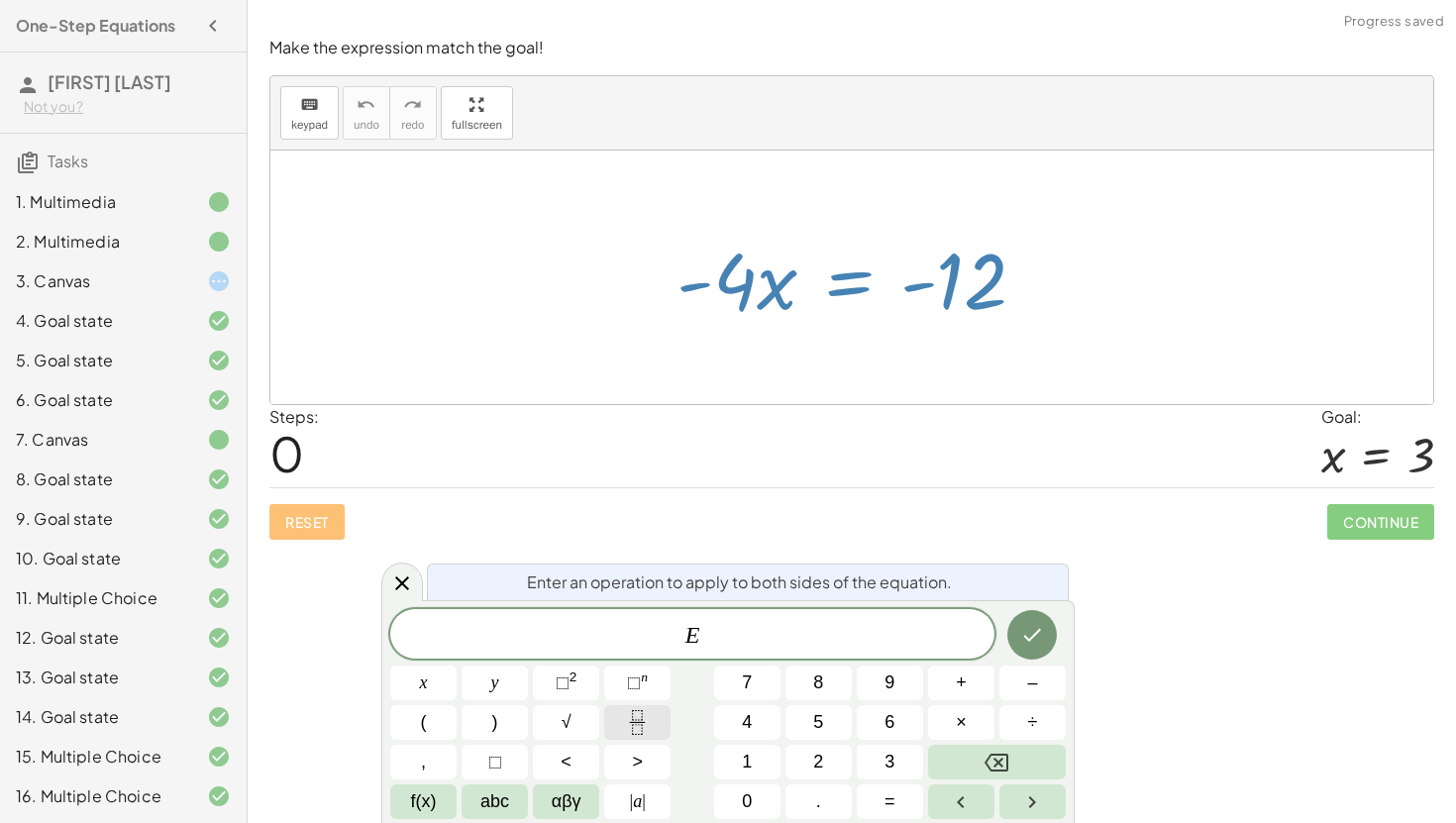 click 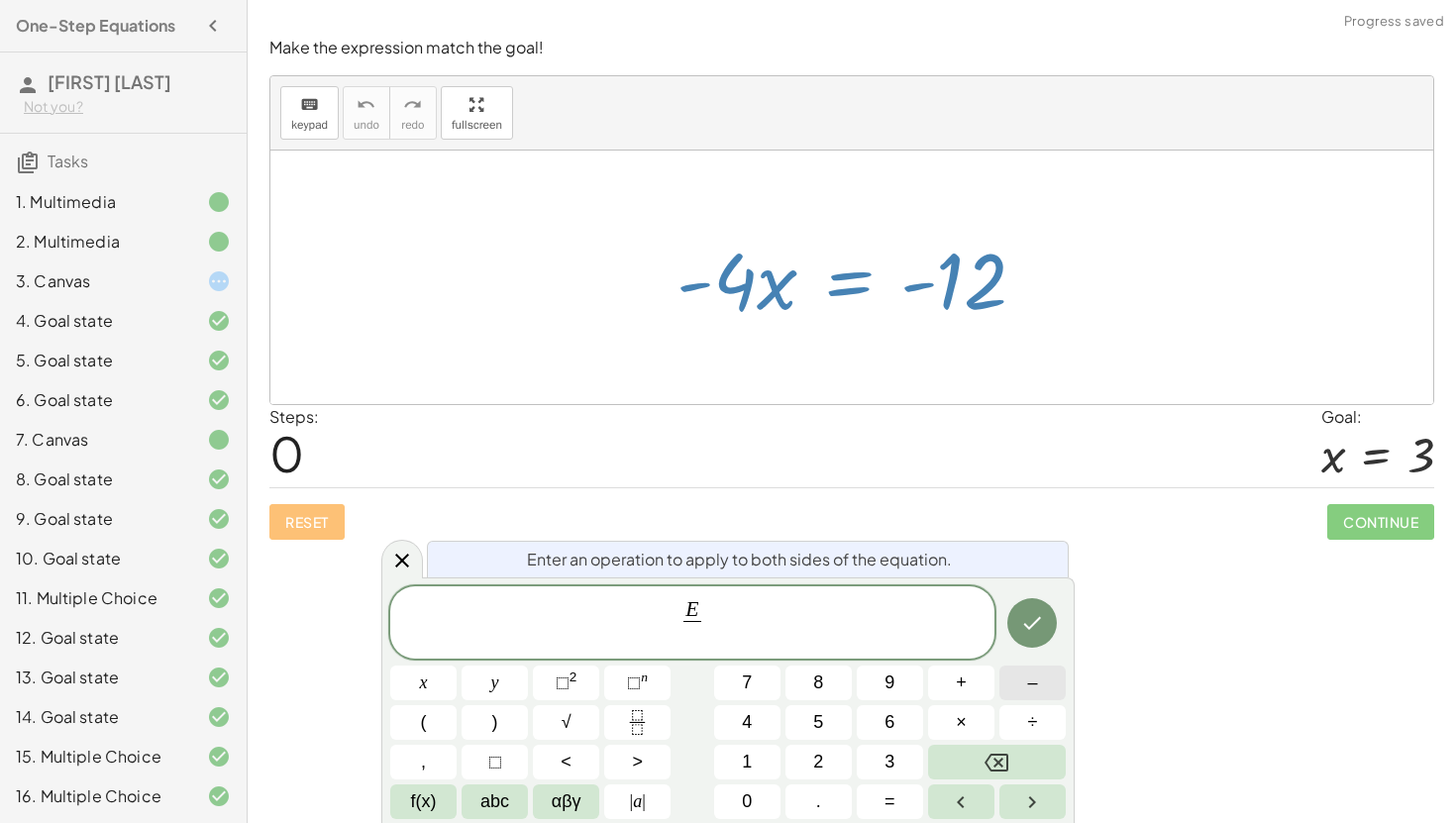 click on "–" at bounding box center [1032, 682] 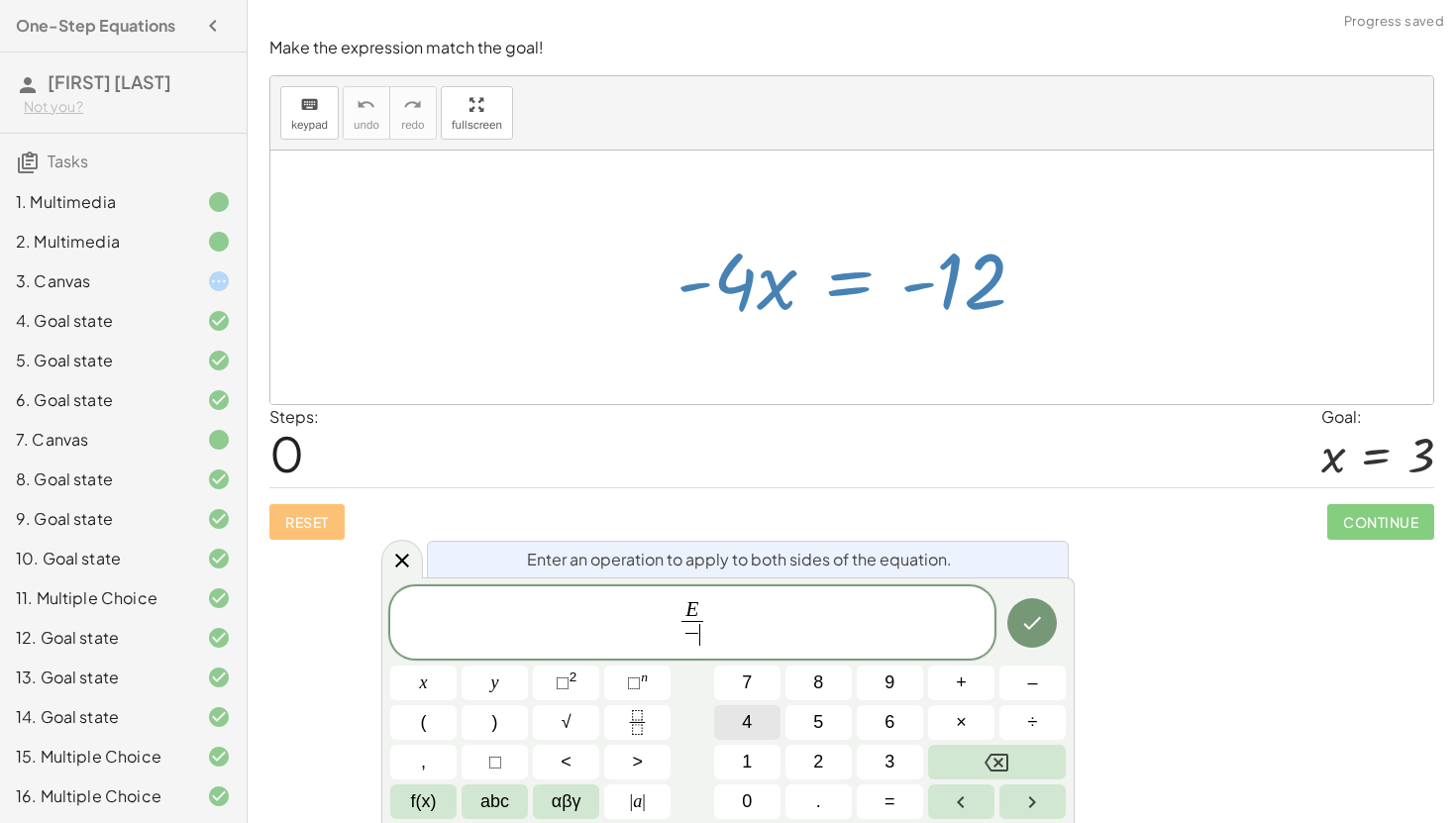 click on "4" at bounding box center [747, 722] 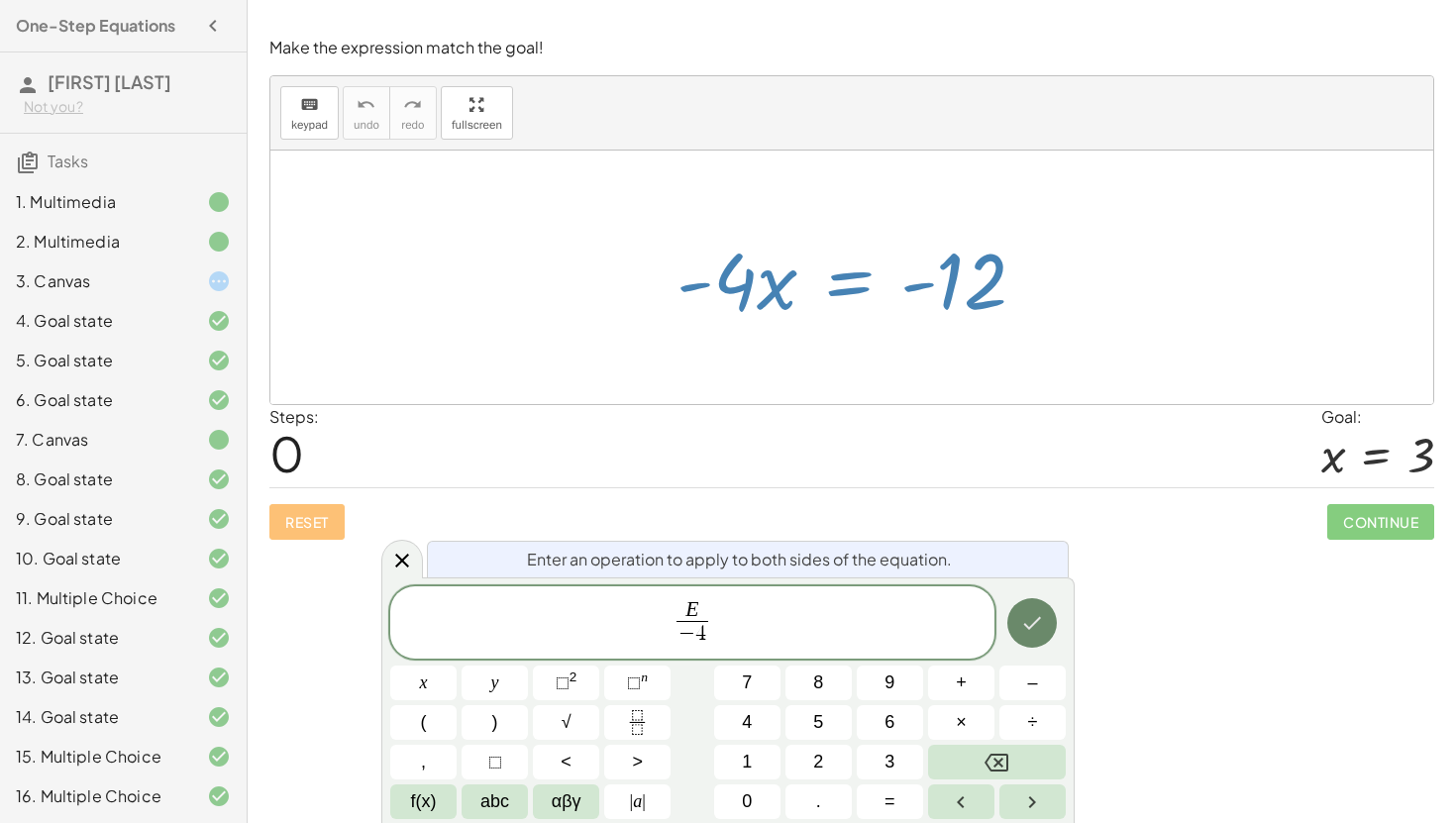 click 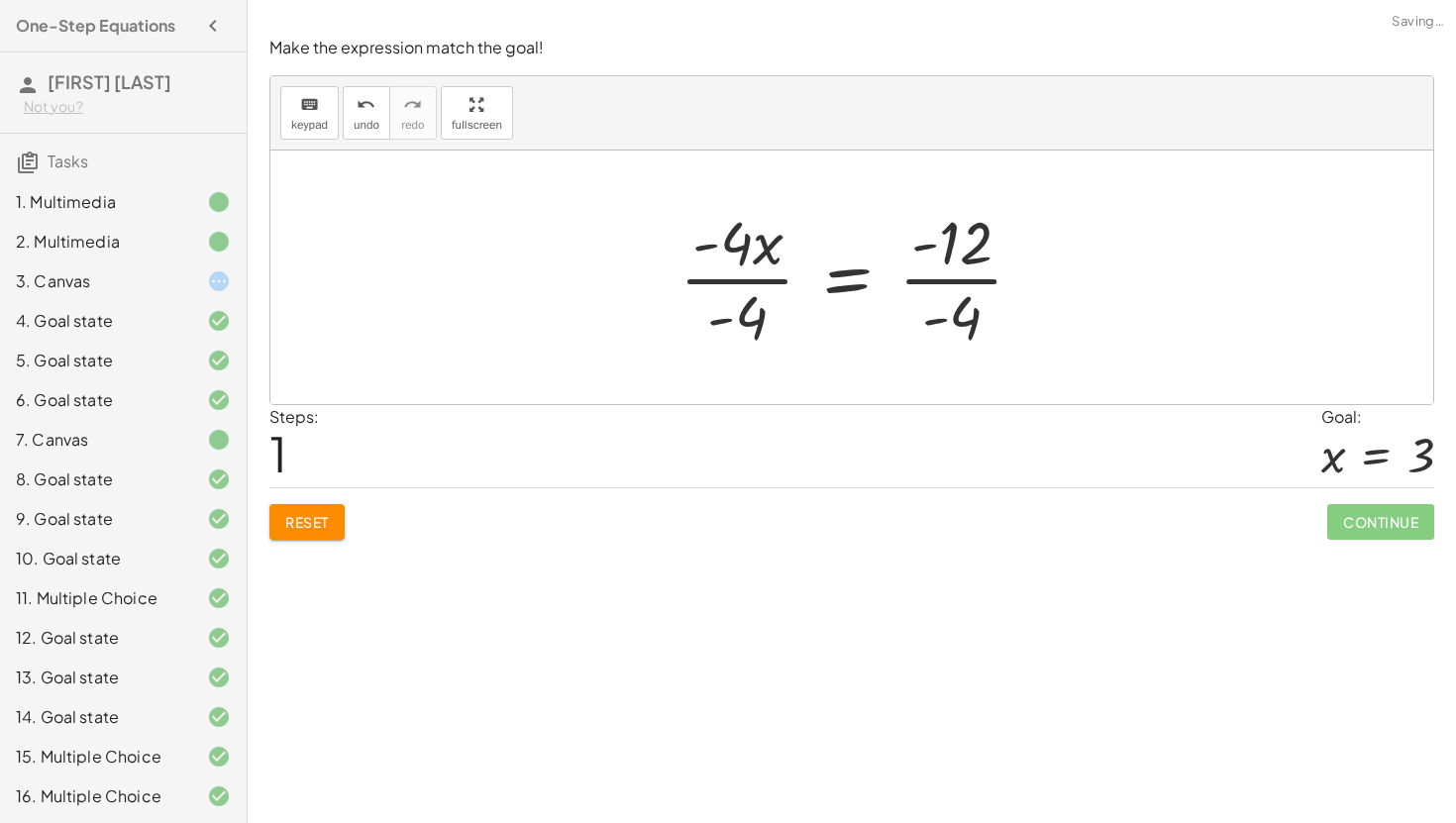 click at bounding box center [859, 277] 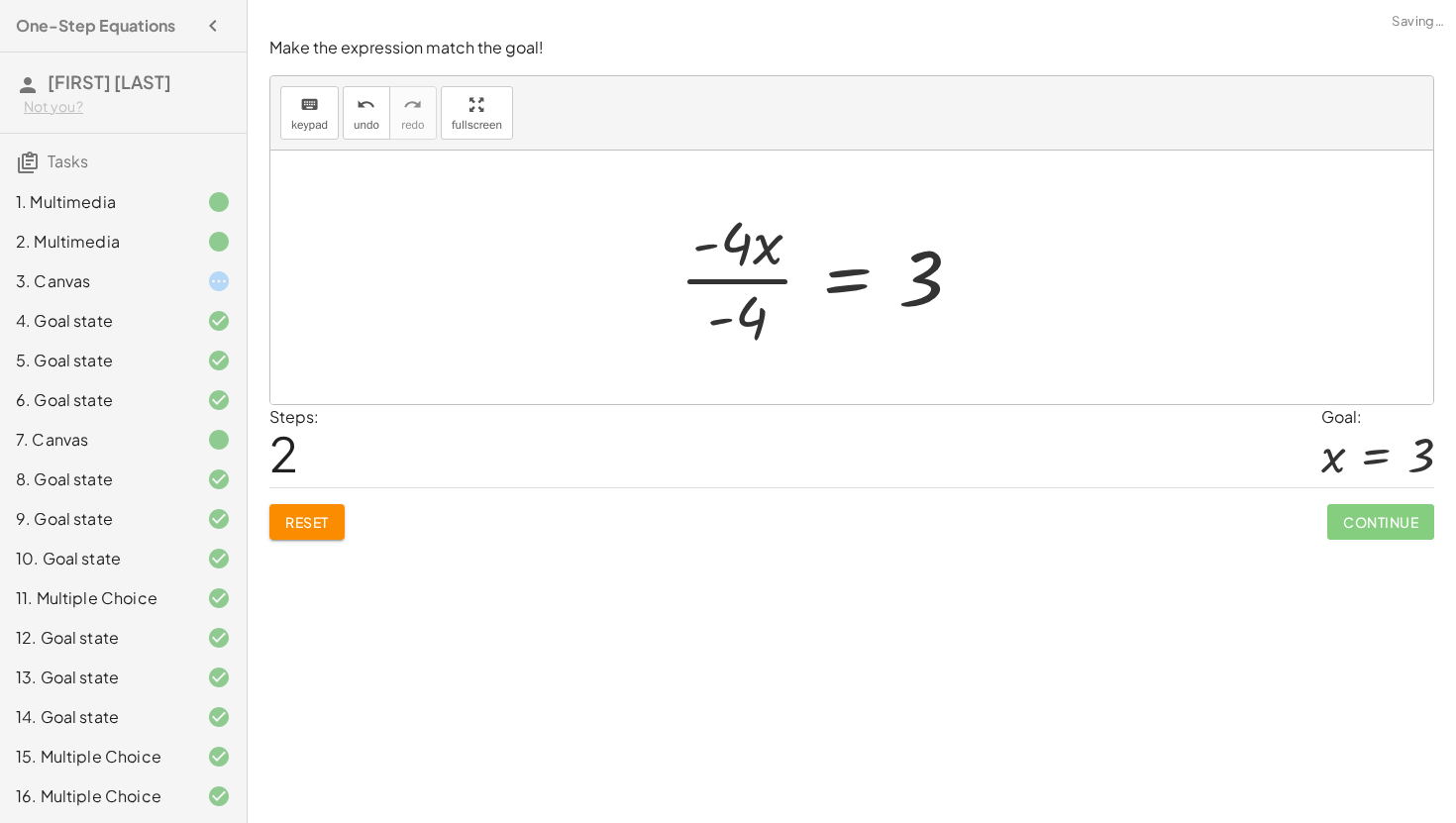 click at bounding box center [829, 277] 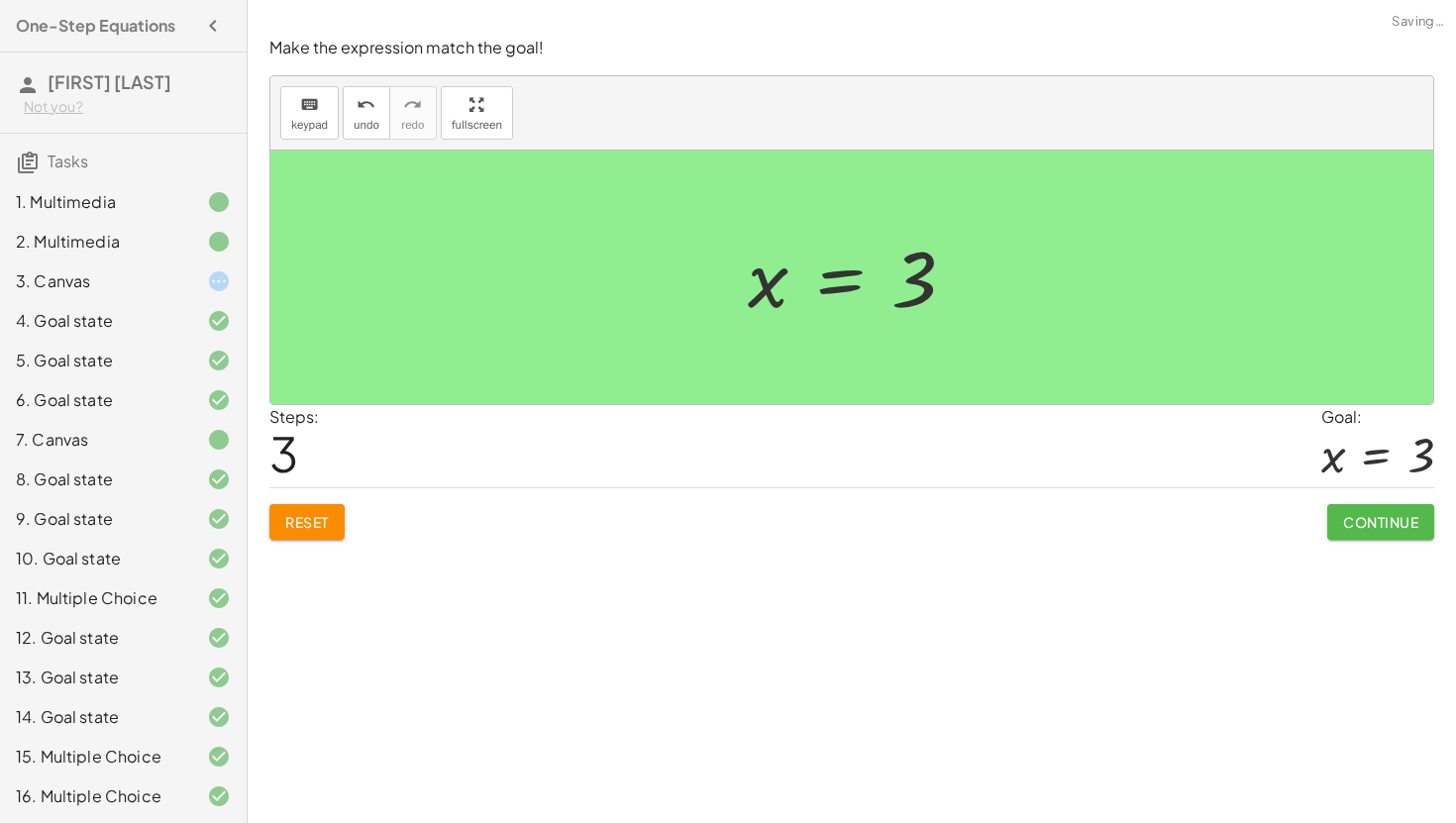 click on "Continue" 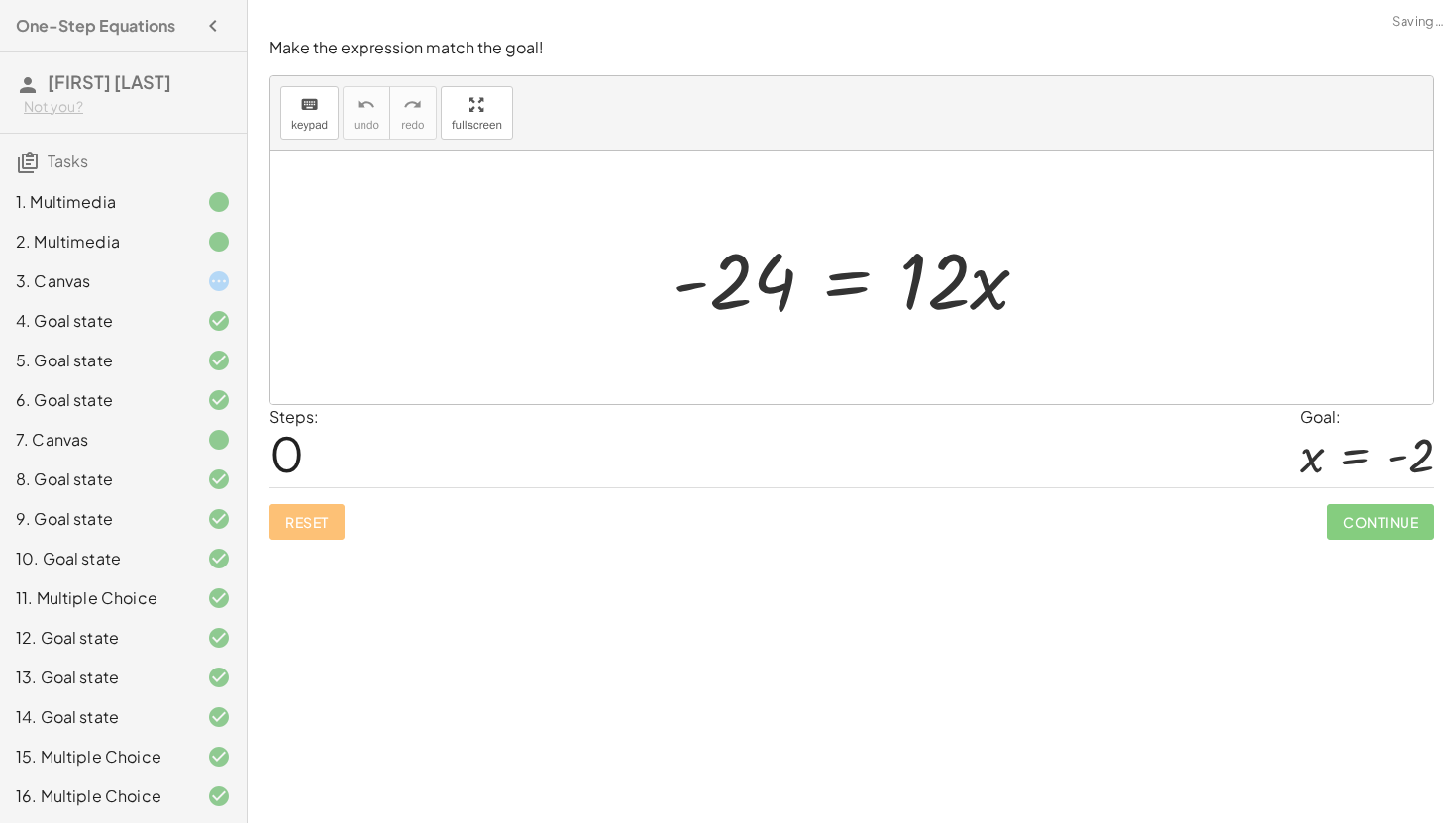 click at bounding box center [859, 277] 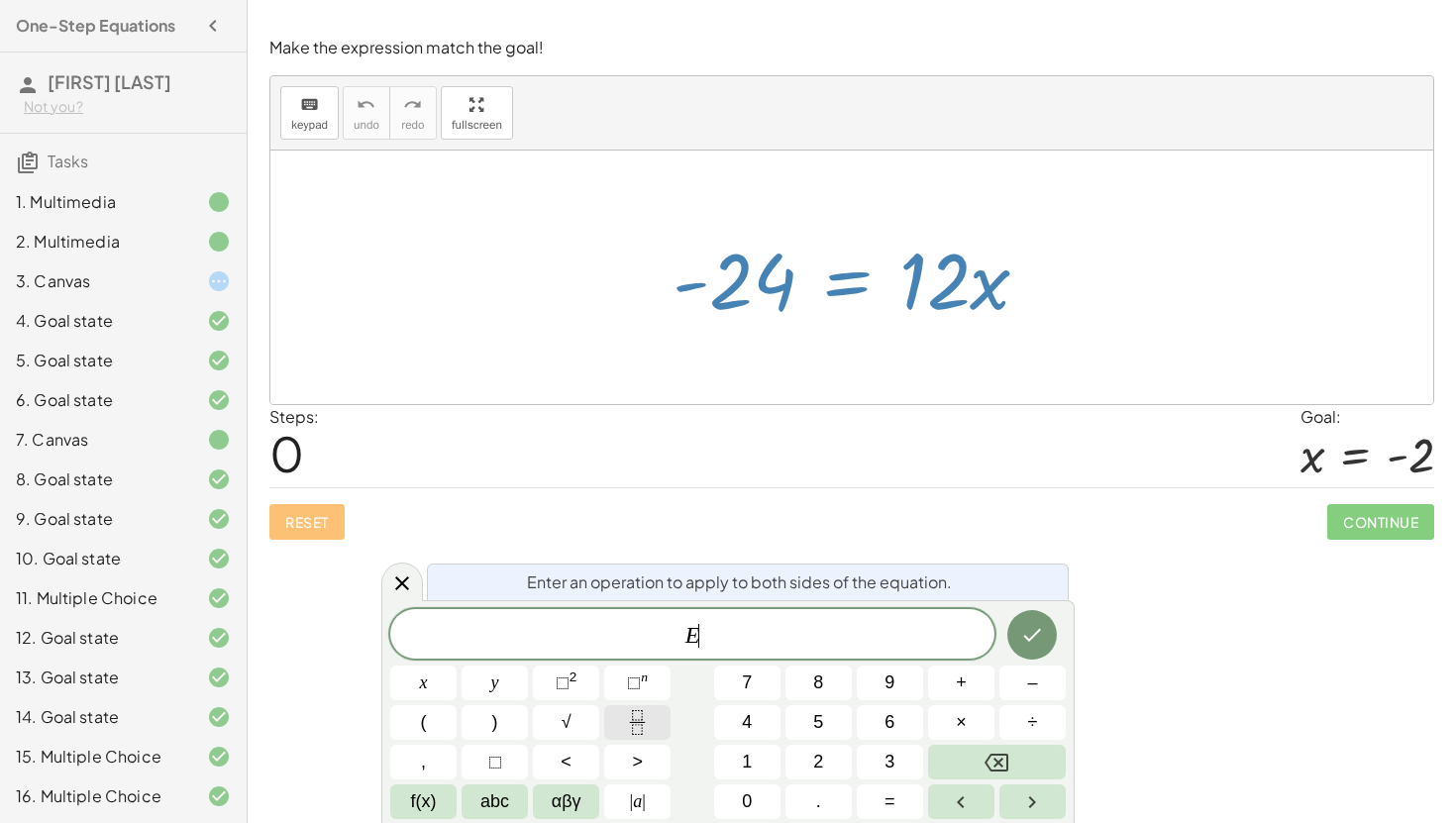 click 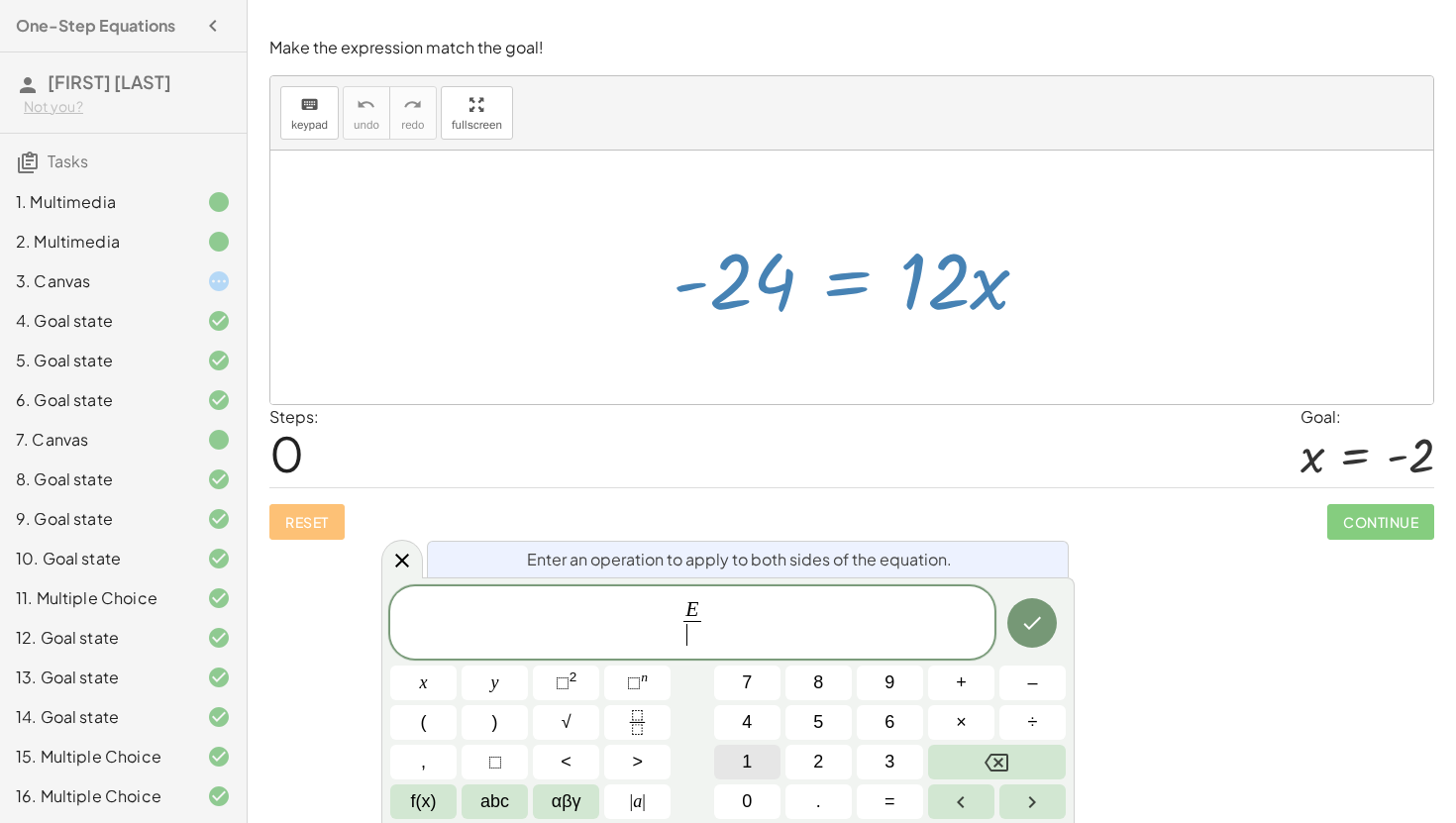 click on "1" at bounding box center (747, 762) 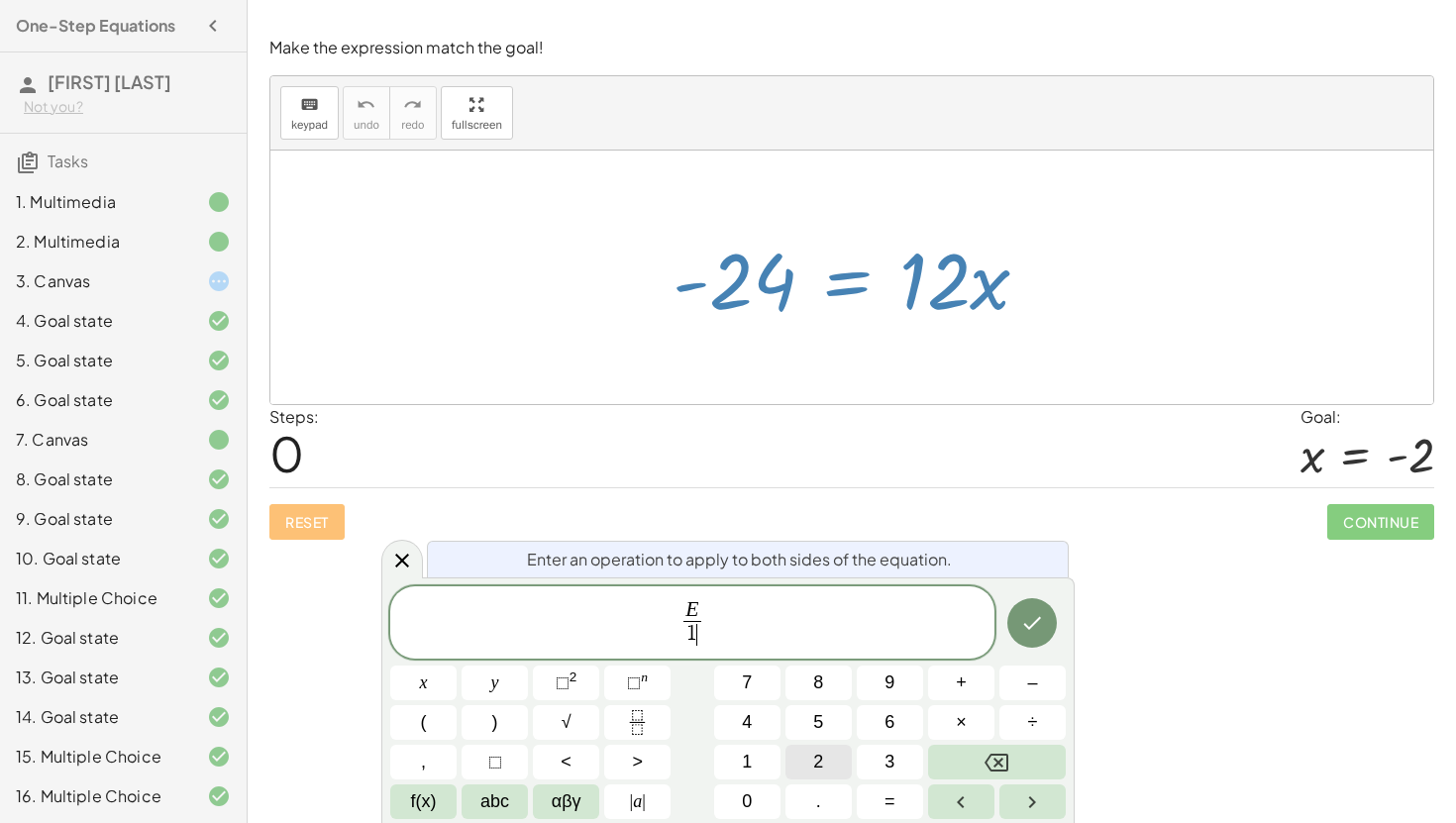 click on "2" at bounding box center (818, 762) 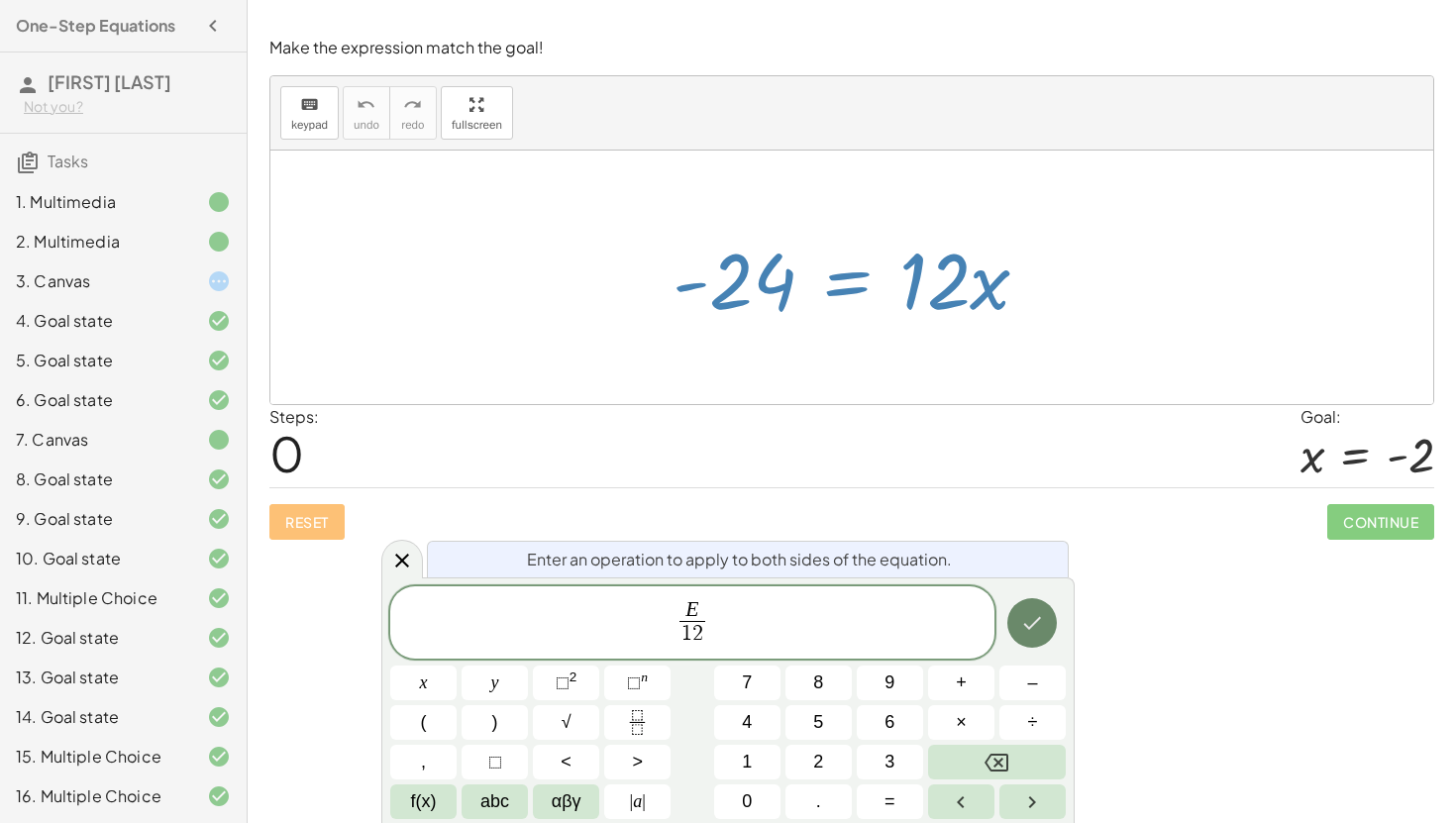 click 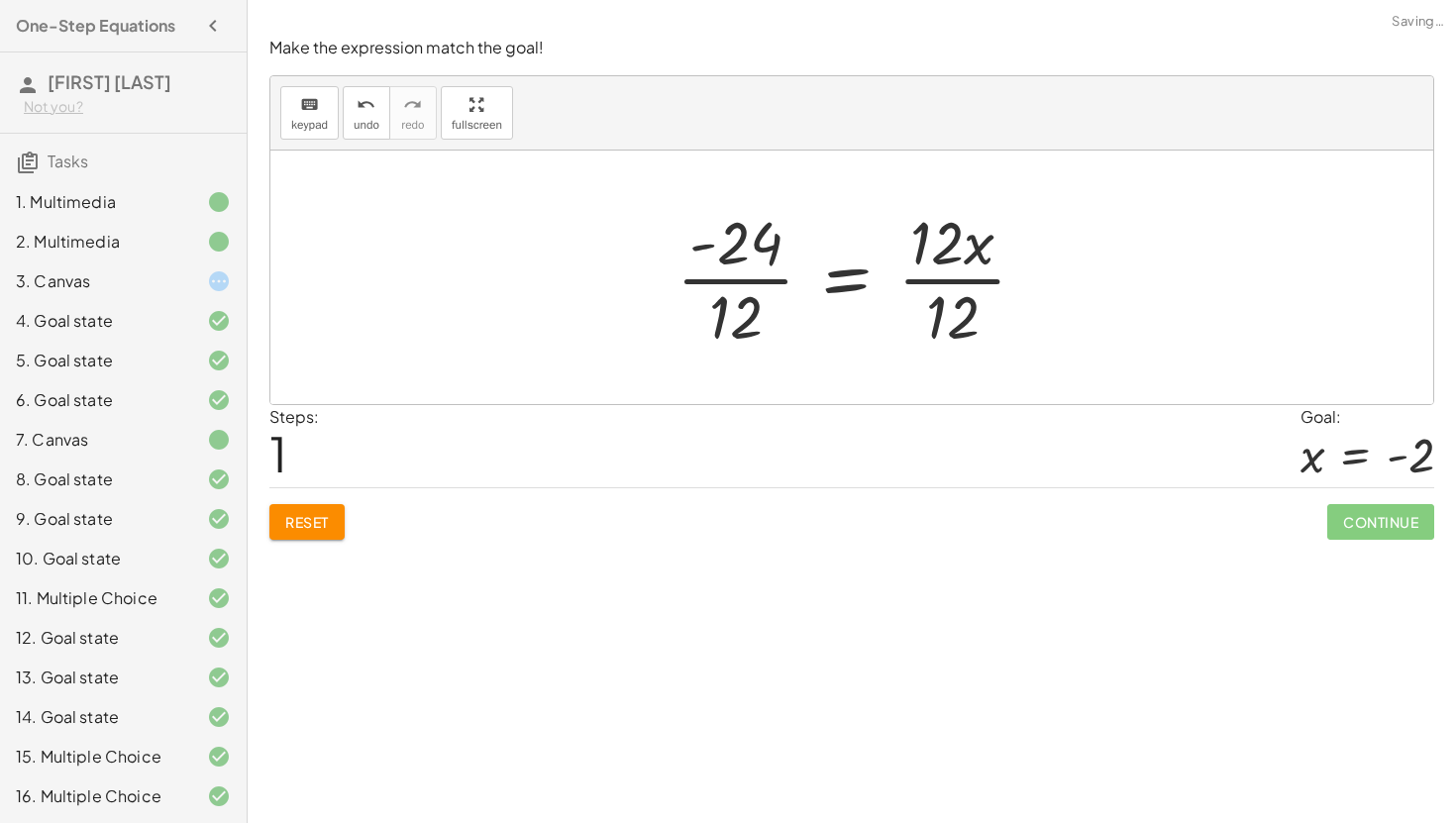 click at bounding box center [859, 277] 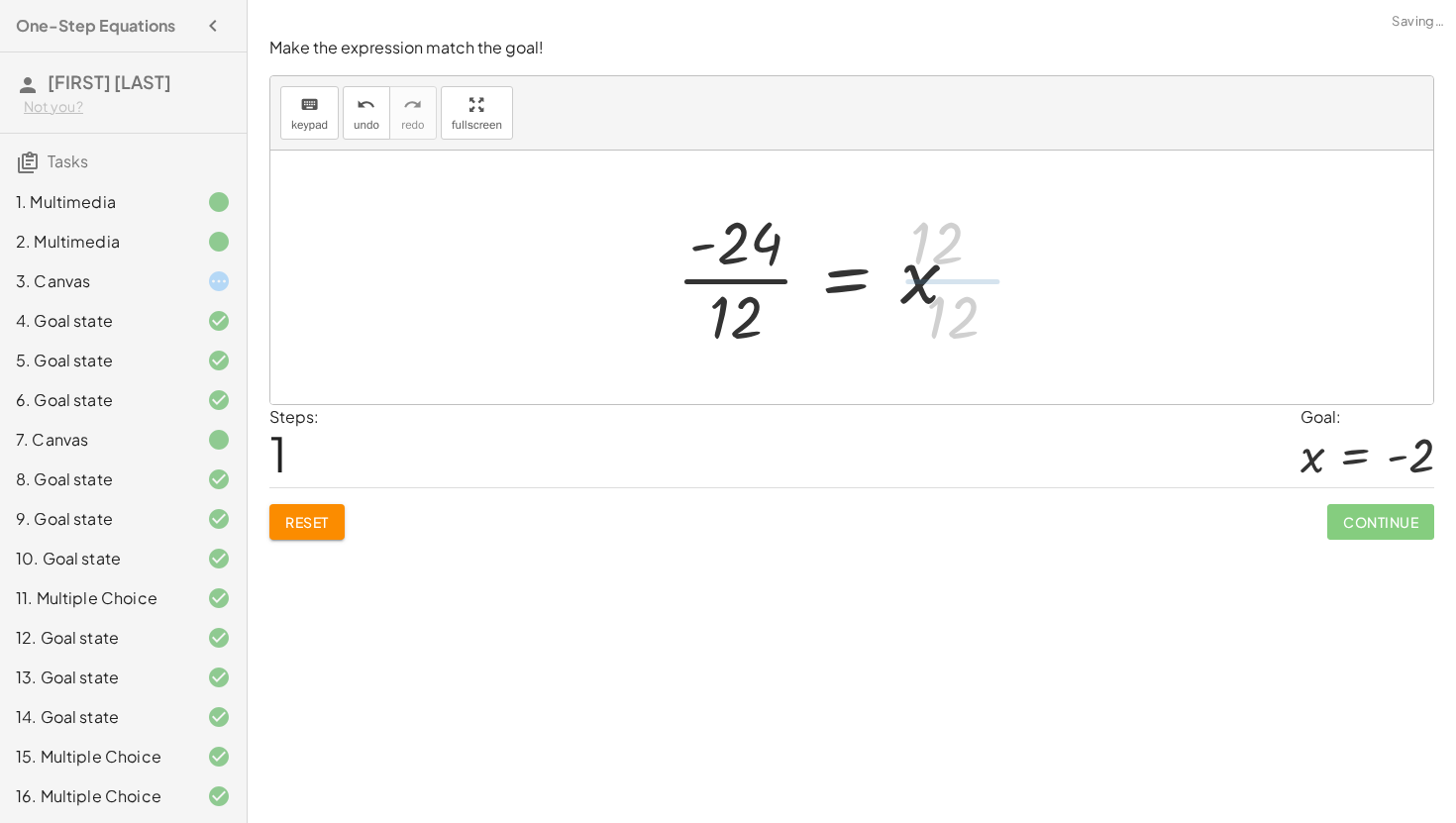 click at bounding box center [824, 277] 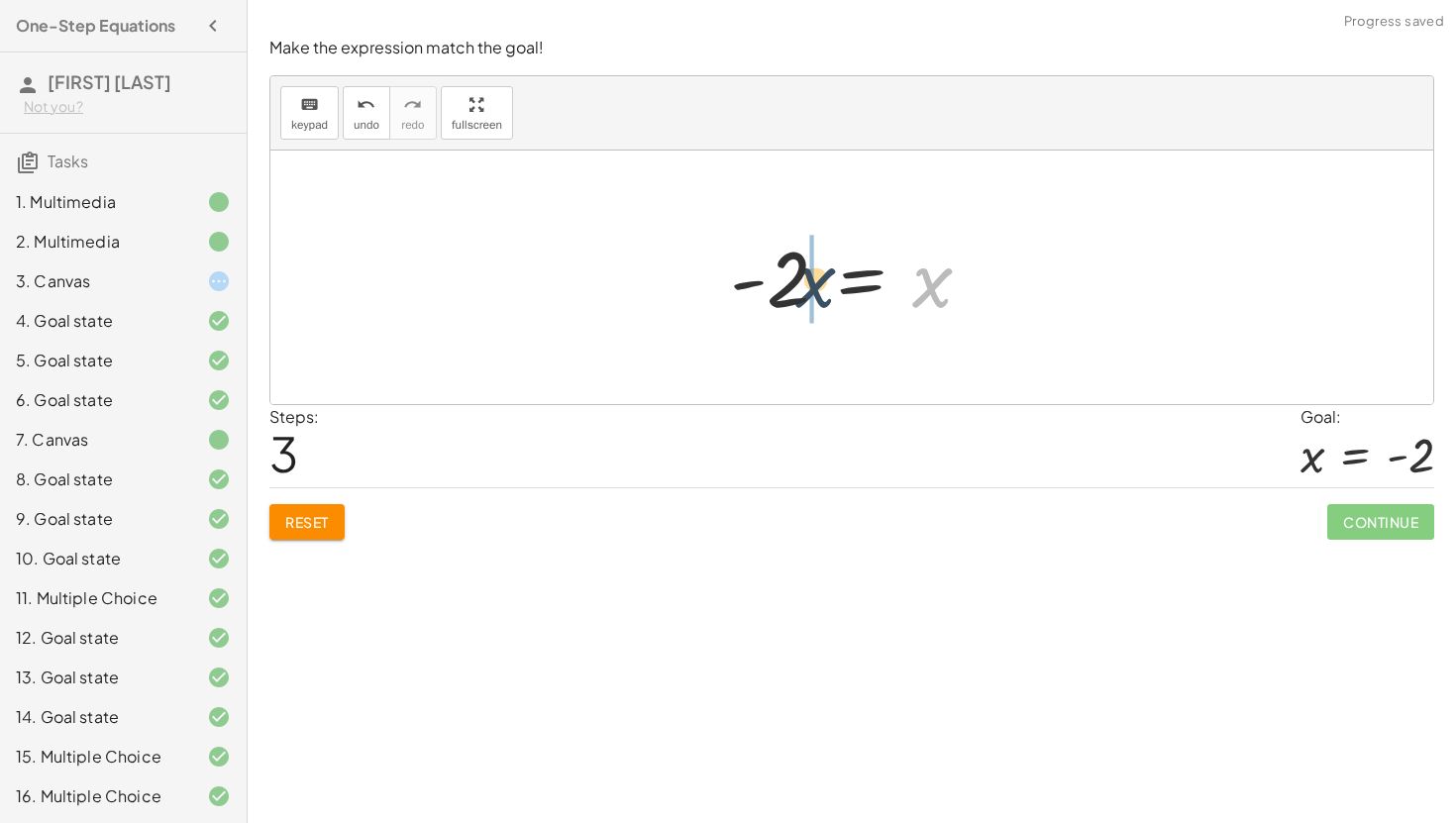 drag, startPoint x: 931, startPoint y: 281, endPoint x: 782, endPoint y: 281, distance: 149 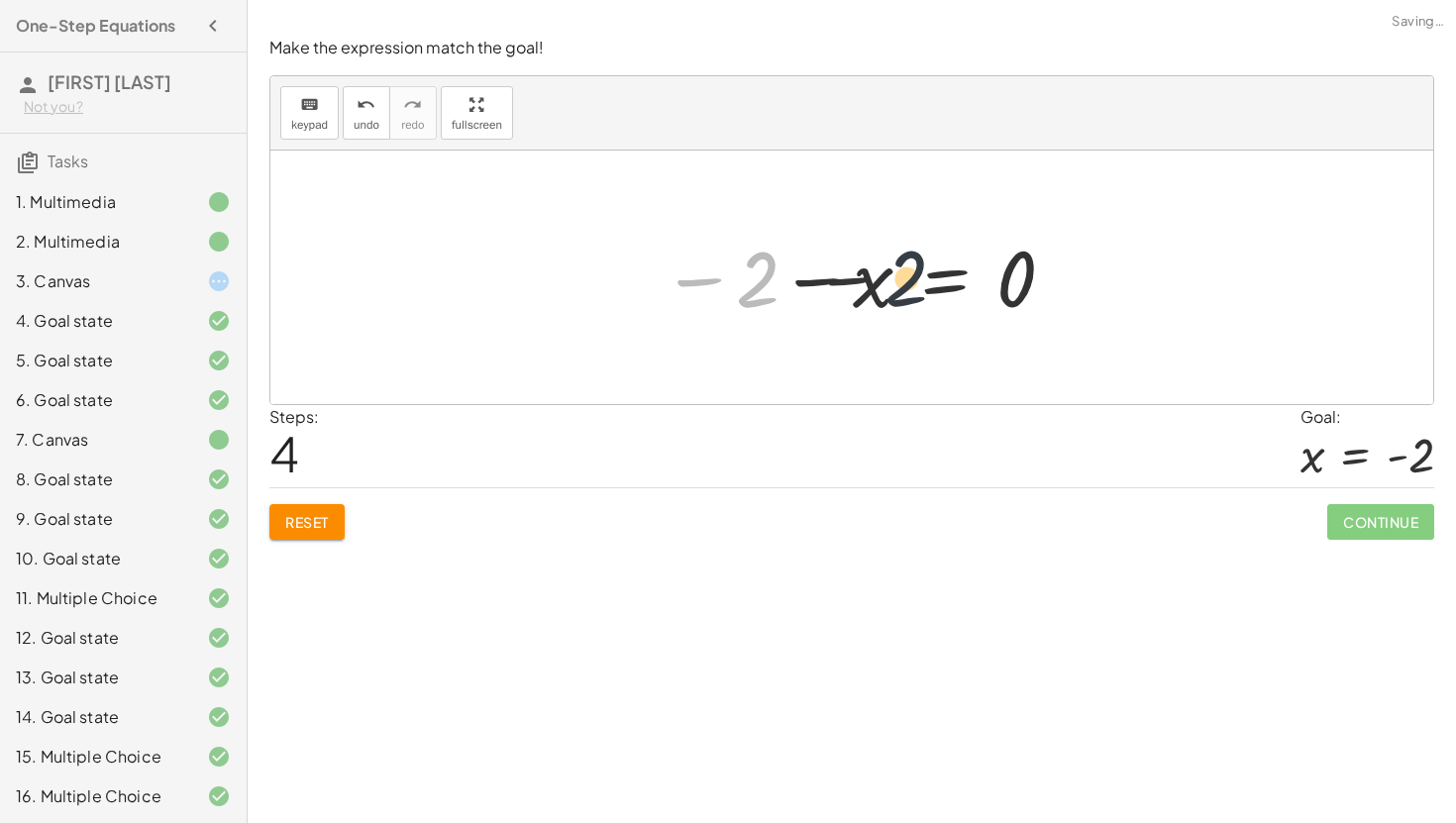 drag, startPoint x: 758, startPoint y: 279, endPoint x: 1033, endPoint y: 266, distance: 275.3071 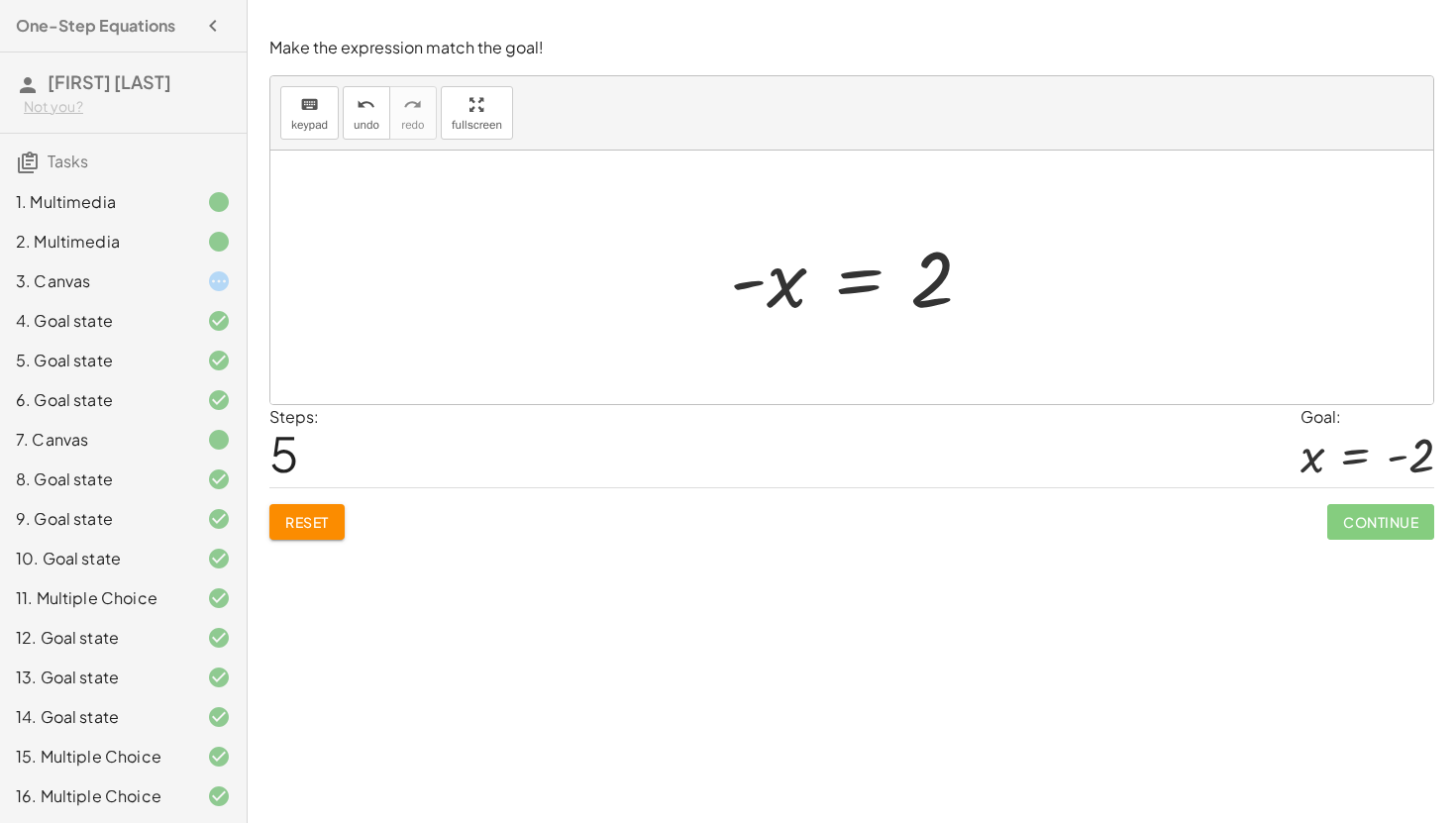 click at bounding box center [859, 277] 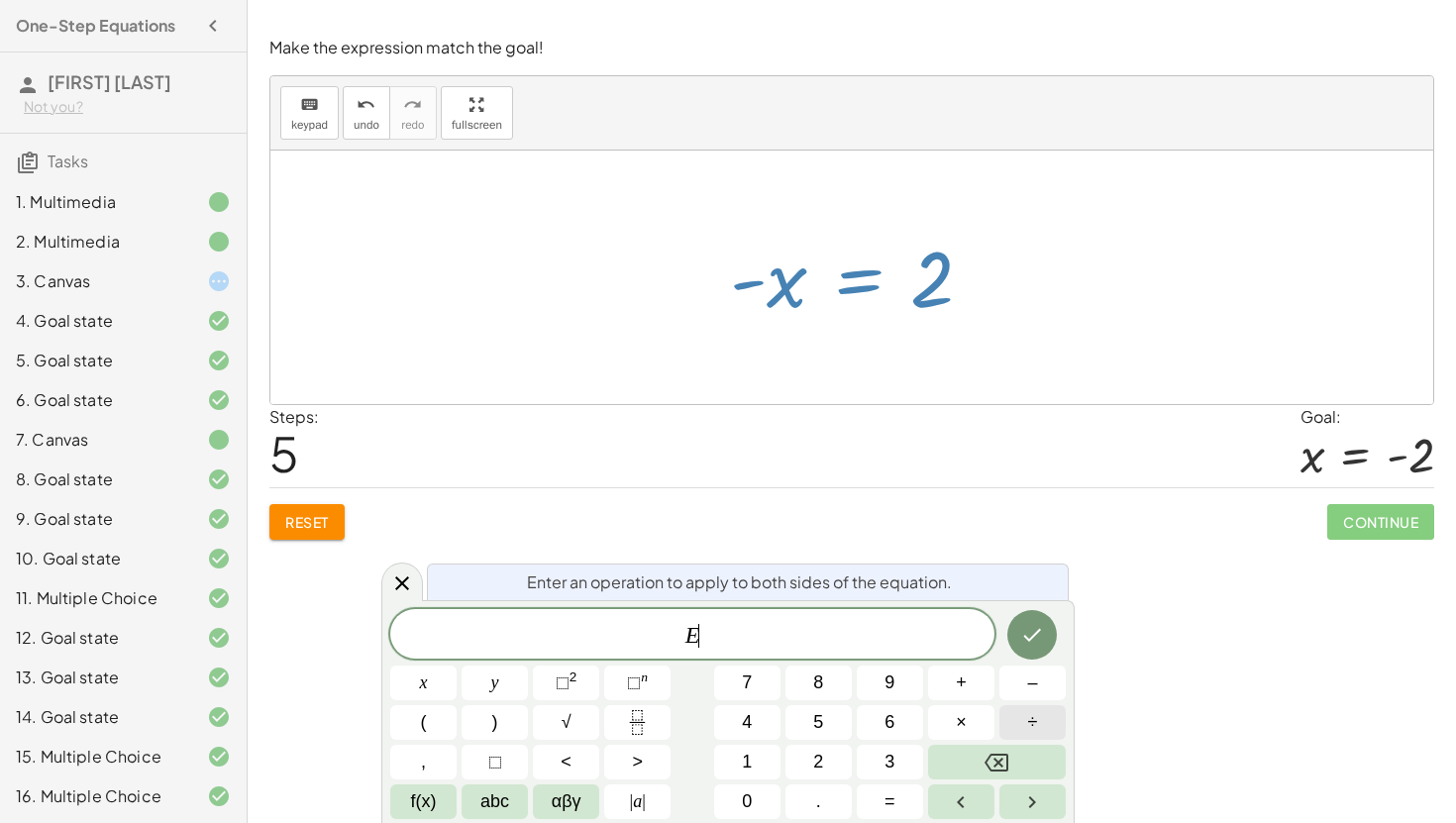 click on "÷" at bounding box center [1033, 722] 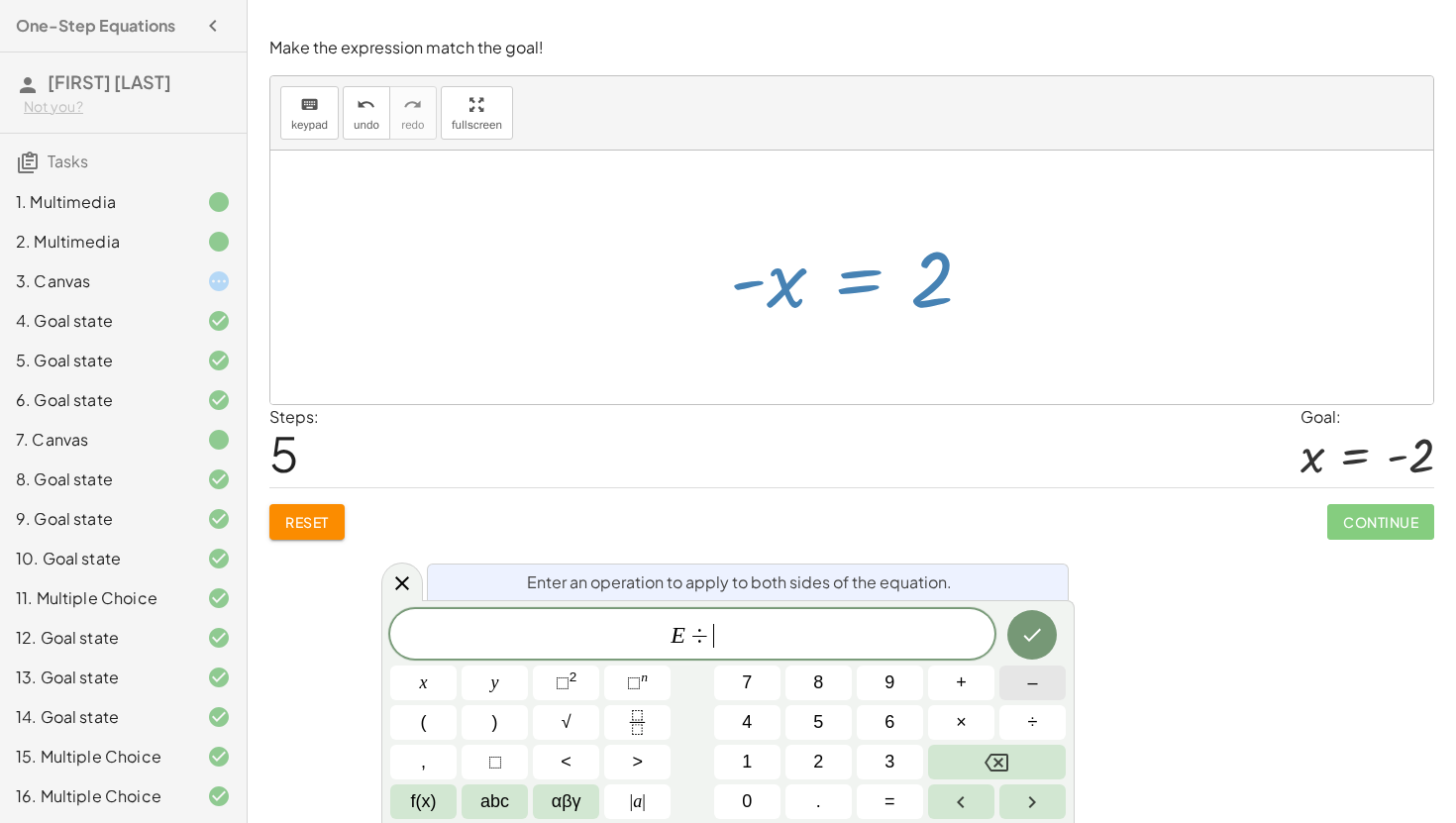 click on "–" at bounding box center [1032, 682] 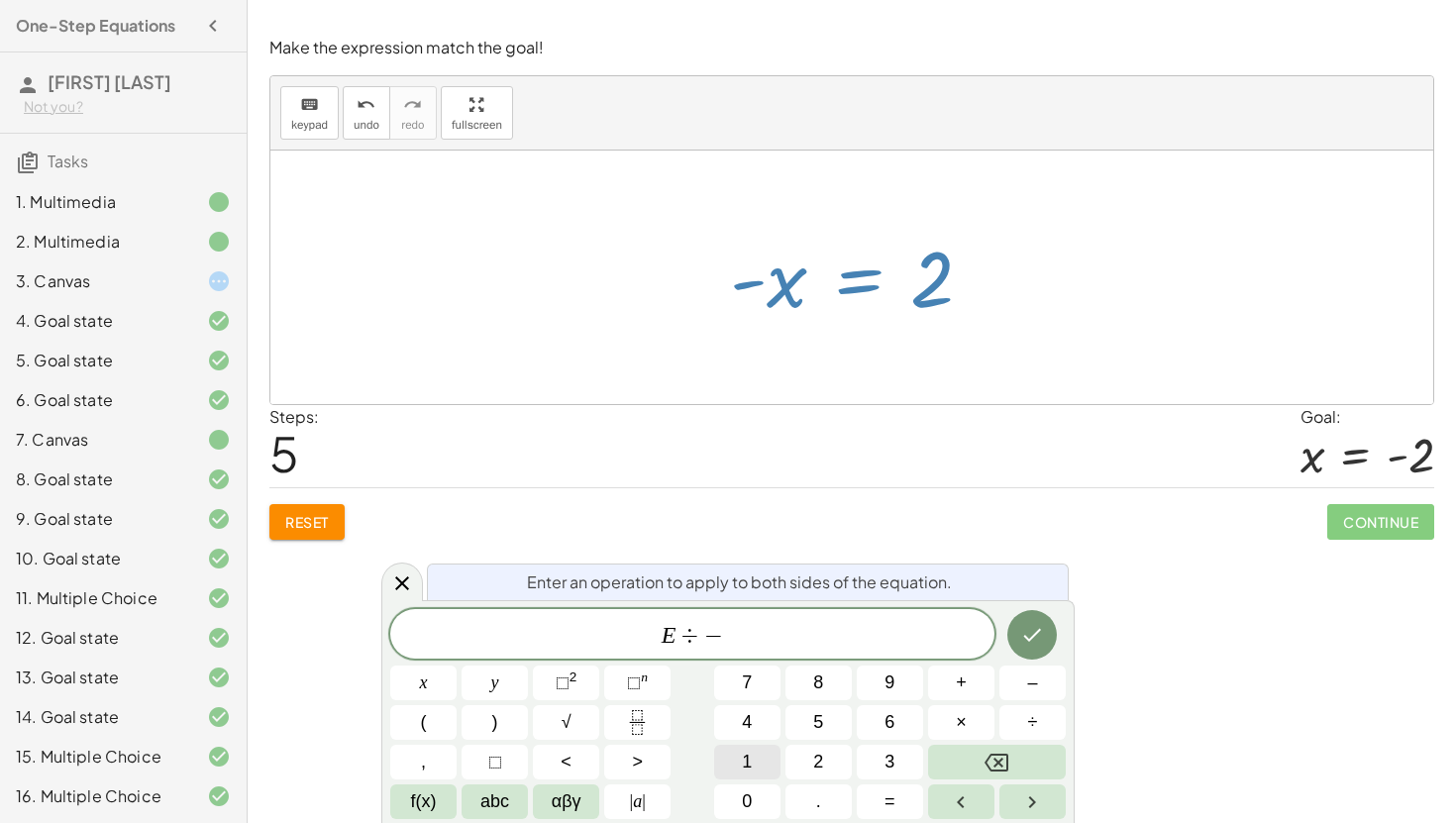 click on "1" at bounding box center (747, 762) 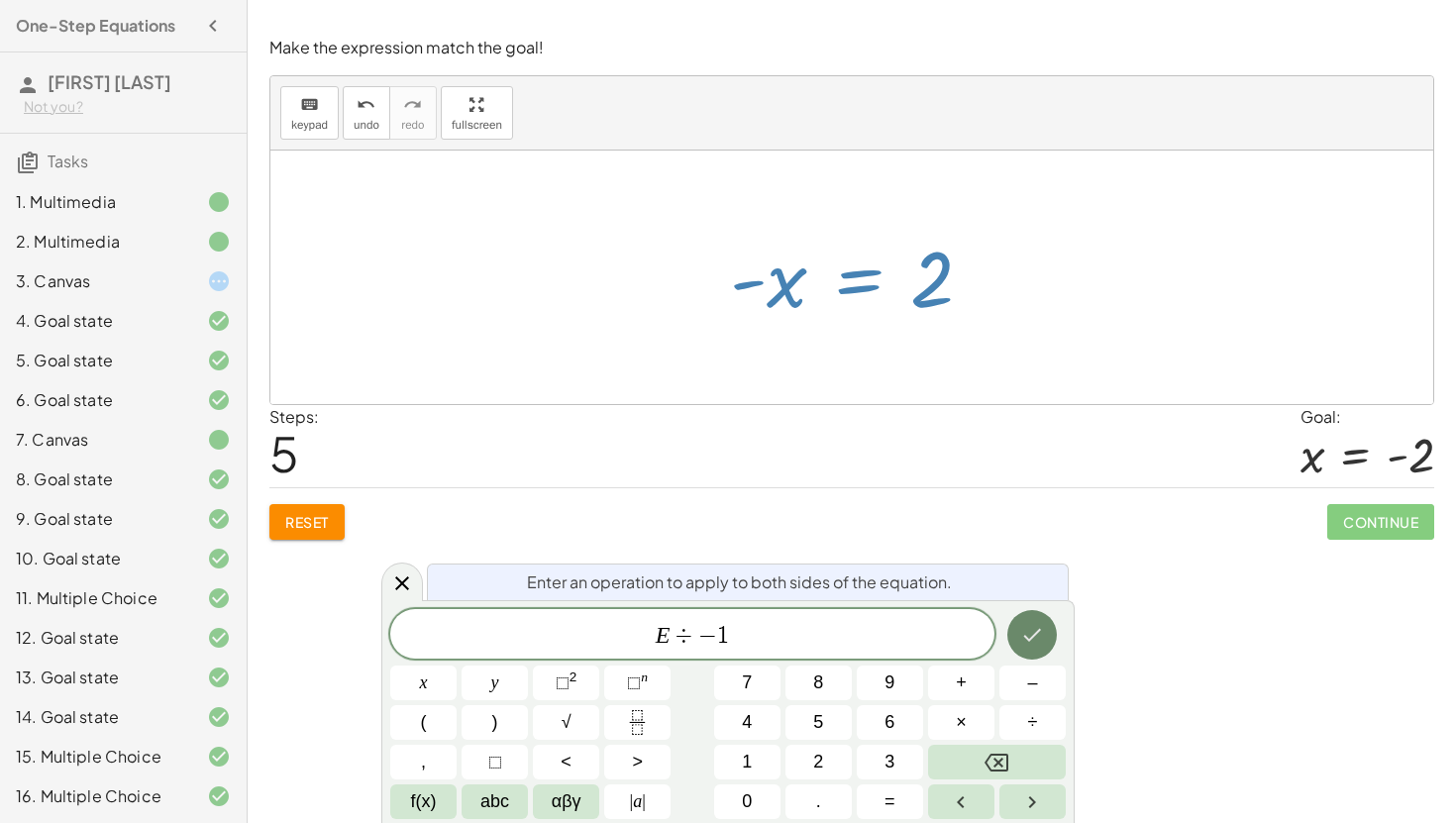 click 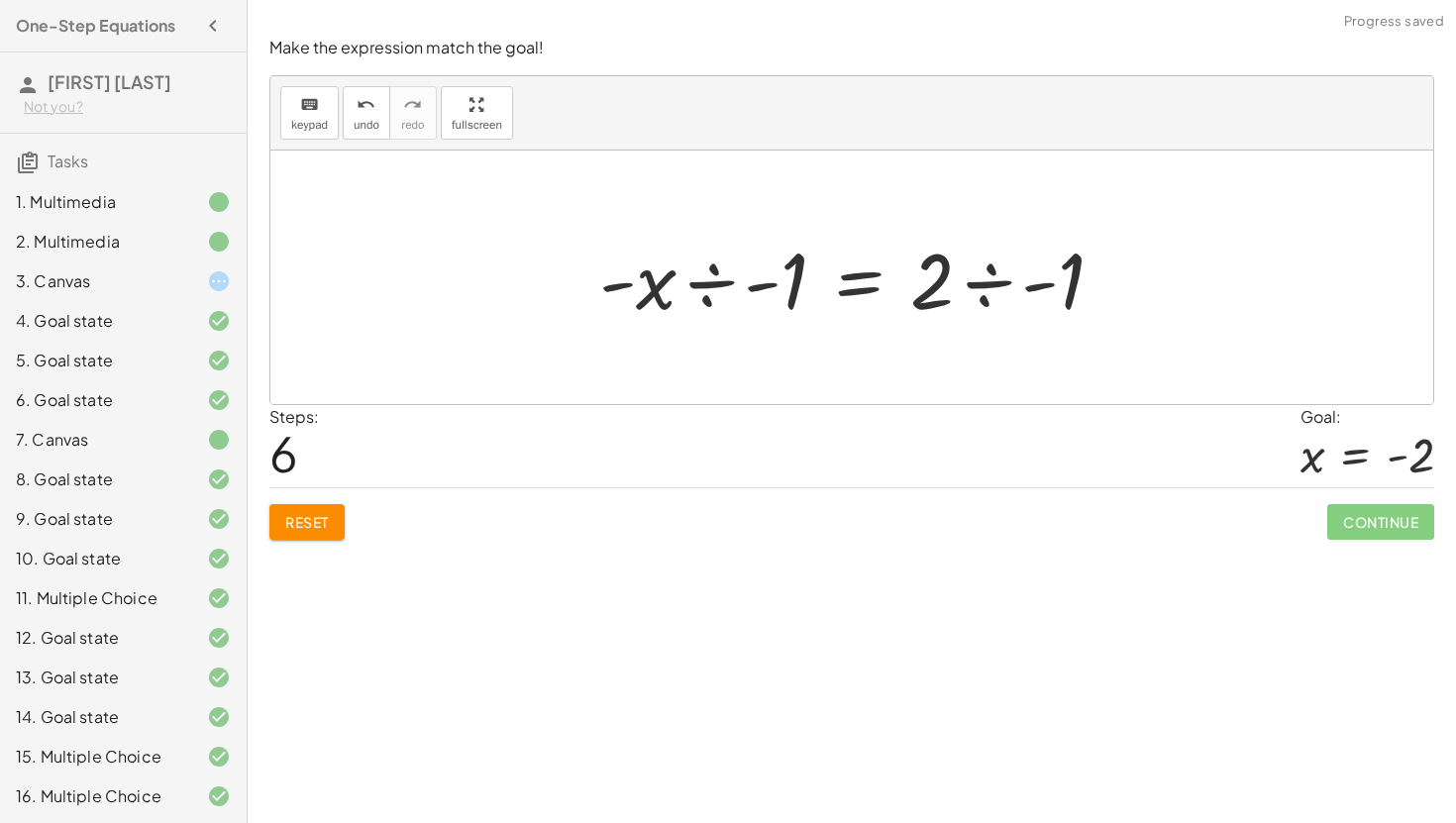 click at bounding box center (859, 277) 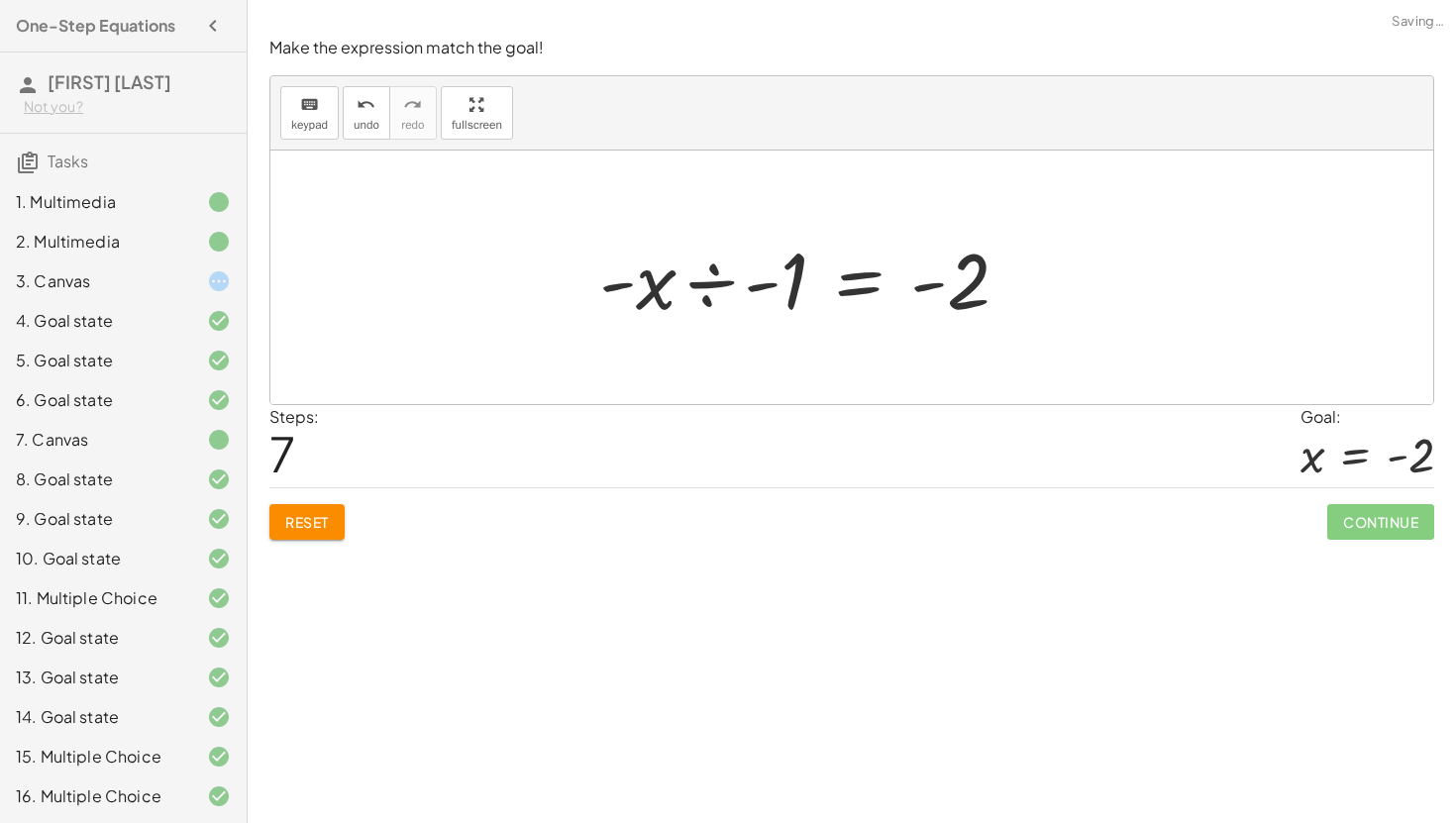 click at bounding box center [812, 277] 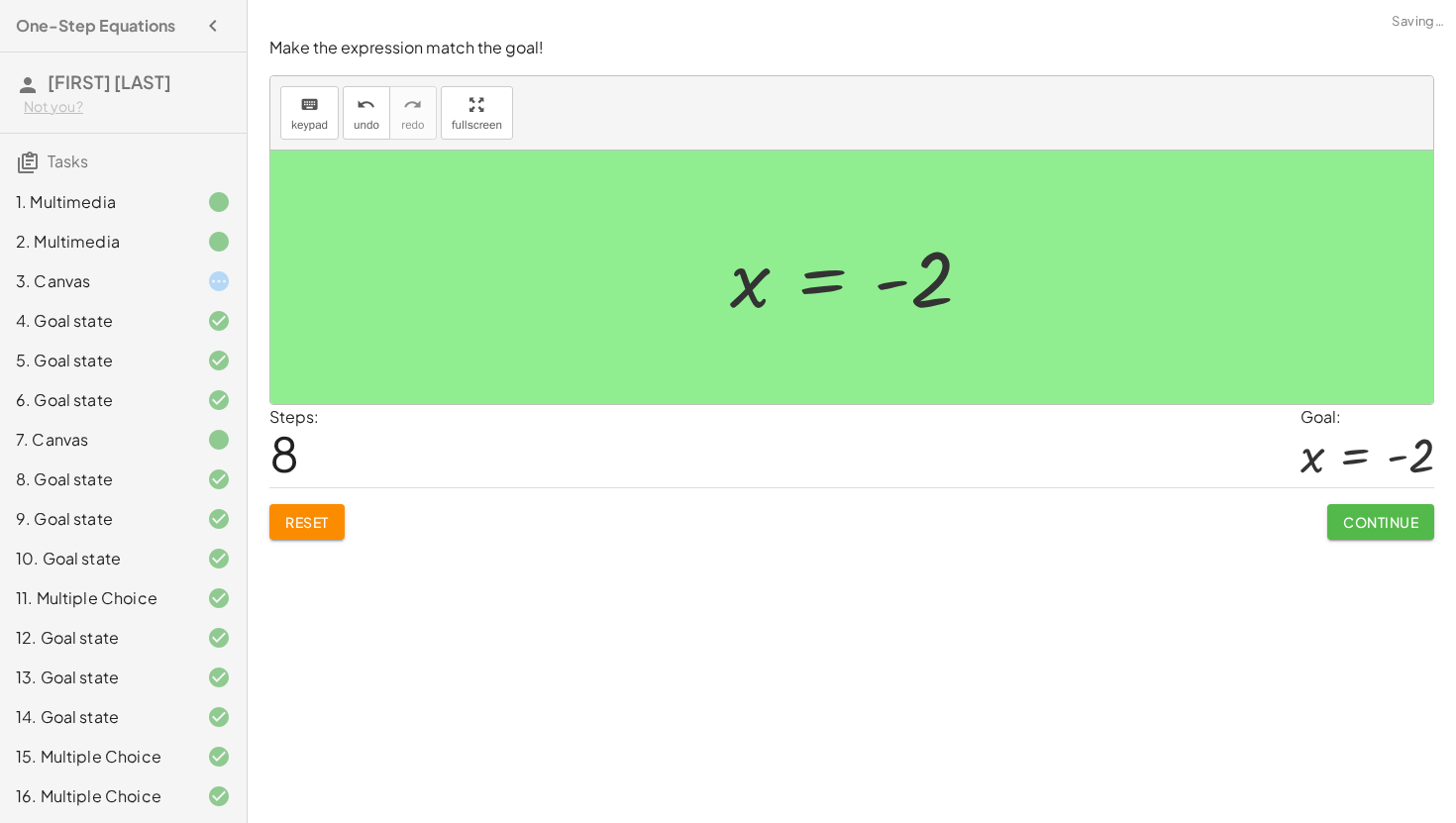 click on "Continue" 